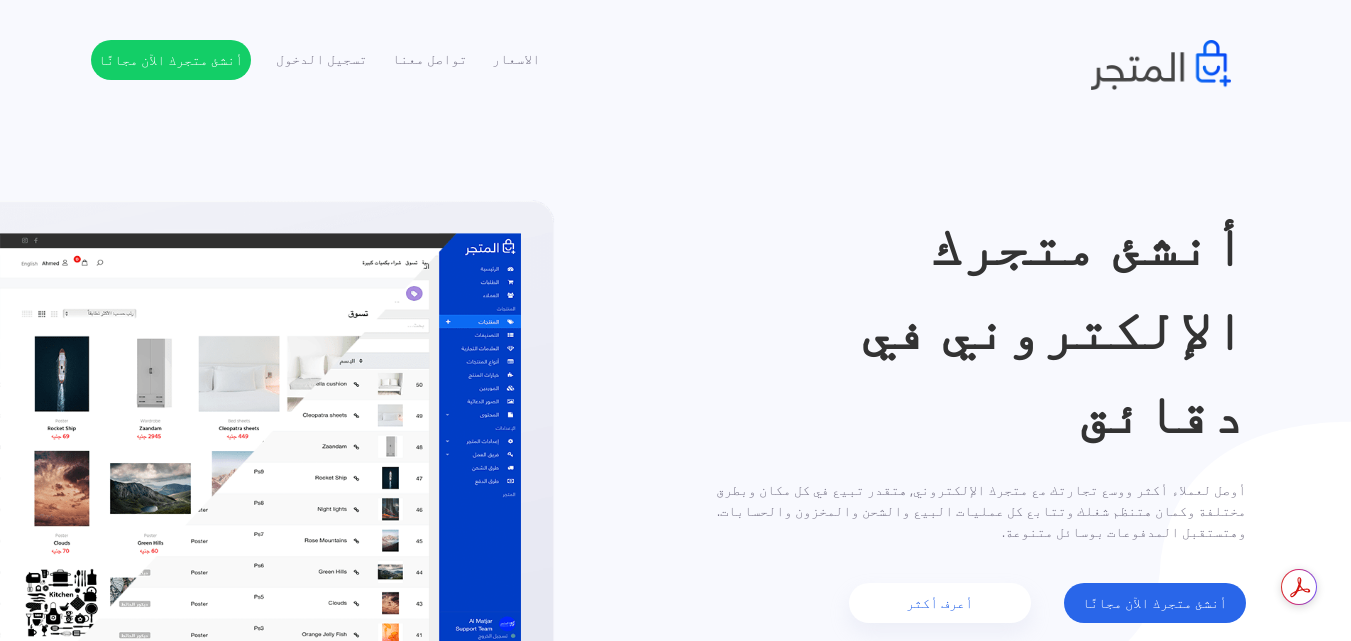 scroll, scrollTop: 0, scrollLeft: 0, axis: both 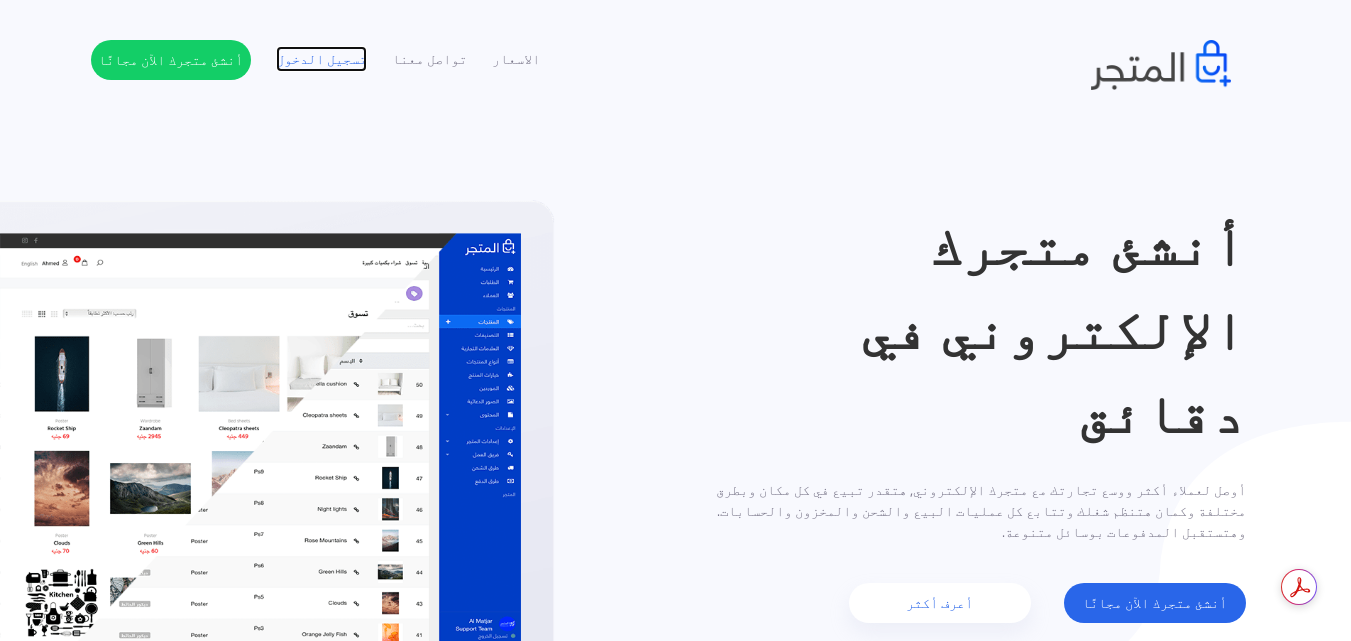 click on "تسجيل الدخول" at bounding box center (321, 59) 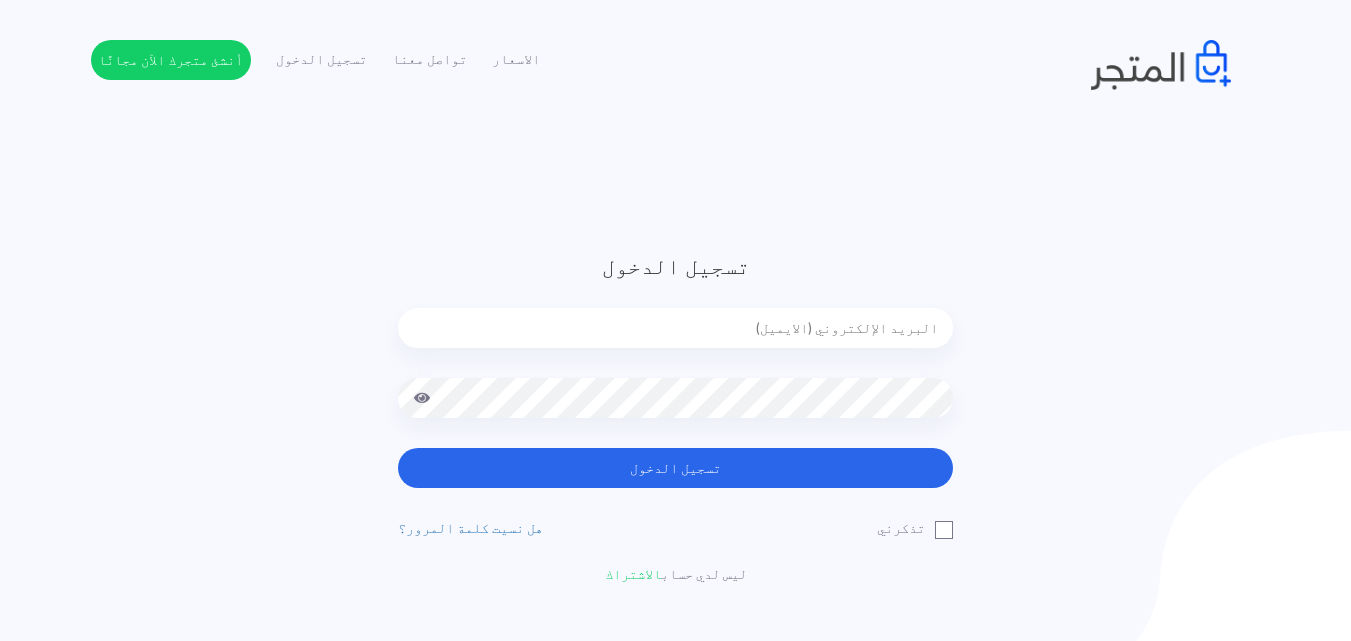 scroll, scrollTop: 0, scrollLeft: 0, axis: both 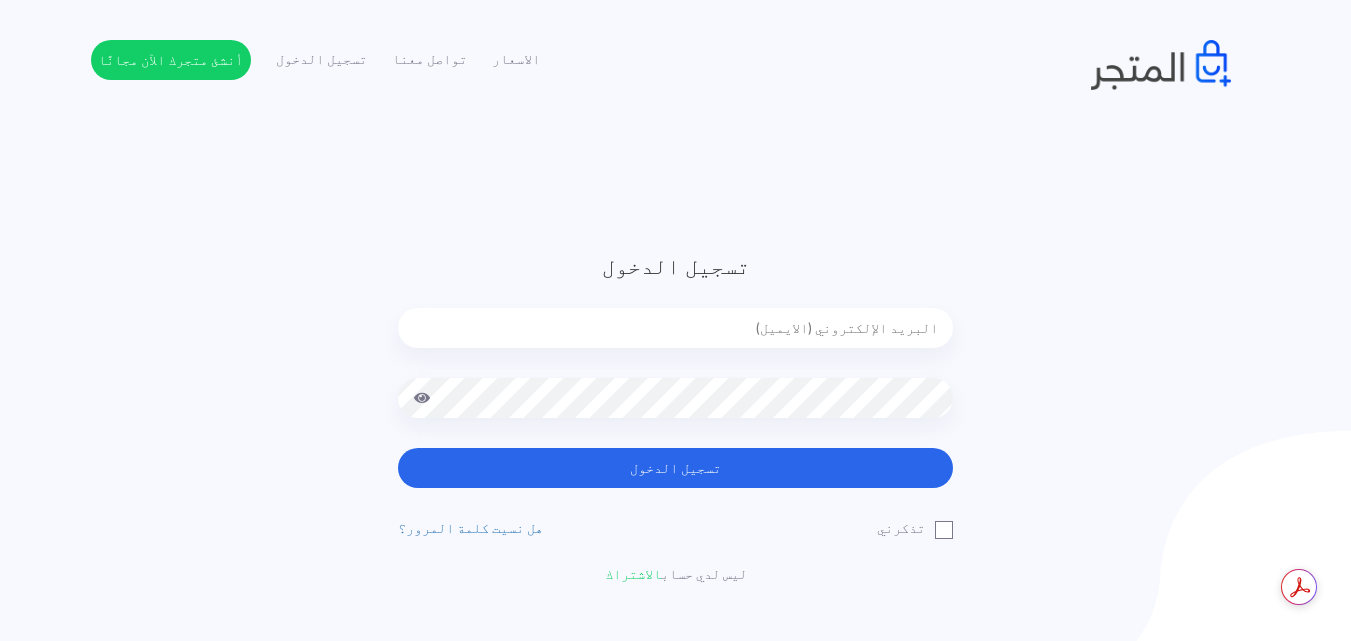 type on "ahmedhessienkamel@outlook.com" 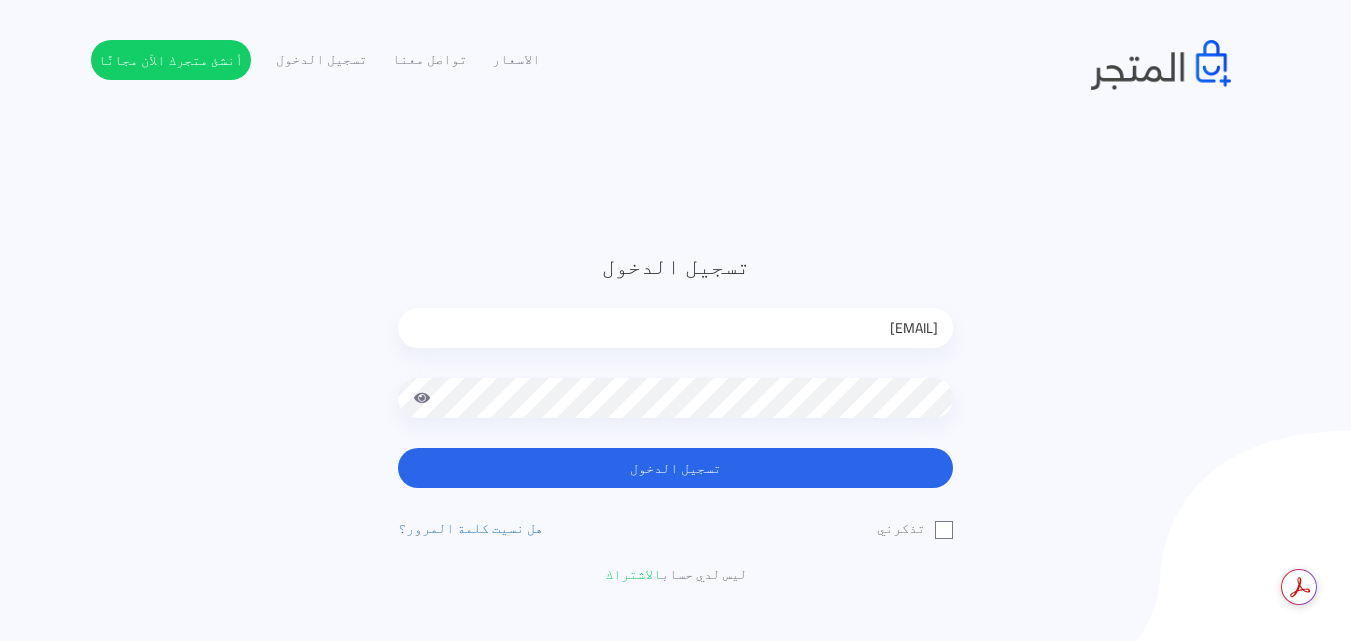 click on "تسجيل الدخول" at bounding box center (675, 468) 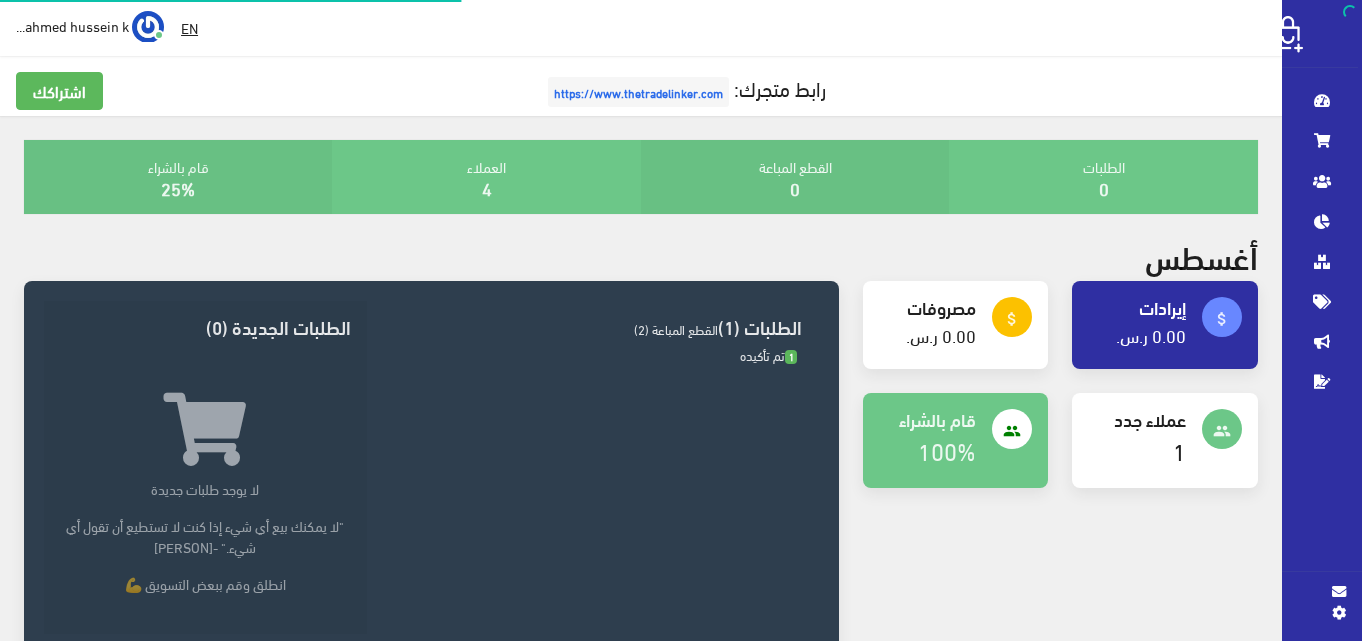 scroll, scrollTop: 0, scrollLeft: 0, axis: both 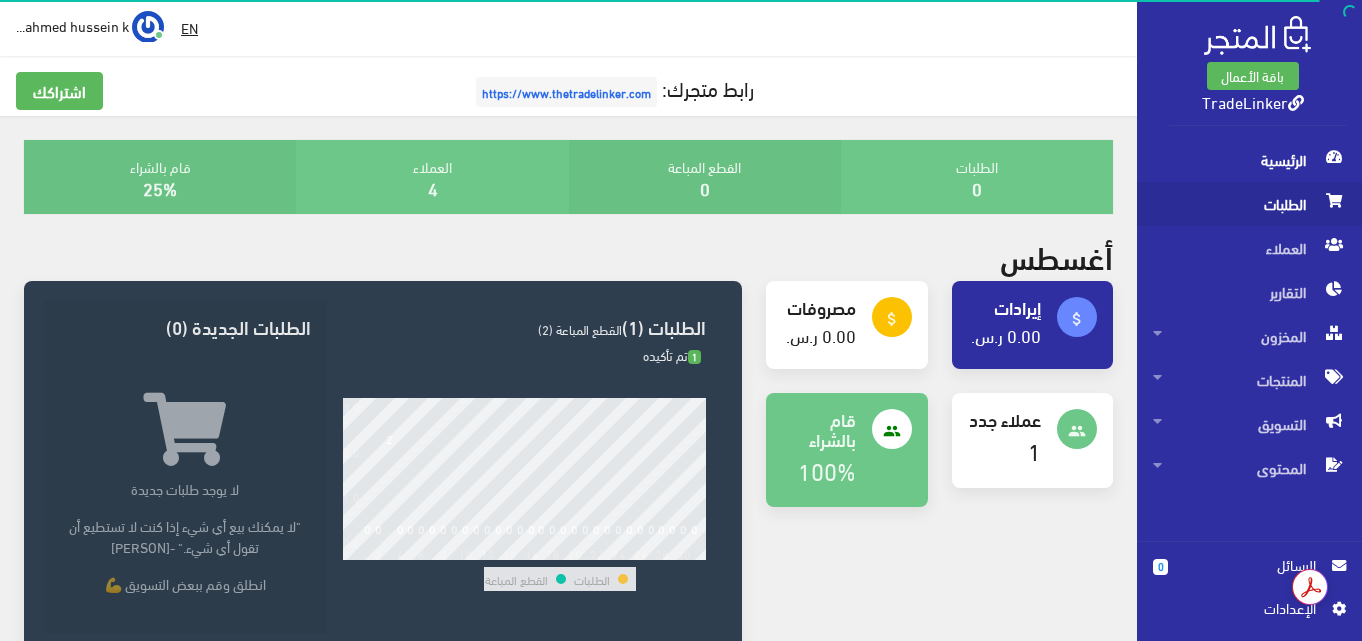 click on "الطلبات" at bounding box center (1249, 204) 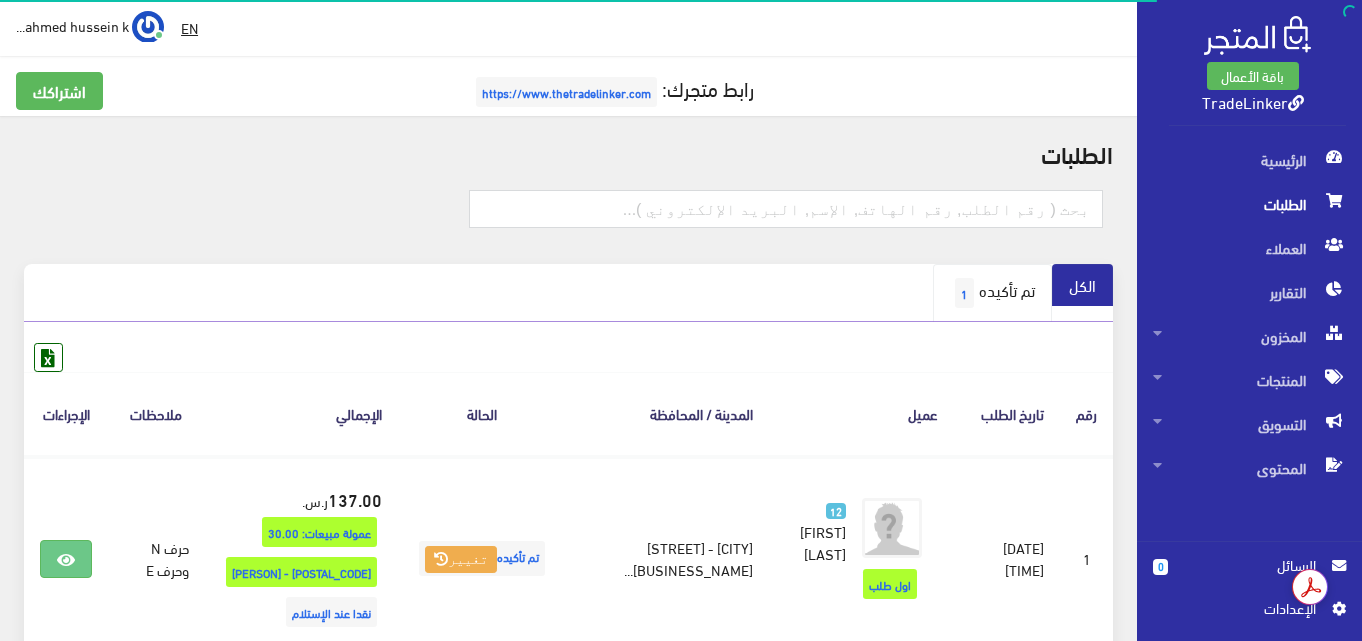 click on "تم تأكيده
1" at bounding box center (992, 293) 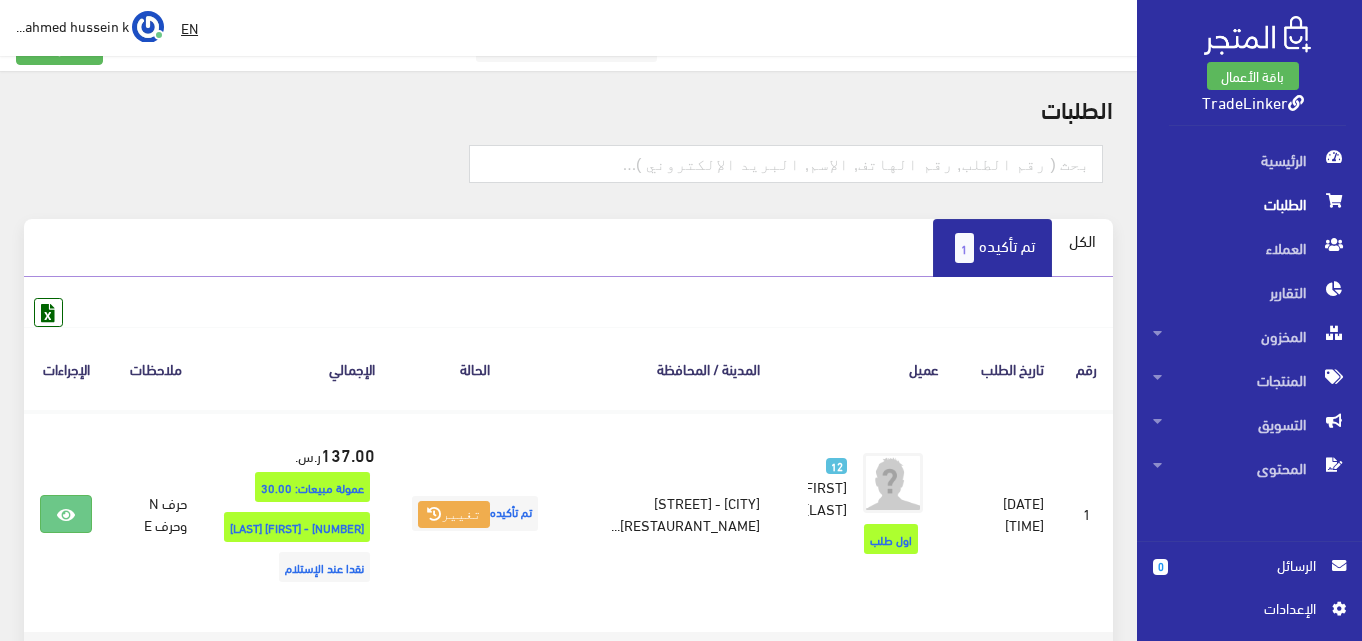 scroll, scrollTop: 0, scrollLeft: 0, axis: both 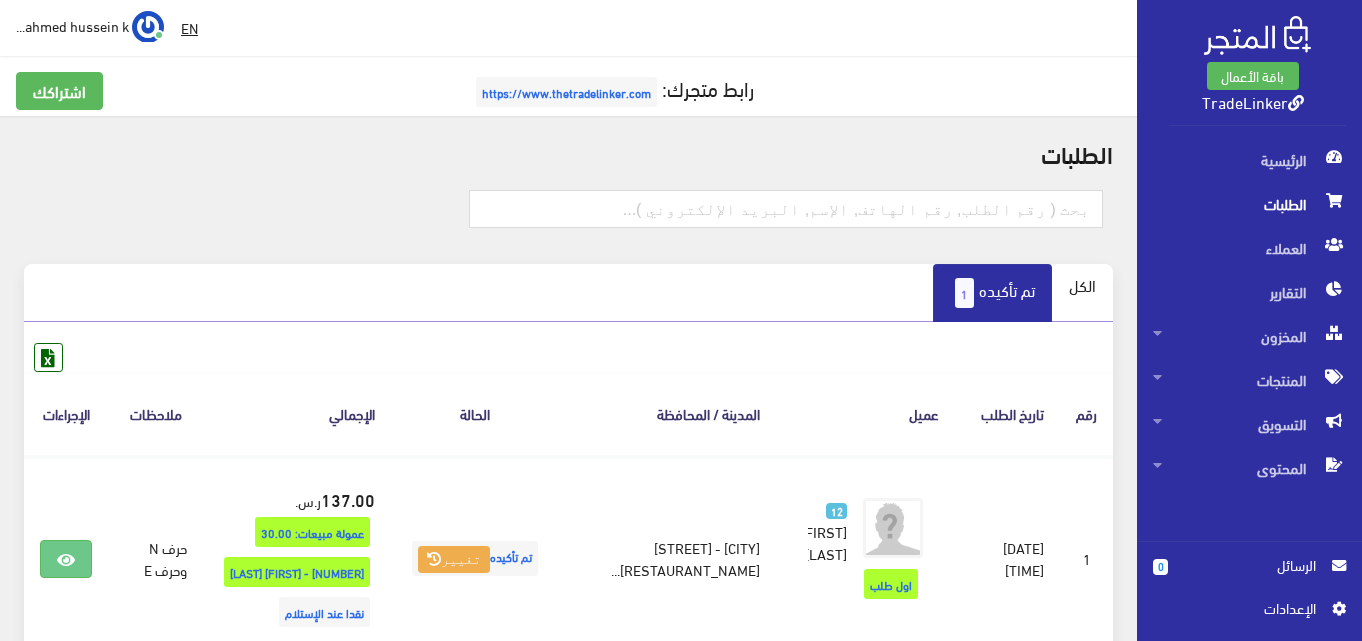 drag, startPoint x: 467, startPoint y: 101, endPoint x: 666, endPoint y: 92, distance: 199.20341 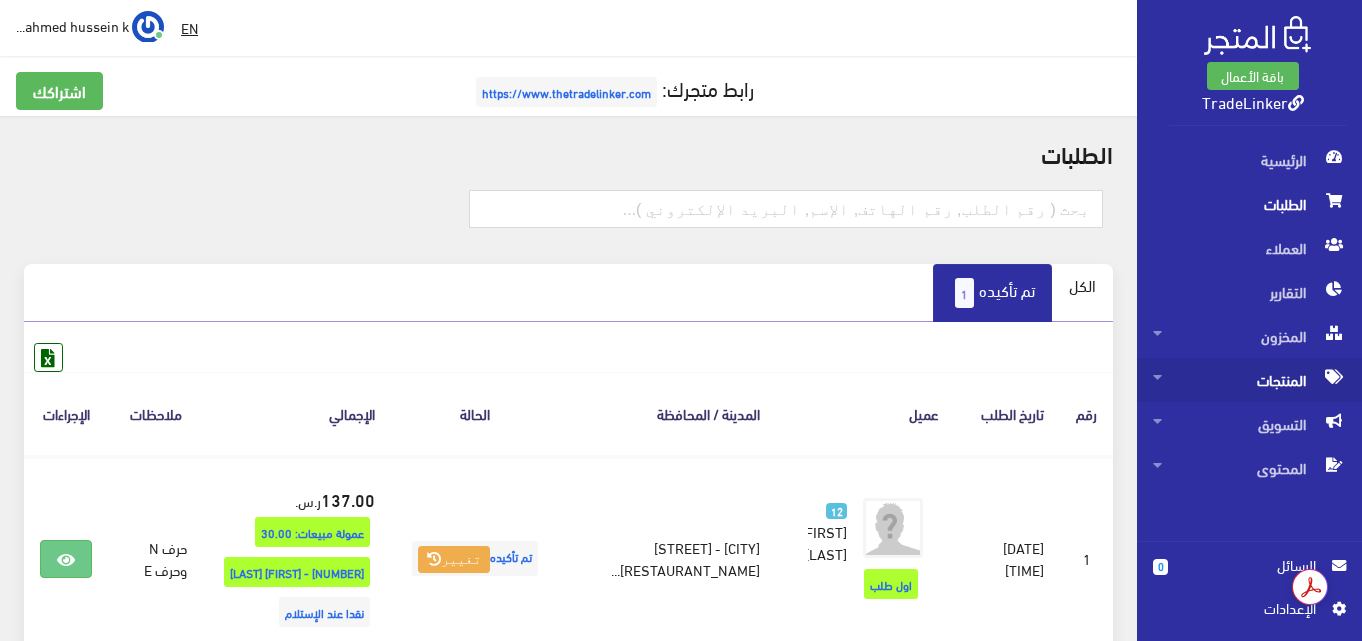 click on "المنتجات" at bounding box center (1249, 380) 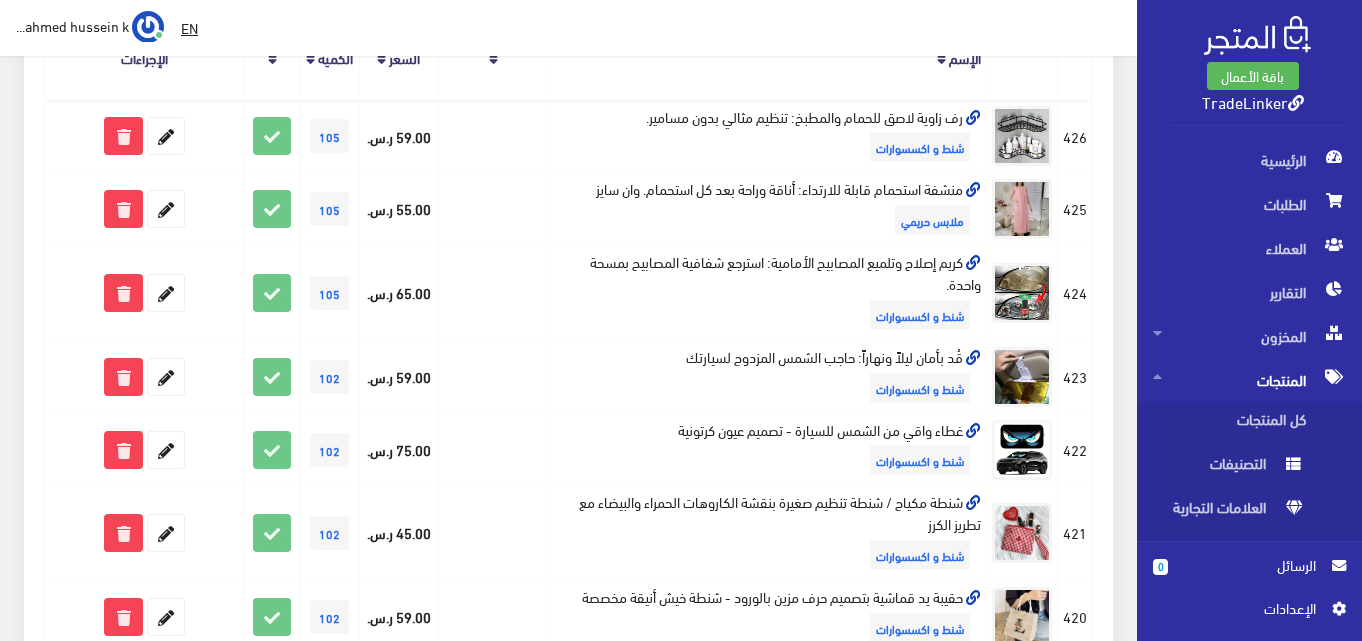 scroll, scrollTop: 900, scrollLeft: 0, axis: vertical 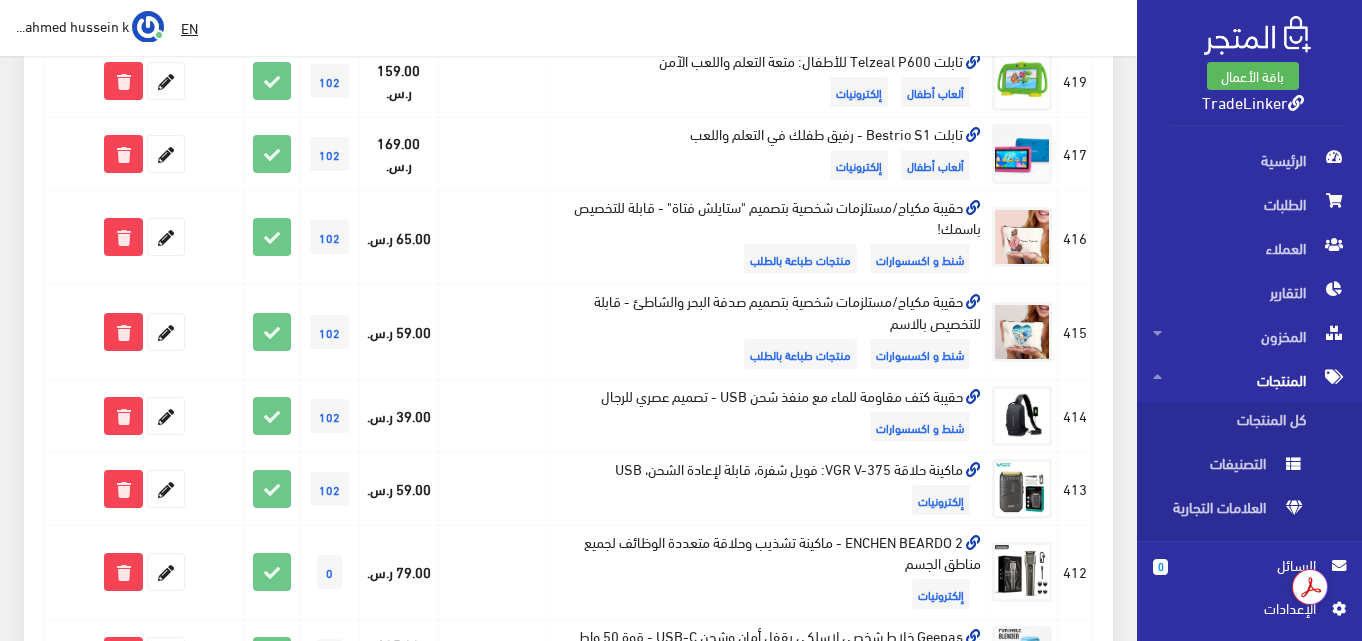 click on "اﻹعدادات" at bounding box center (1242, 608) 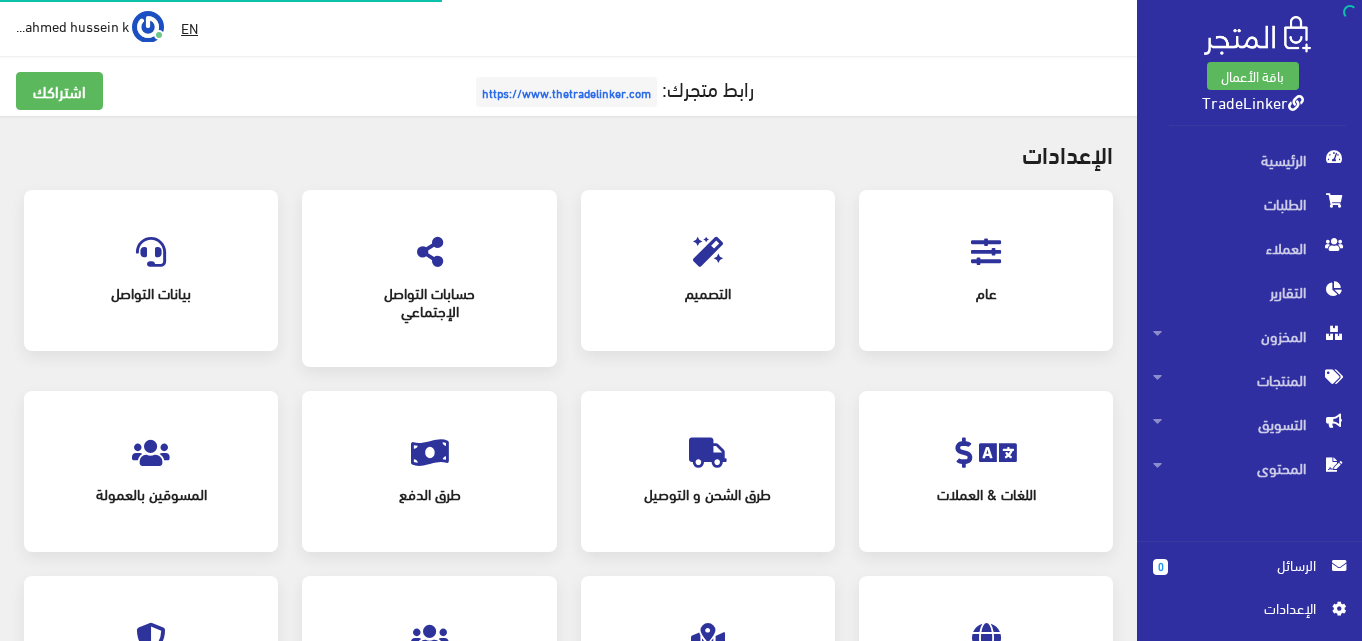 scroll, scrollTop: 0, scrollLeft: 0, axis: both 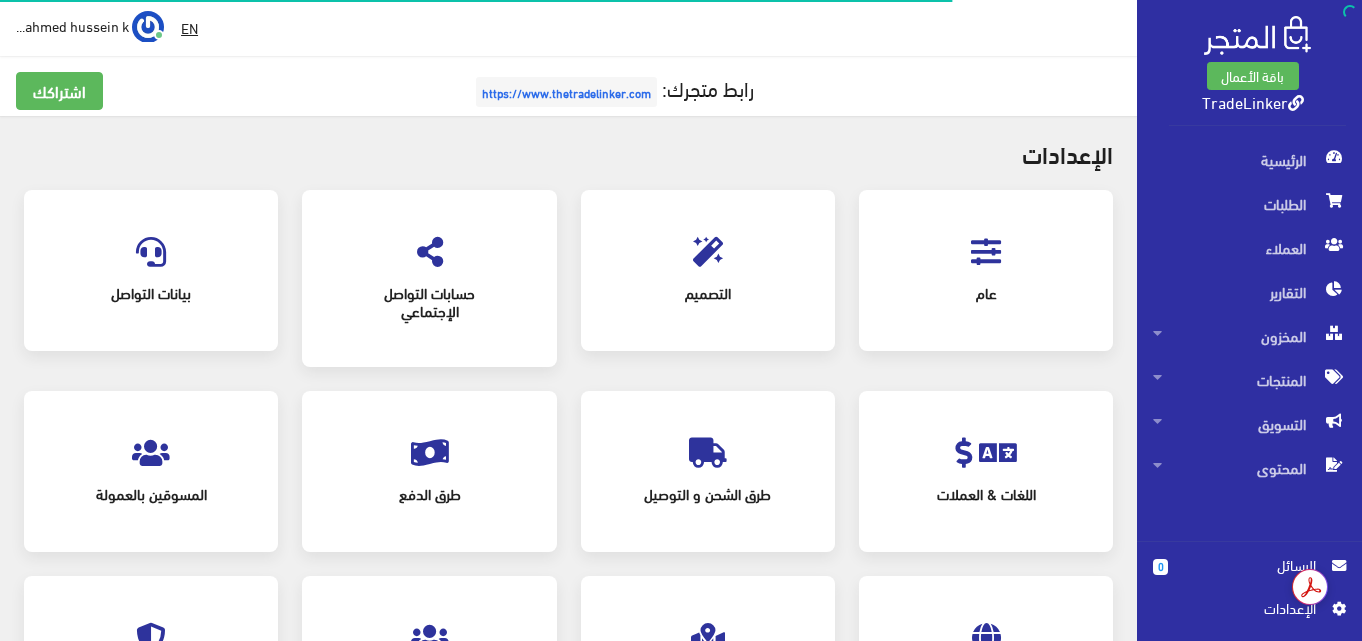 click on "المسوقين بالعمولة" at bounding box center [151, 494] 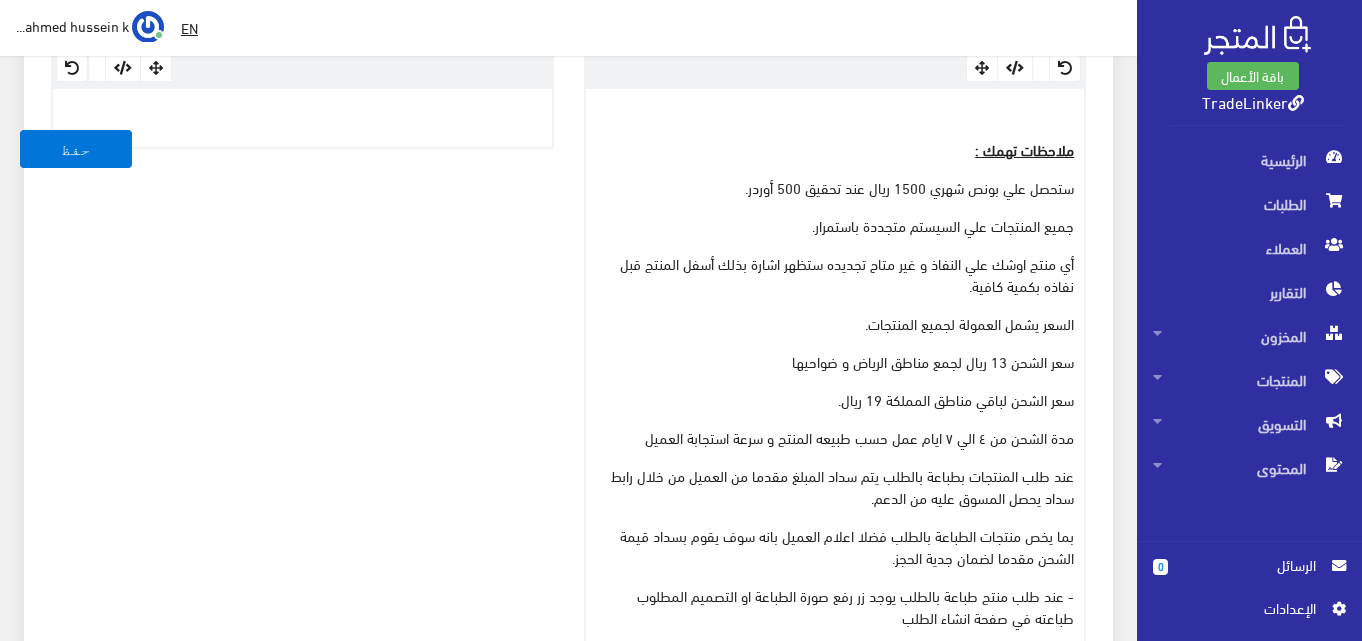 scroll, scrollTop: 800, scrollLeft: 0, axis: vertical 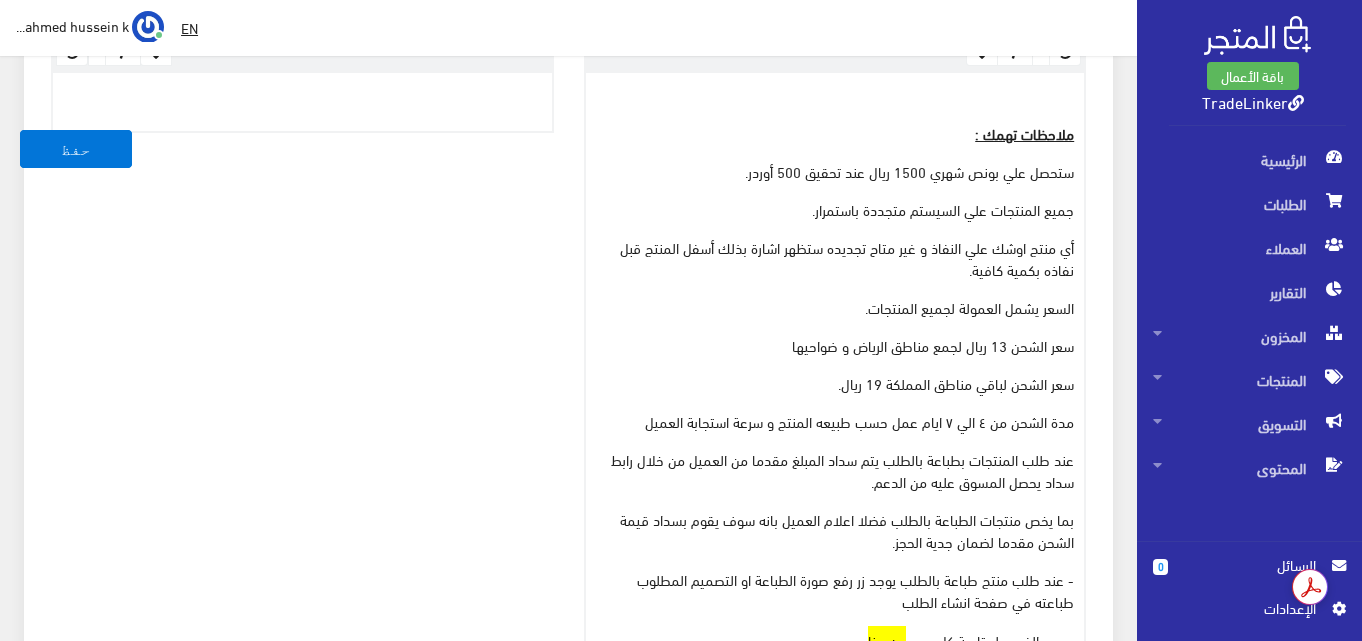 click on "عند طلب المنتجات بطباعة بالطلب يتم سداد المبلغ مقدما من العميل من خلال رابط سداد يحصل المسوق عليه من الدعم." at bounding box center (835, 471) 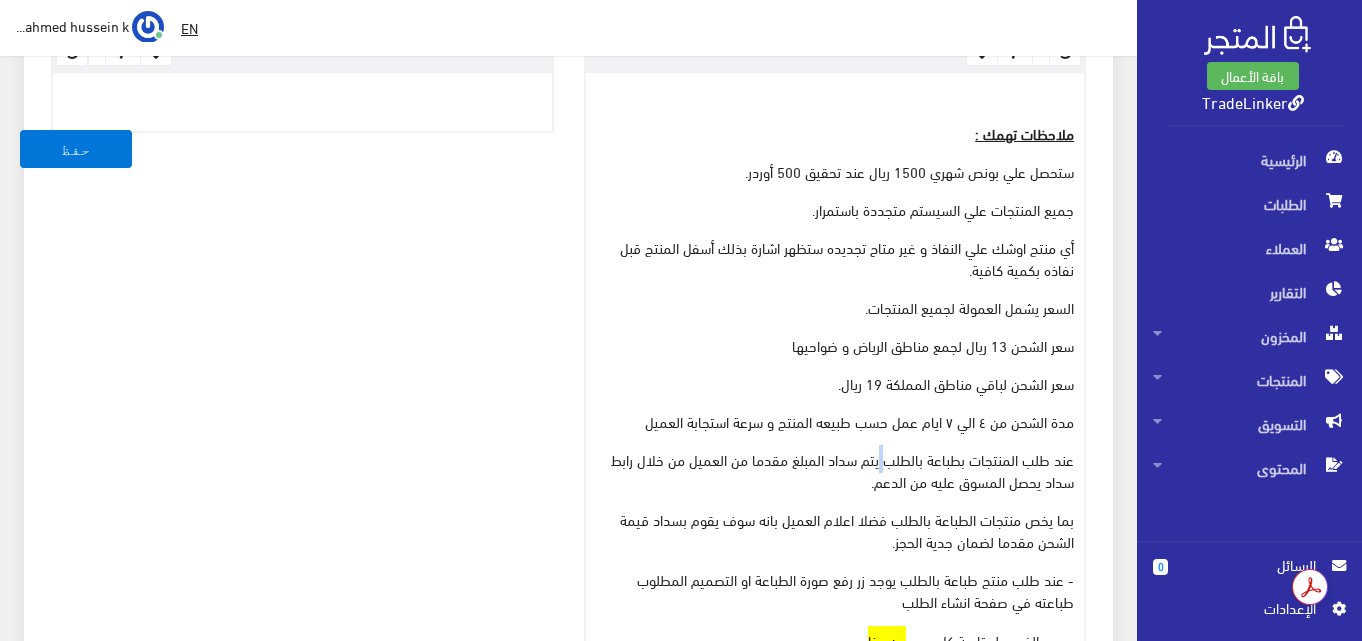 click on "عند طلب المنتجات بطباعة بالطلب يتم سداد المبلغ مقدما من العميل من خلال رابط سداد يحصل المسوق عليه من الدعم." at bounding box center (835, 471) 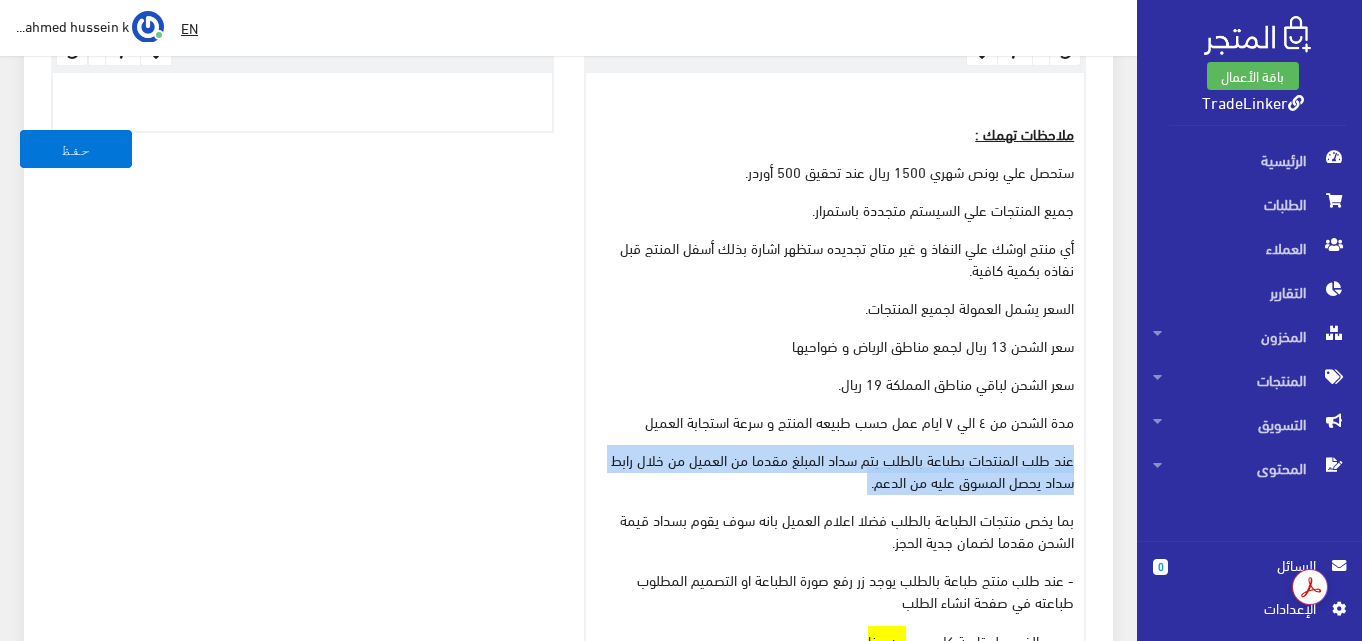 click on "عند طلب المنتجات بطباعة بالطلب يتم سداد المبلغ مقدما من العميل من خلال رابط سداد يحصل المسوق عليه من الدعم." at bounding box center [835, 471] 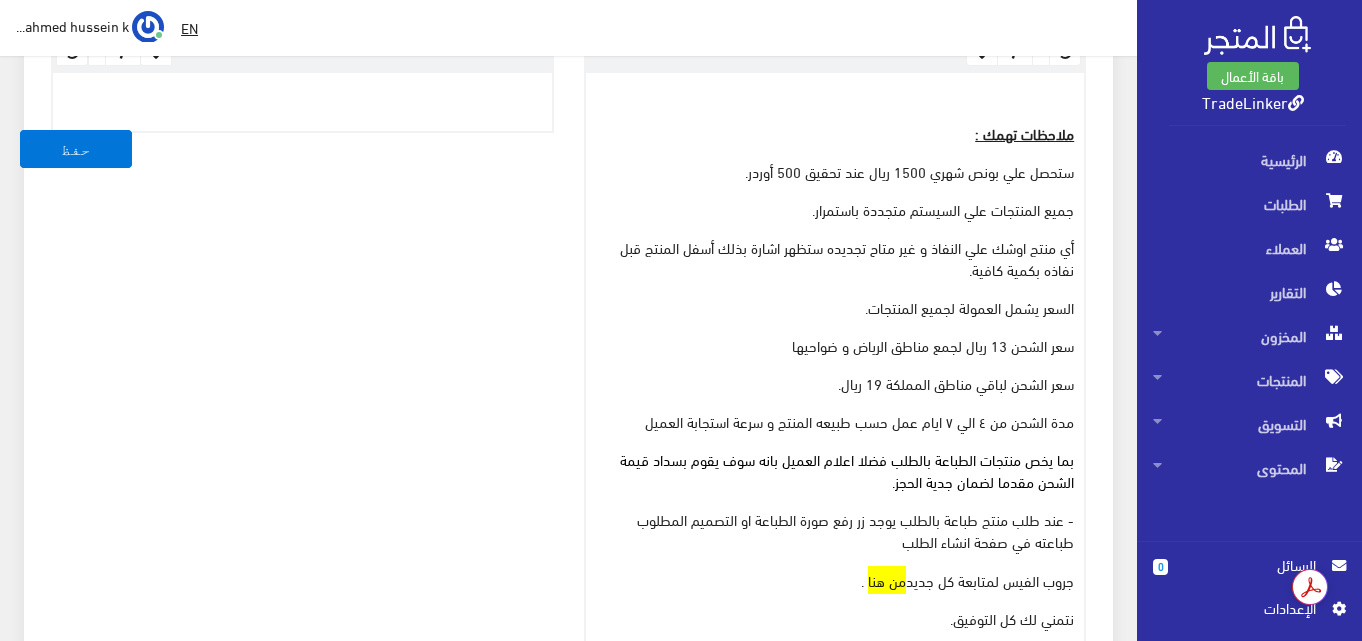 click on "بما يخص منتجات الطباعة بالطلب فضلا اعلام العميل بانه سوف يقوم بسداد قيمة الشحن مقدما لضمان جدية الحجز." at bounding box center (847, 470) 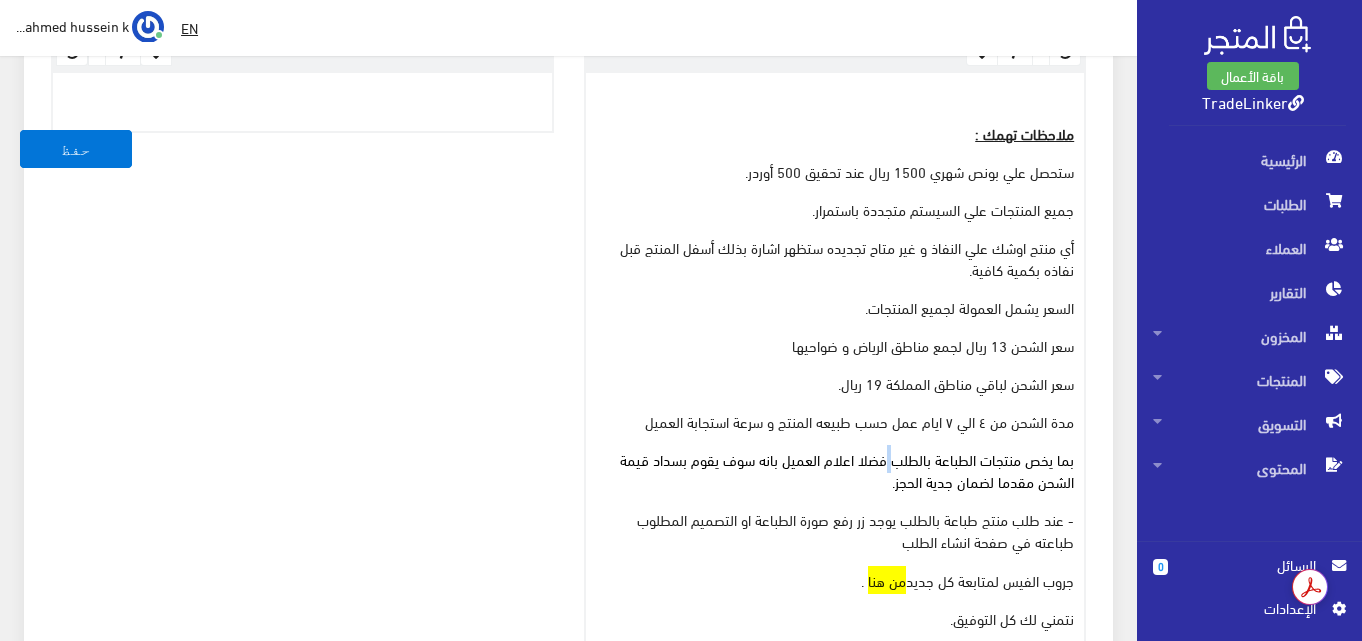 click on "بما يخص منتجات الطباعة بالطلب فضلا اعلام العميل بانه سوف يقوم بسداد قيمة الشحن مقدما لضمان جدية الحجز." at bounding box center (847, 470) 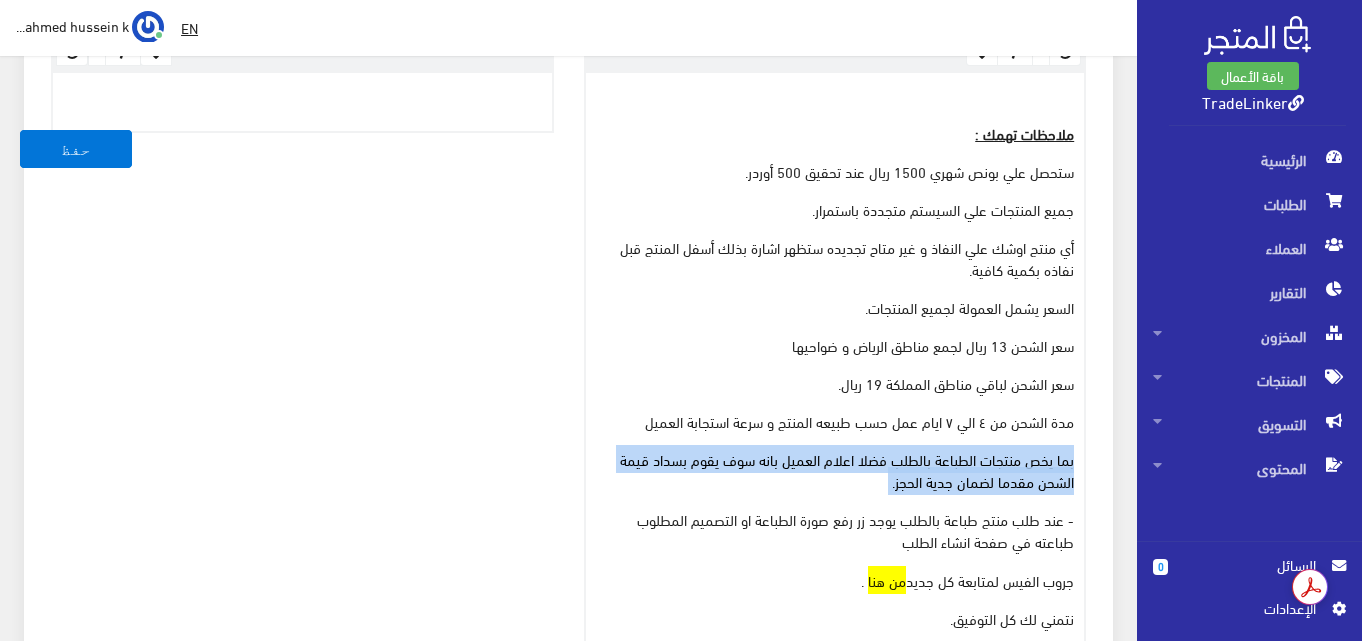 click on "بما يخص منتجات الطباعة بالطلب فضلا اعلام العميل بانه سوف يقوم بسداد قيمة الشحن مقدما لضمان جدية الحجز." at bounding box center (847, 470) 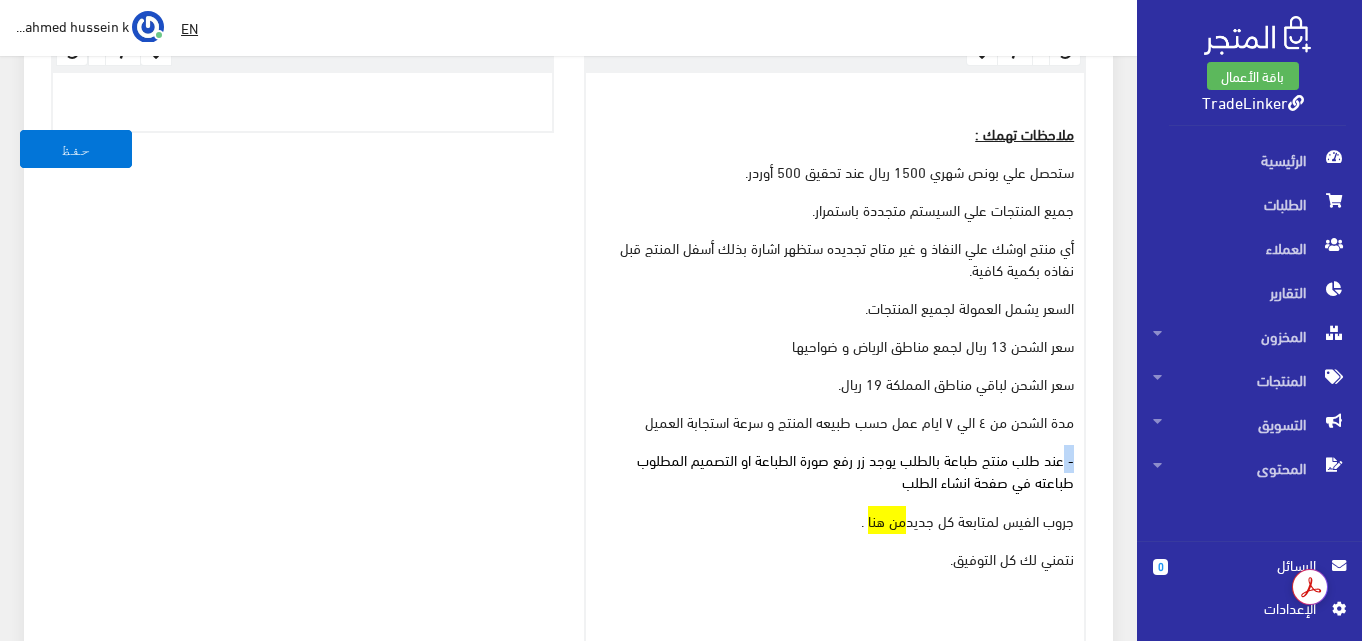 drag, startPoint x: 1065, startPoint y: 454, endPoint x: 1093, endPoint y: 451, distance: 28.160255 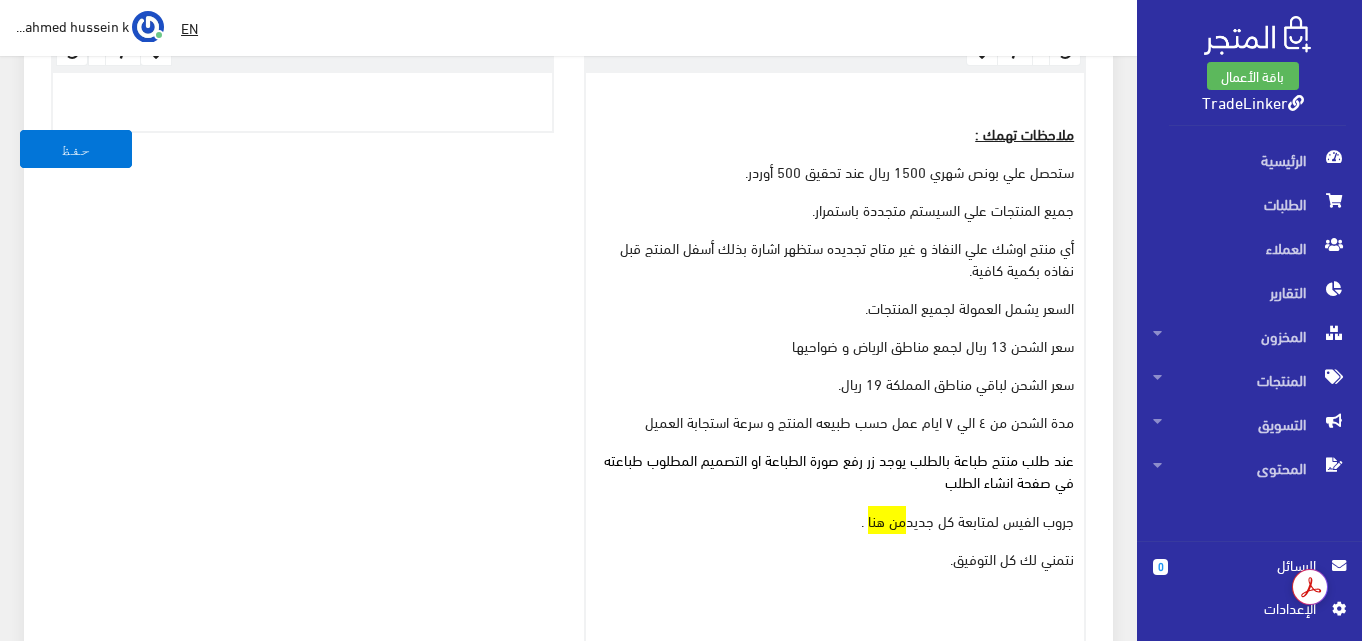 click on "عند طلب منتج طباعة بالطلب يوجد زر رفع صورة الطباعة او التصميم المطلوب طباعته في صفحة انشاء الطلب" at bounding box center (835, 471) 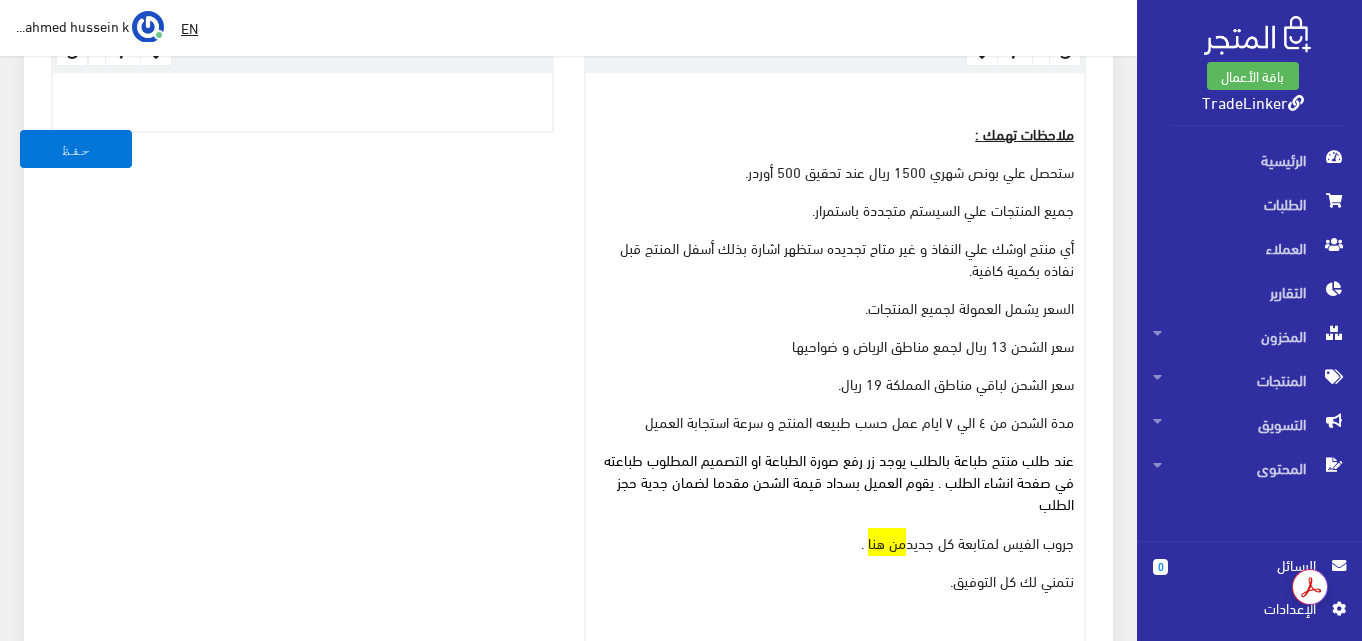 click on "عند طلب منتج طباعة بالطلب يوجد زر رفع صورة الطباعة او التصميم المطلوب طباعته في صفحة انشاء الطلب . يقوم العميل بسداد قيمة الشحن مقدما لضمان جدية حجز الطلب" at bounding box center (839, 481) 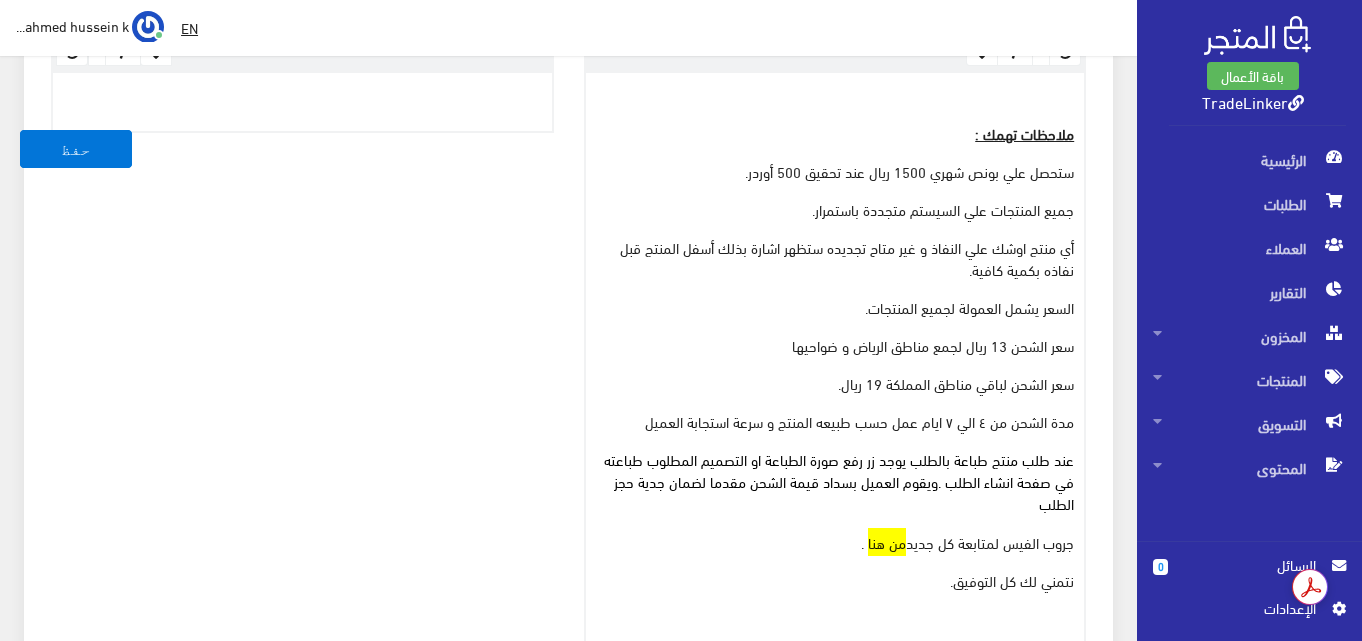 click on "أي منتج اوشك علي النفاذ و غير متاح تجديده ستظهر اشارة بذلك أسفل المنتج قبل نفاذه بكمية كافية." at bounding box center (835, 259) 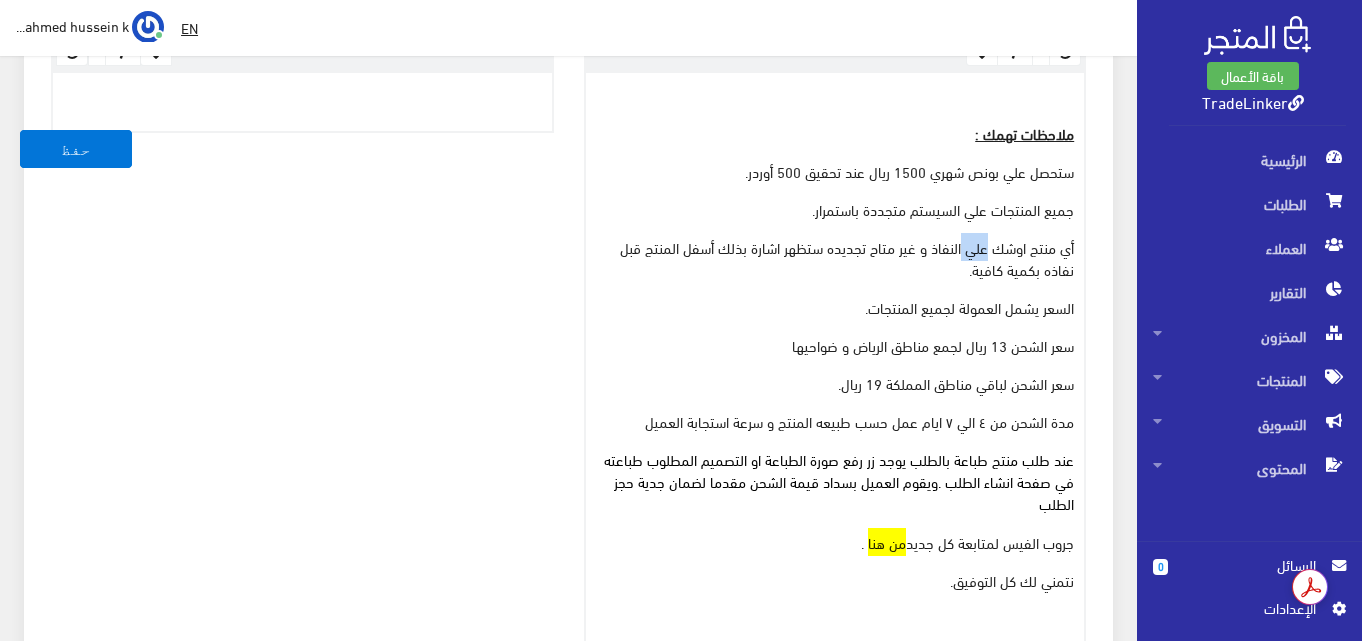 click on "أي منتج اوشك علي النفاذ و غير متاح تجديده ستظهر اشارة بذلك أسفل المنتج قبل نفاذه بكمية كافية." at bounding box center [835, 259] 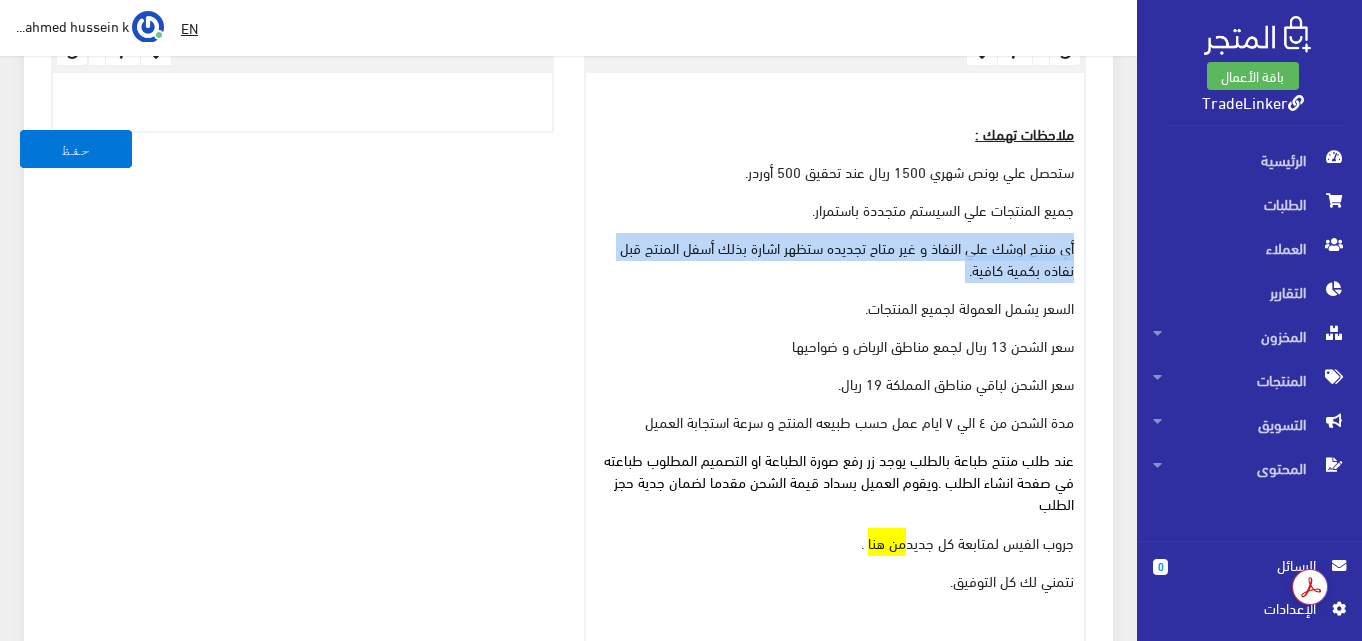 click on "أي منتج اوشك علي النفاذ و غير متاح تجديده ستظهر اشارة بذلك أسفل المنتج قبل نفاذه بكمية كافية." at bounding box center (835, 259) 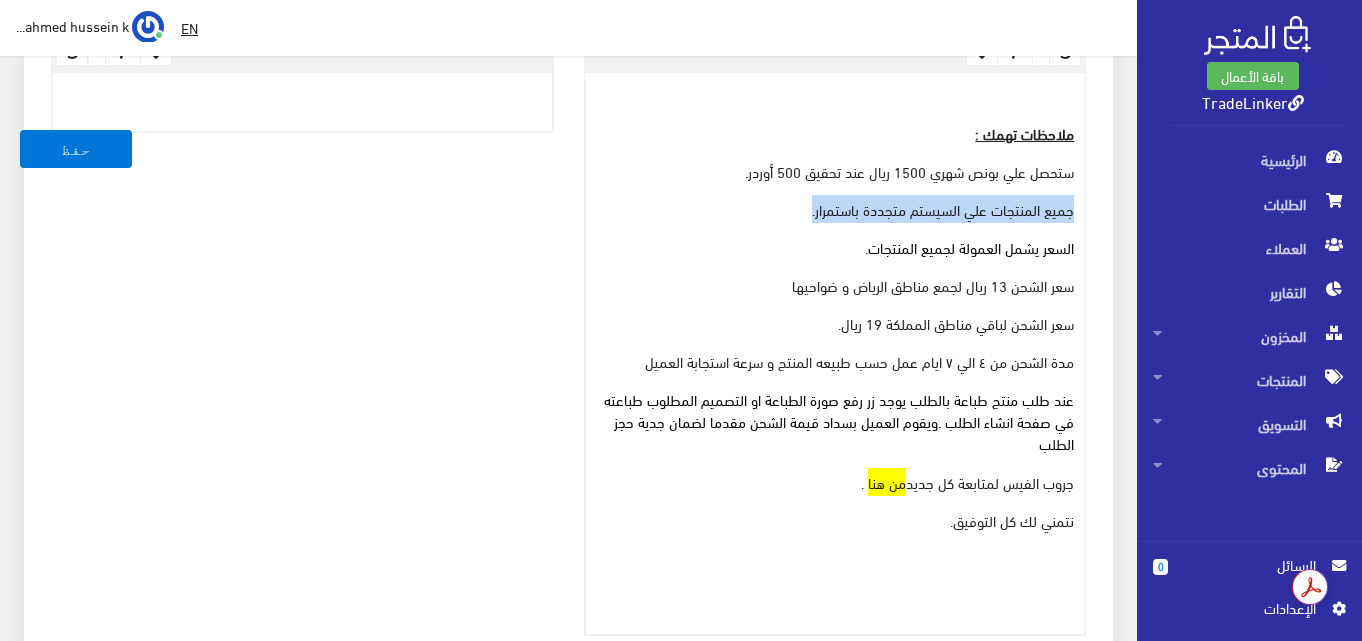 drag, startPoint x: 799, startPoint y: 208, endPoint x: 1101, endPoint y: 208, distance: 302 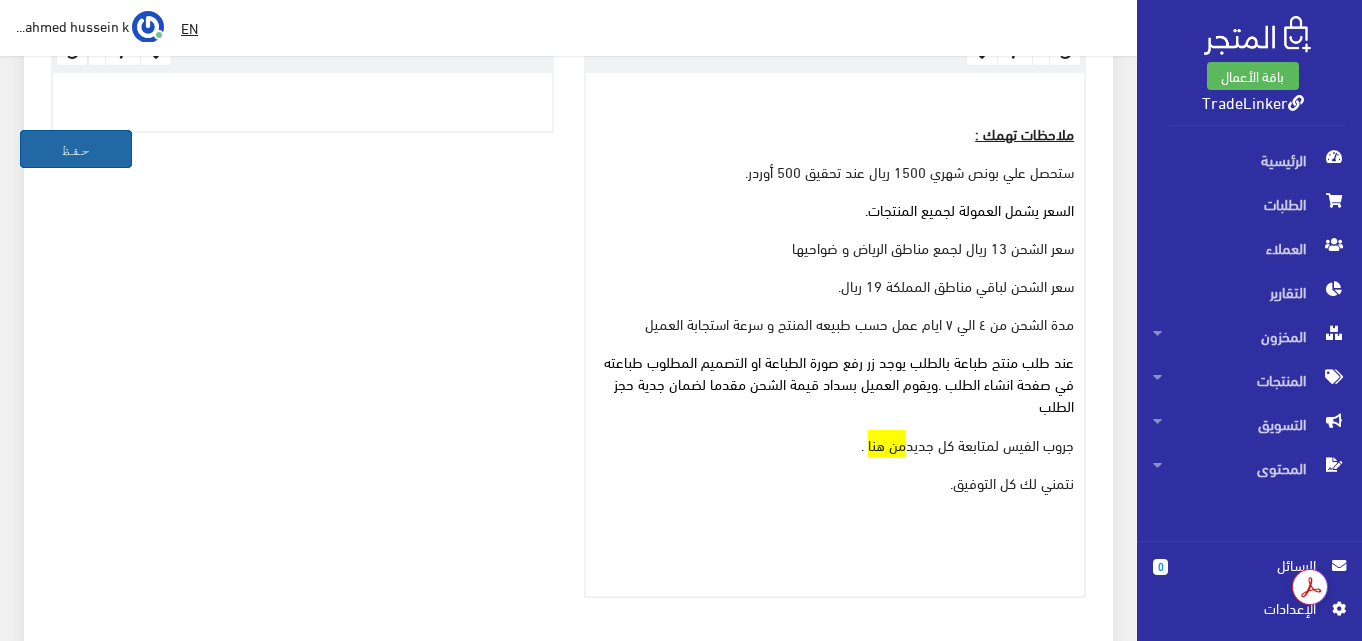 click on "حفظ" at bounding box center [76, 149] 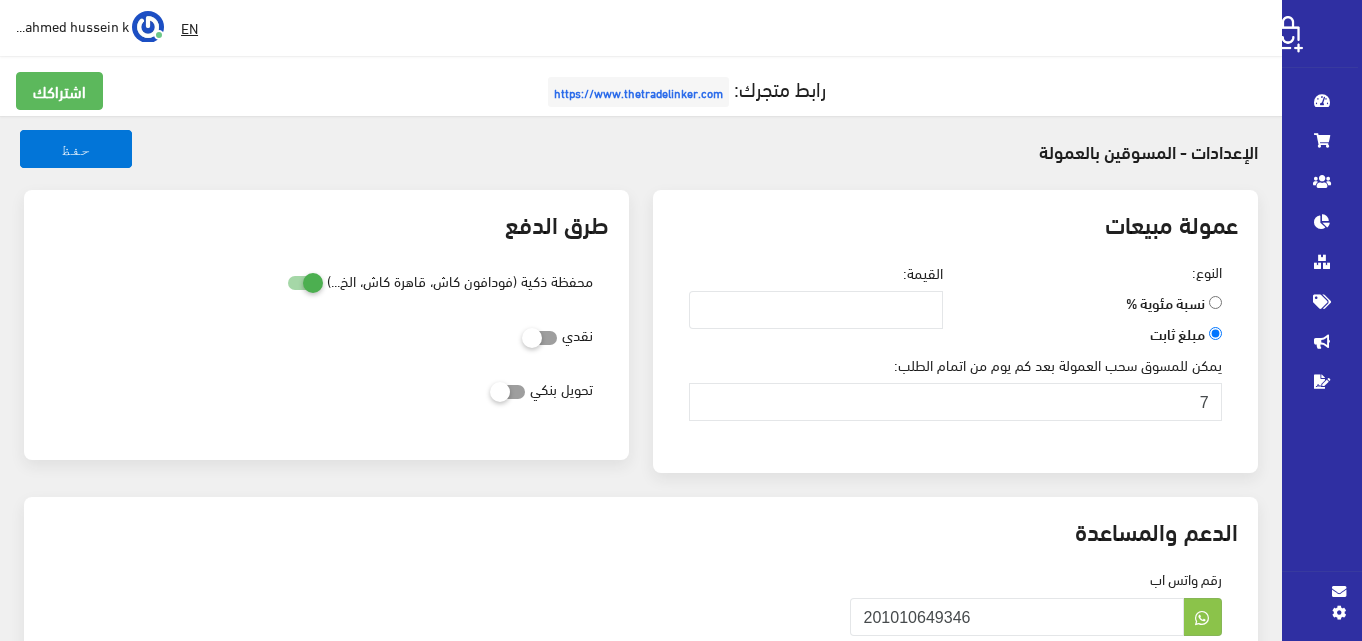 type 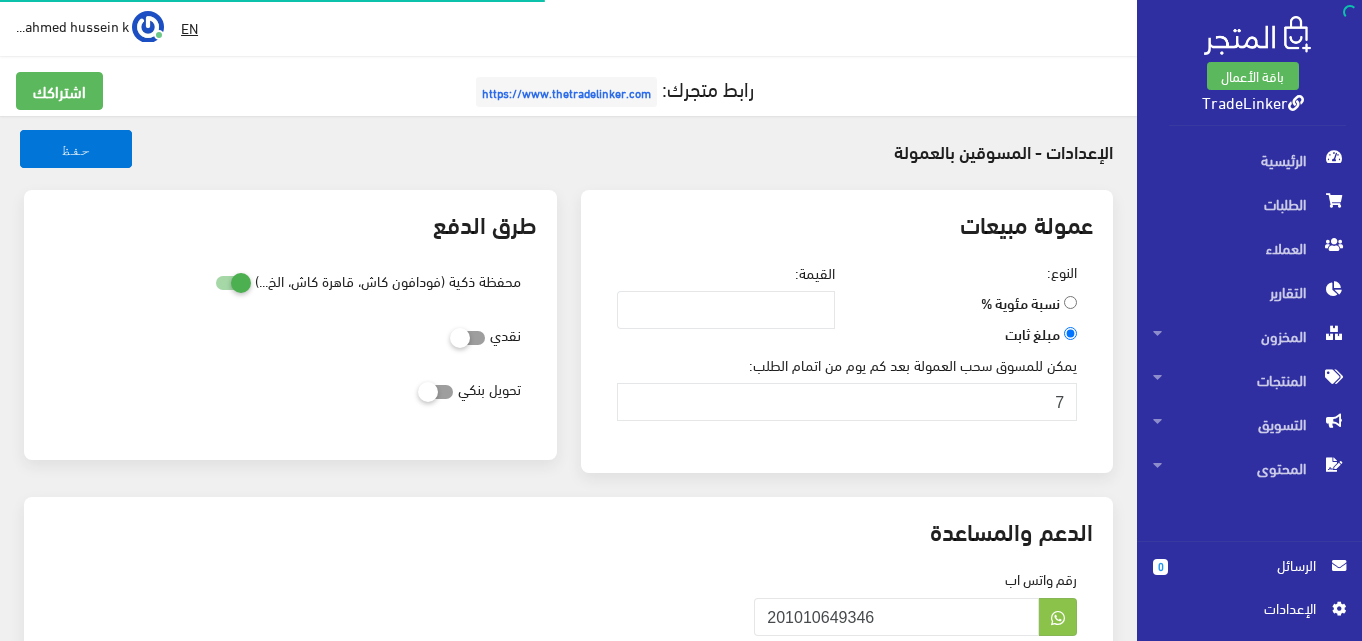 scroll, scrollTop: 0, scrollLeft: 0, axis: both 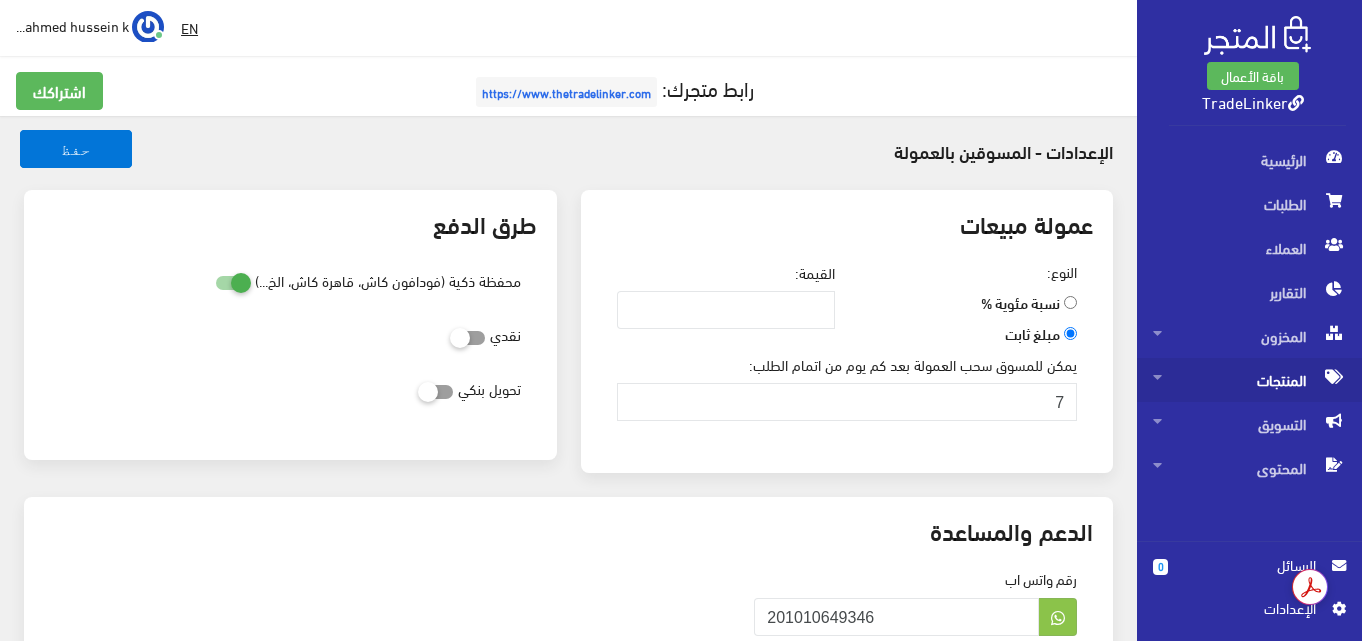 click on "المنتجات" at bounding box center [1249, 380] 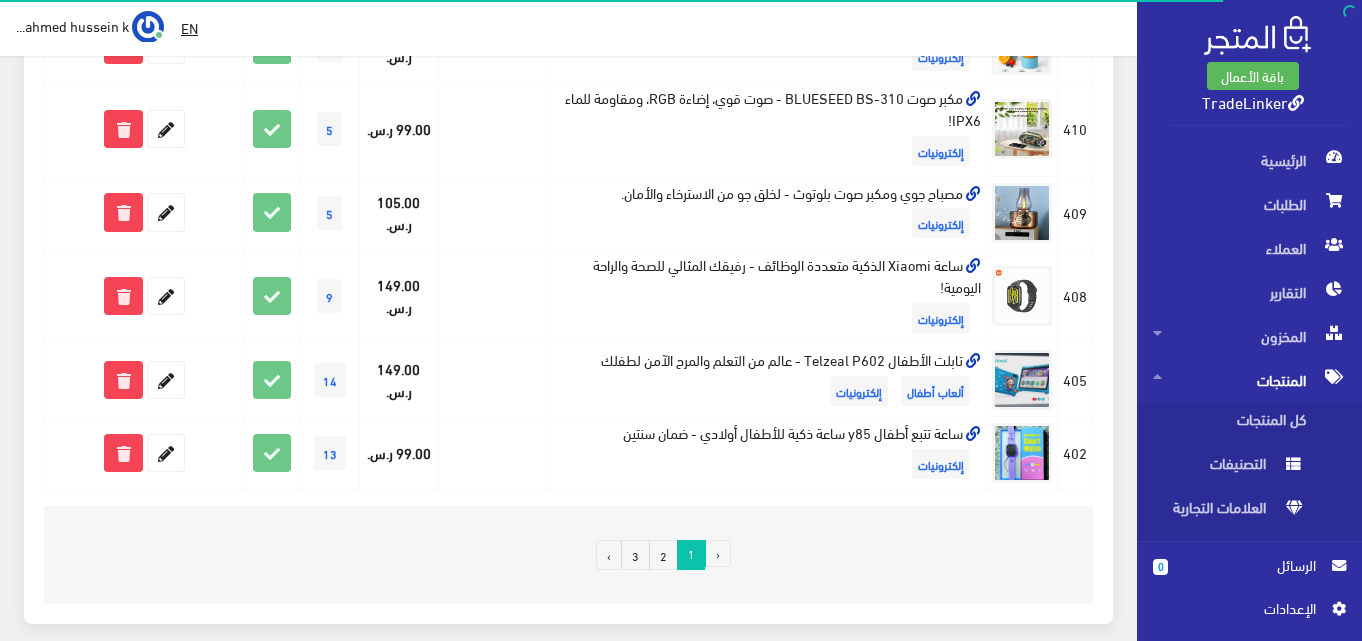 scroll, scrollTop: 1606, scrollLeft: 0, axis: vertical 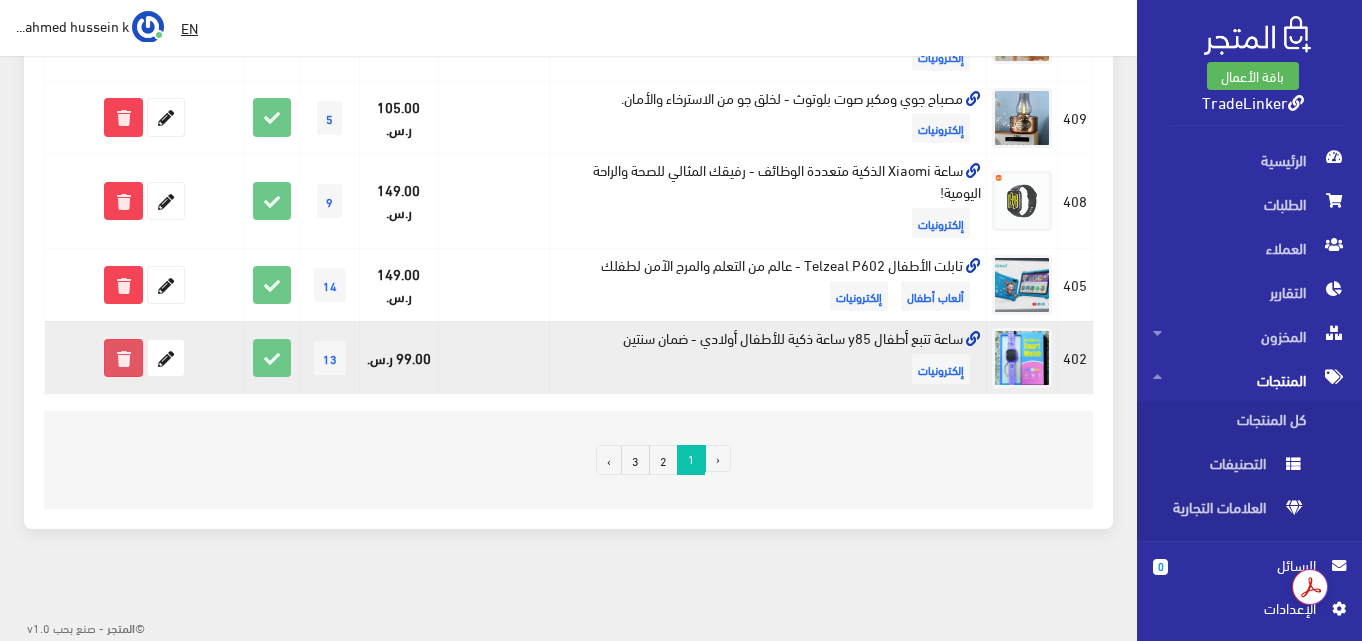 click at bounding box center [123, 358] 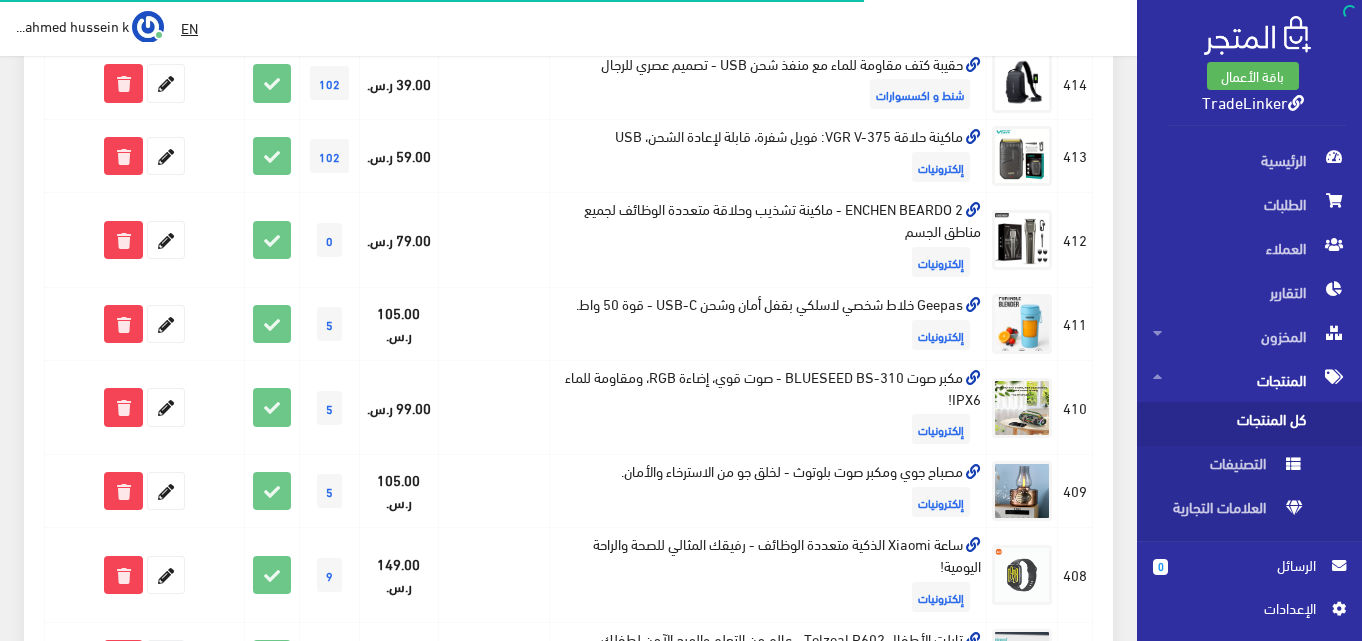 scroll, scrollTop: 1300, scrollLeft: 0, axis: vertical 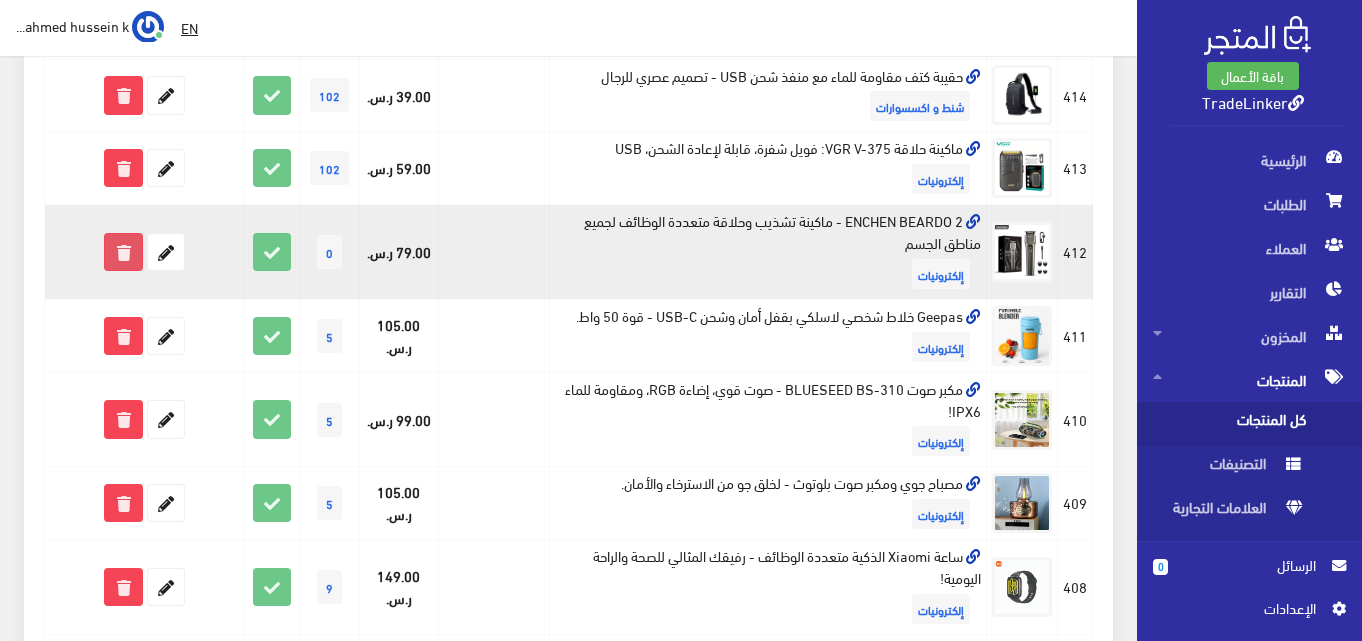 click at bounding box center (123, 252) 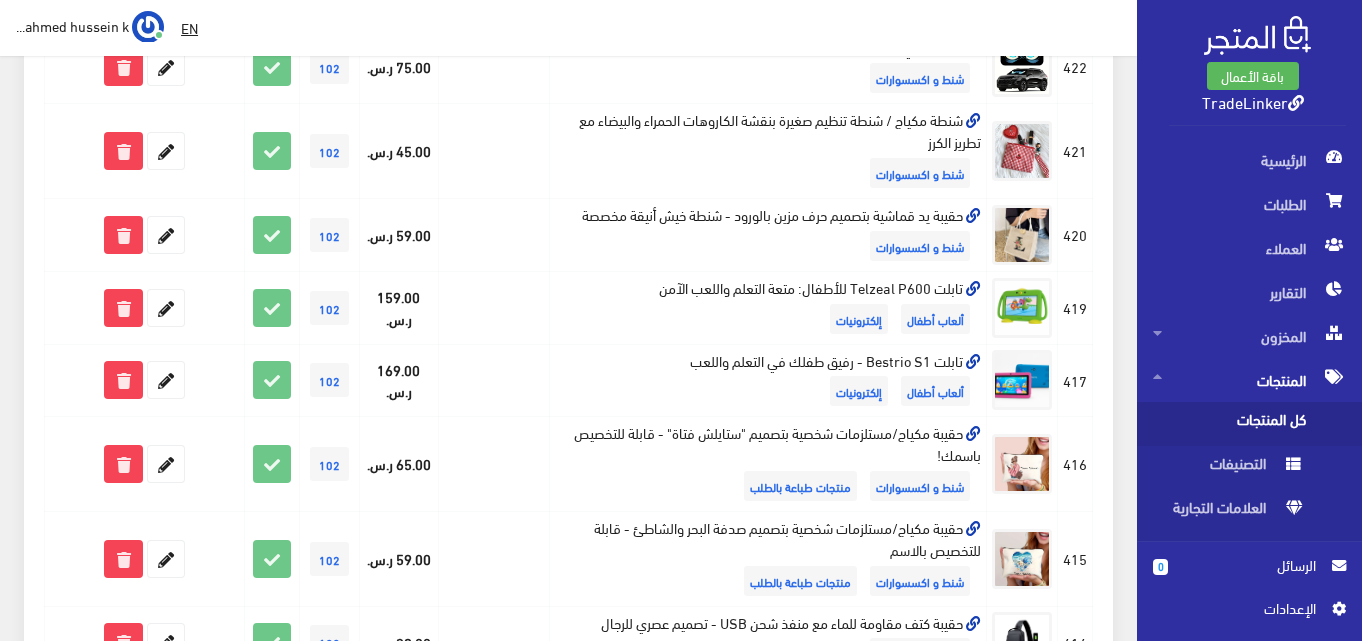 scroll, scrollTop: 900, scrollLeft: 0, axis: vertical 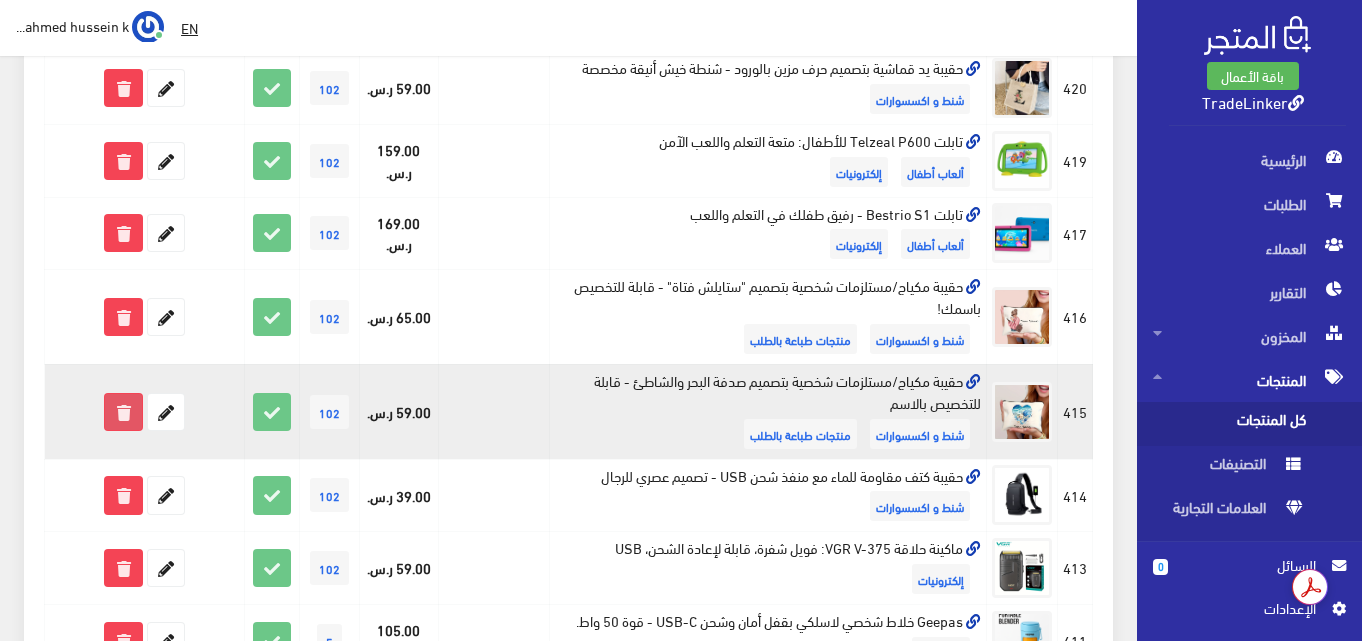 click at bounding box center (123, 412) 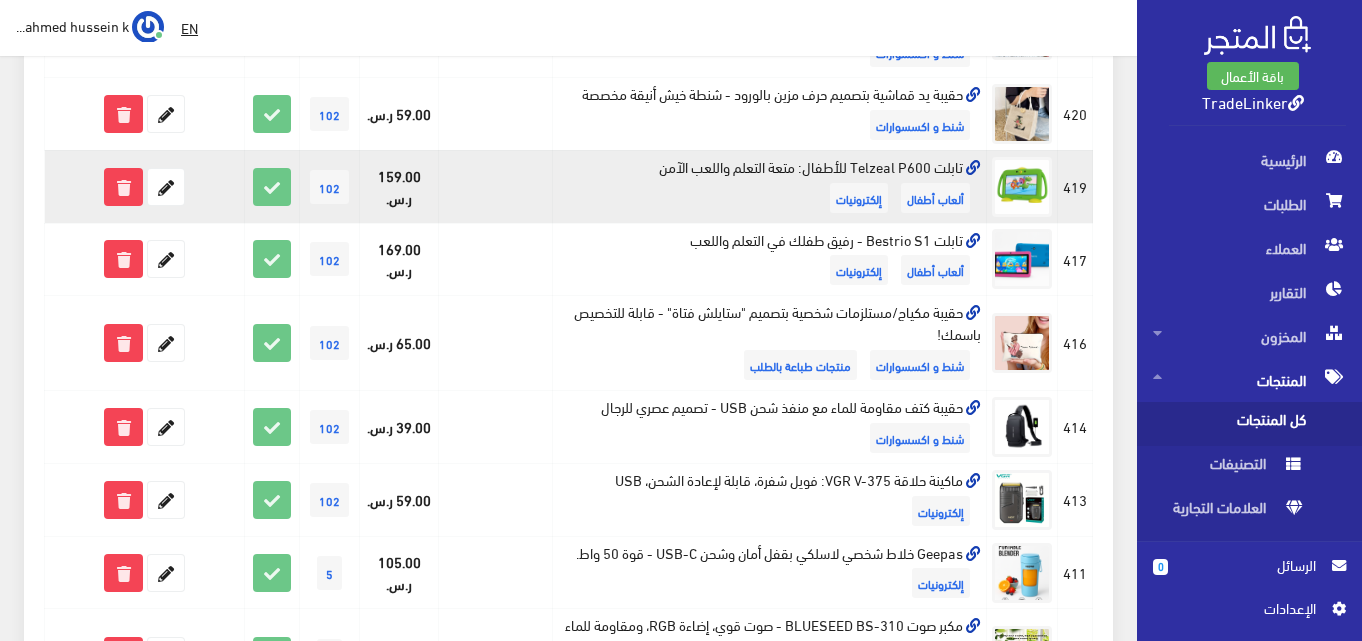 scroll, scrollTop: 1000, scrollLeft: 0, axis: vertical 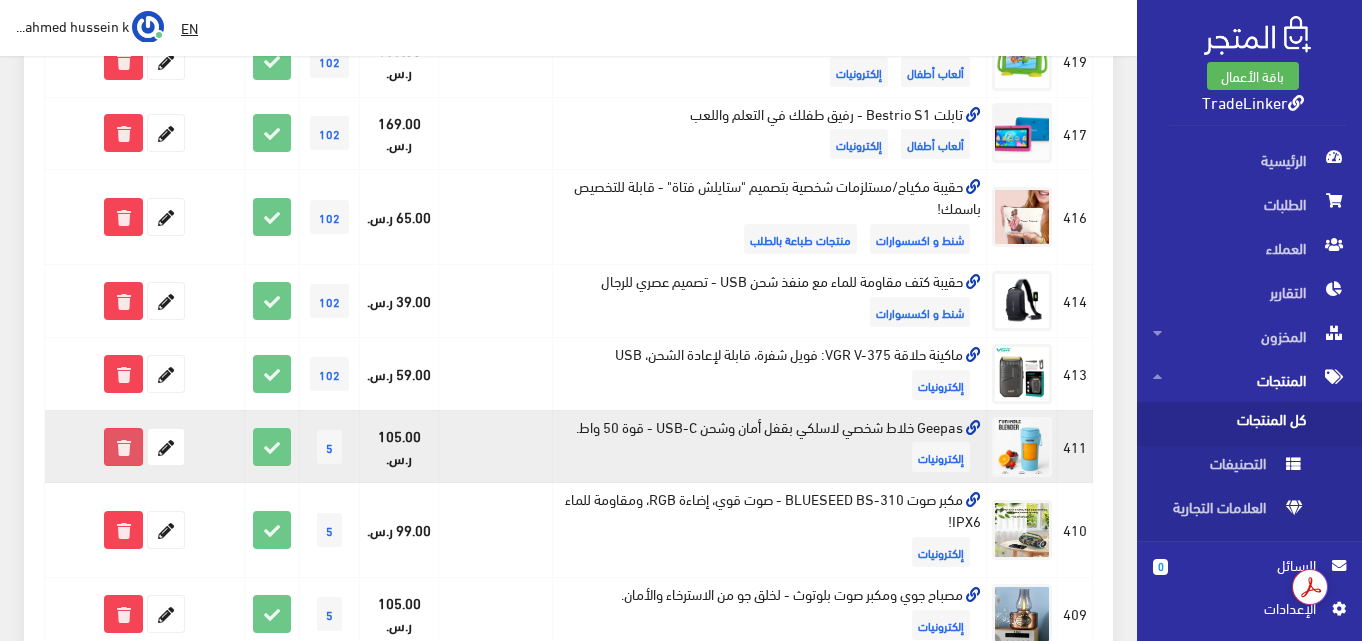 click at bounding box center [123, 447] 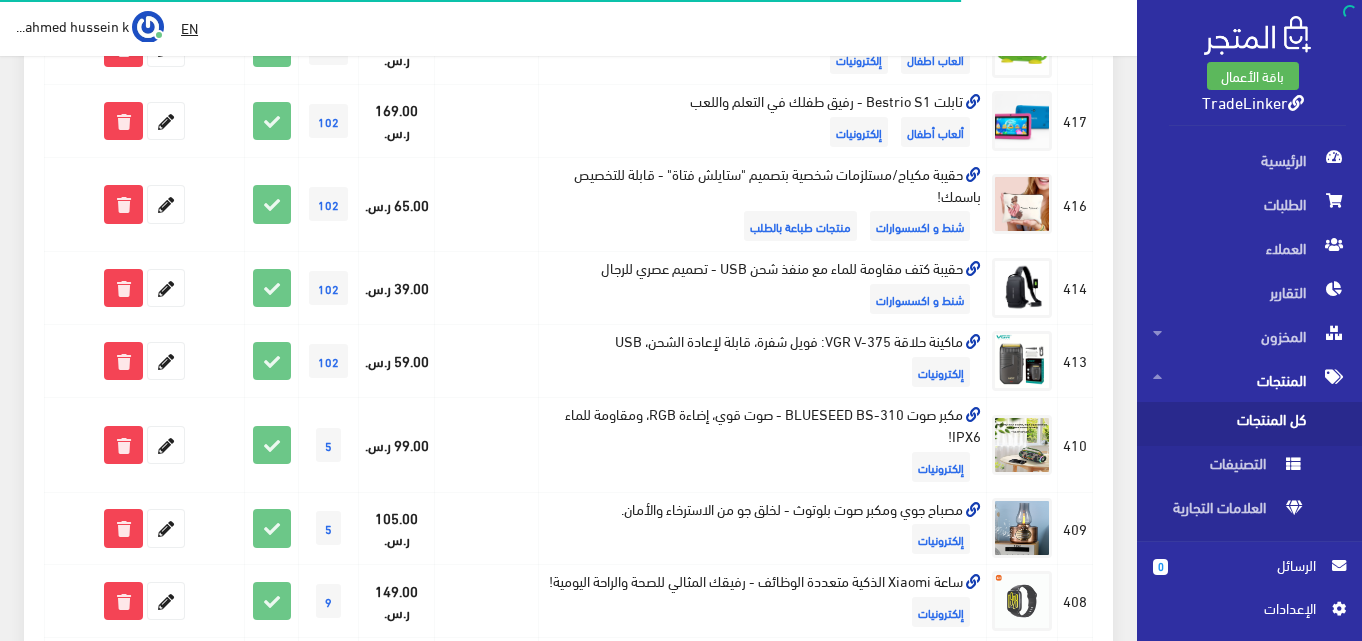 scroll, scrollTop: 1000, scrollLeft: 0, axis: vertical 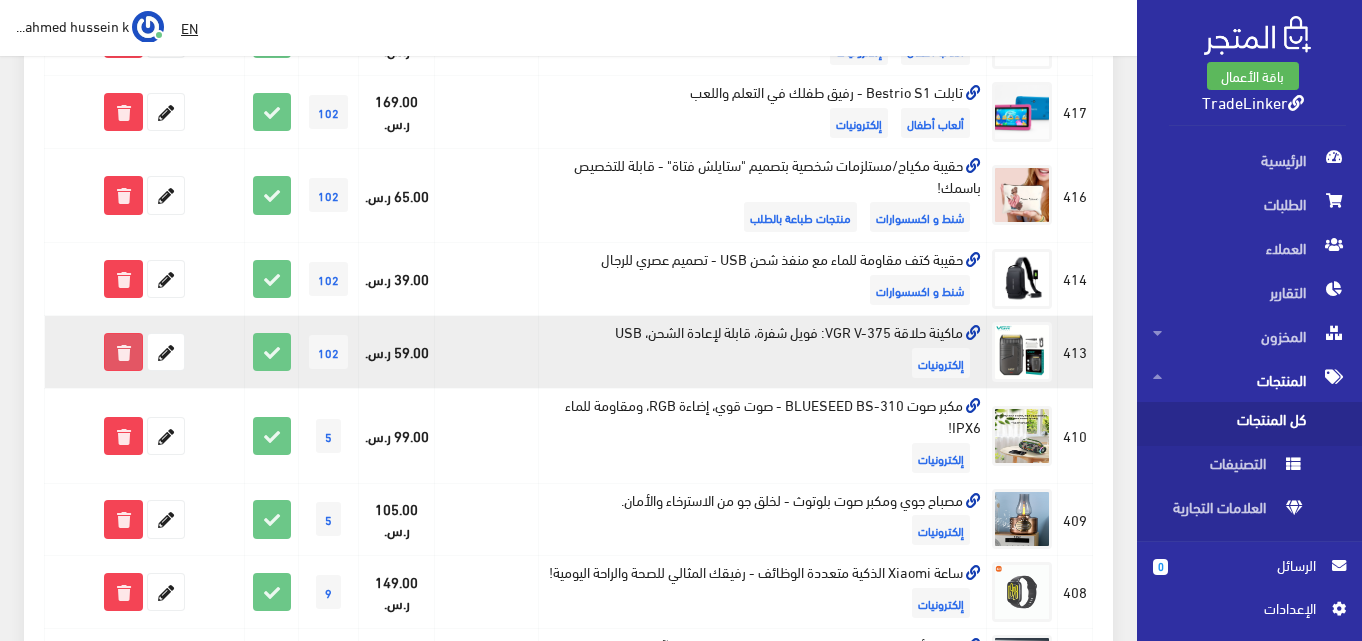 click at bounding box center (123, 352) 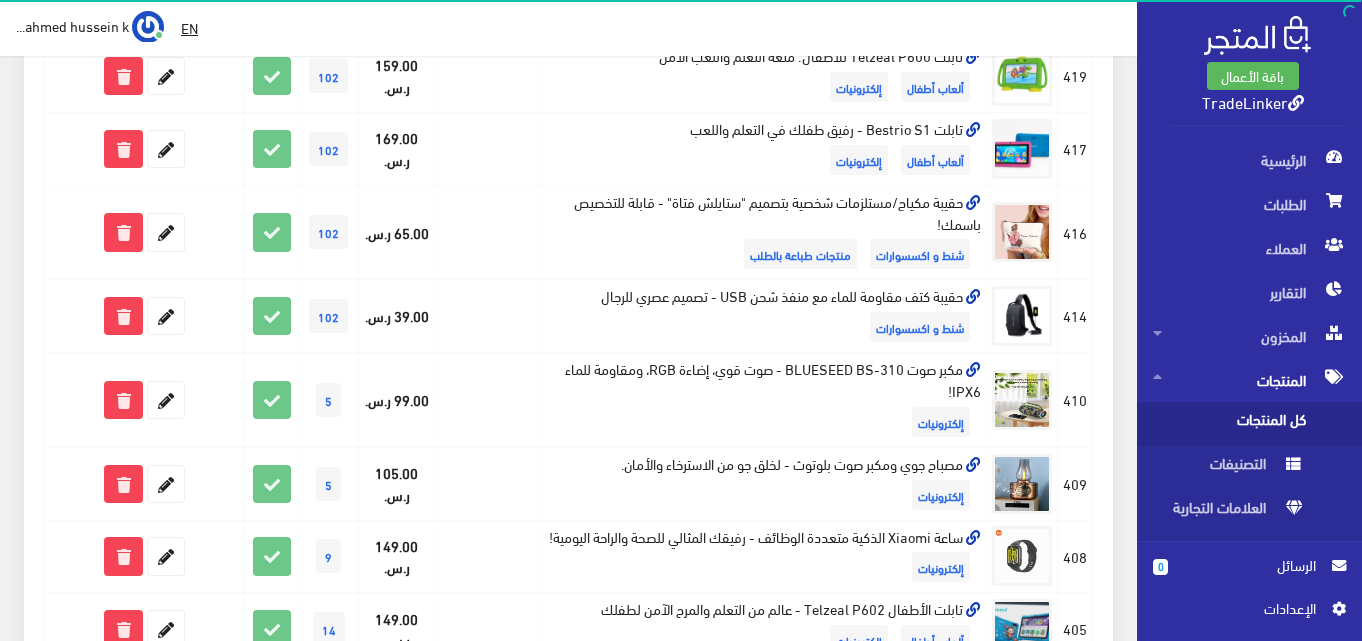 scroll, scrollTop: 1200, scrollLeft: 0, axis: vertical 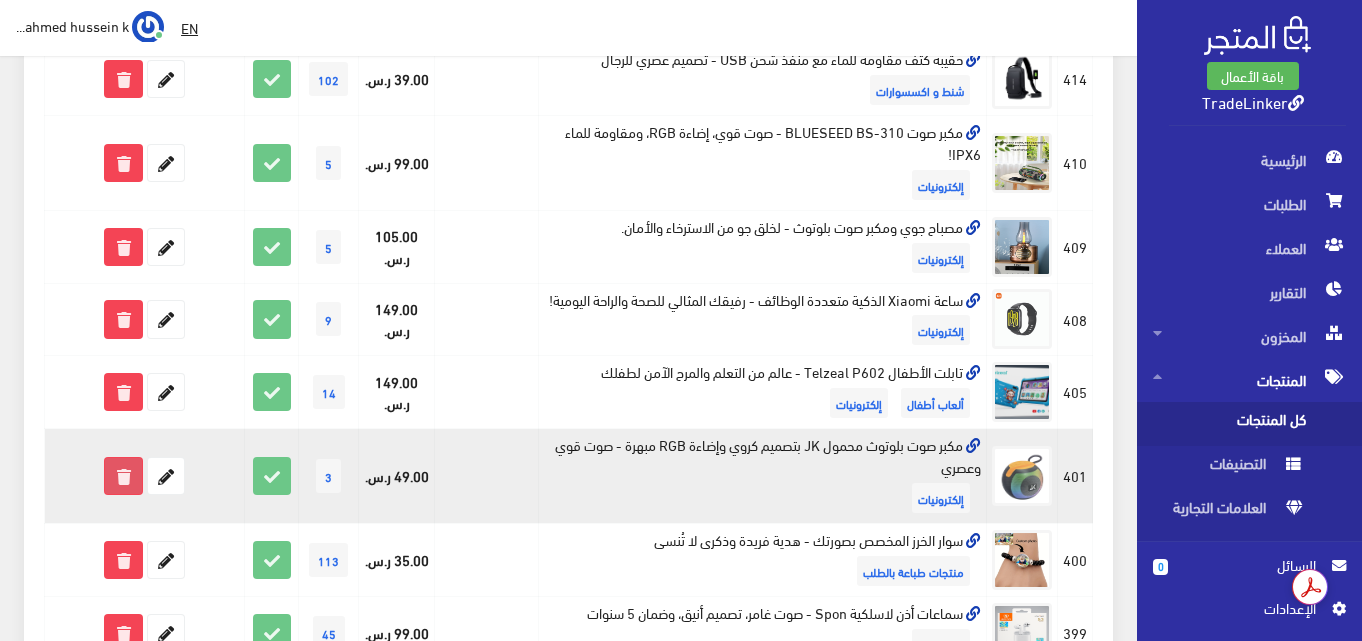 click at bounding box center (123, 476) 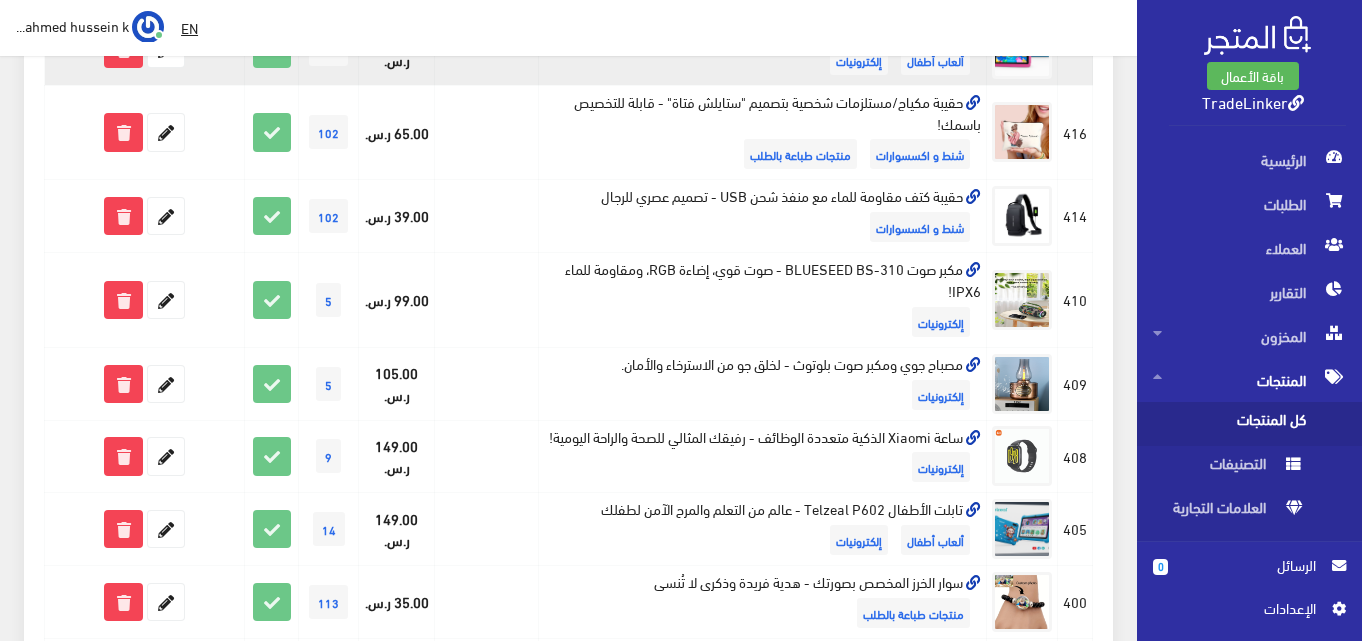 scroll, scrollTop: 1100, scrollLeft: 0, axis: vertical 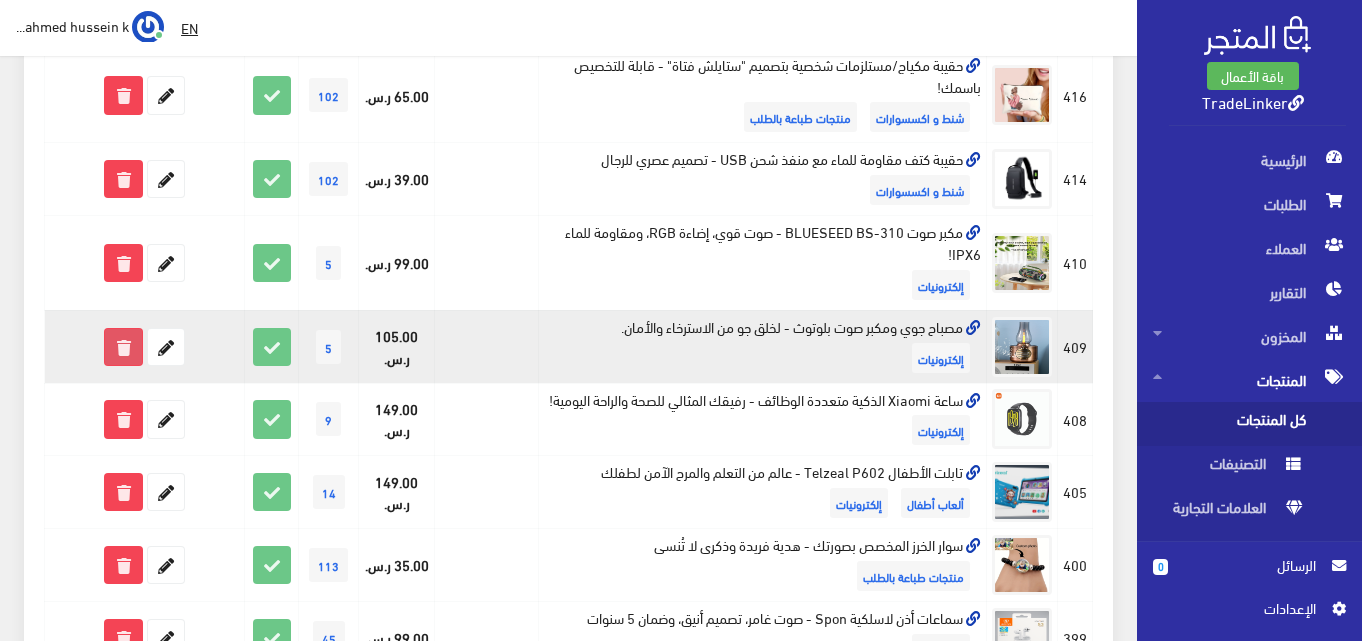 click at bounding box center (123, 347) 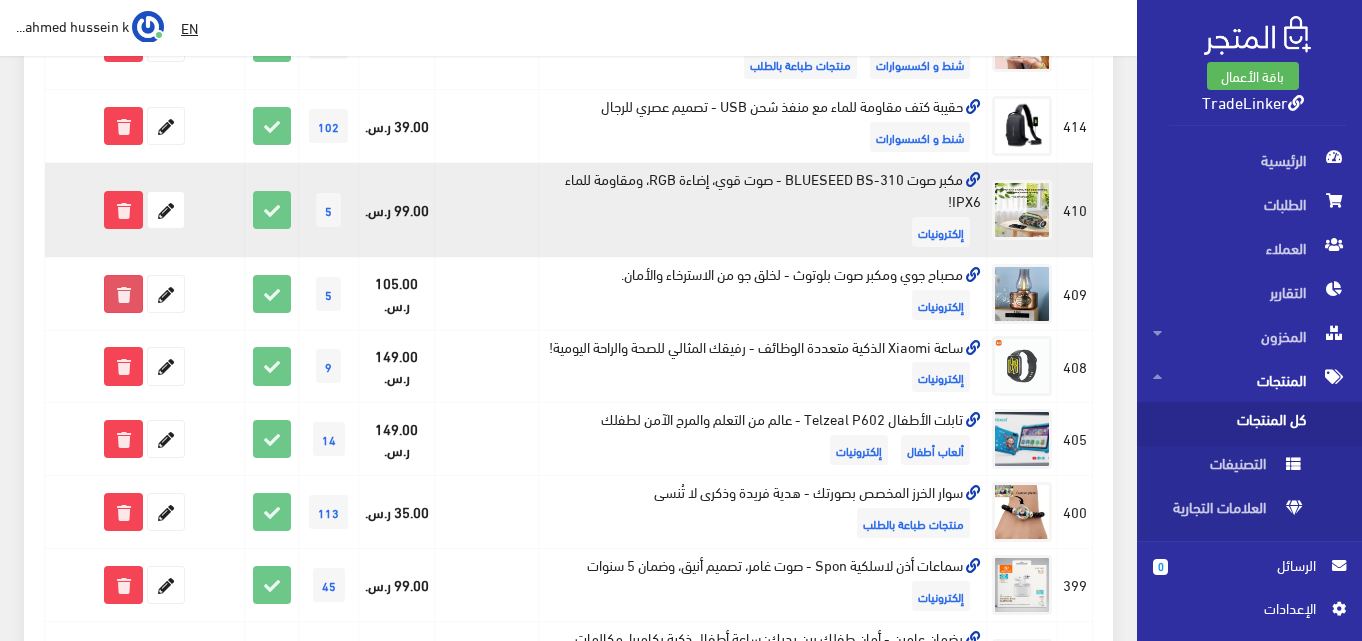 scroll, scrollTop: 1300, scrollLeft: 0, axis: vertical 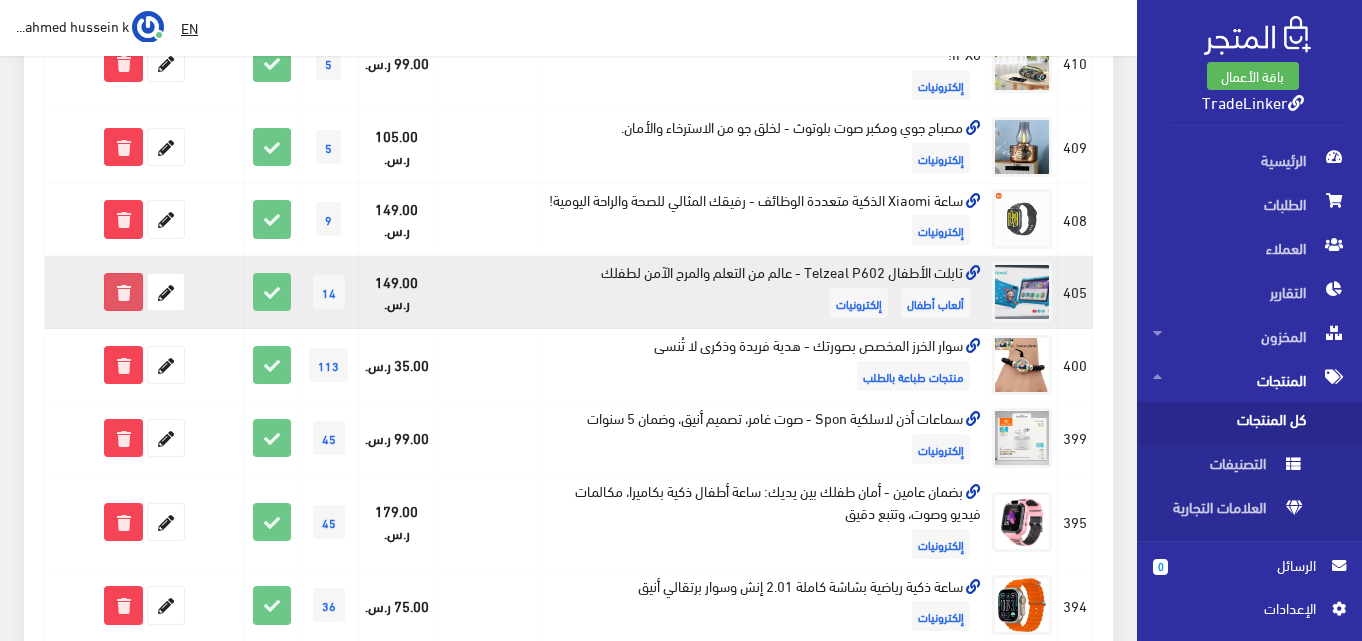 click at bounding box center (123, 292) 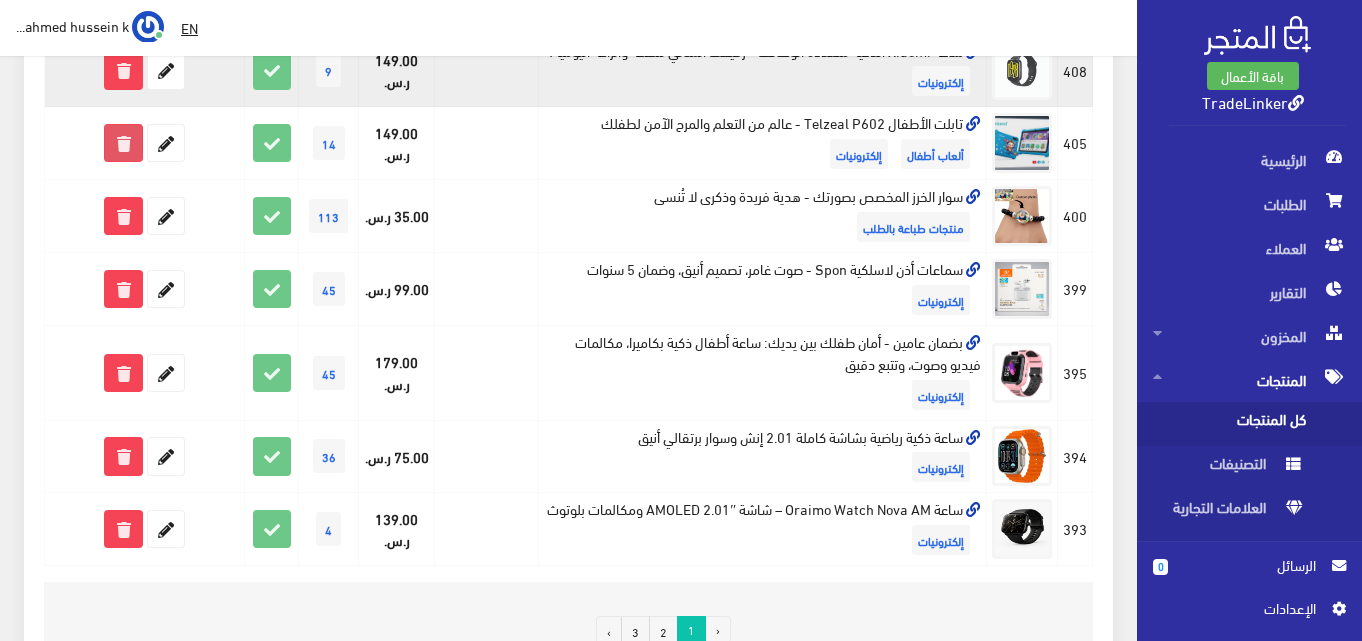 scroll, scrollTop: 1500, scrollLeft: 0, axis: vertical 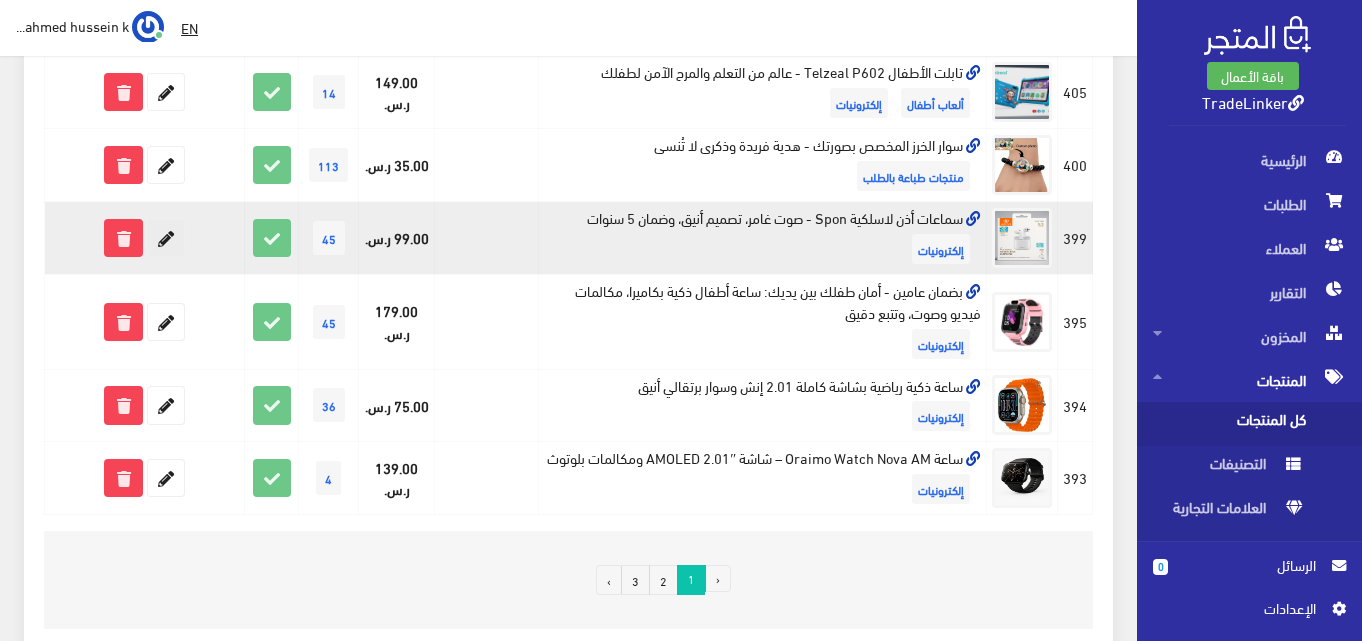 click at bounding box center [166, 238] 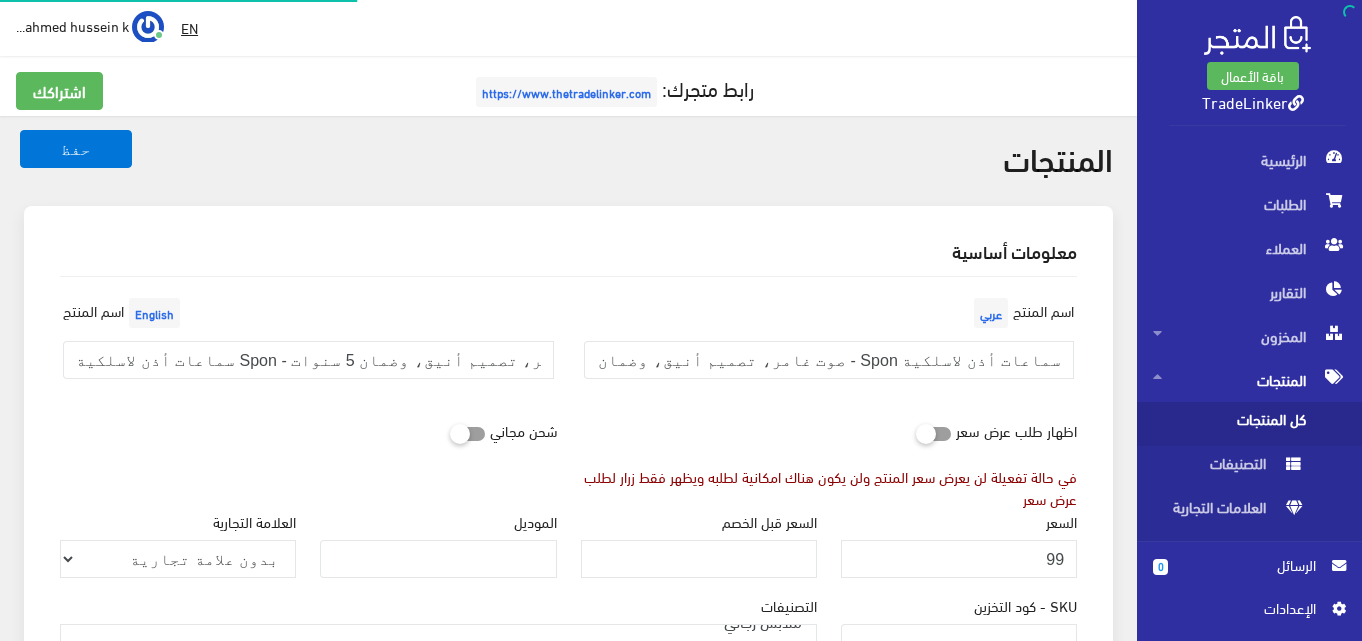 select 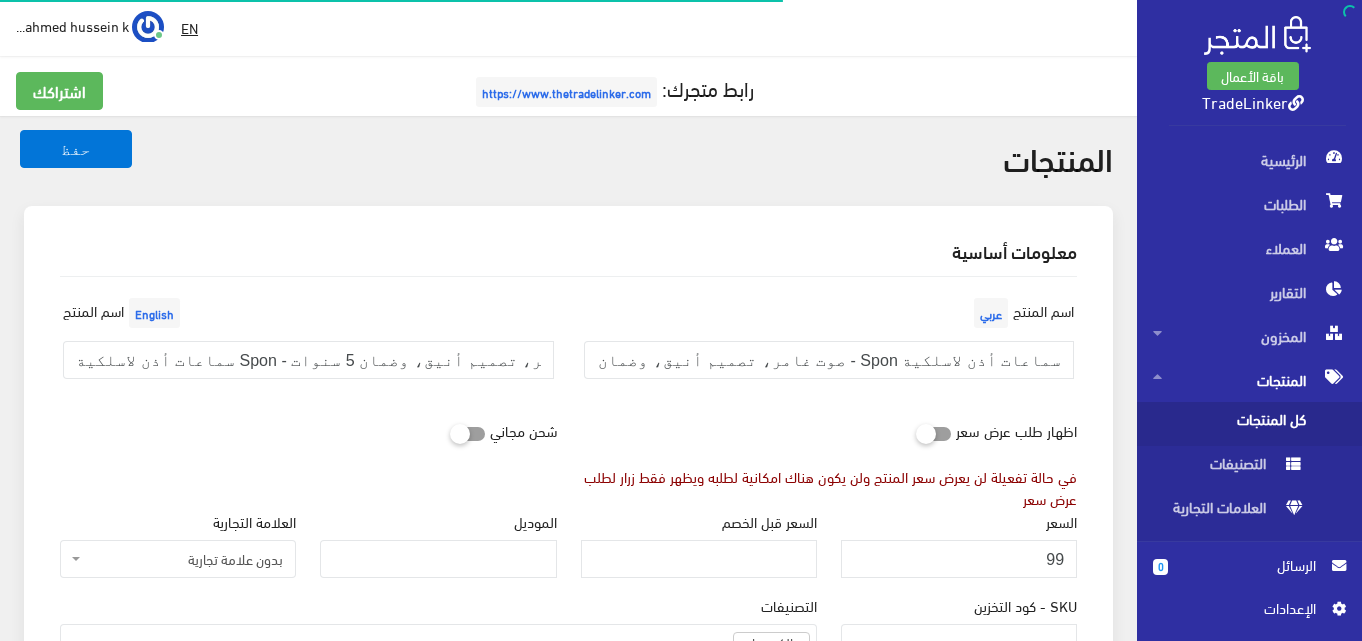 scroll, scrollTop: 64, scrollLeft: 0, axis: vertical 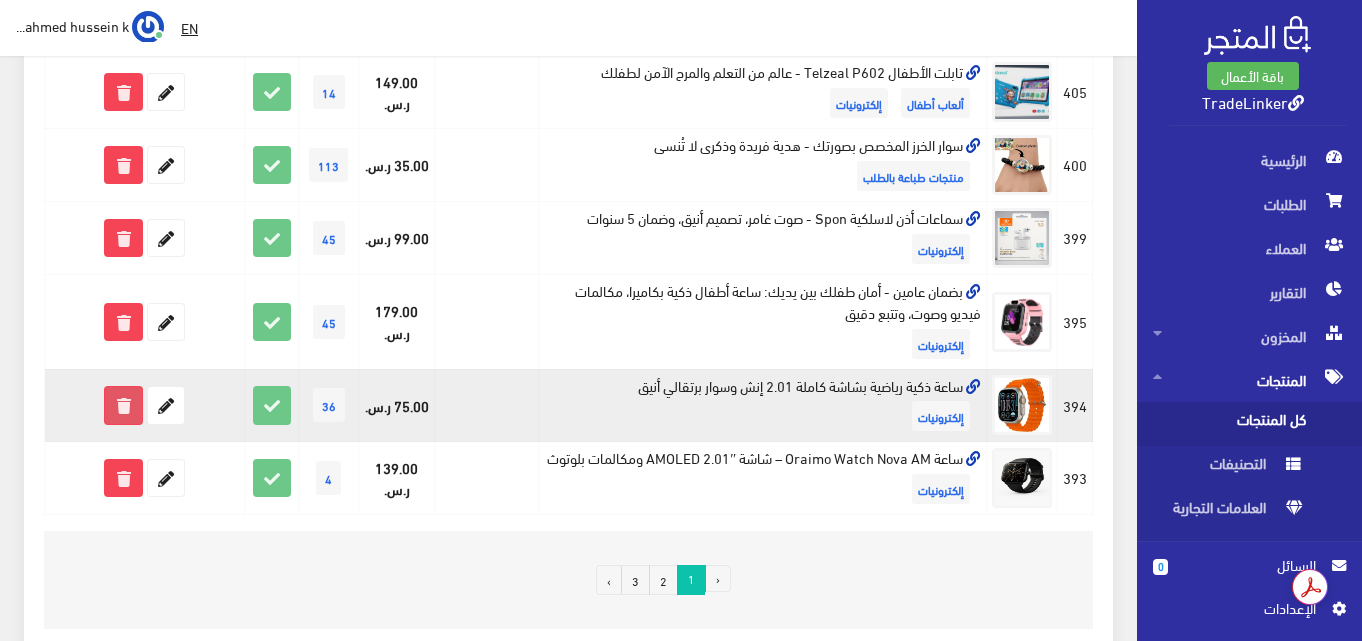 click at bounding box center (123, 405) 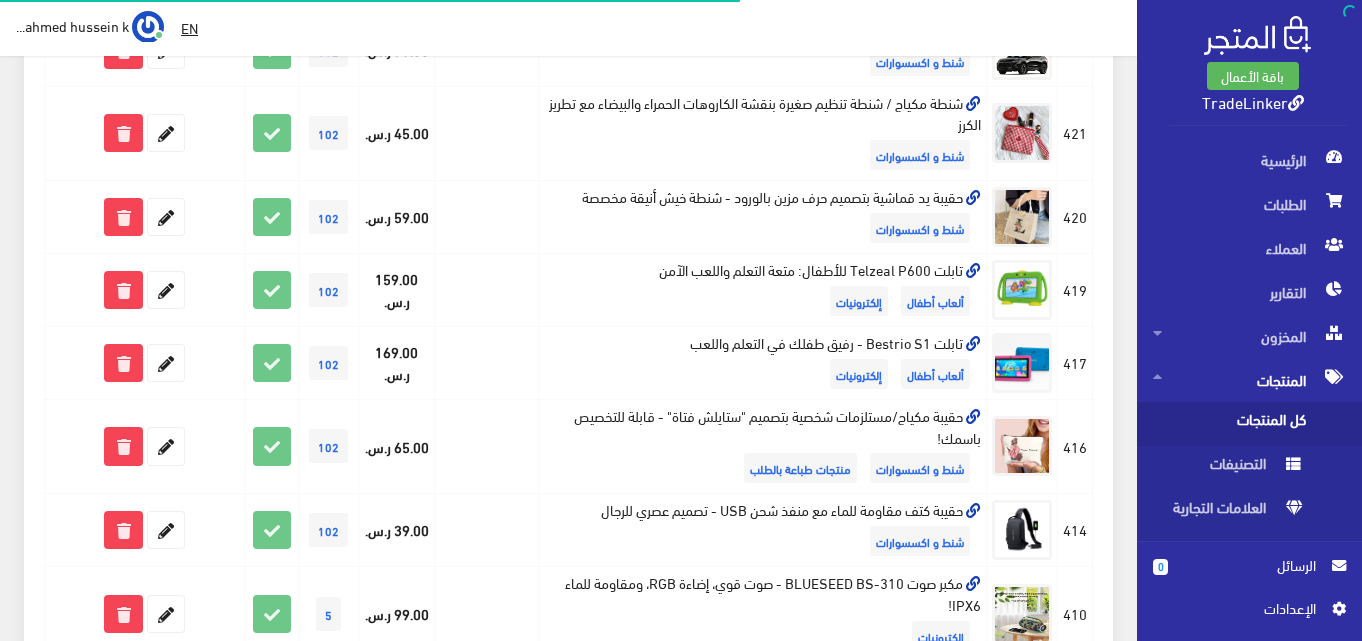 scroll, scrollTop: 1500, scrollLeft: 0, axis: vertical 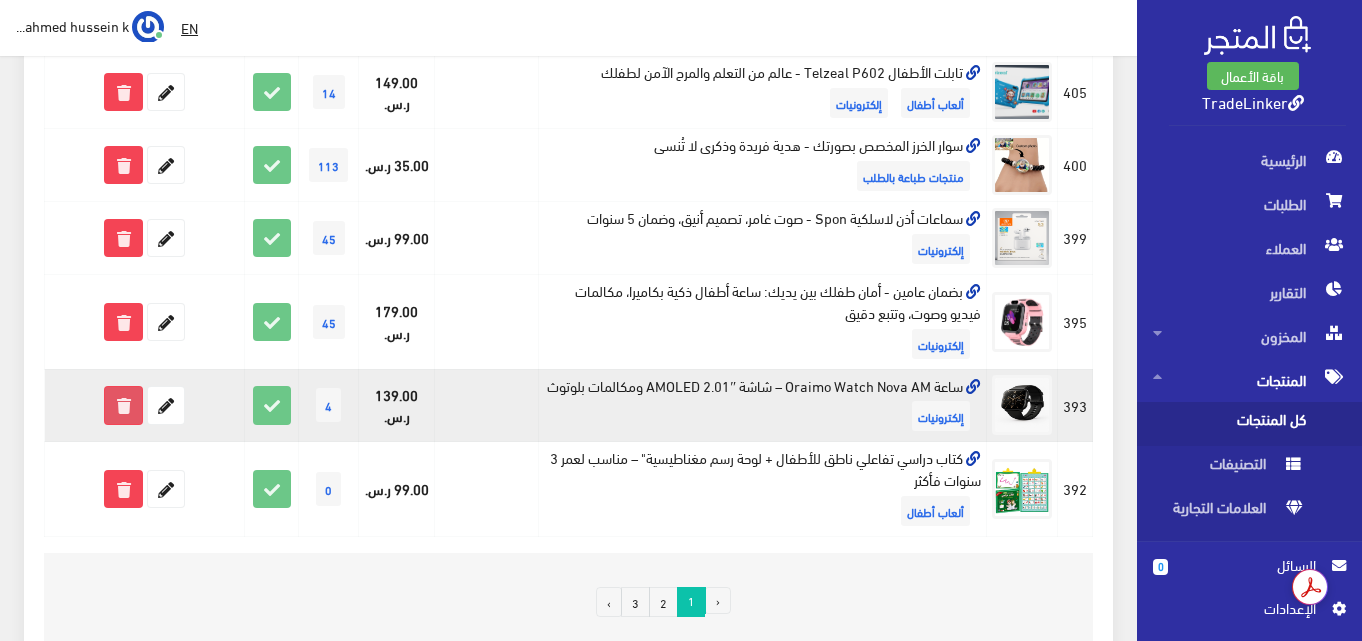 click at bounding box center (123, 405) 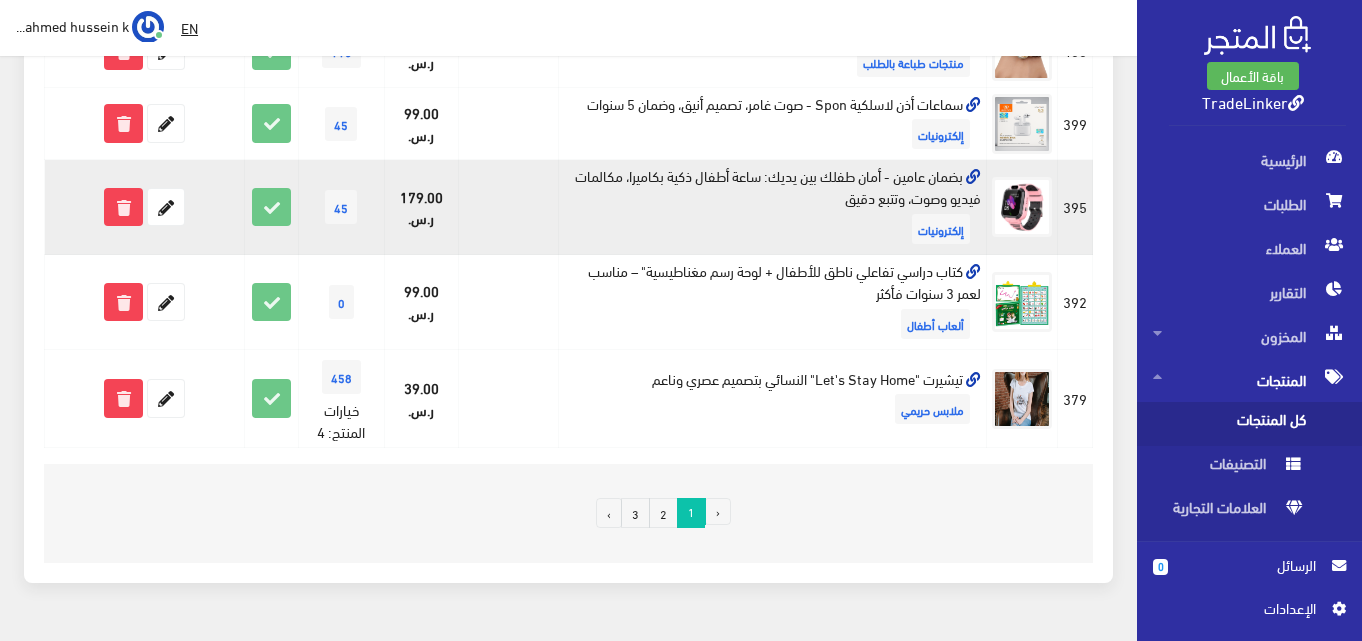 scroll, scrollTop: 1611, scrollLeft: 0, axis: vertical 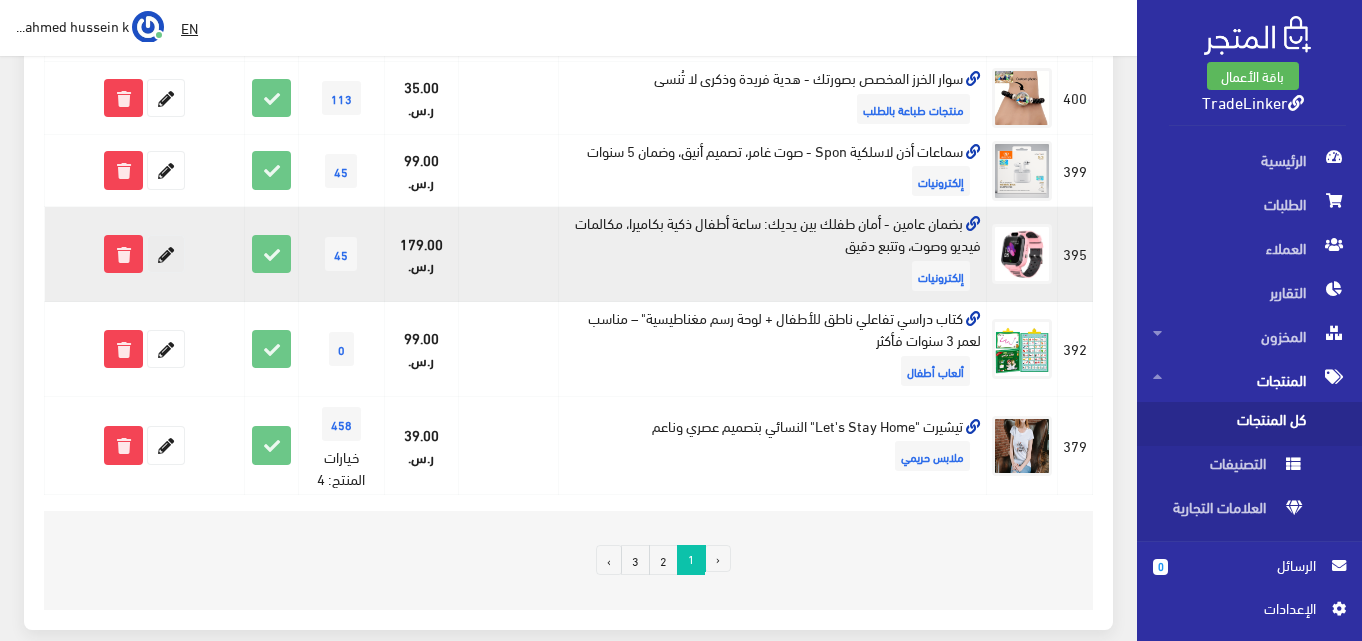 click at bounding box center (166, 254) 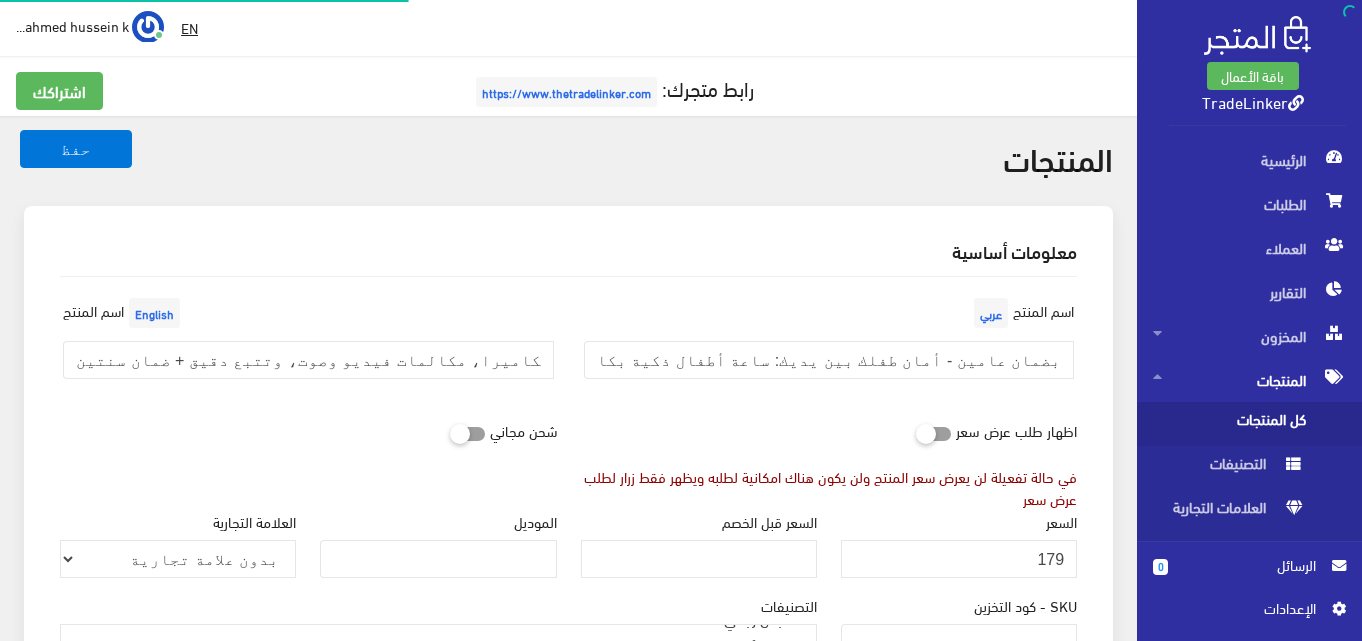 select on "7" 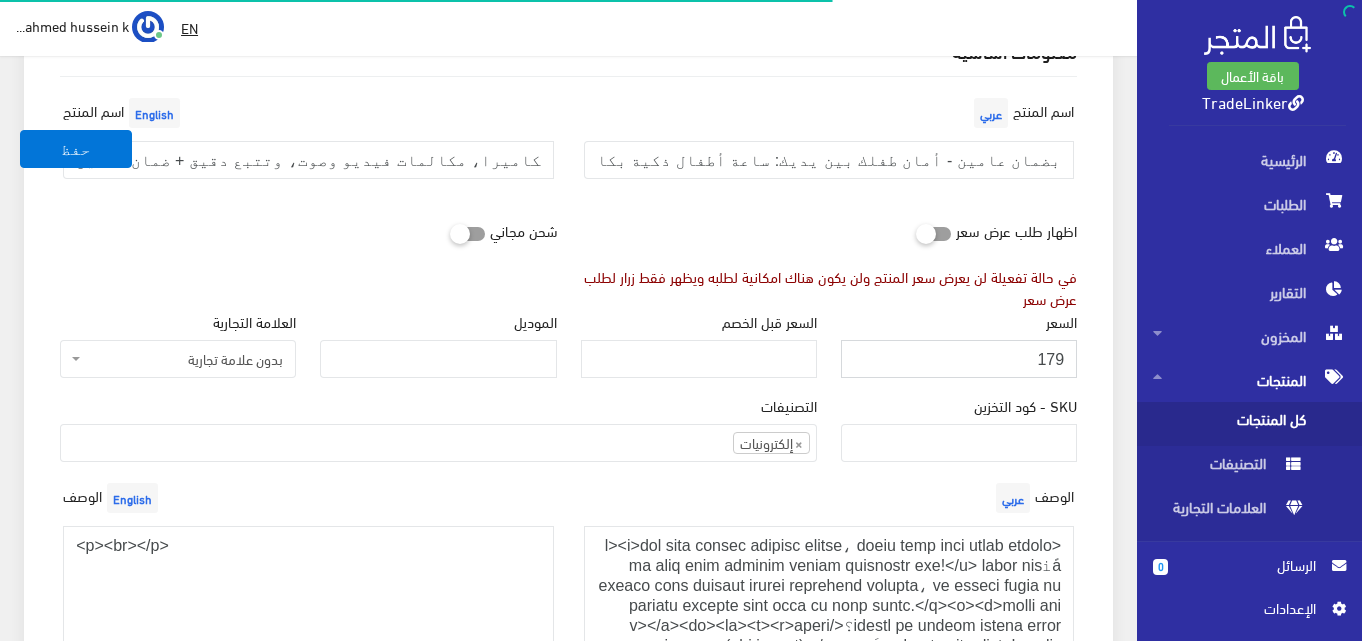 click on "179" at bounding box center [959, 359] 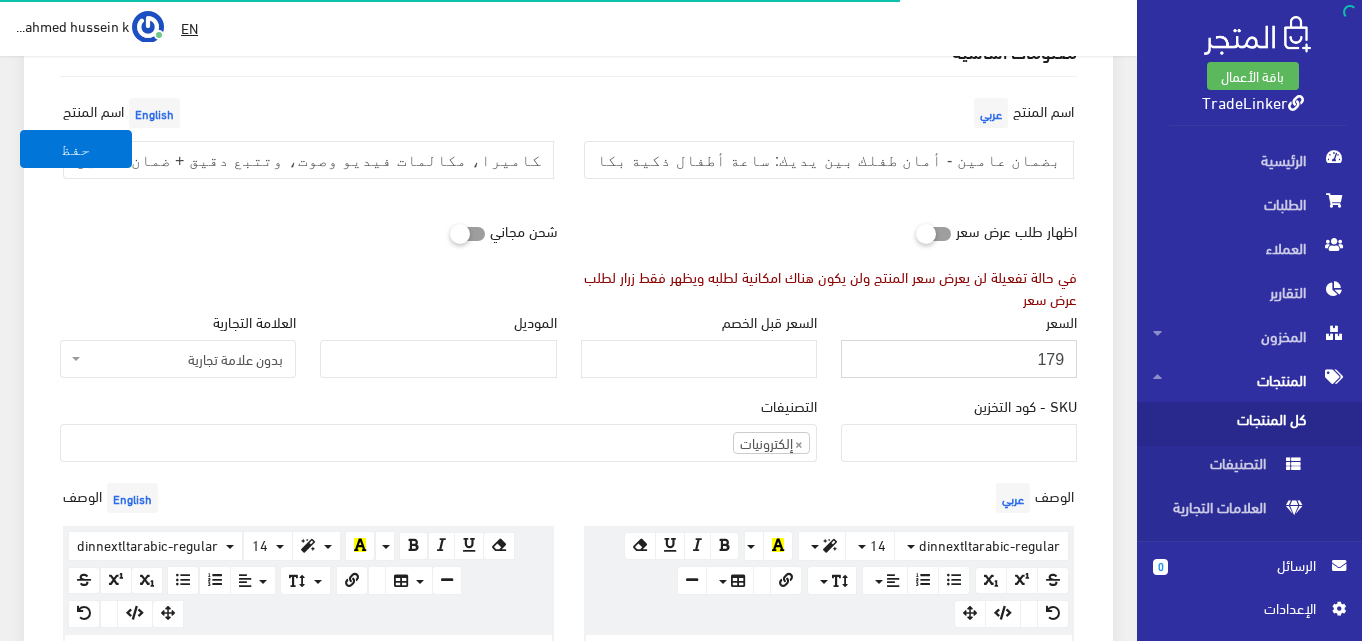 scroll, scrollTop: 200, scrollLeft: 0, axis: vertical 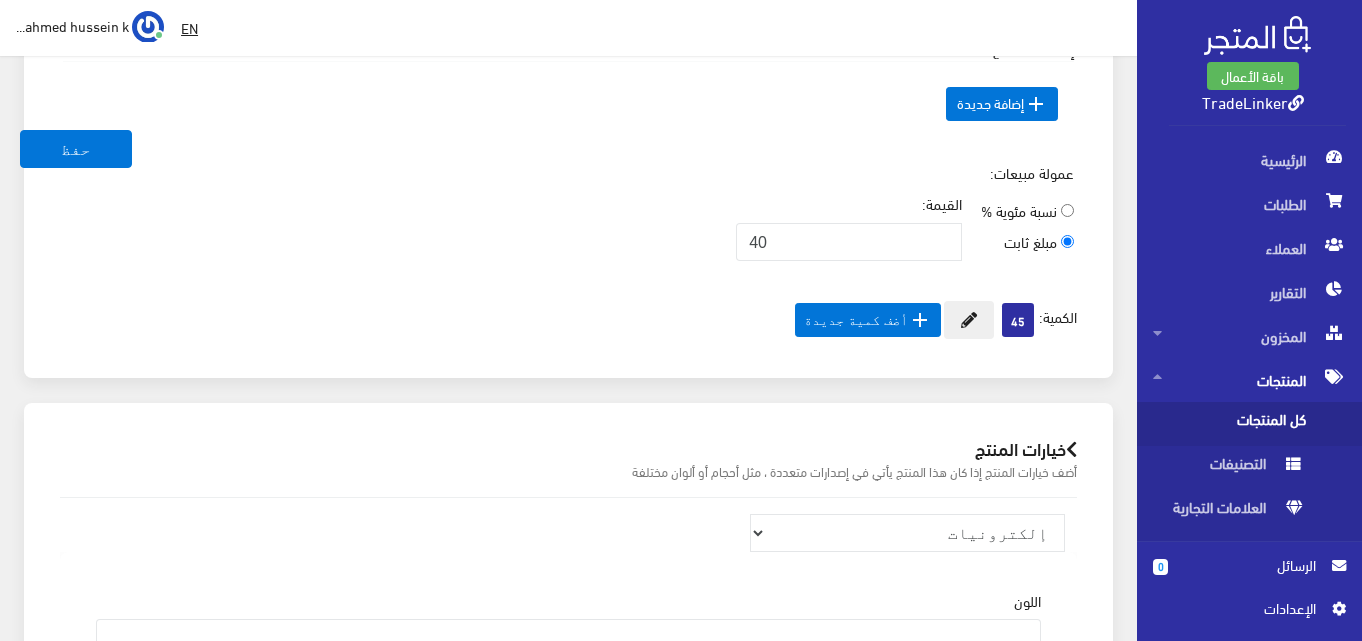 type on "123" 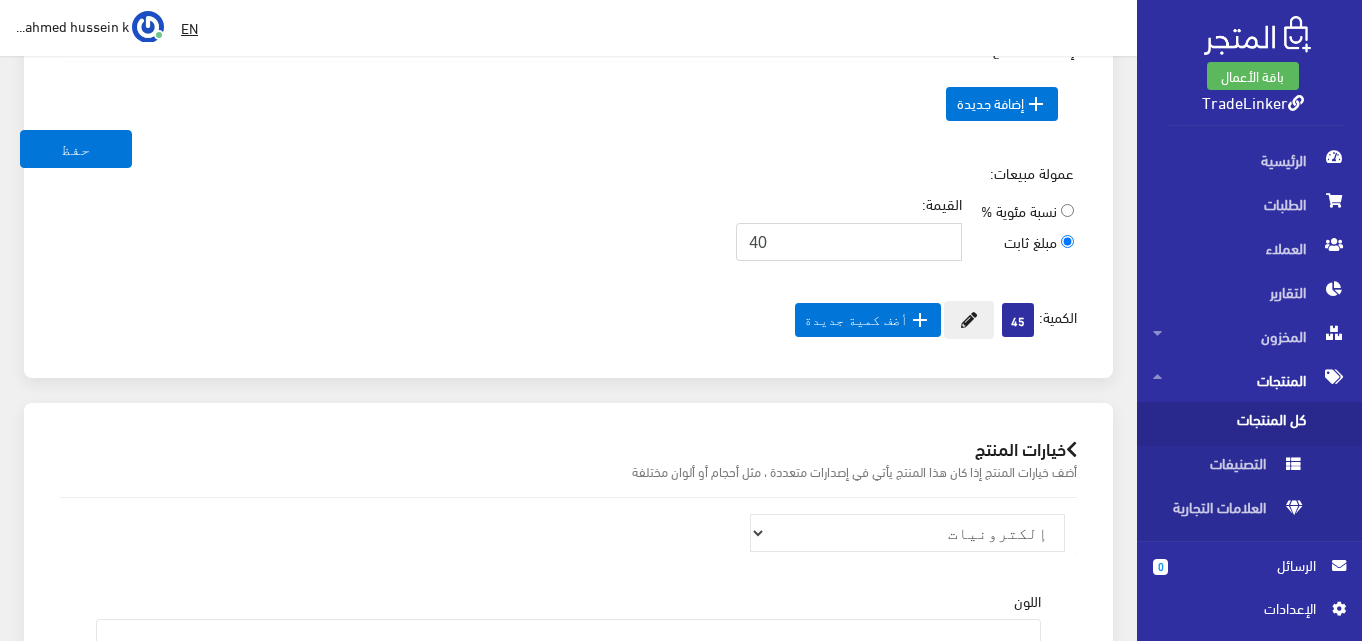 drag, startPoint x: 799, startPoint y: 232, endPoint x: 721, endPoint y: 240, distance: 78.40918 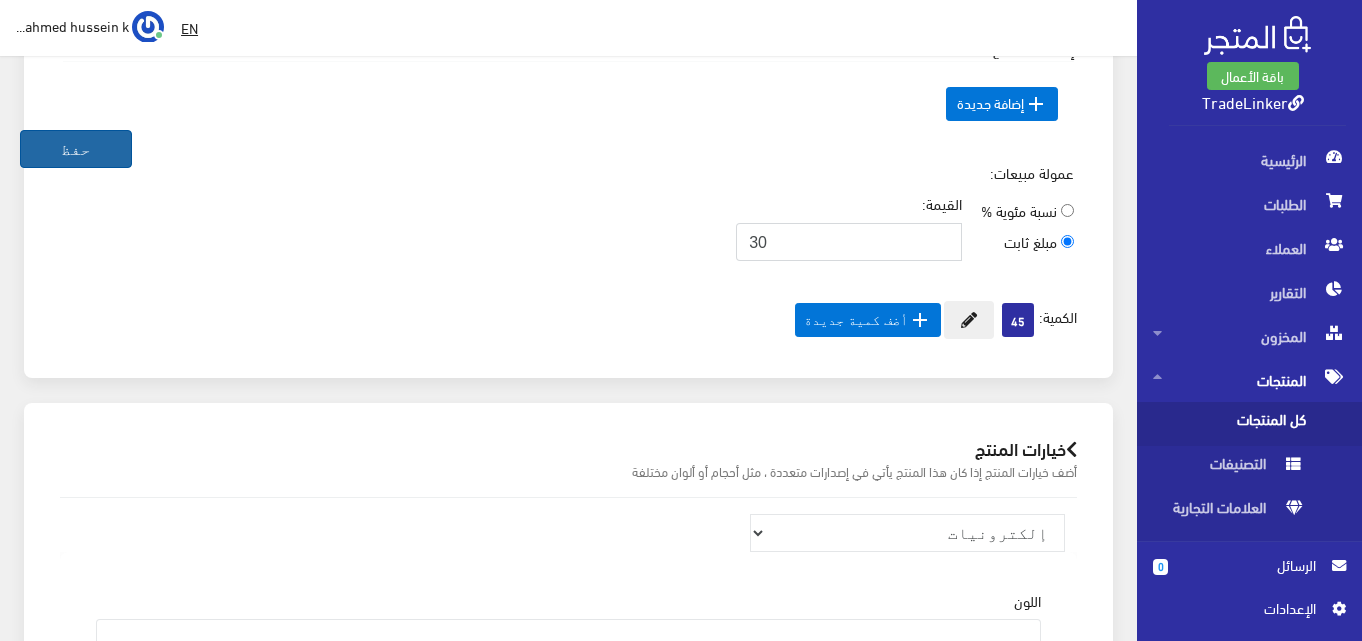 type on "30" 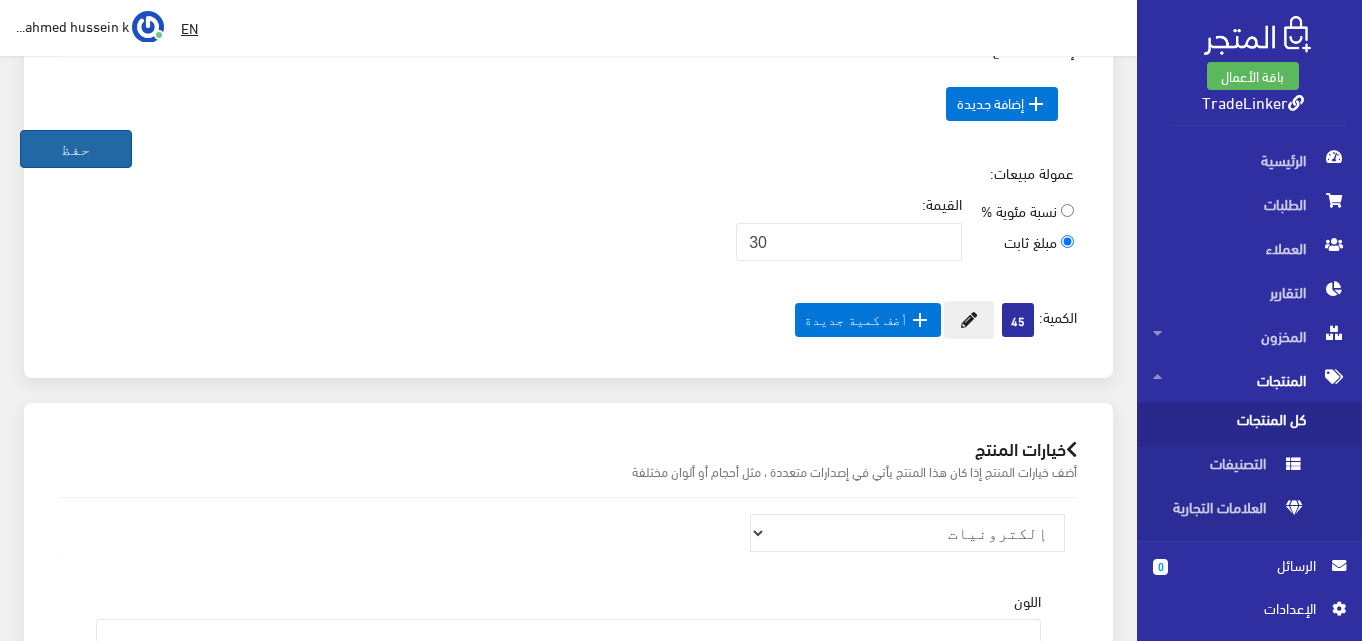click on "حفظ" at bounding box center [76, 149] 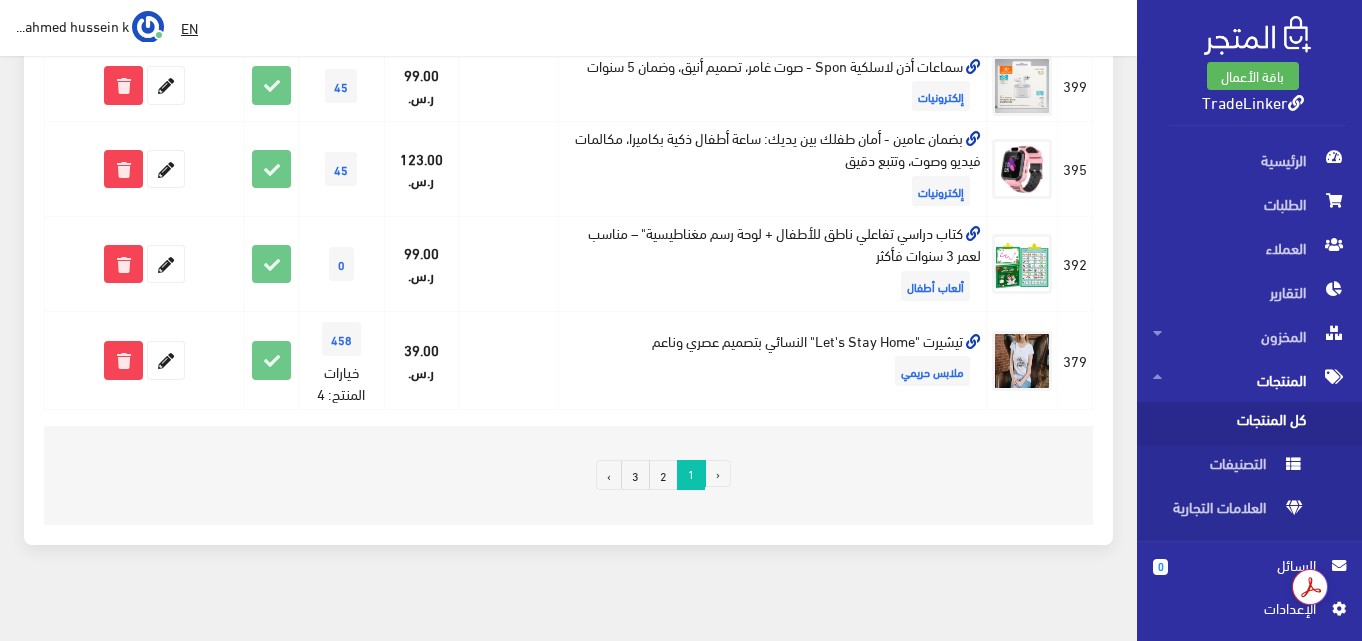 scroll, scrollTop: 1711, scrollLeft: 0, axis: vertical 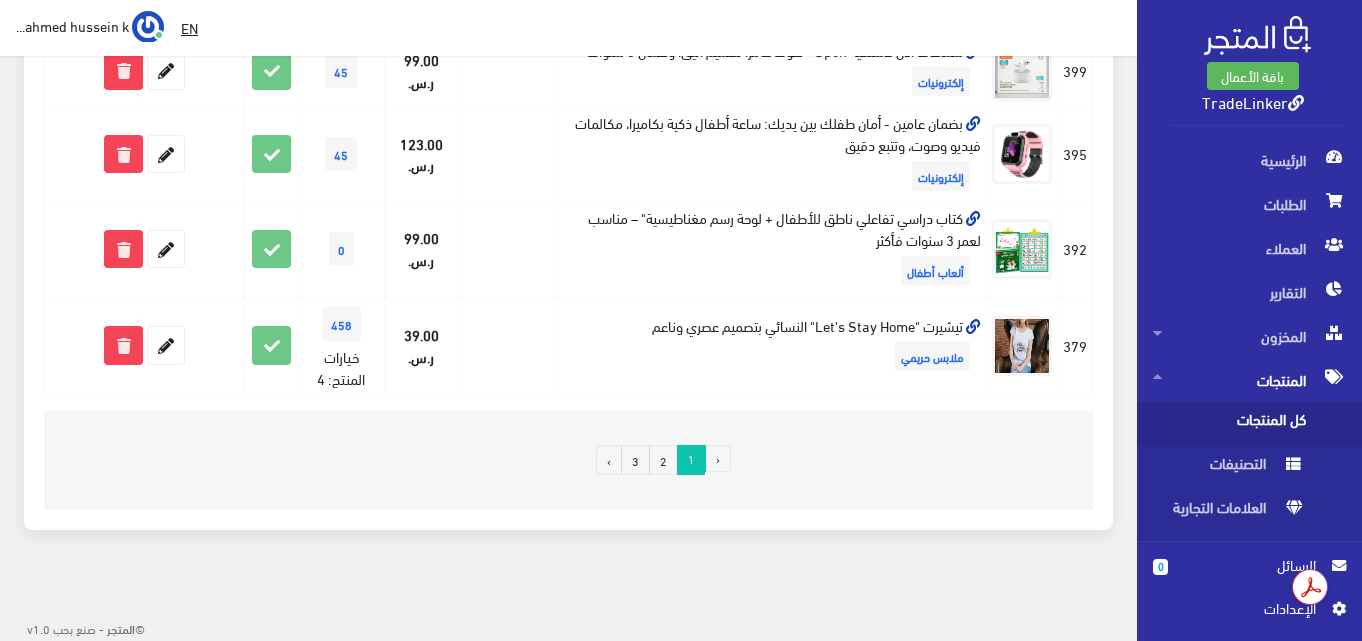 click on "2" at bounding box center [663, 460] 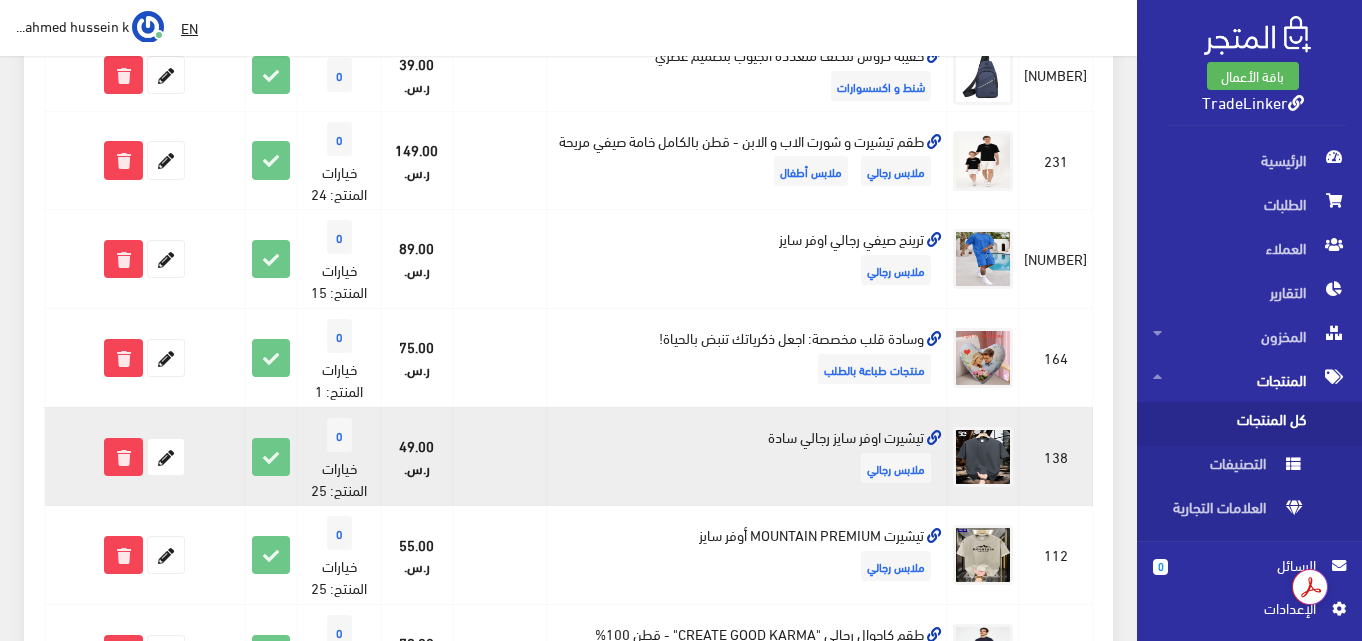 scroll, scrollTop: 1600, scrollLeft: 0, axis: vertical 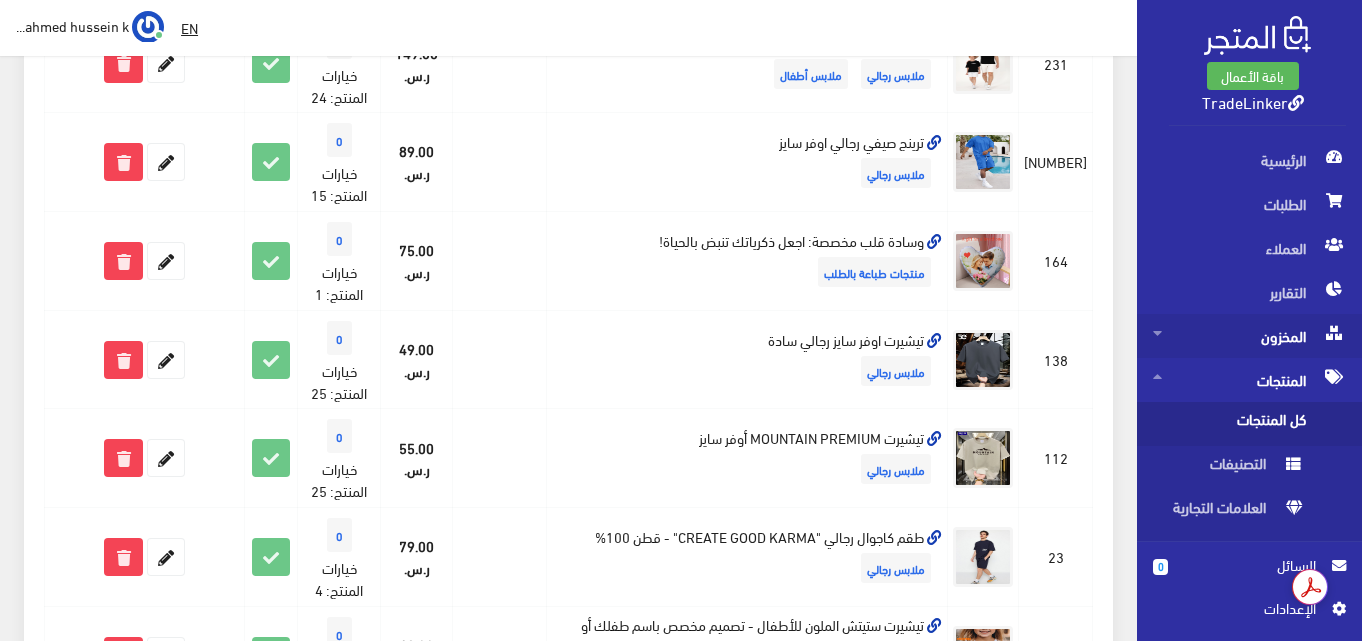 click on "المخزون" at bounding box center [1249, 336] 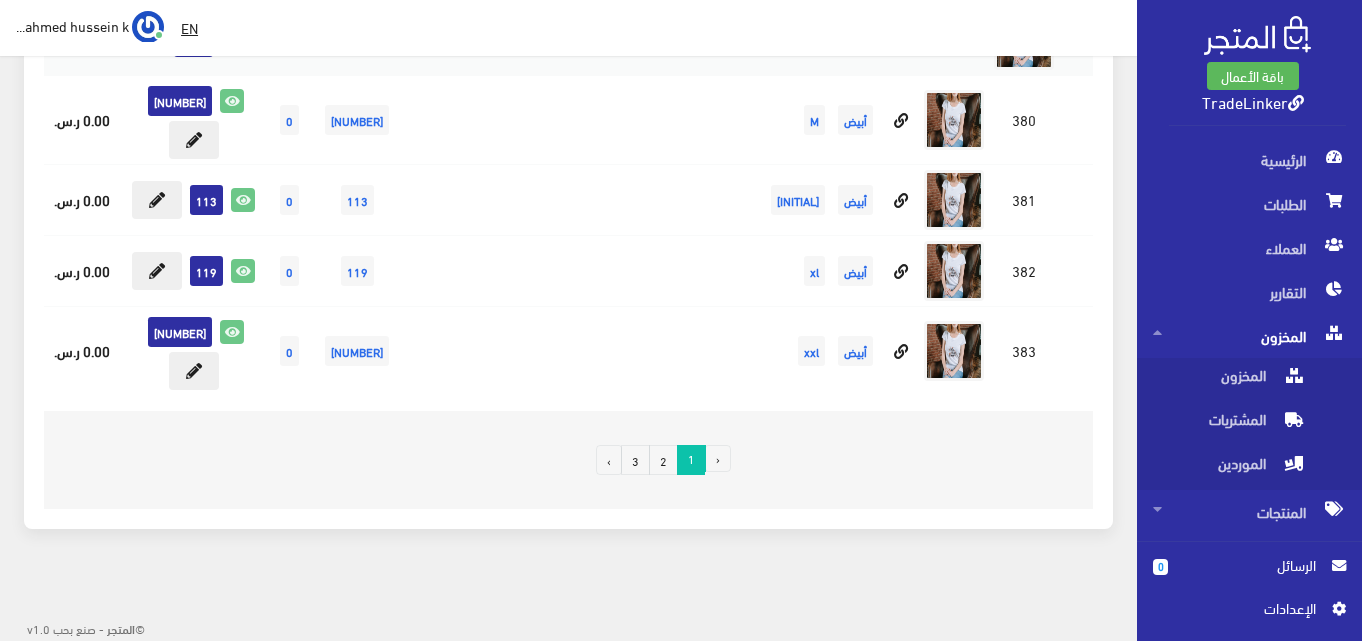 scroll, scrollTop: 2123, scrollLeft: 0, axis: vertical 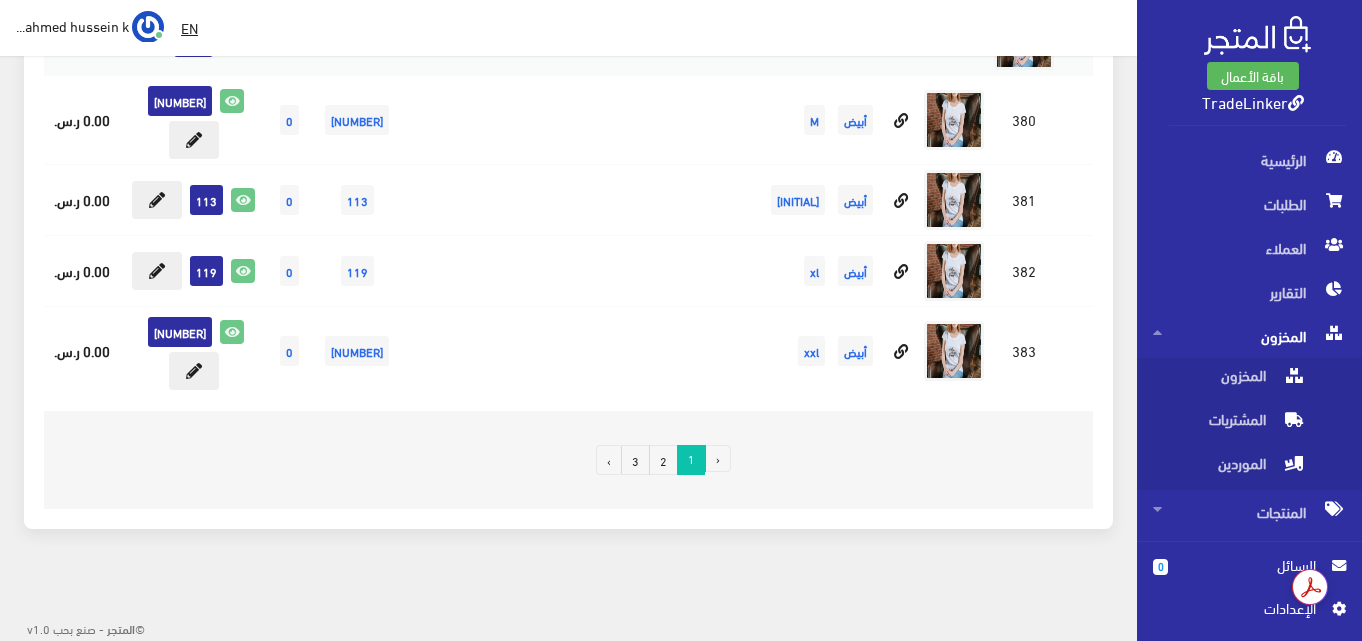 click on "2" at bounding box center (663, 460) 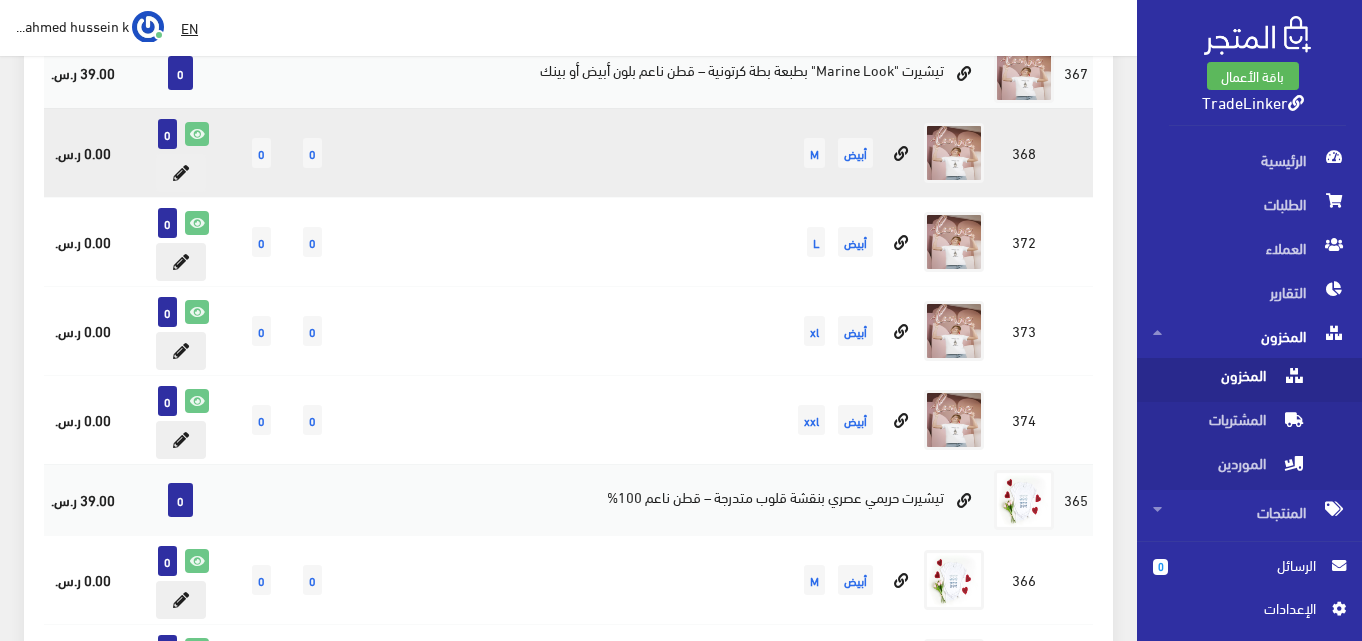 scroll, scrollTop: 600, scrollLeft: 0, axis: vertical 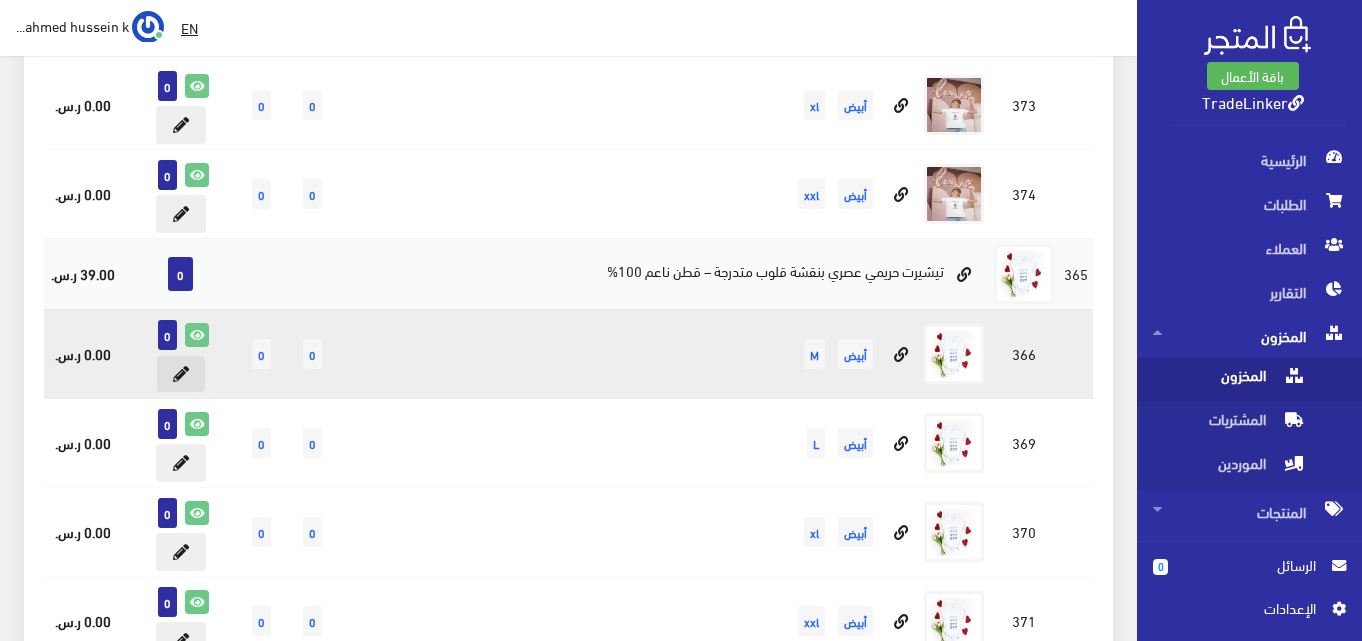click at bounding box center (181, 374) 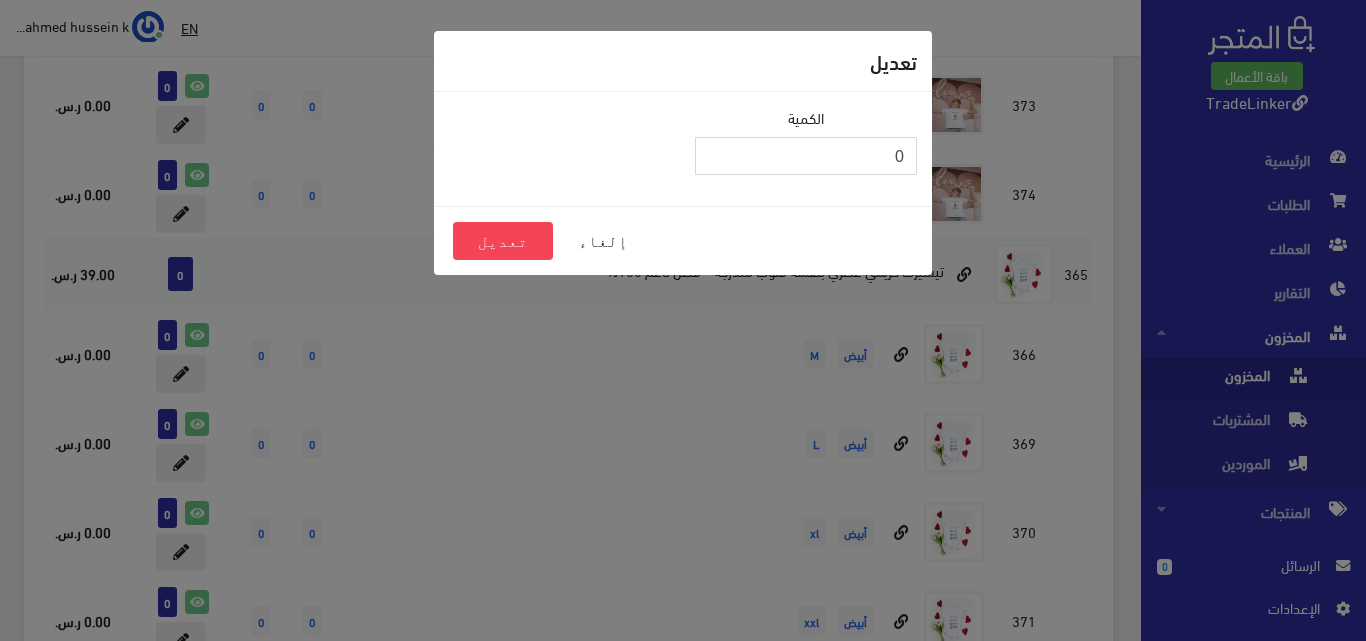 click on "0" at bounding box center (806, 156) 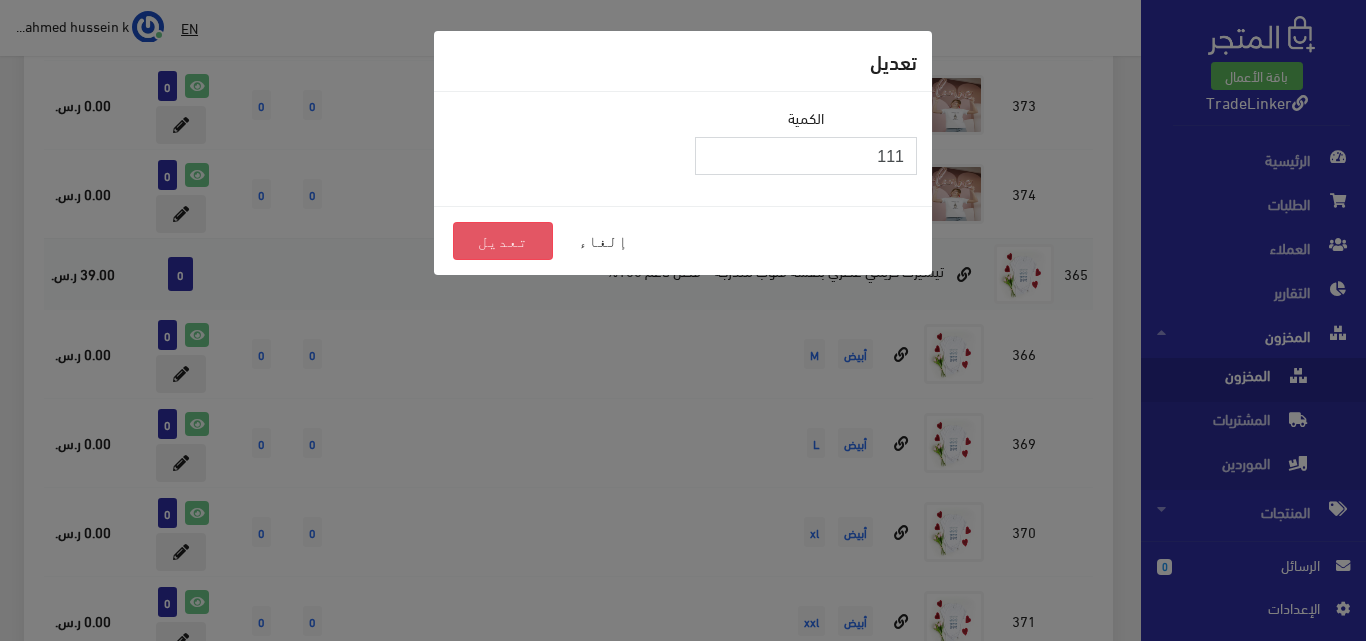 type on "111" 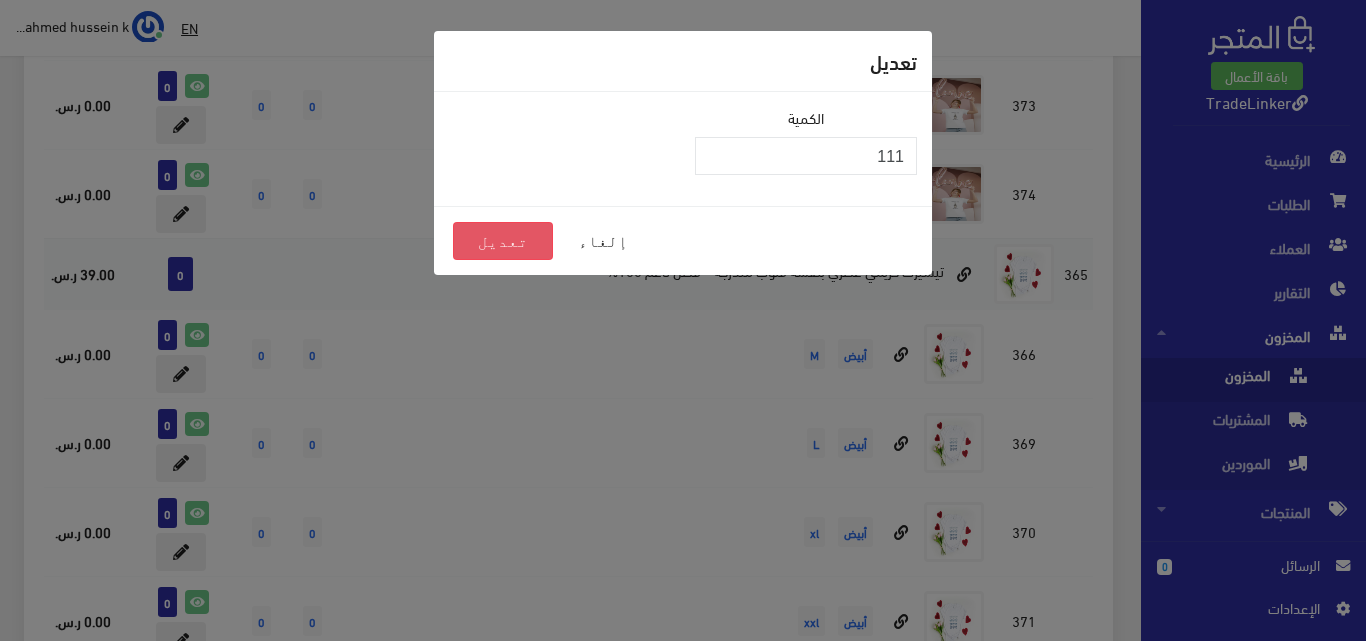 click on "تعديل" at bounding box center (503, 241) 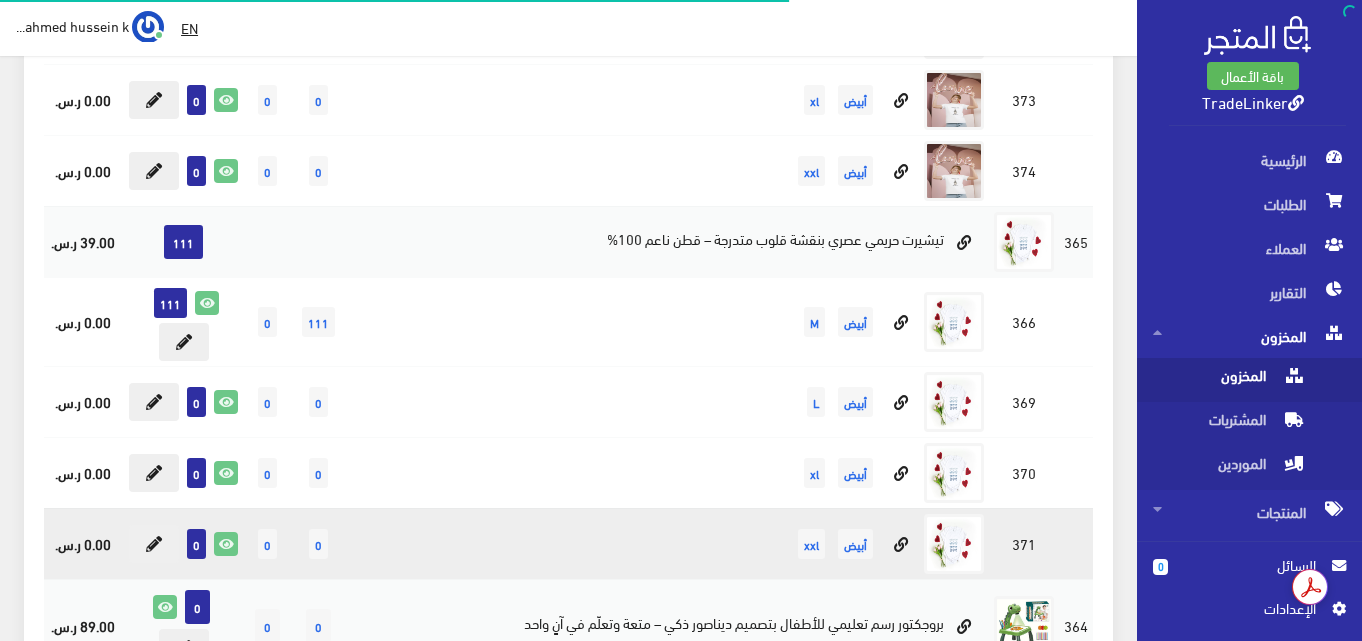 scroll, scrollTop: 600, scrollLeft: 0, axis: vertical 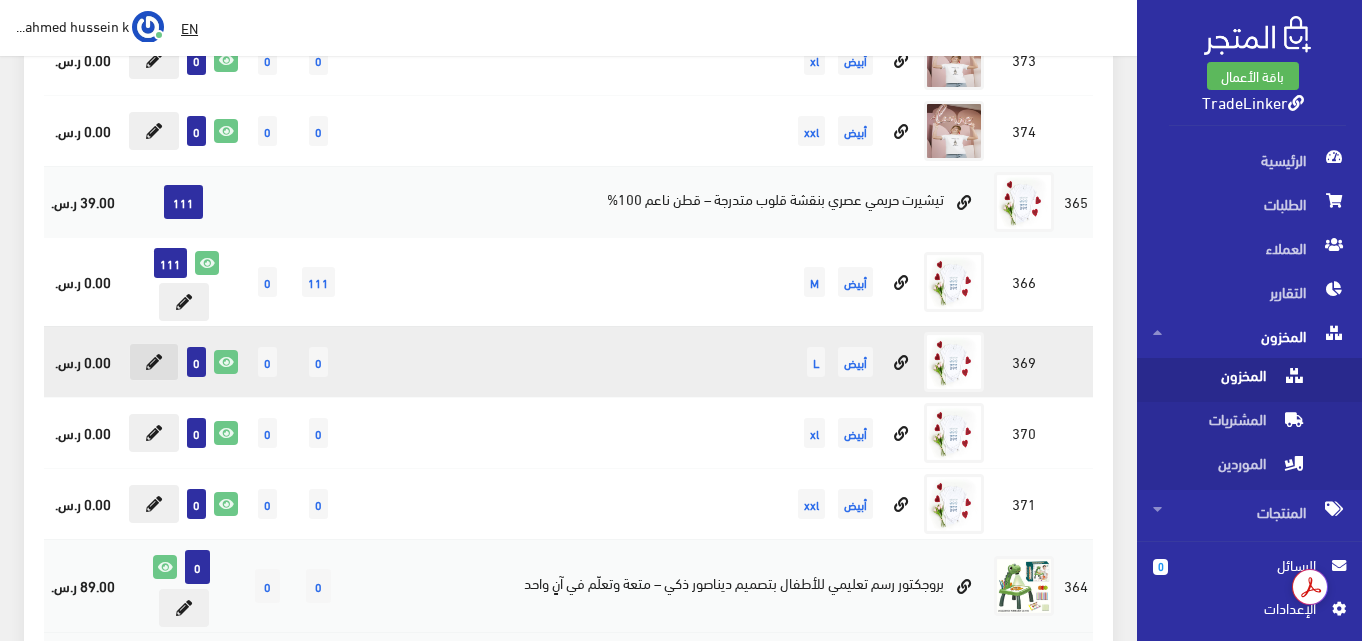 click at bounding box center [154, 362] 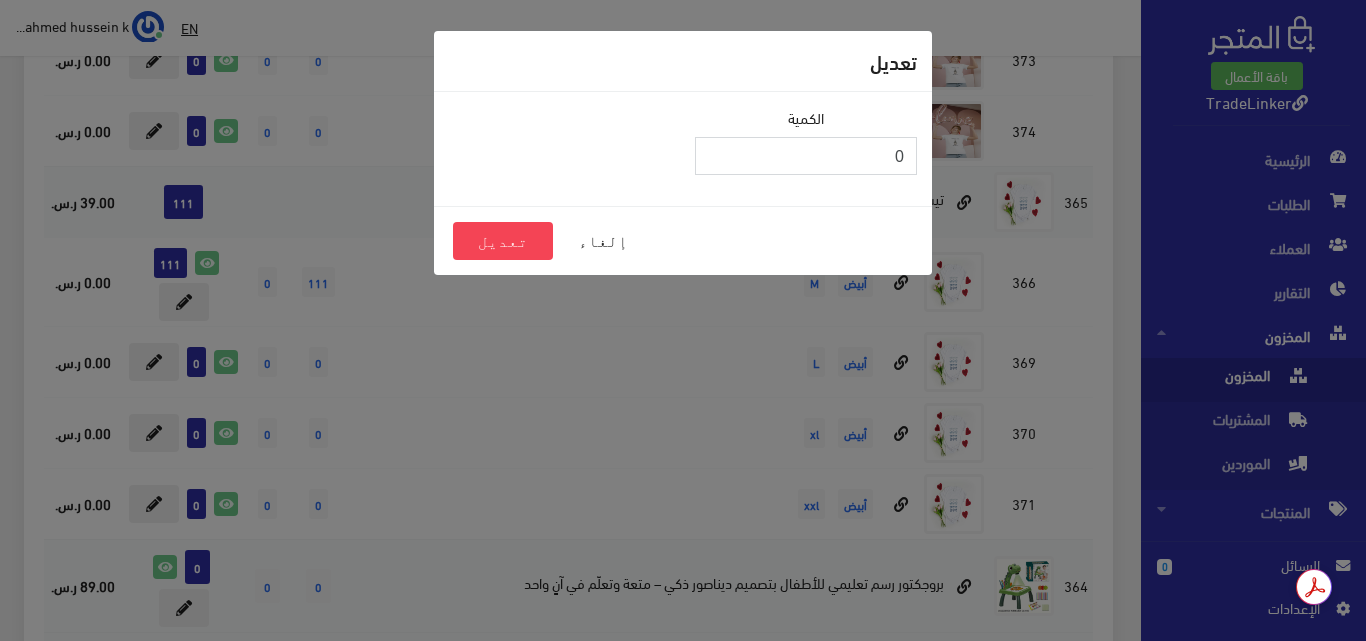 click on "0" at bounding box center [806, 156] 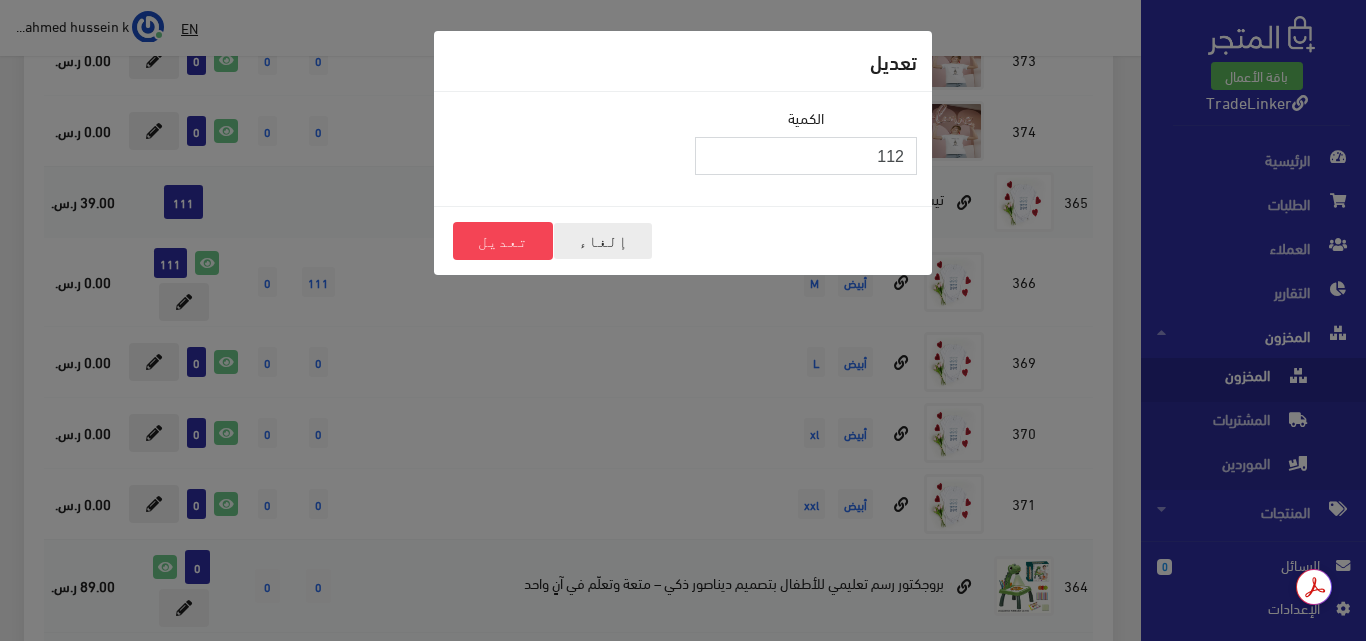 type on "112" 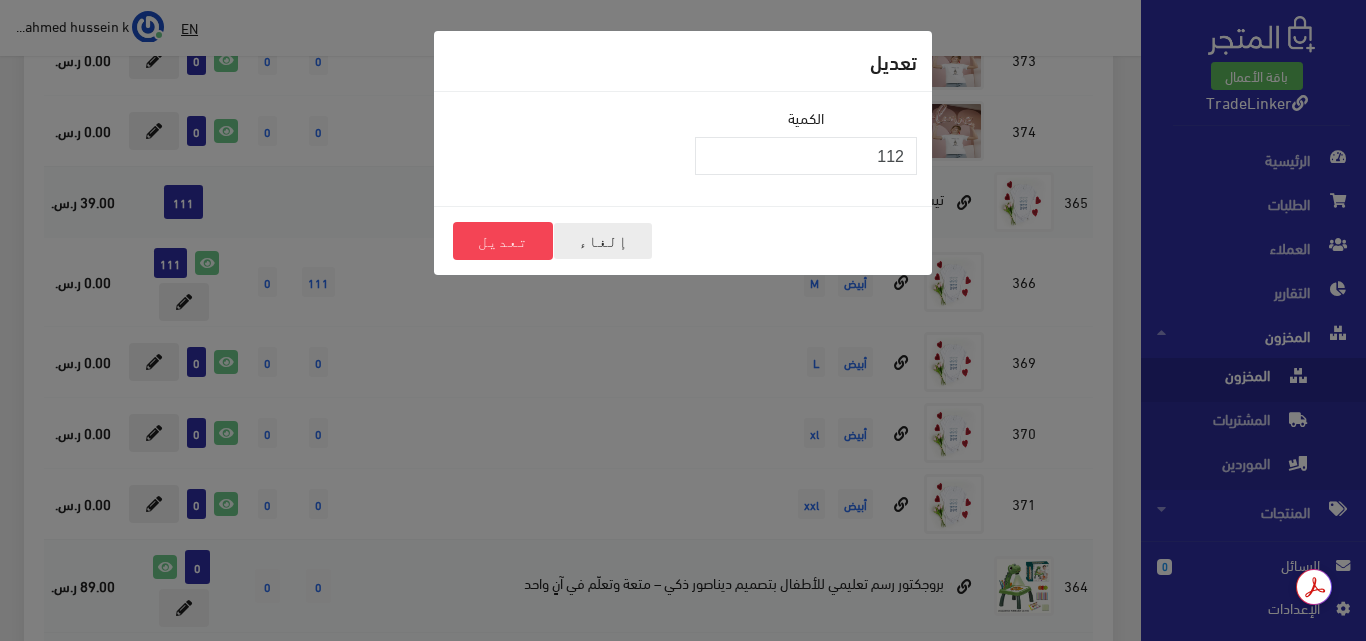click on "إلغاء" at bounding box center (603, 241) 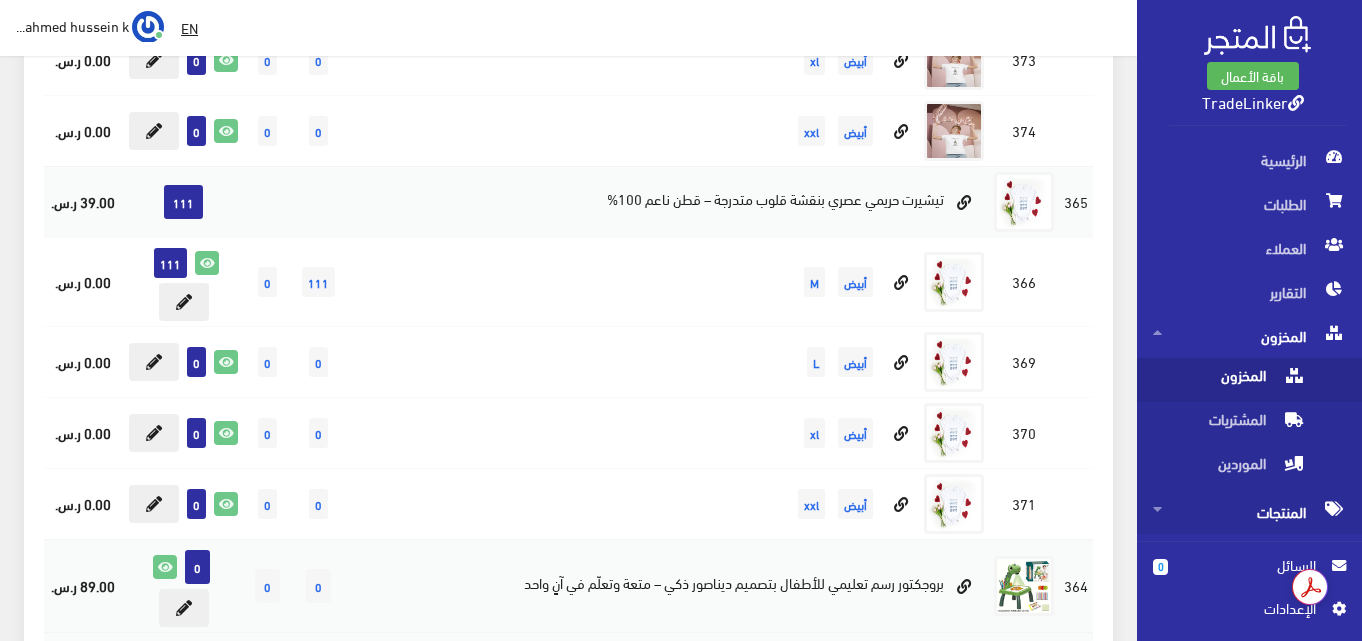 click on "المنتجات" at bounding box center (1249, 512) 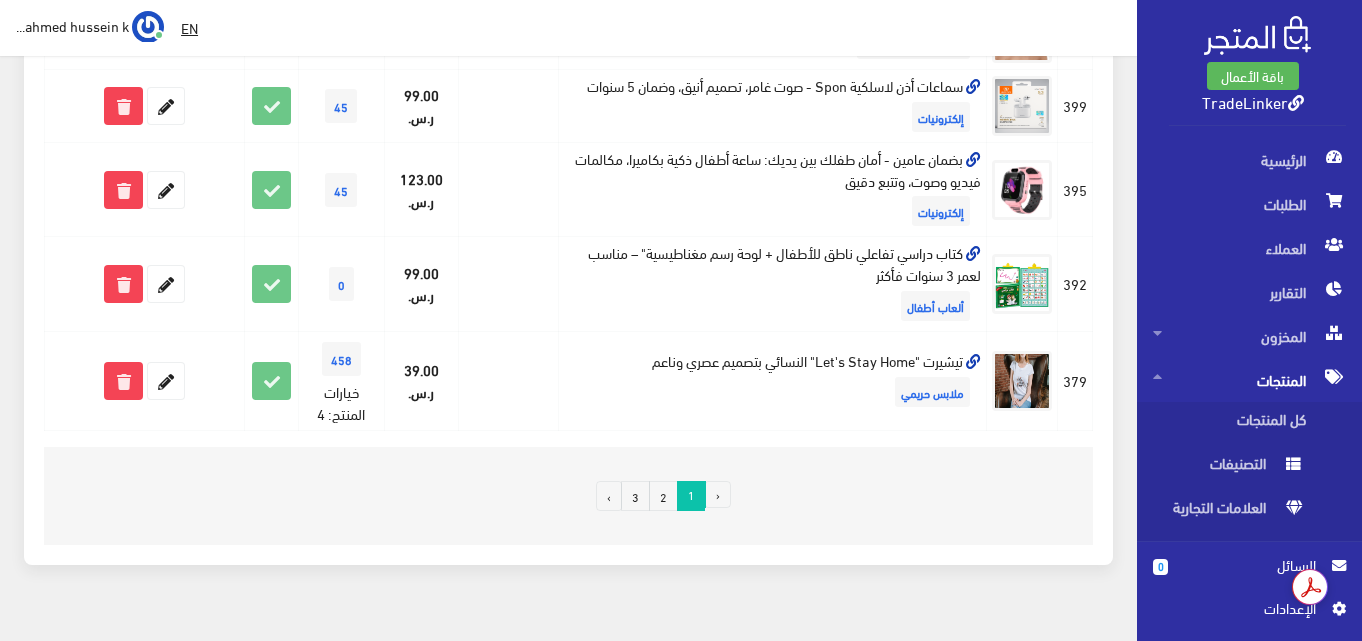 scroll, scrollTop: 1600, scrollLeft: 0, axis: vertical 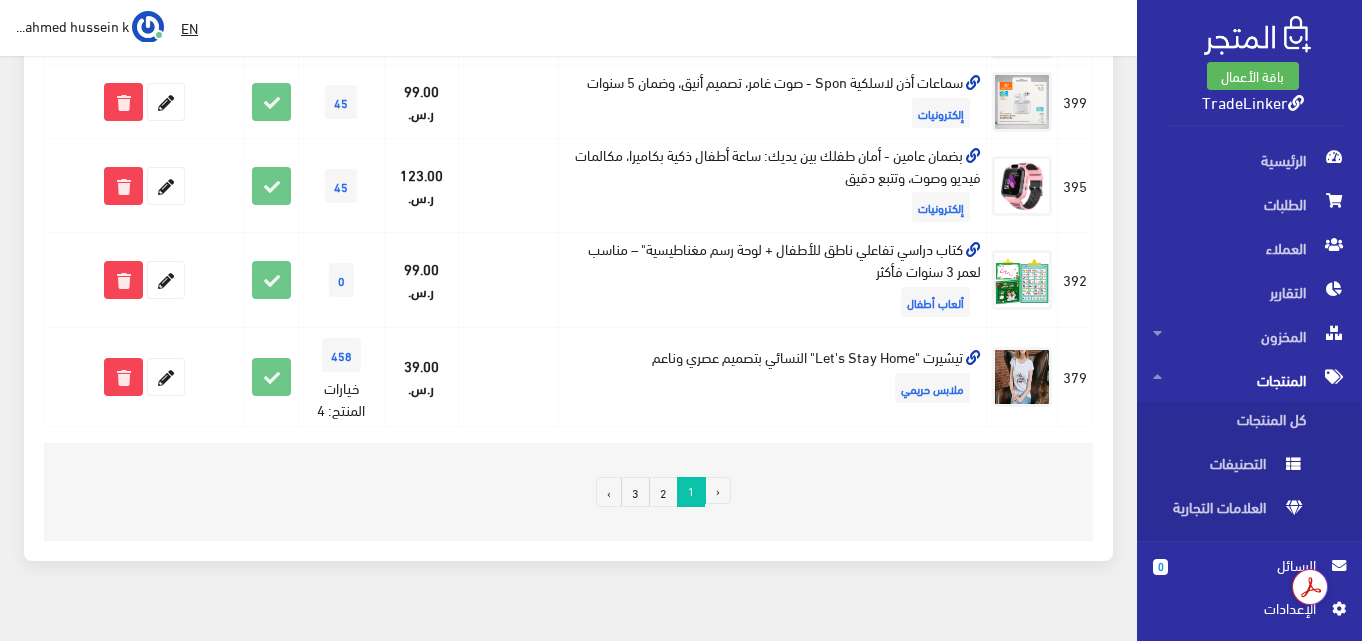 click on "2" at bounding box center (663, 492) 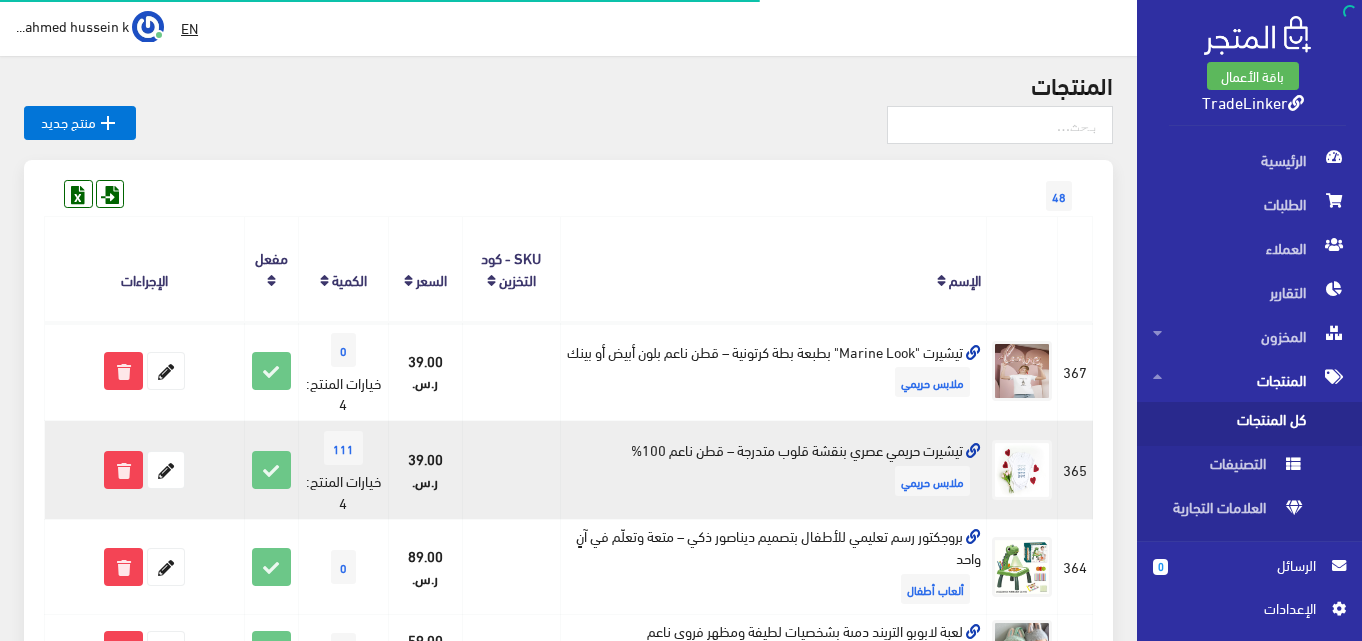 scroll, scrollTop: 200, scrollLeft: 0, axis: vertical 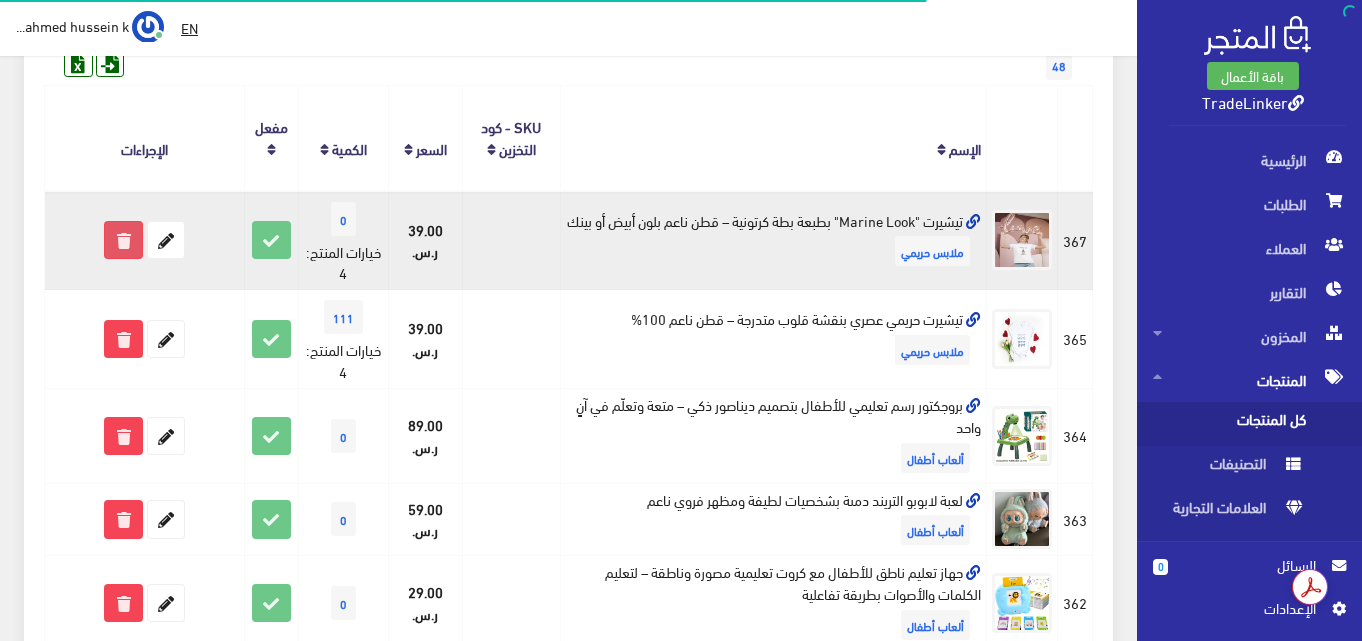 click at bounding box center [123, 240] 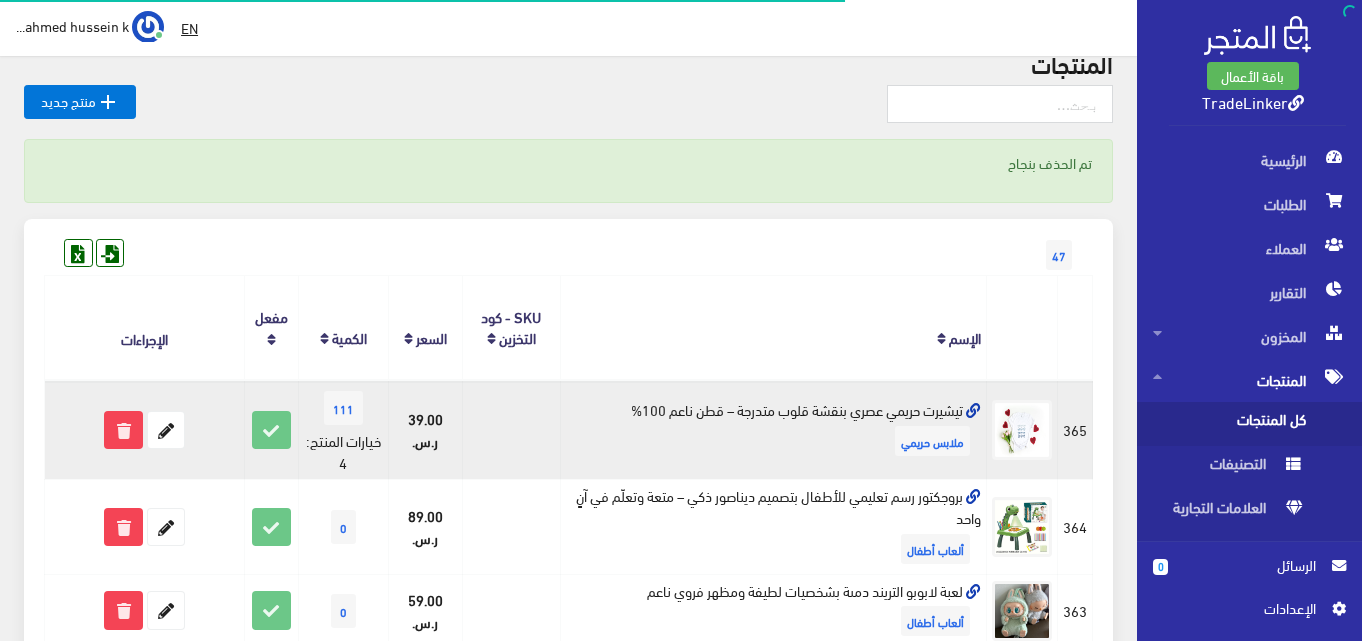 scroll, scrollTop: 100, scrollLeft: 0, axis: vertical 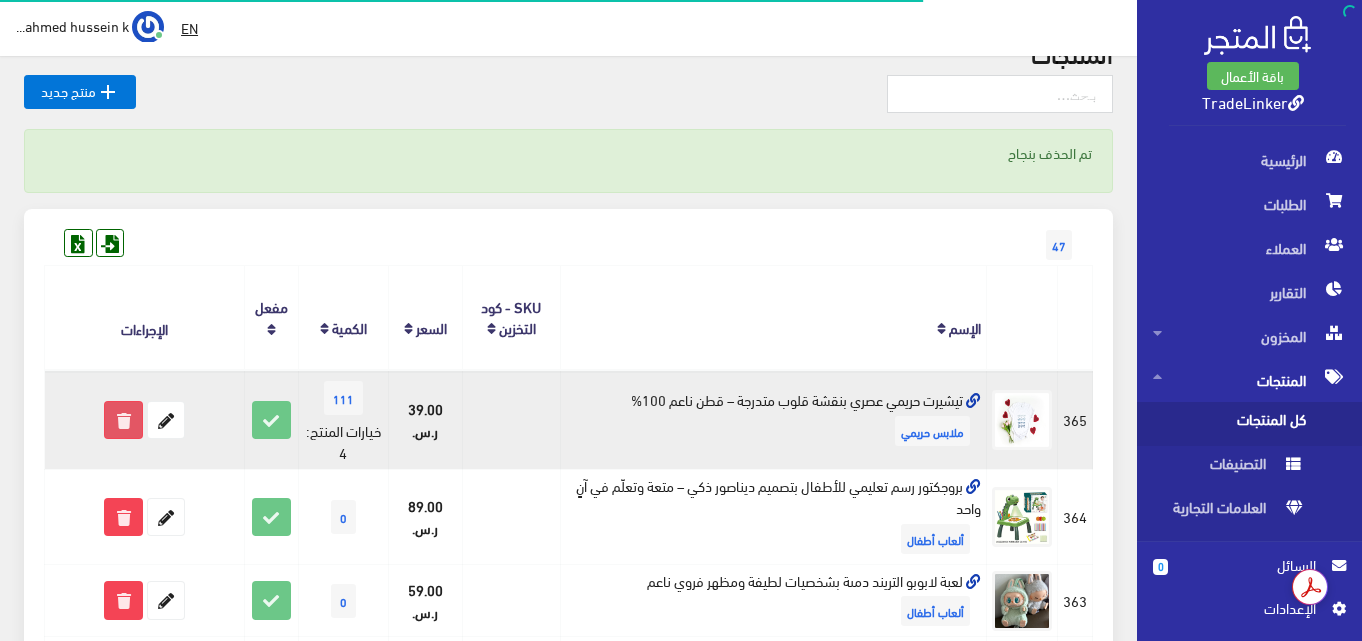 click at bounding box center [123, 420] 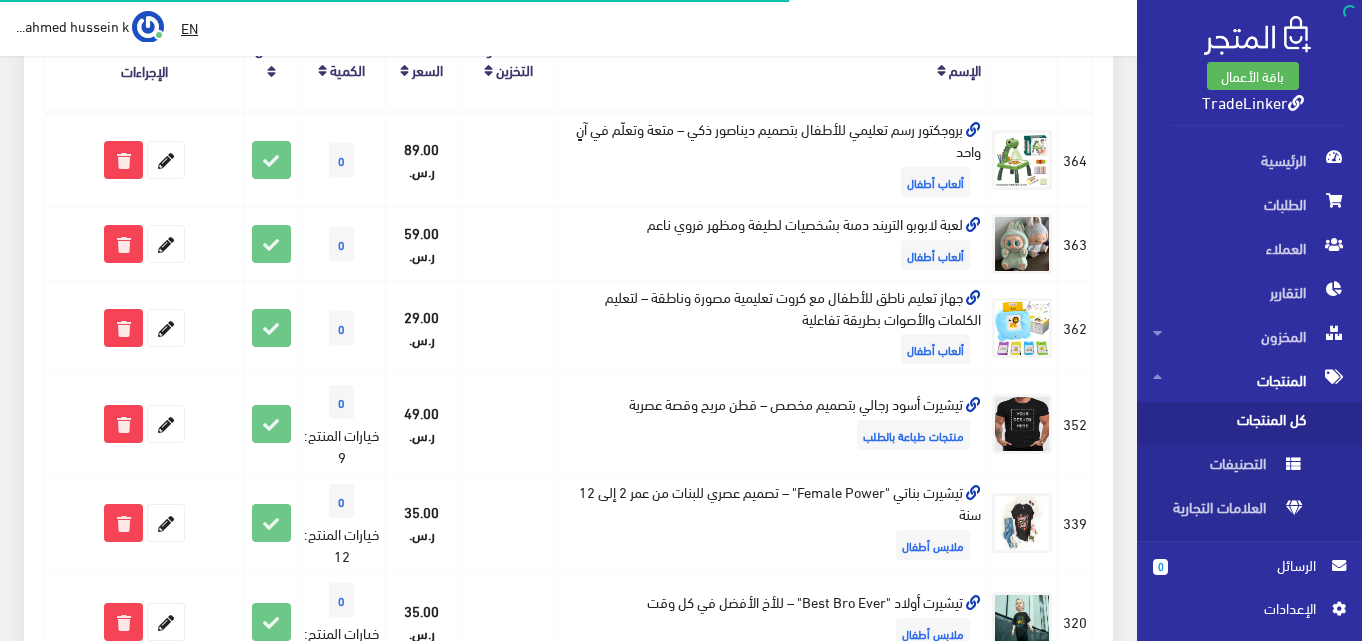 scroll, scrollTop: 400, scrollLeft: 0, axis: vertical 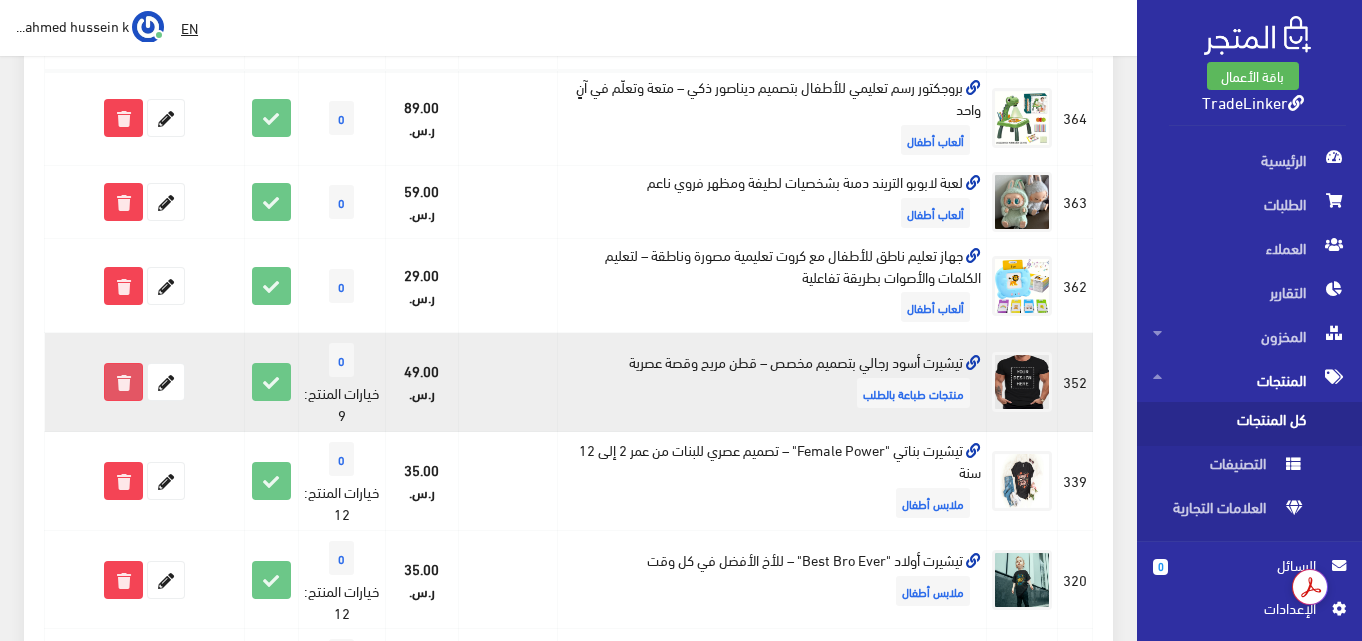 click at bounding box center (123, 382) 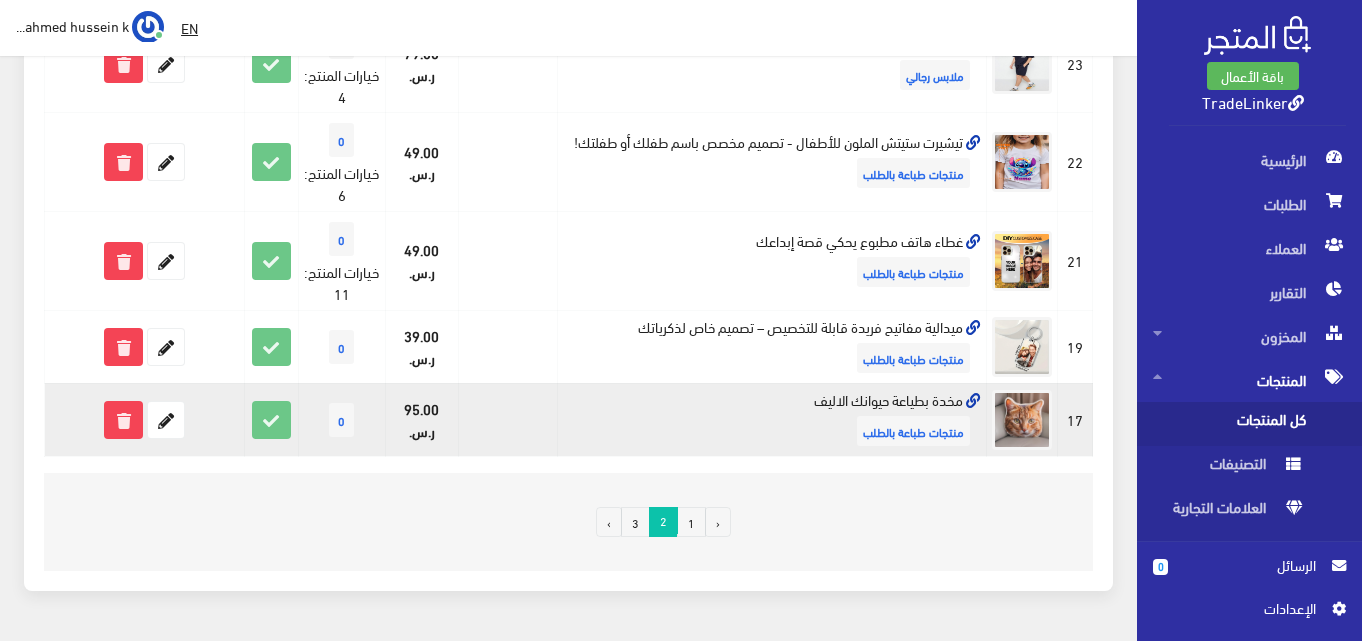 scroll, scrollTop: 1900, scrollLeft: 0, axis: vertical 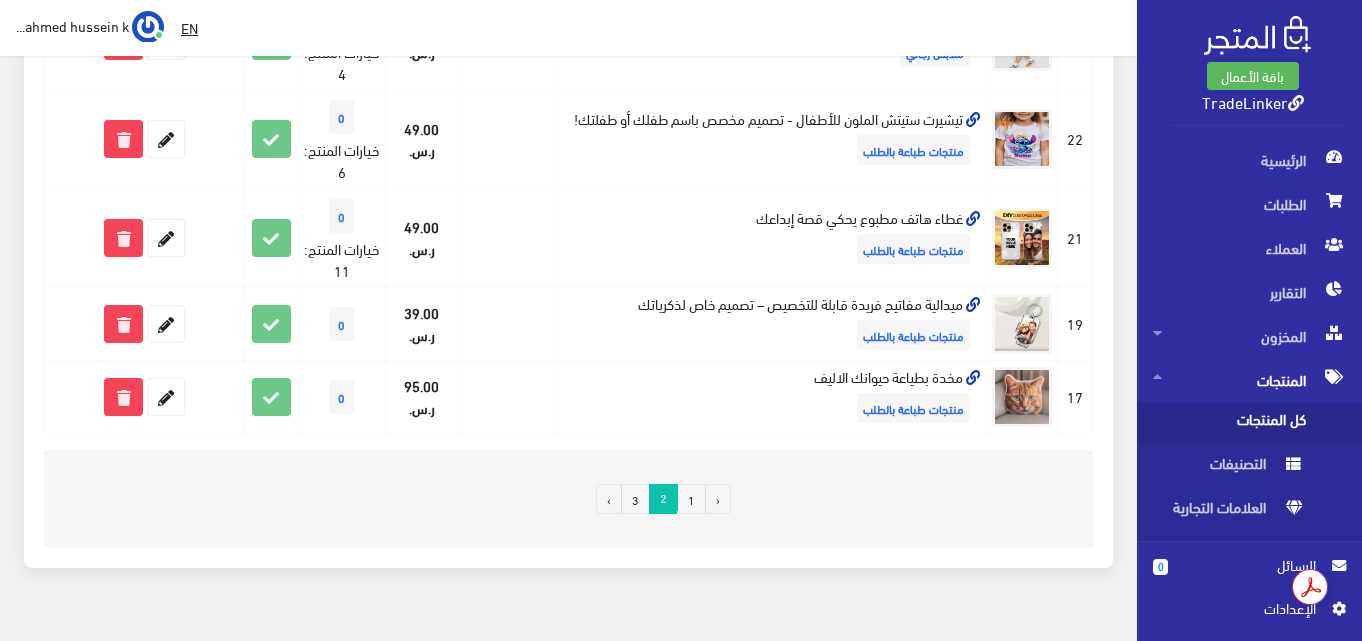 click on "3" at bounding box center [635, 499] 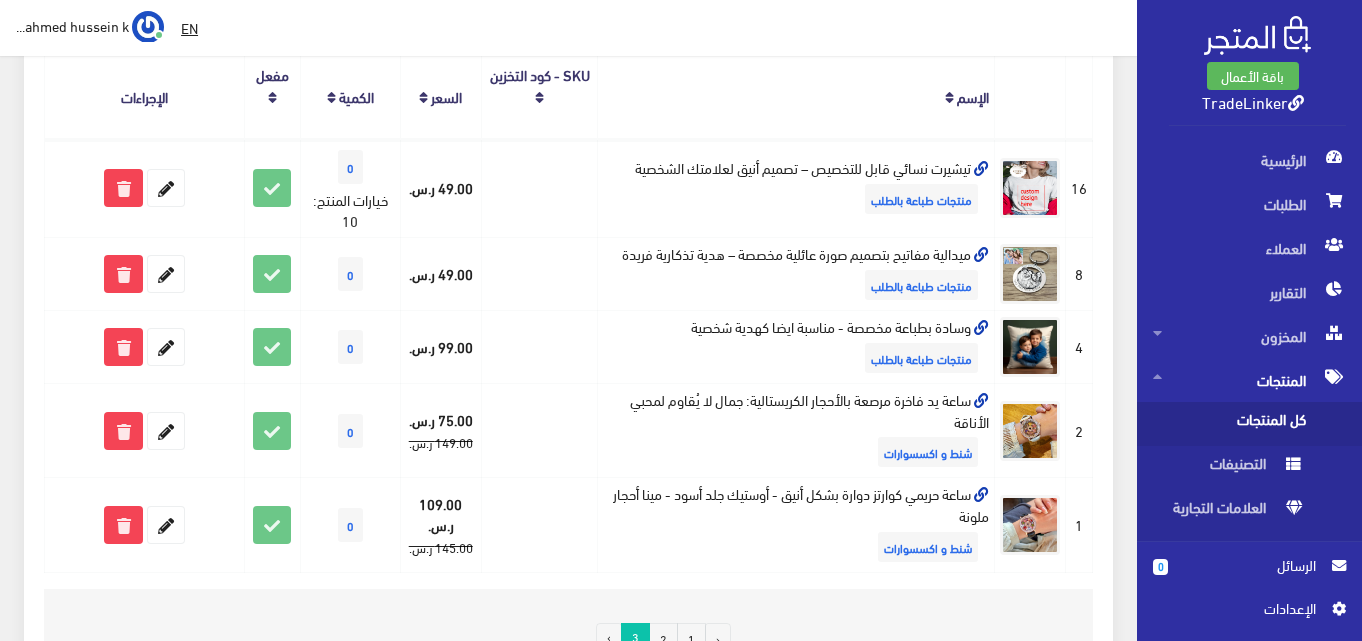 scroll, scrollTop: 300, scrollLeft: 0, axis: vertical 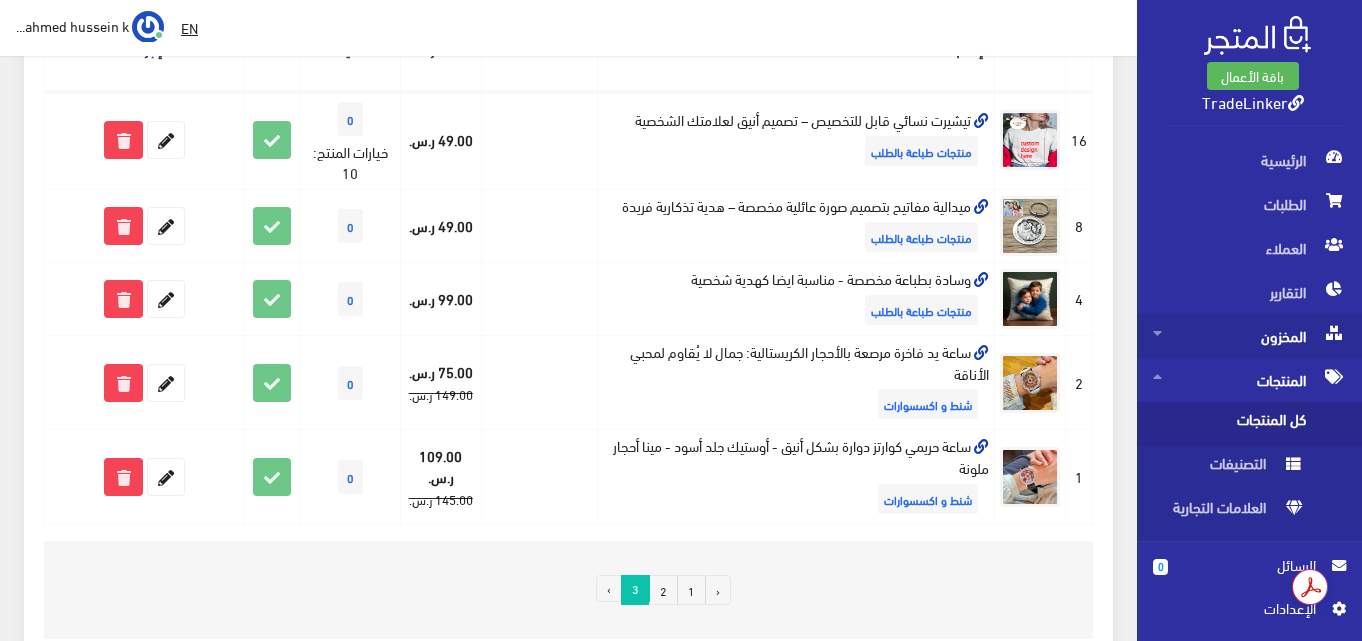 click on "المخزون" at bounding box center (1249, 336) 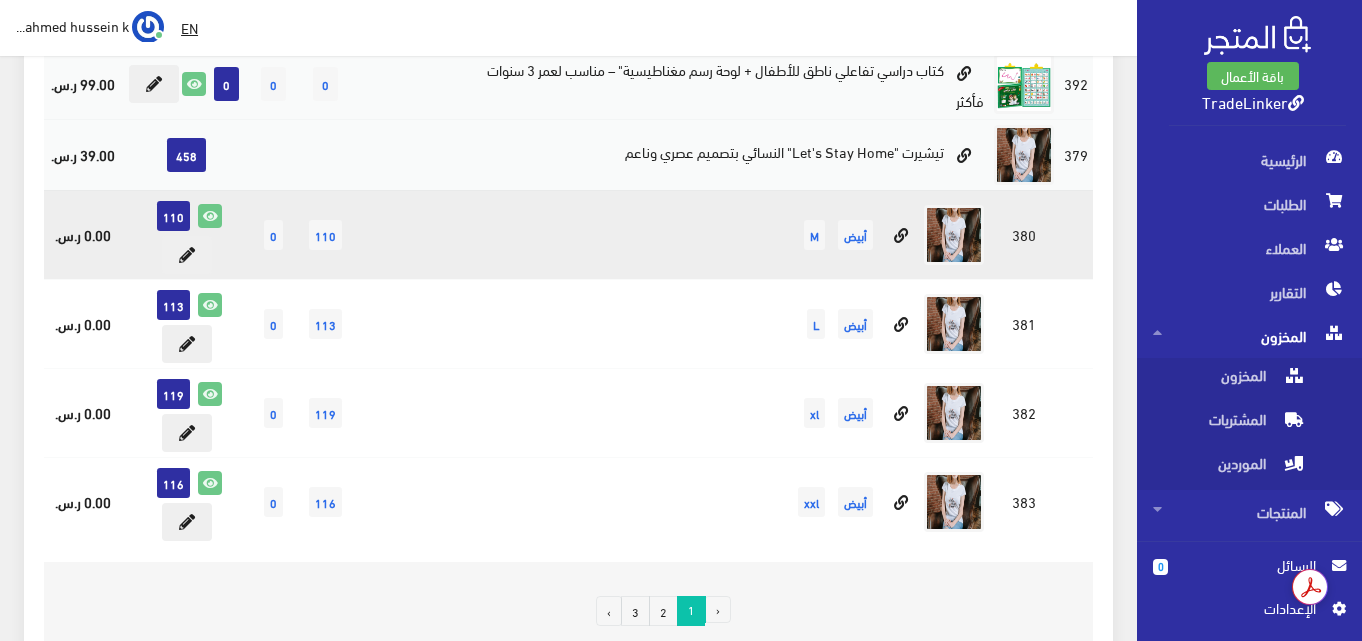 scroll, scrollTop: 2123, scrollLeft: 0, axis: vertical 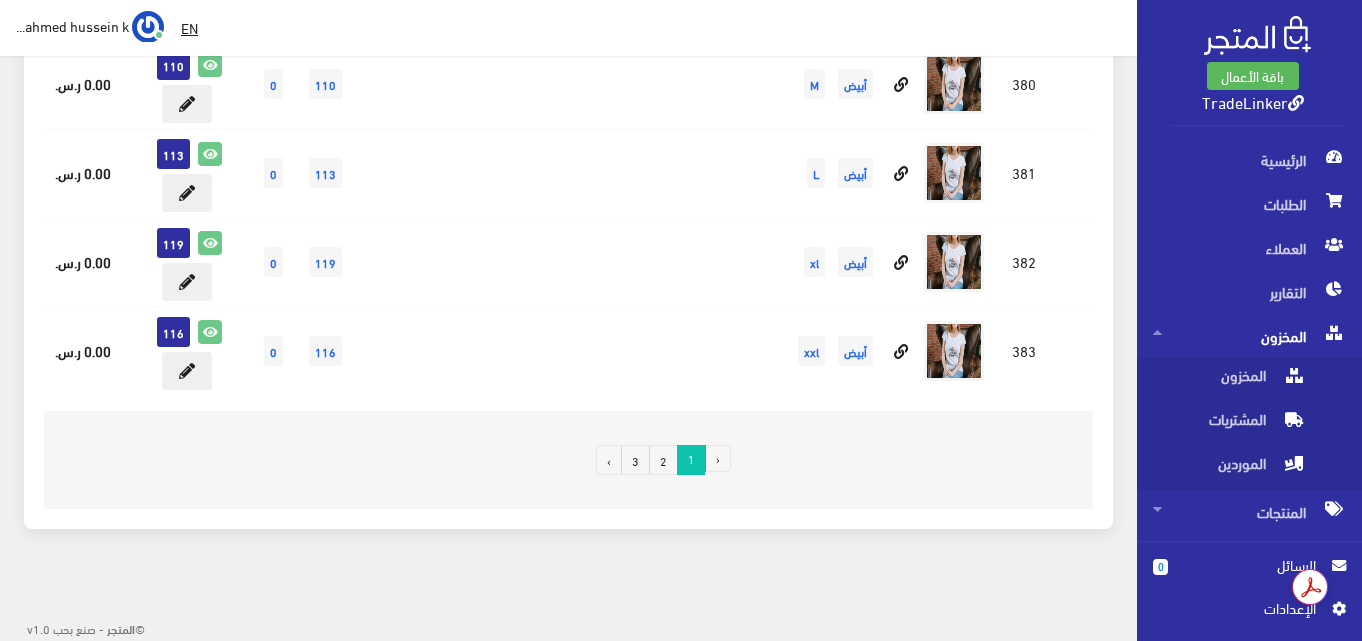 click on "2" at bounding box center [663, 460] 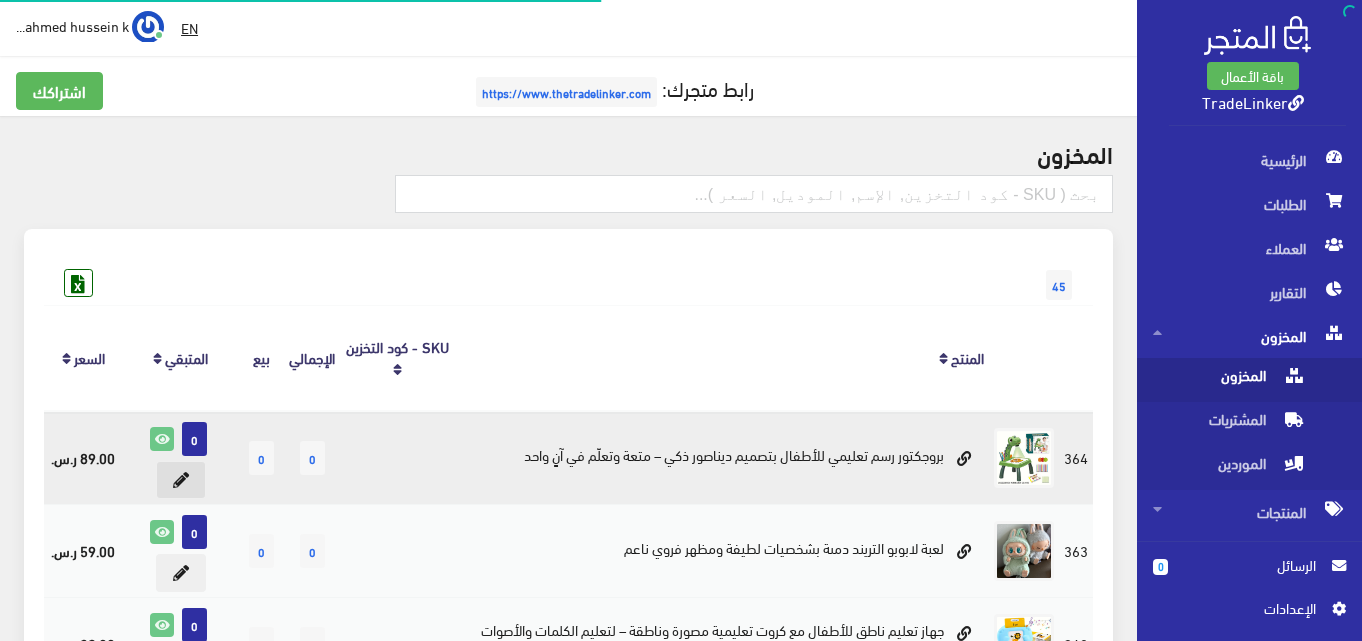 scroll, scrollTop: 0, scrollLeft: 0, axis: both 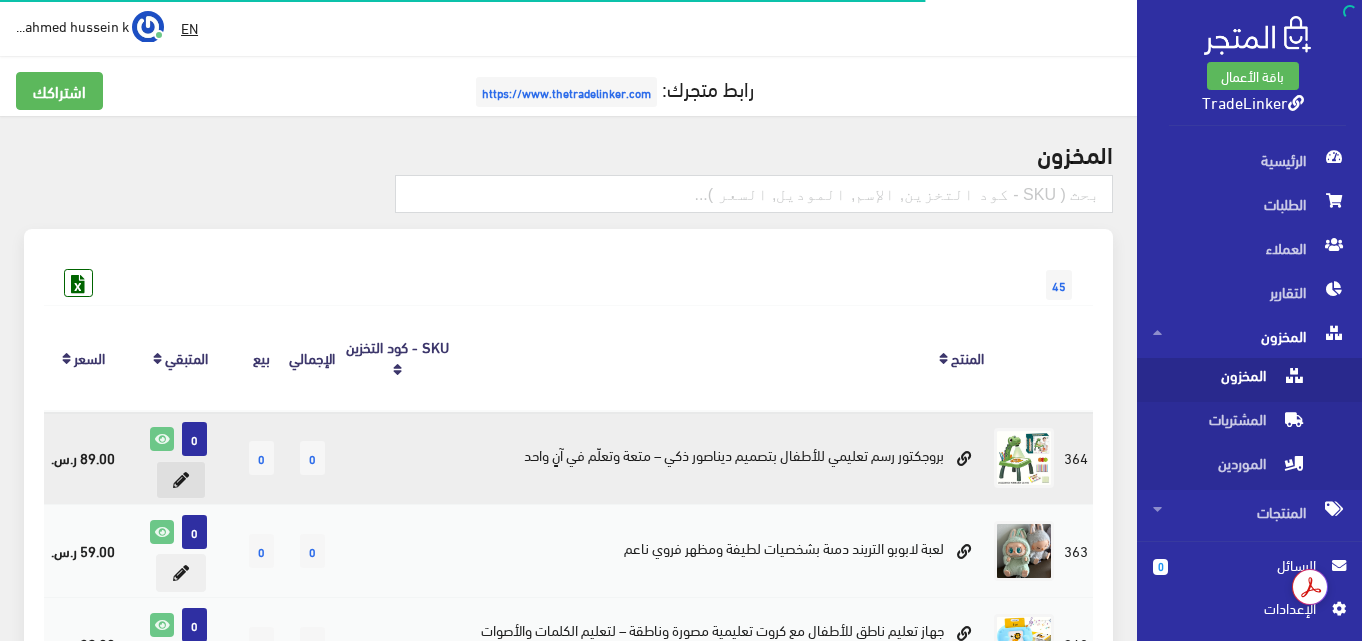 click at bounding box center [181, 480] 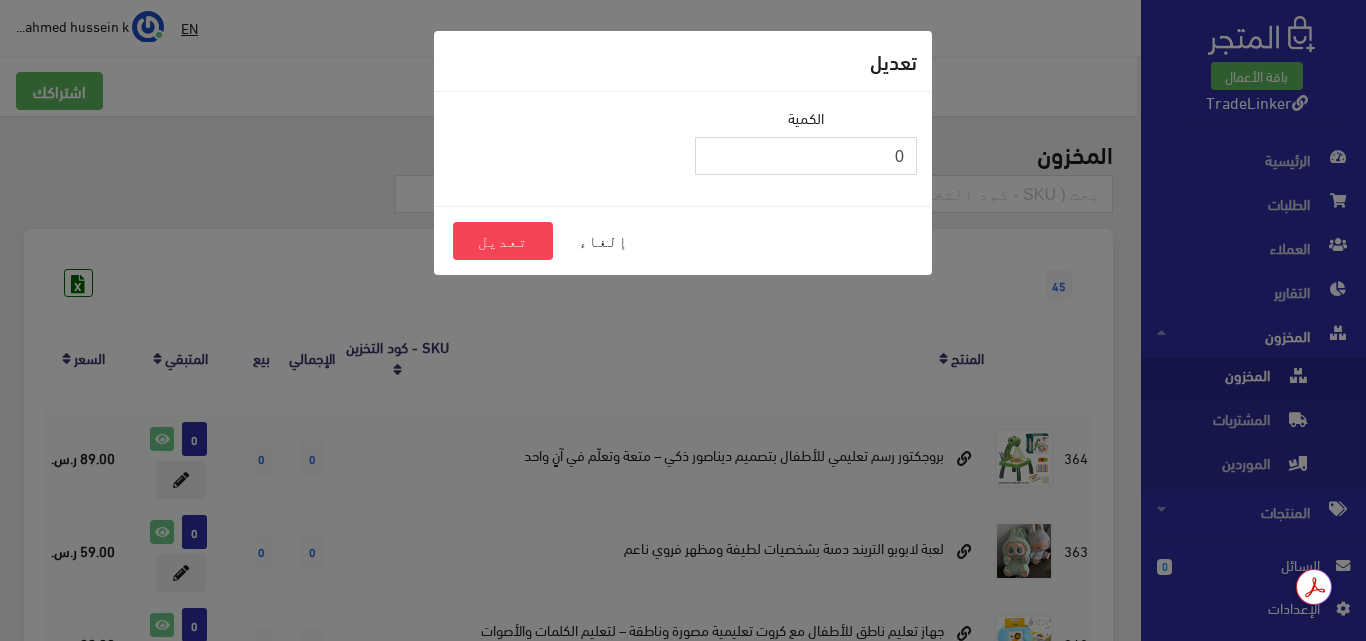 click on "0" at bounding box center (806, 156) 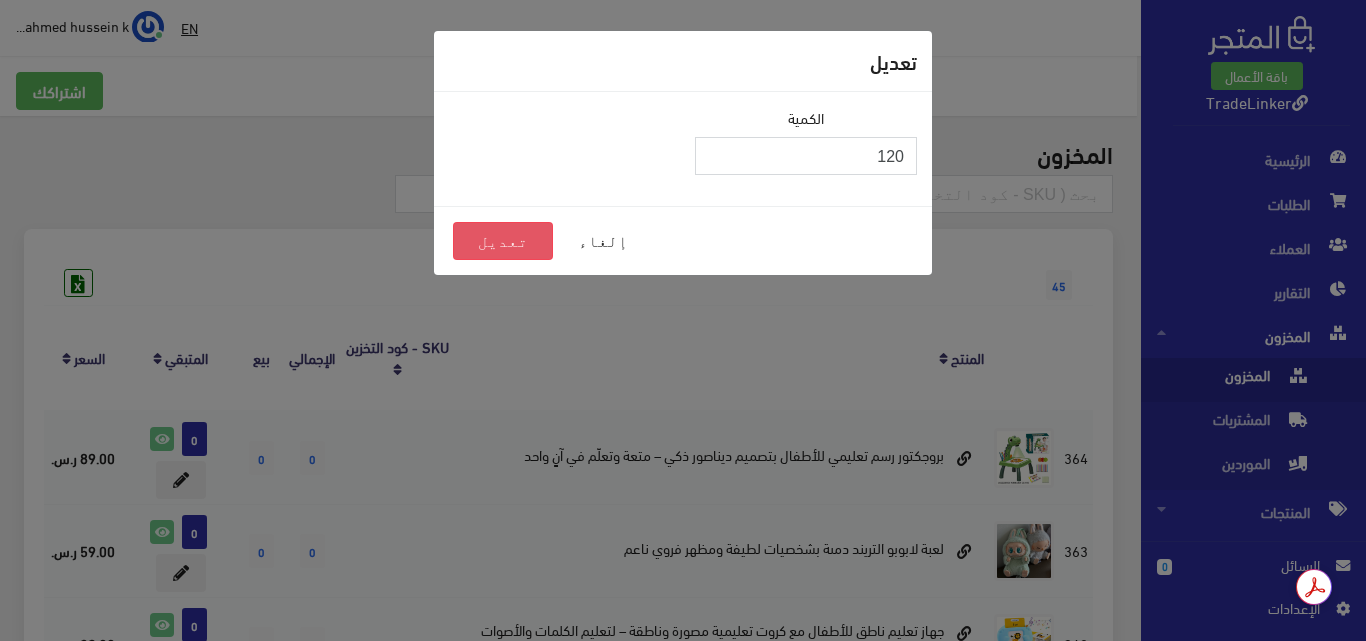 type on "120" 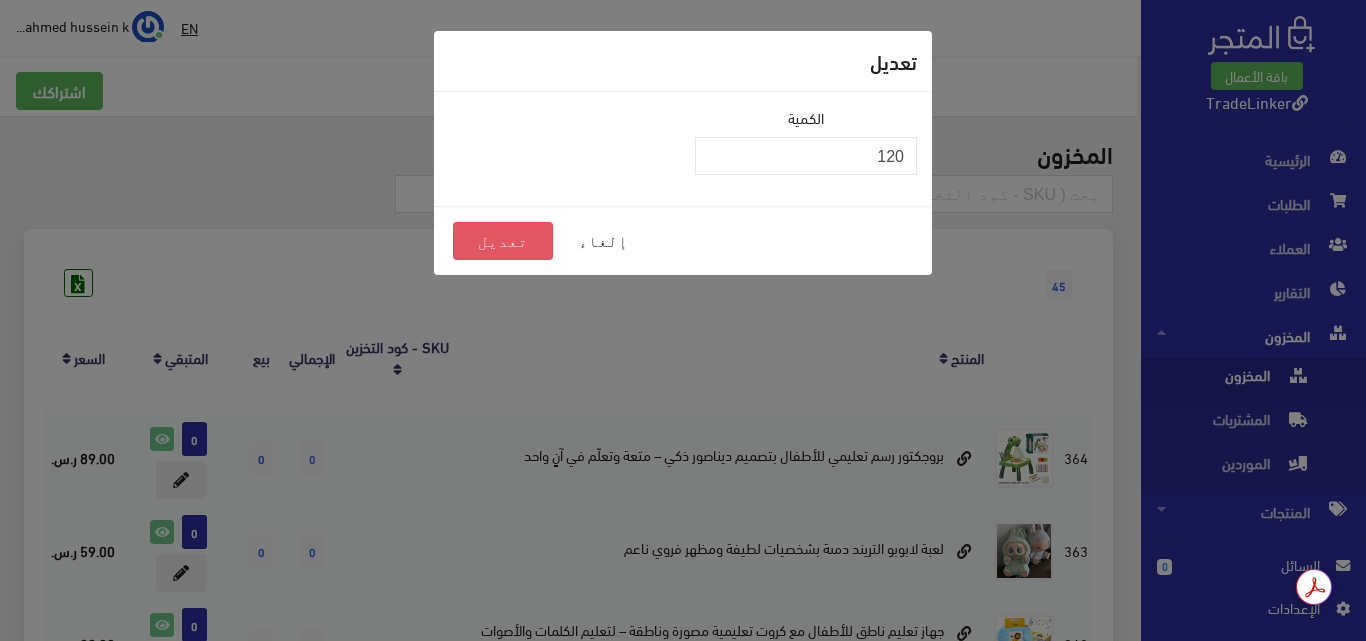 click on "تعديل" at bounding box center (503, 241) 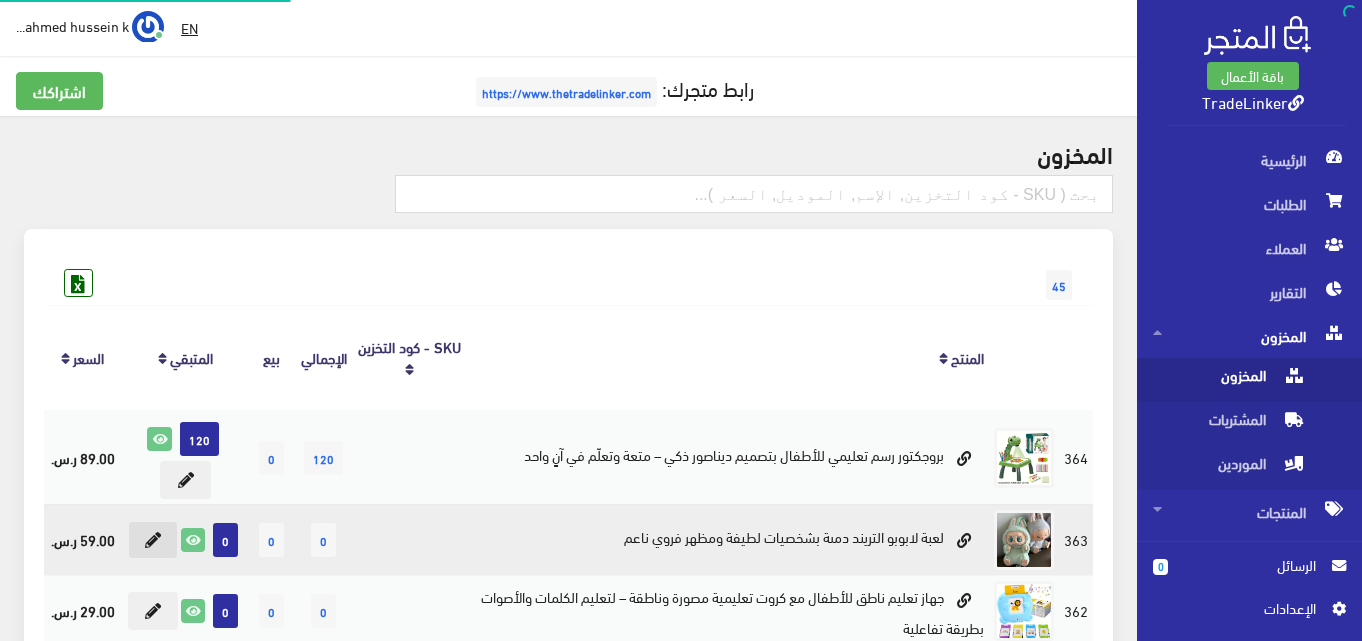 scroll, scrollTop: 0, scrollLeft: 0, axis: both 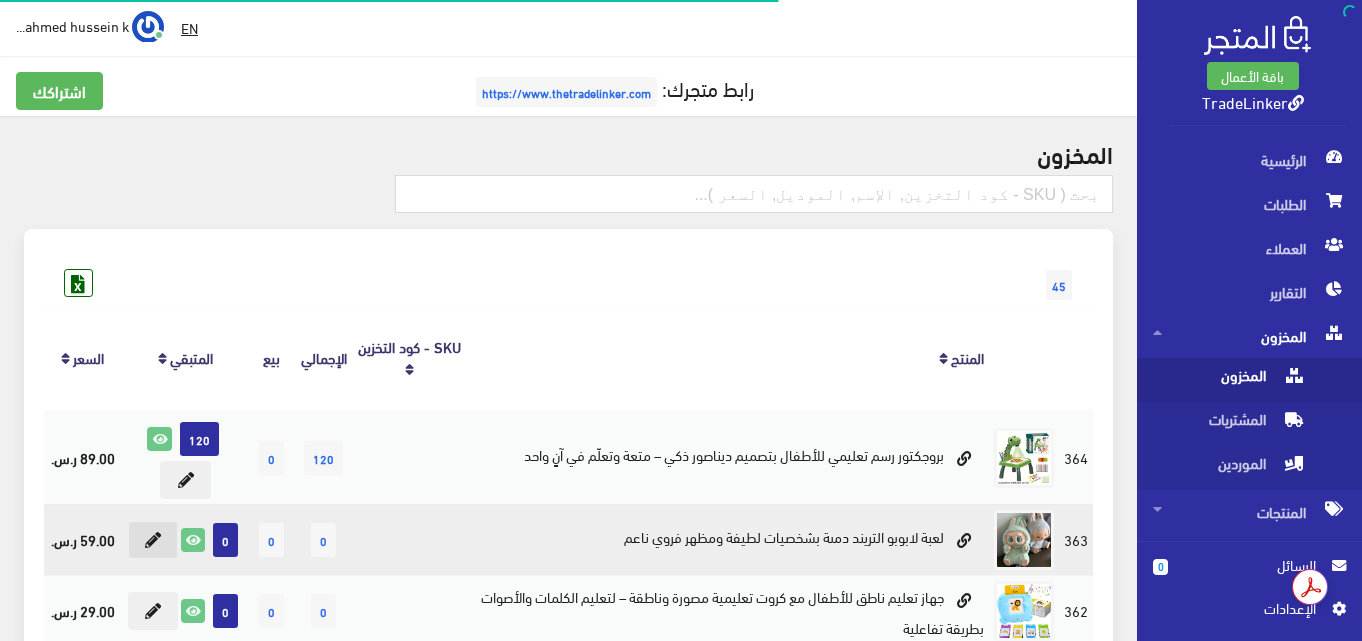 click at bounding box center [153, 540] 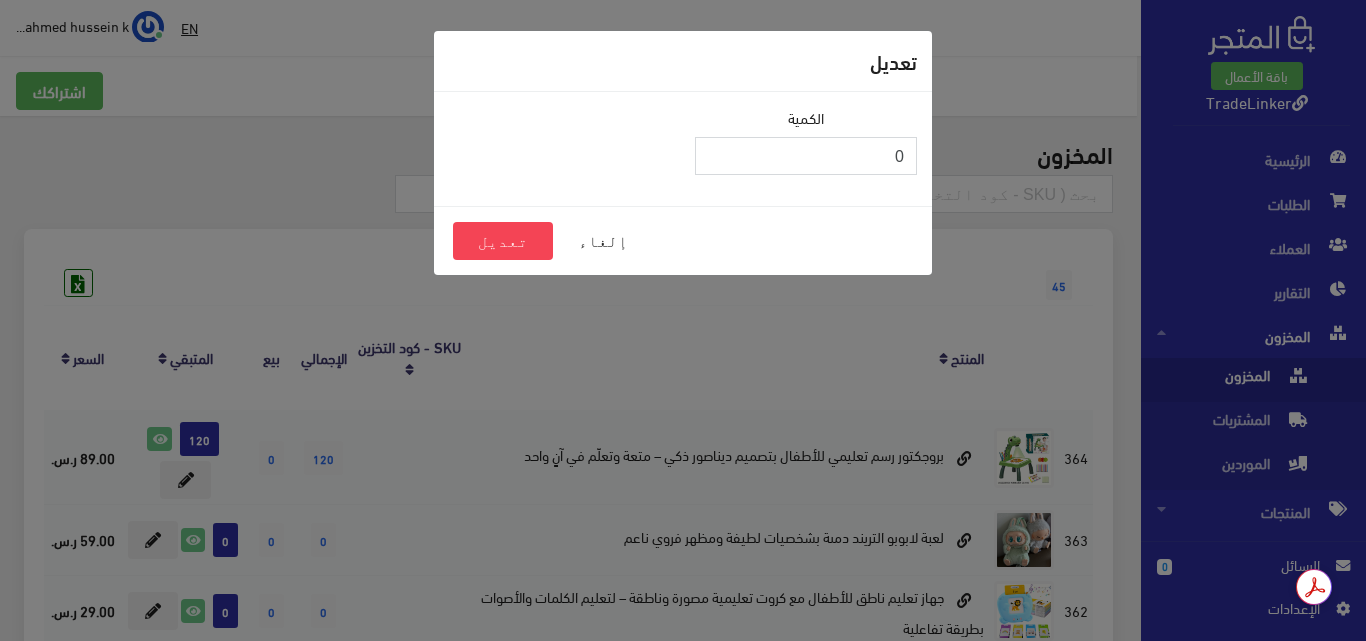 click on "0" at bounding box center (806, 156) 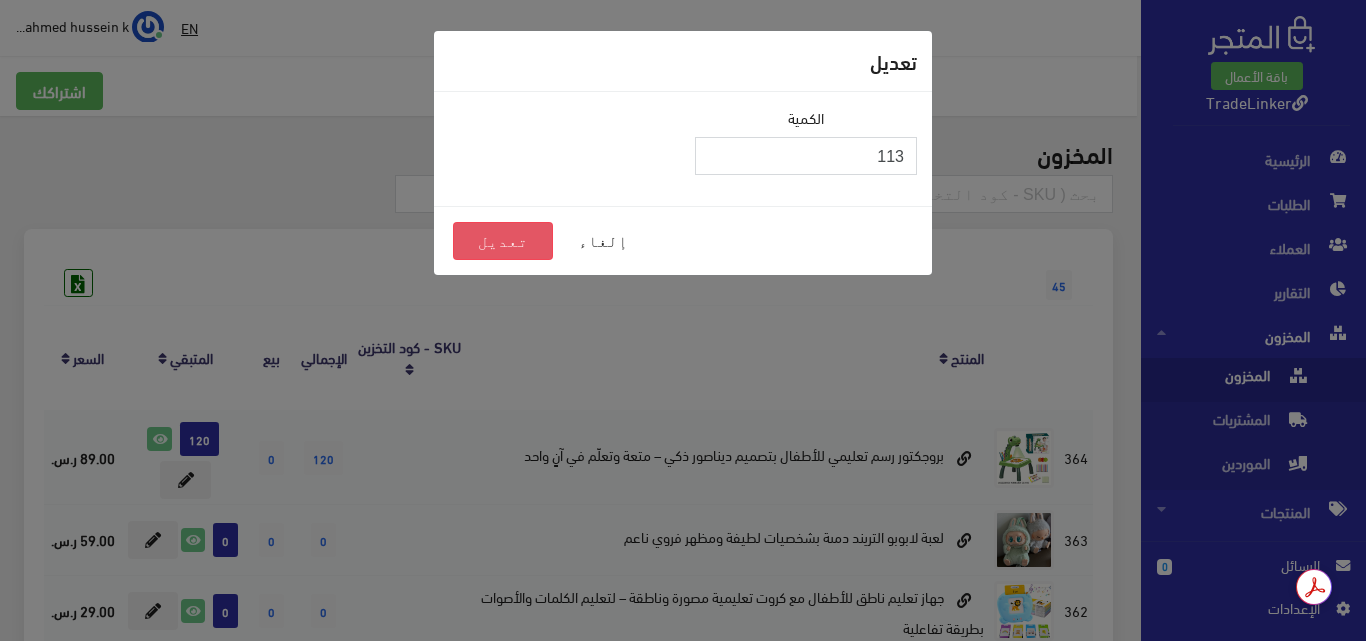 type on "113" 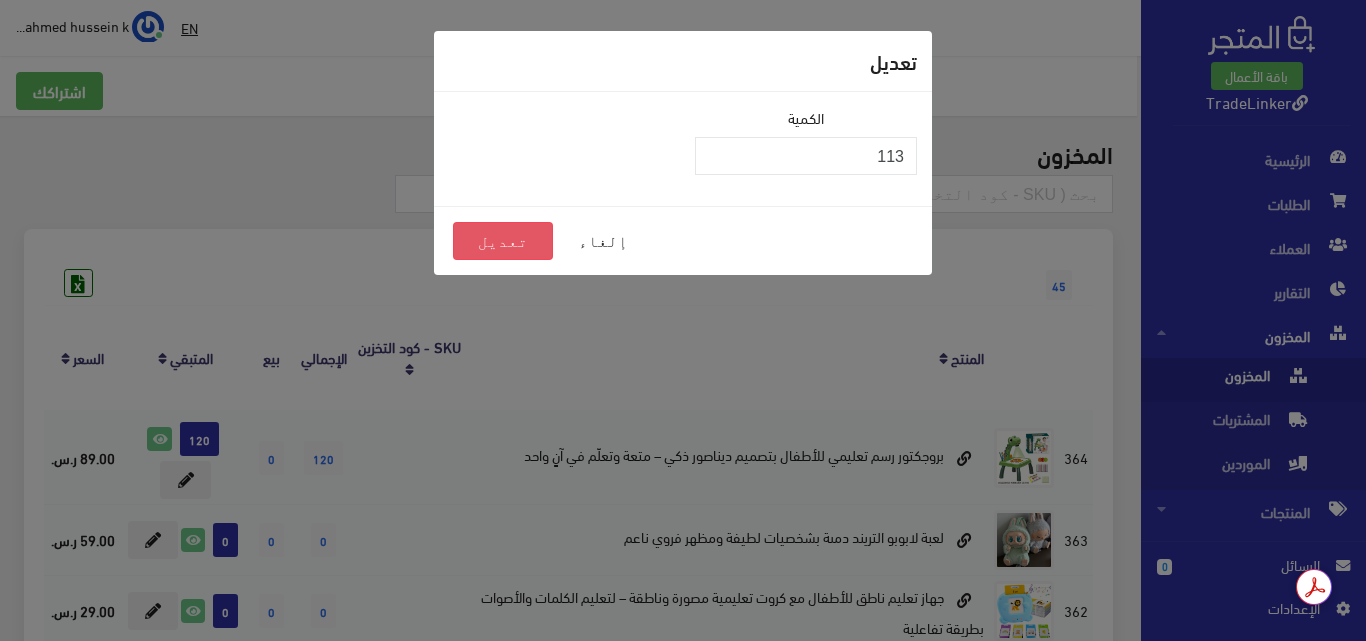 click on "تعديل" at bounding box center (503, 241) 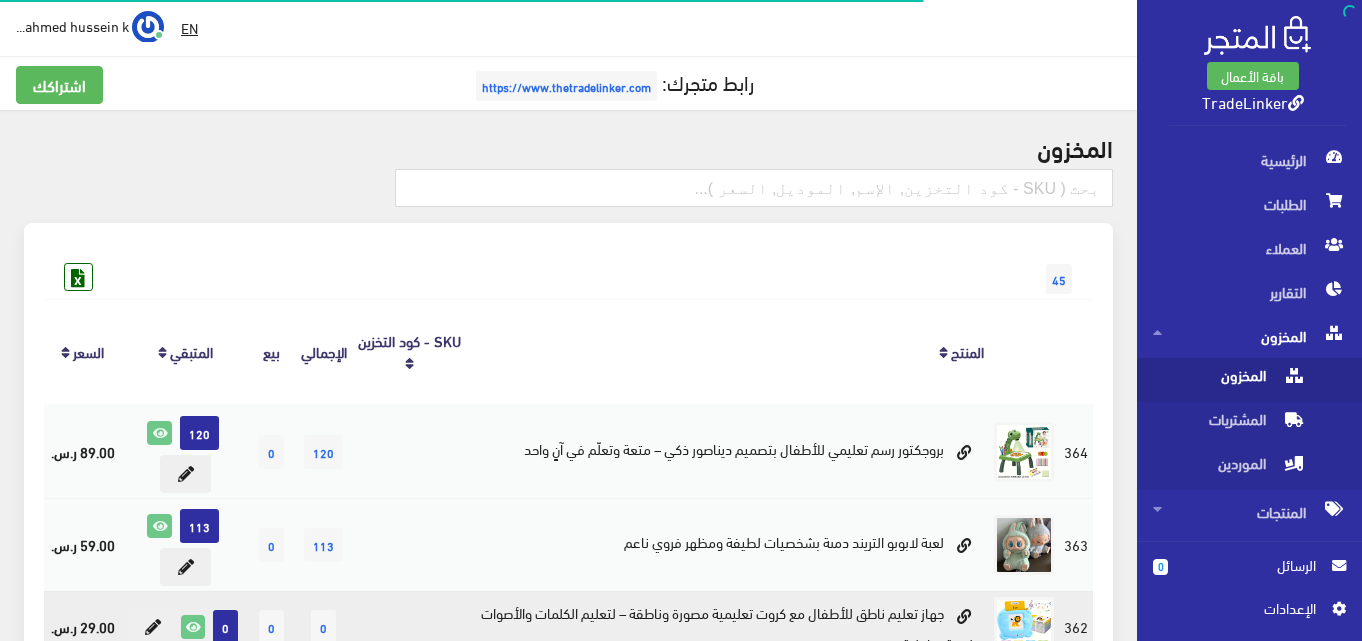 scroll, scrollTop: 300, scrollLeft: 0, axis: vertical 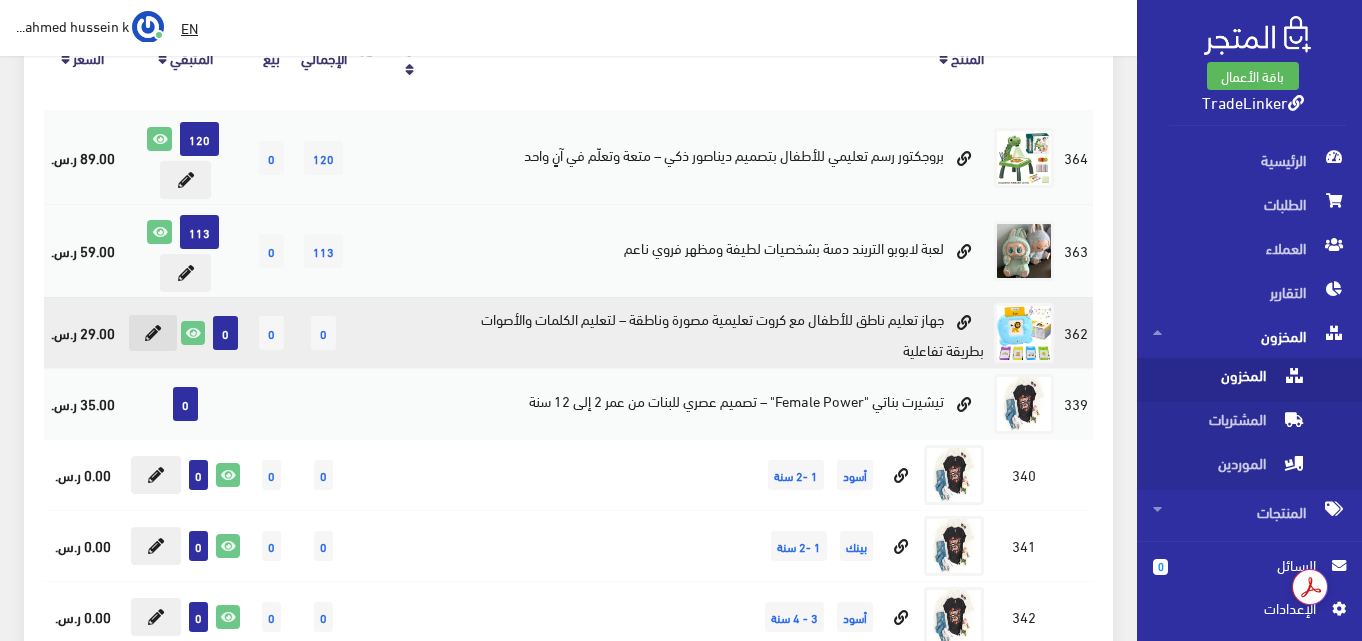 click at bounding box center (153, 333) 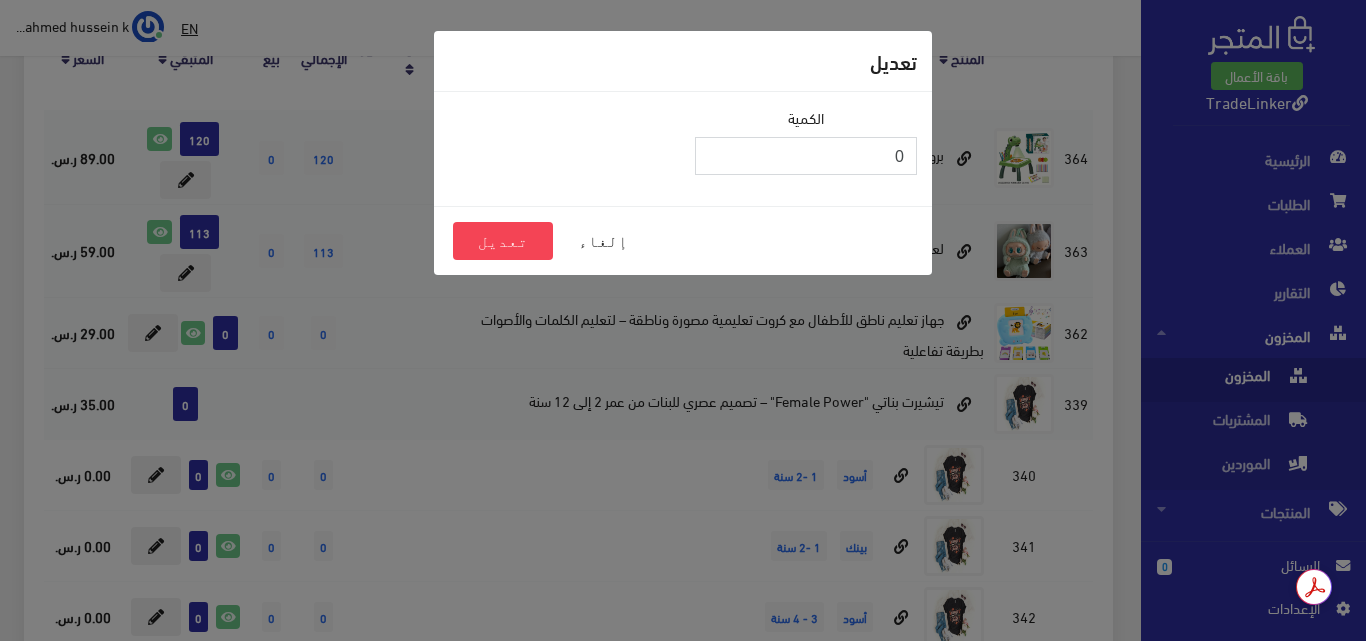 click on "0" at bounding box center [806, 156] 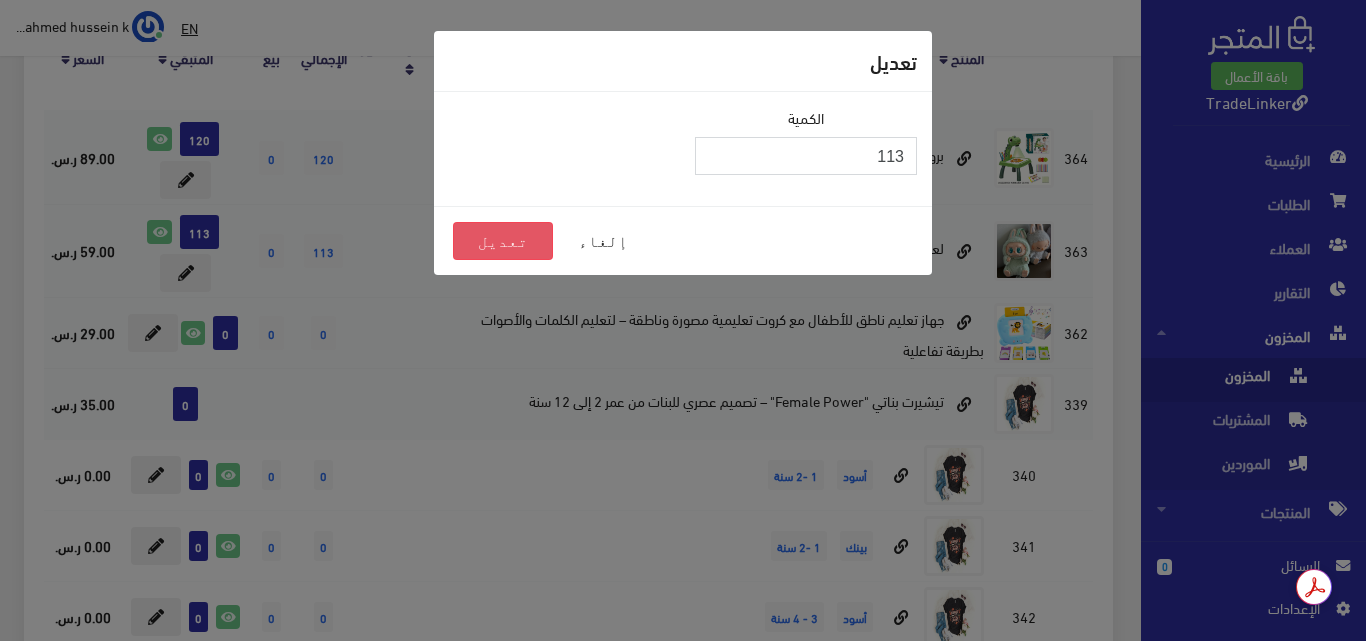 type on "113" 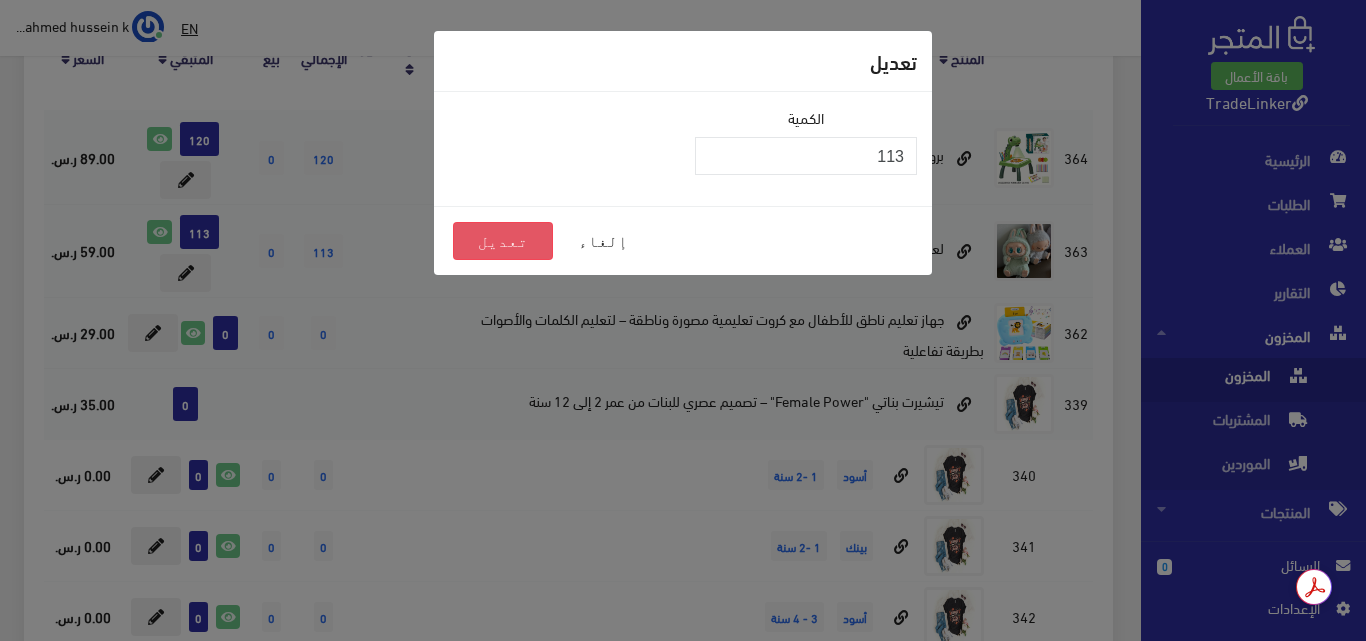 click on "تعديل" at bounding box center (503, 241) 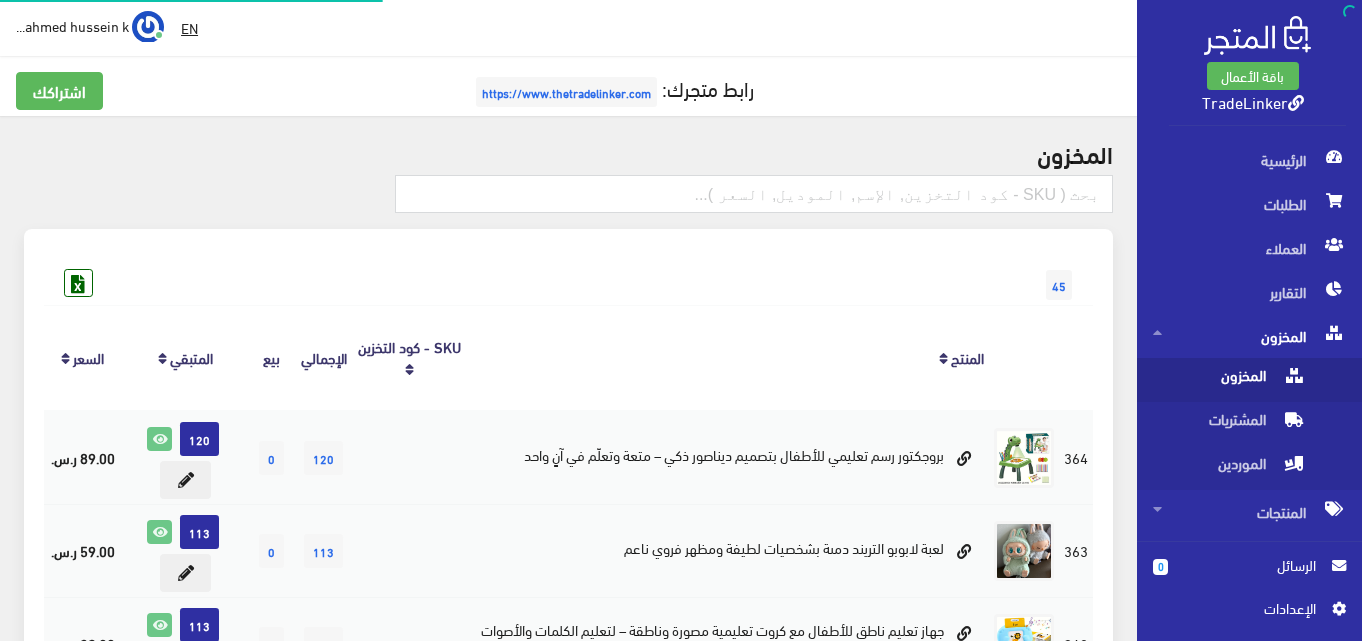 scroll, scrollTop: 300, scrollLeft: 0, axis: vertical 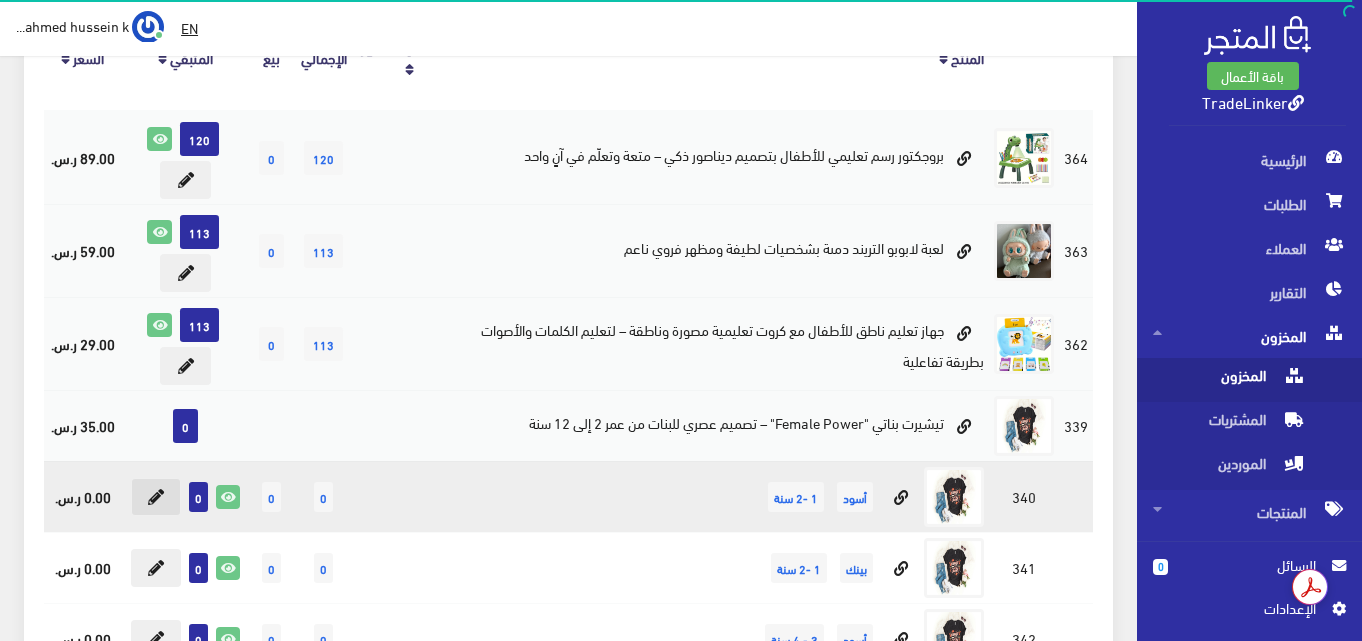 click at bounding box center (156, 497) 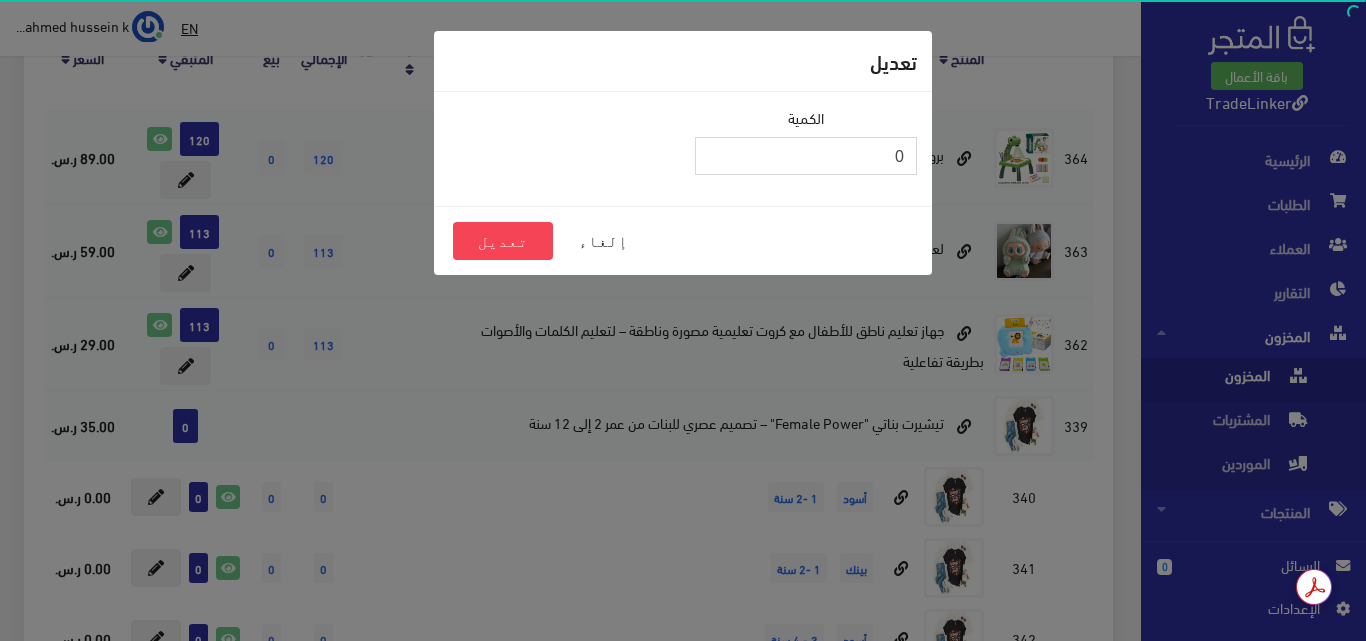 click on "0" at bounding box center [806, 156] 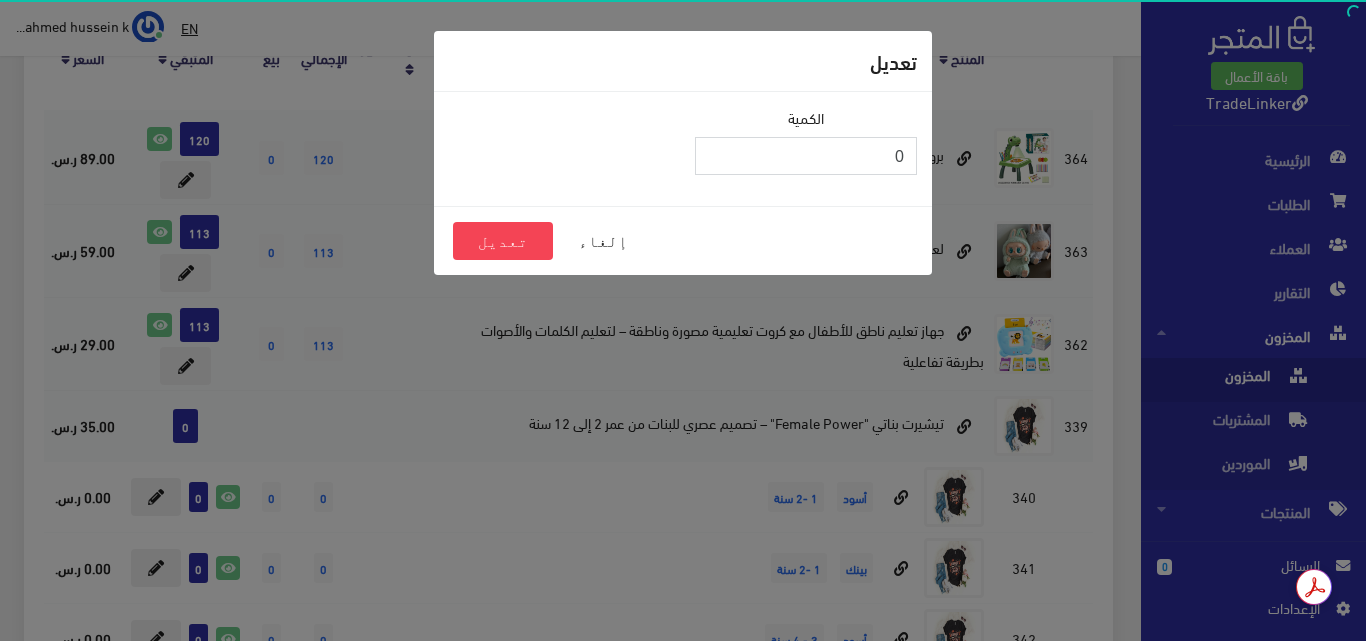click on "0" at bounding box center (806, 156) 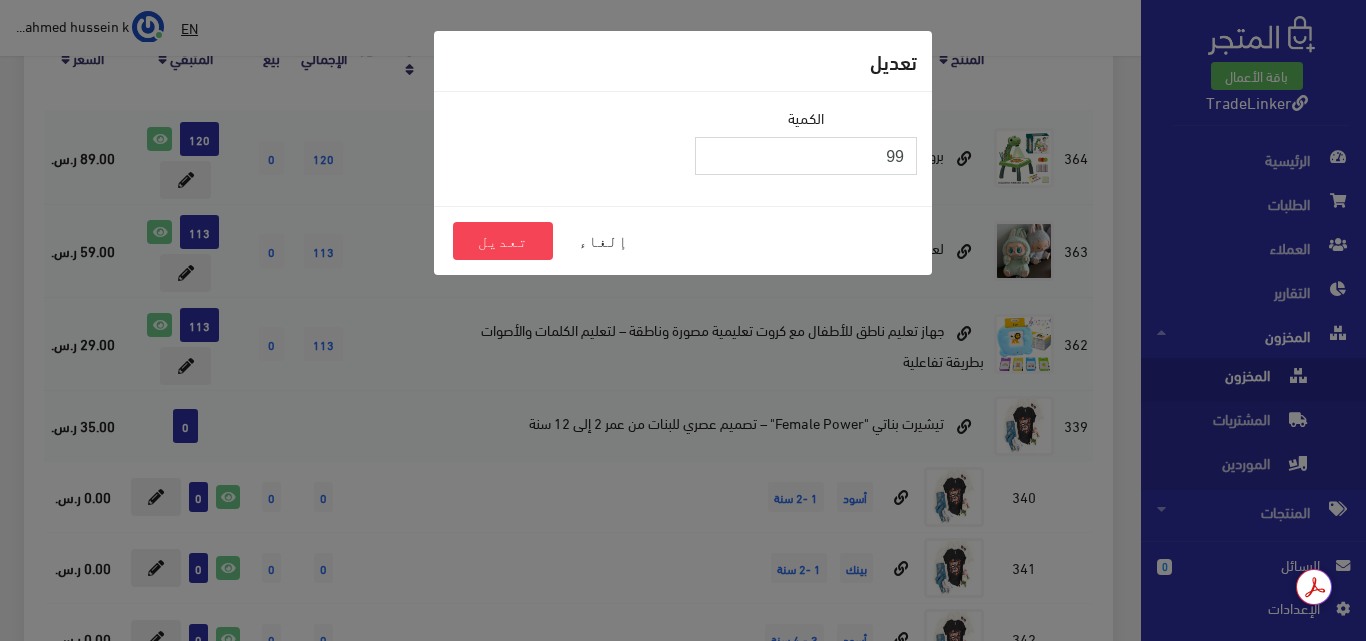 drag, startPoint x: 874, startPoint y: 154, endPoint x: 967, endPoint y: 152, distance: 93.0215 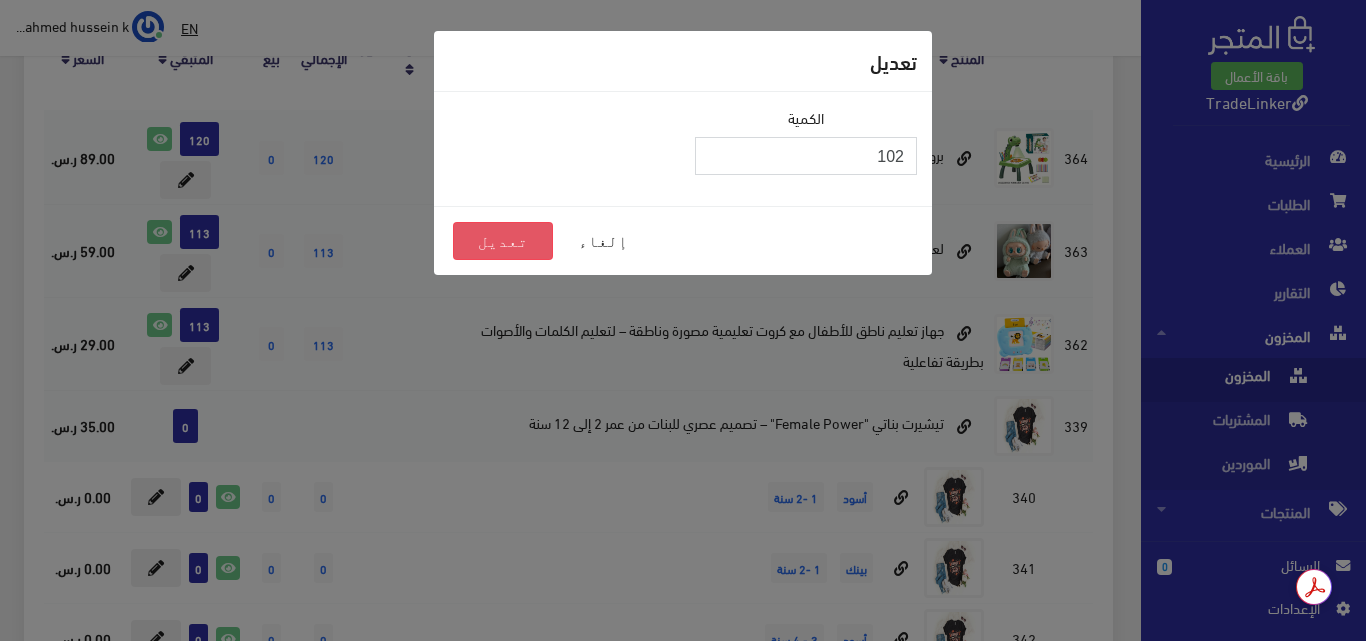 type on "102" 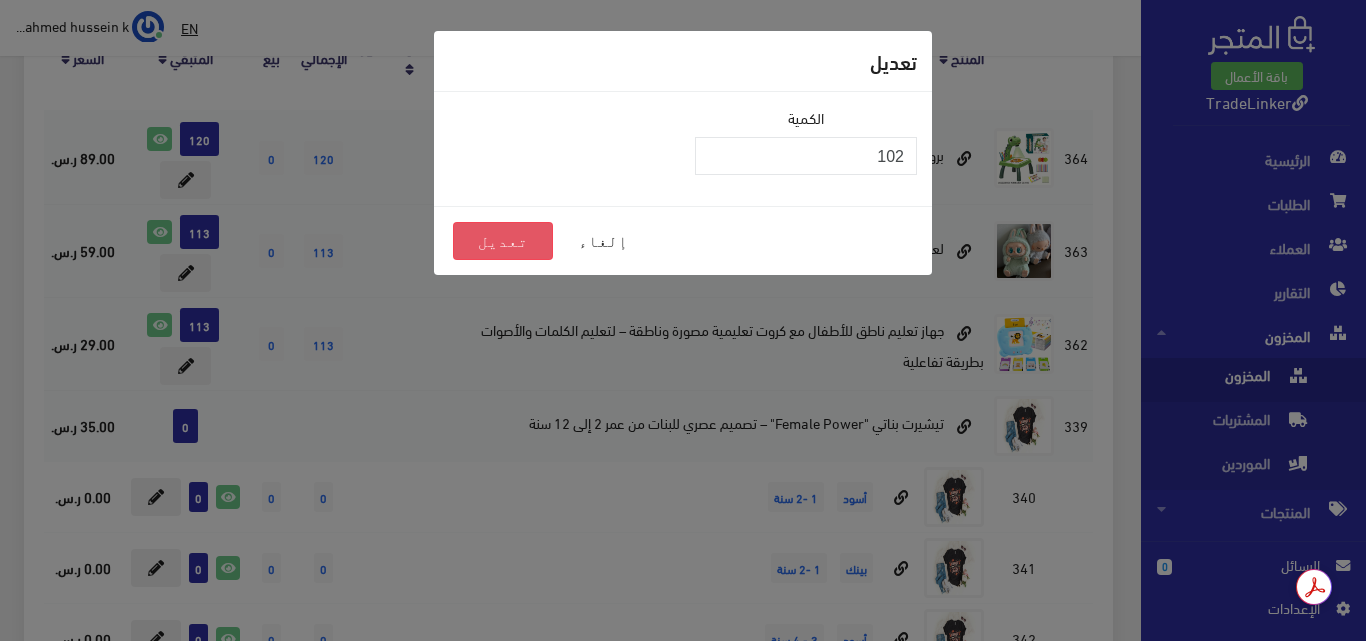 click on "تعديل" at bounding box center (503, 241) 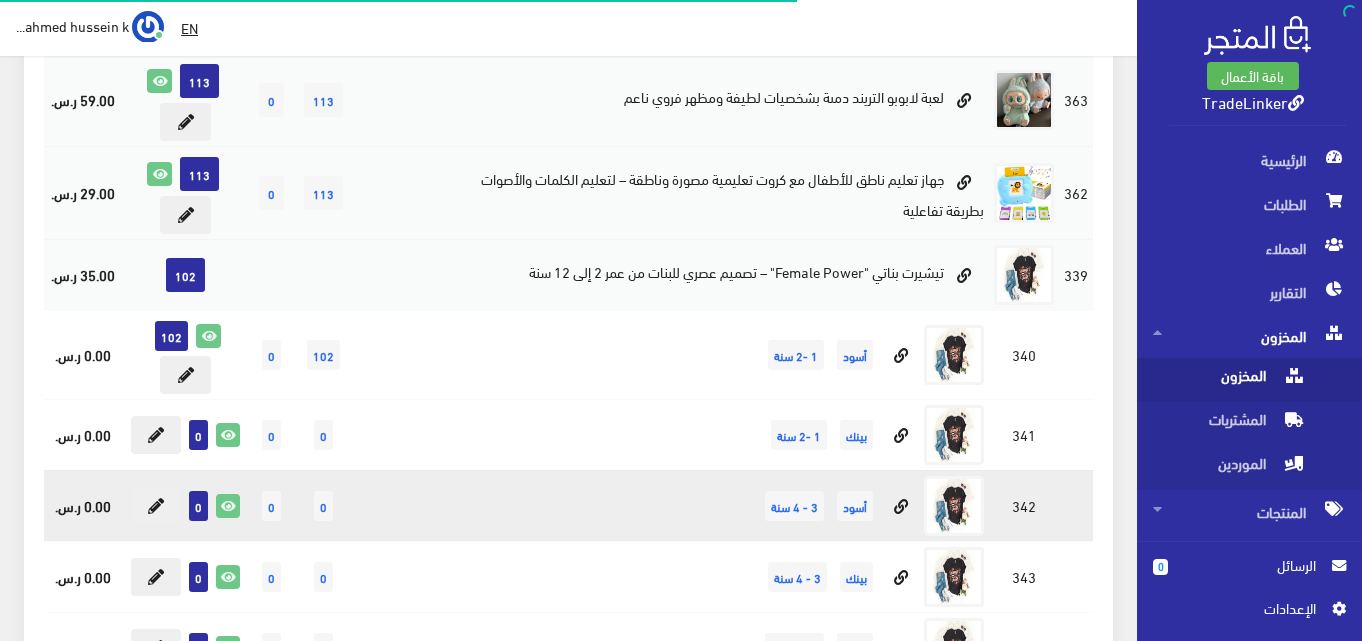 scroll, scrollTop: 500, scrollLeft: 0, axis: vertical 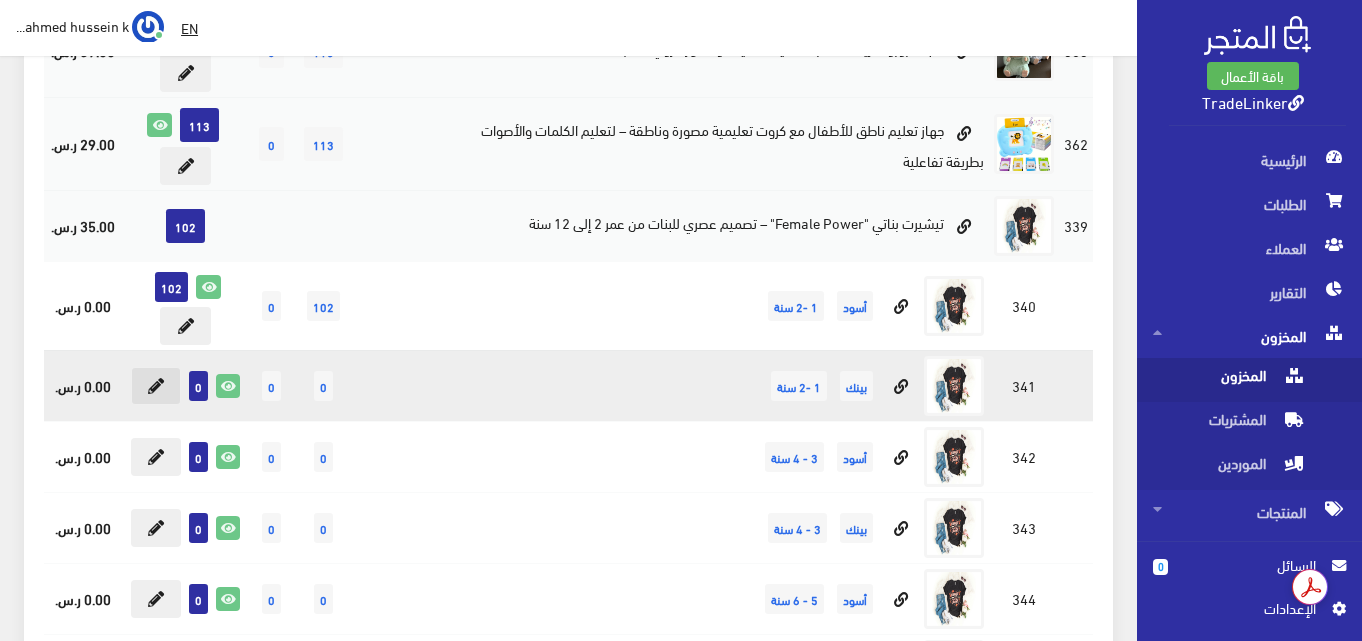 click at bounding box center (156, 386) 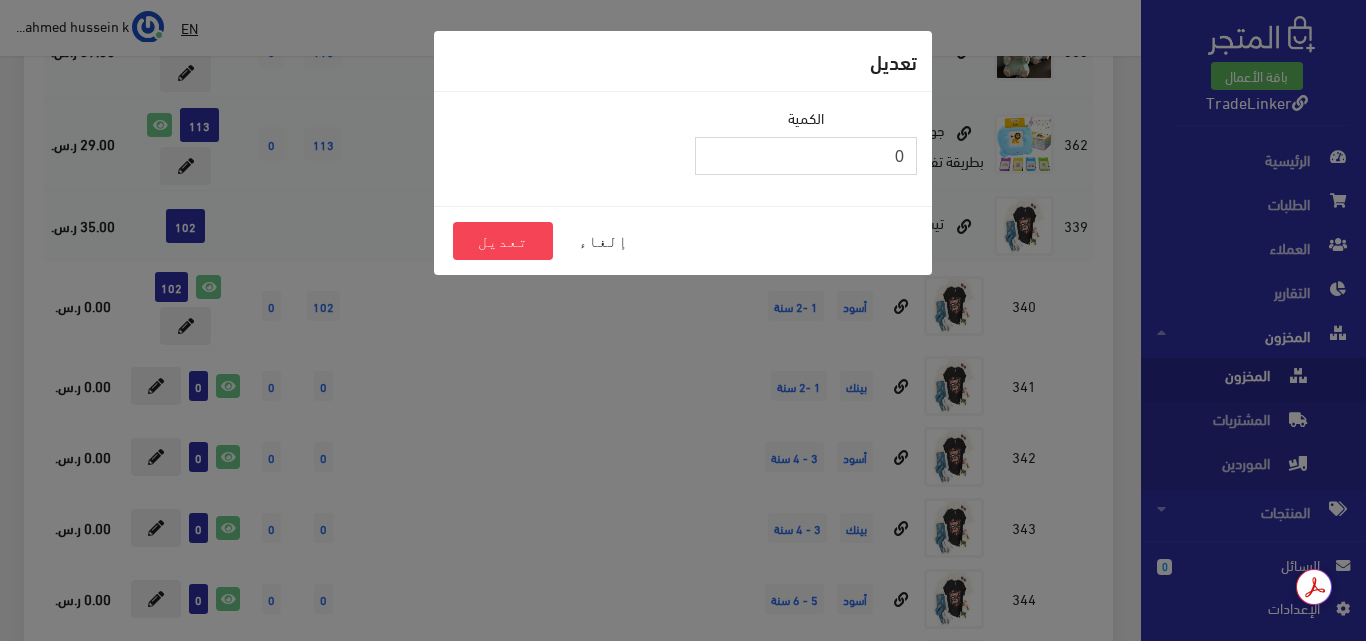 click on "0" at bounding box center (806, 156) 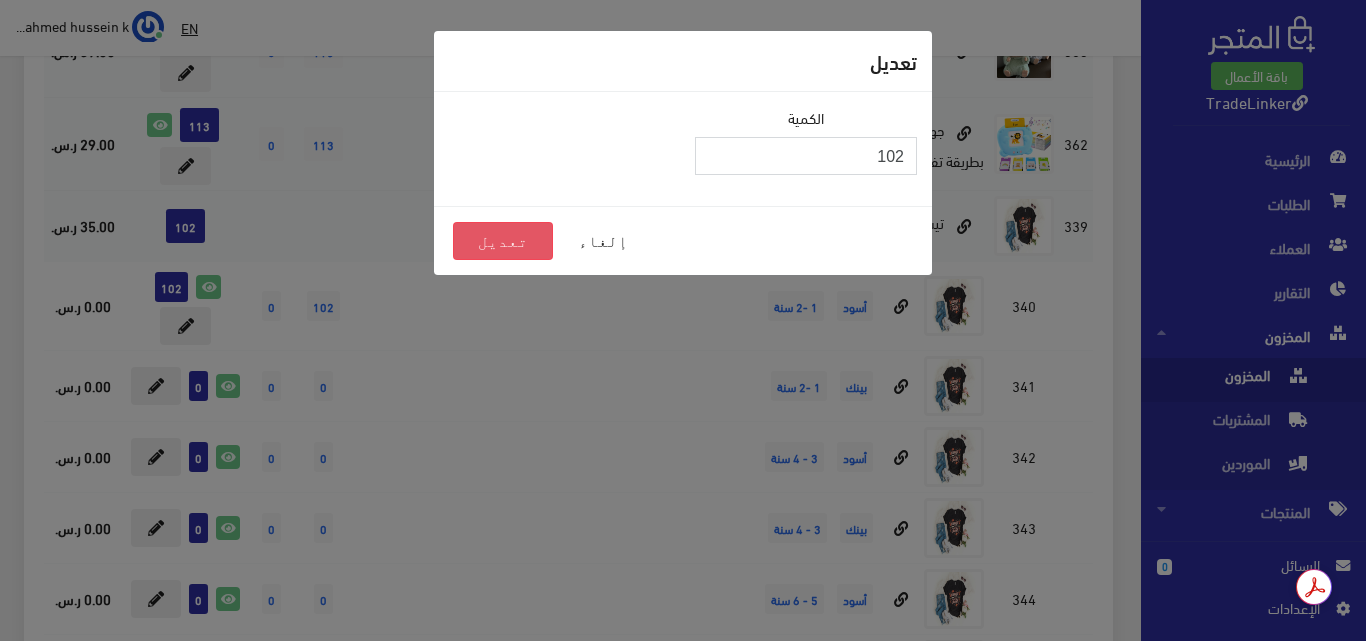type on "102" 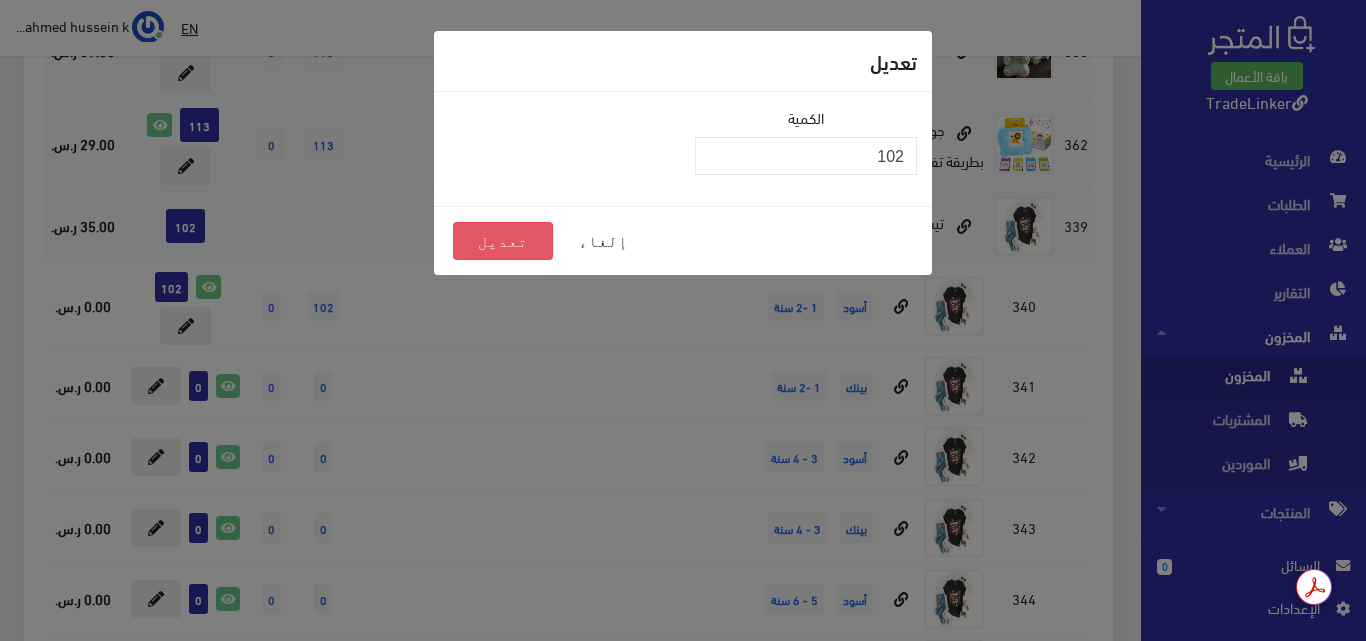 click on "تعديل" at bounding box center [503, 241] 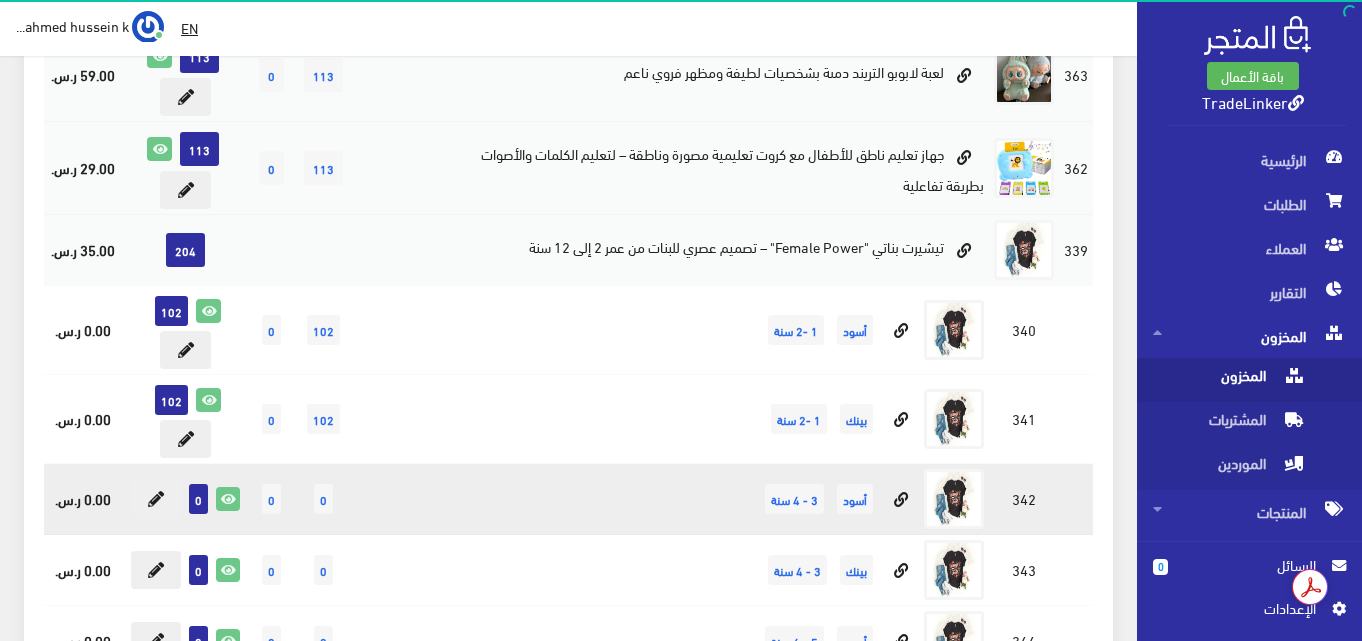 scroll, scrollTop: 500, scrollLeft: 0, axis: vertical 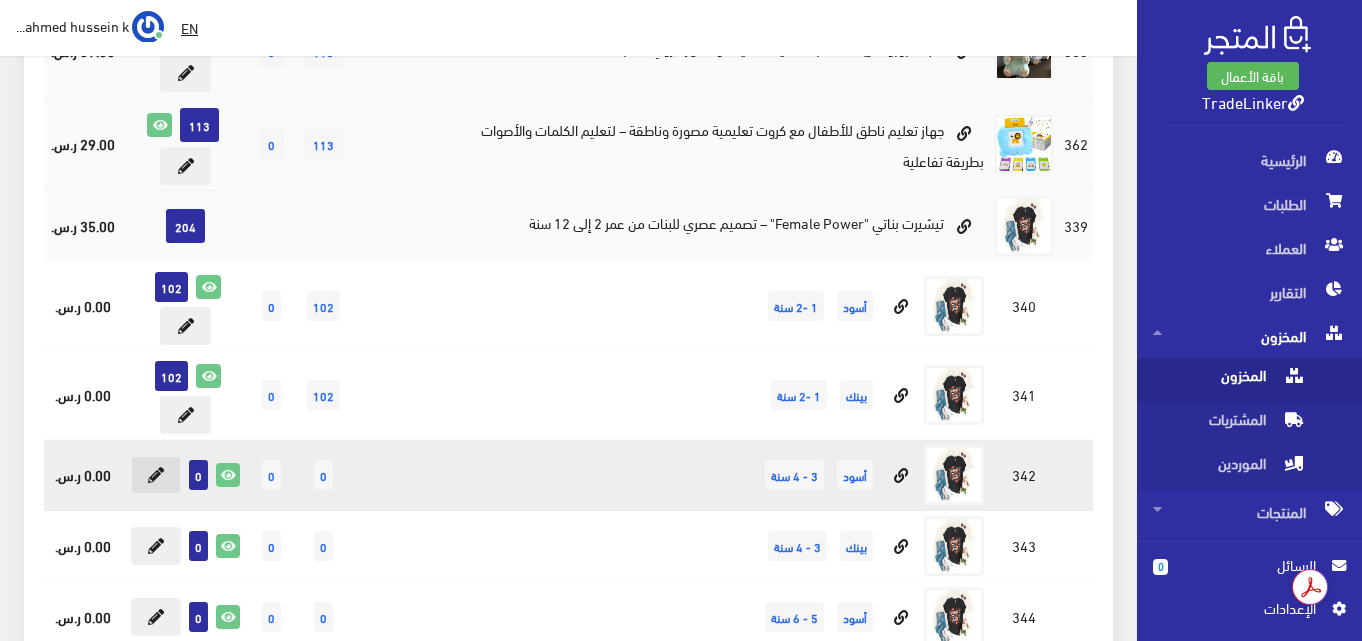 click at bounding box center [156, 475] 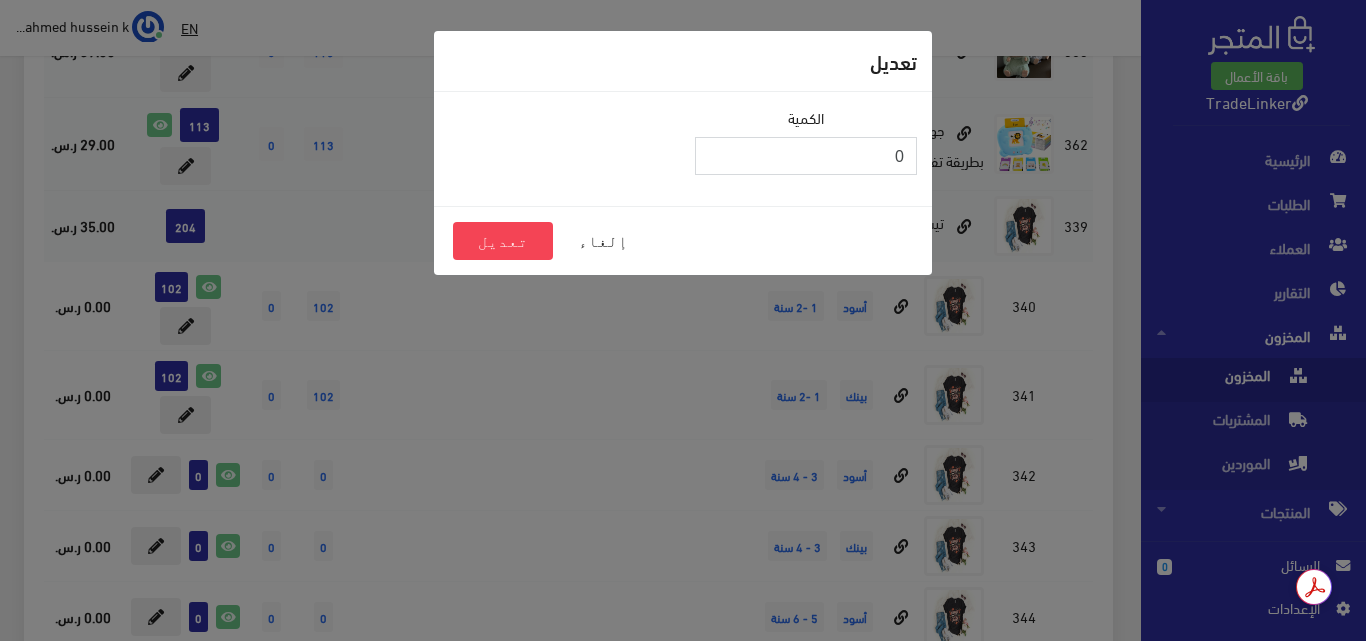 click on "0" at bounding box center [806, 156] 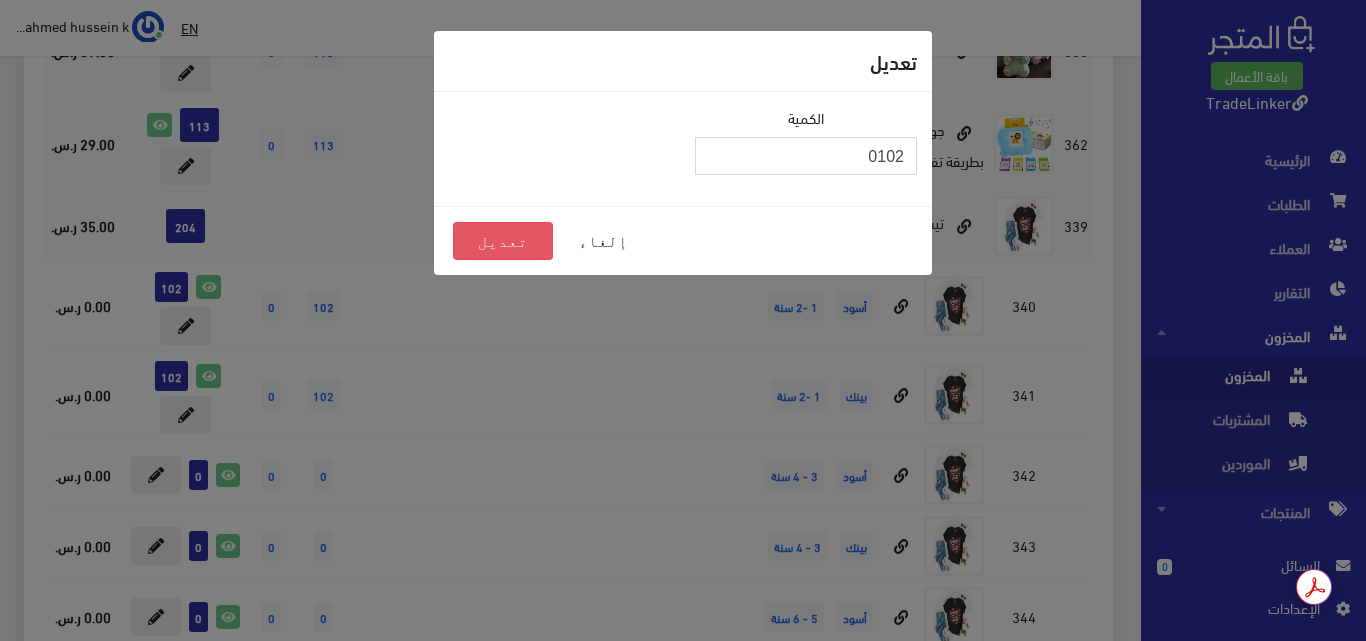 type on "0102" 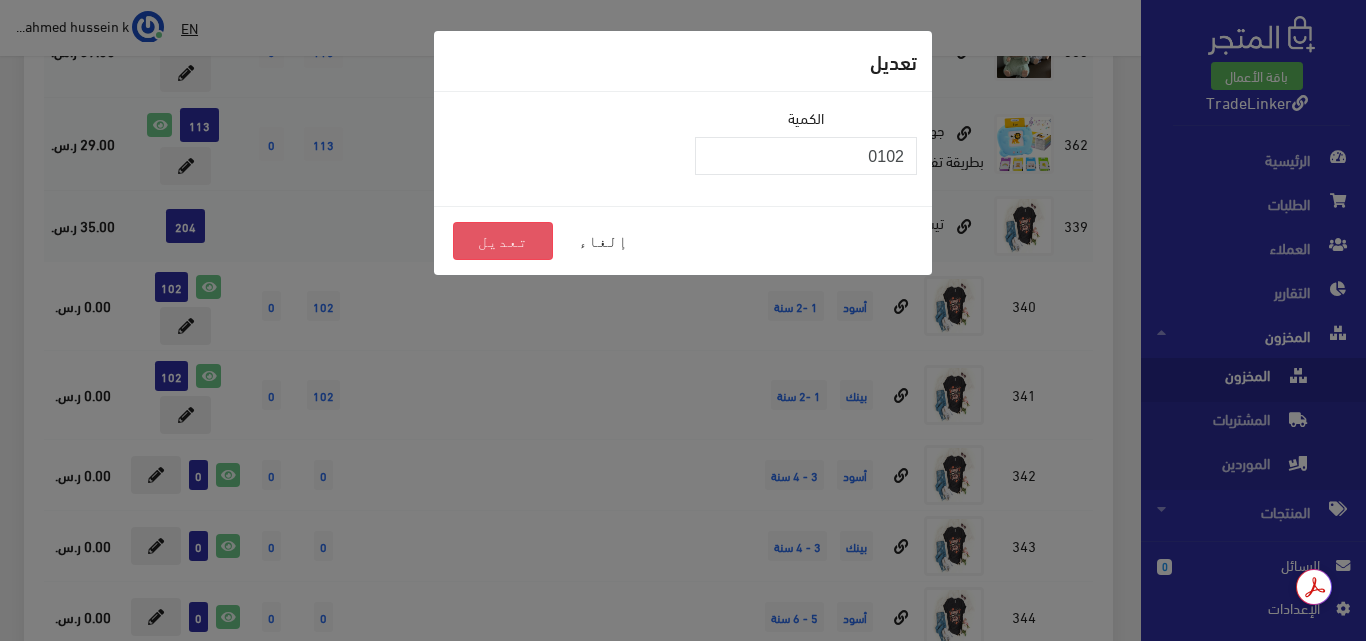 click on "تعديل" at bounding box center [503, 241] 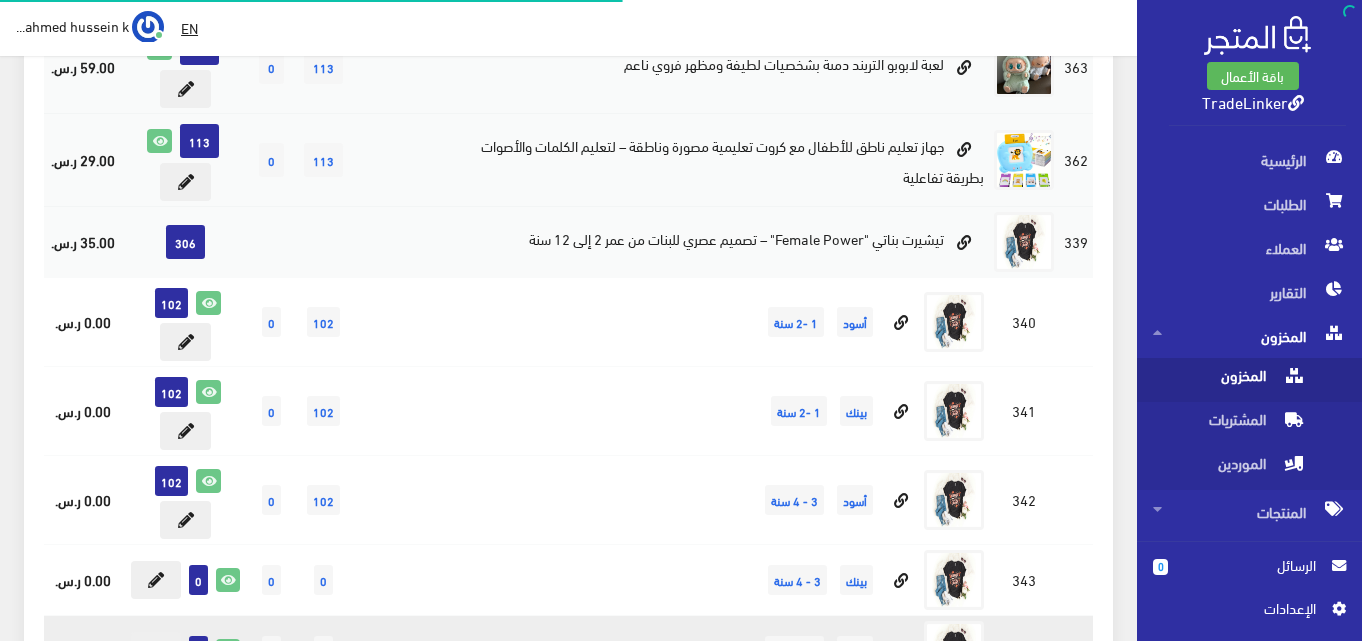 scroll, scrollTop: 678, scrollLeft: 0, axis: vertical 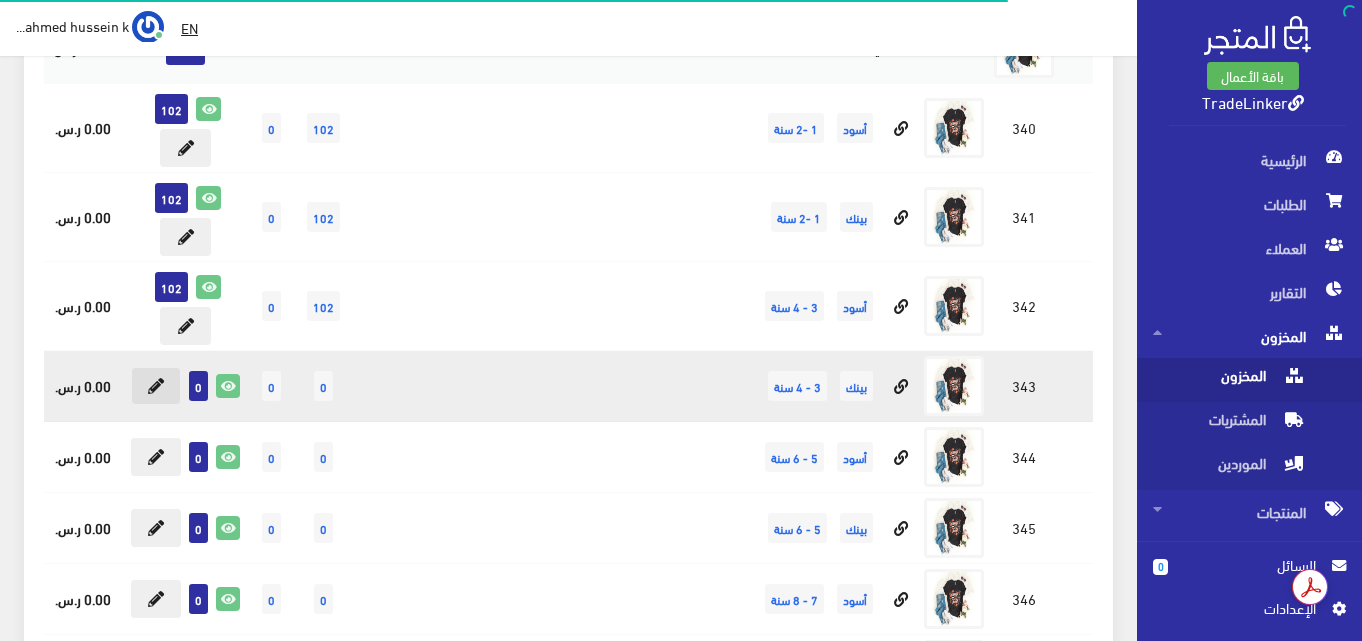 click at bounding box center (156, 386) 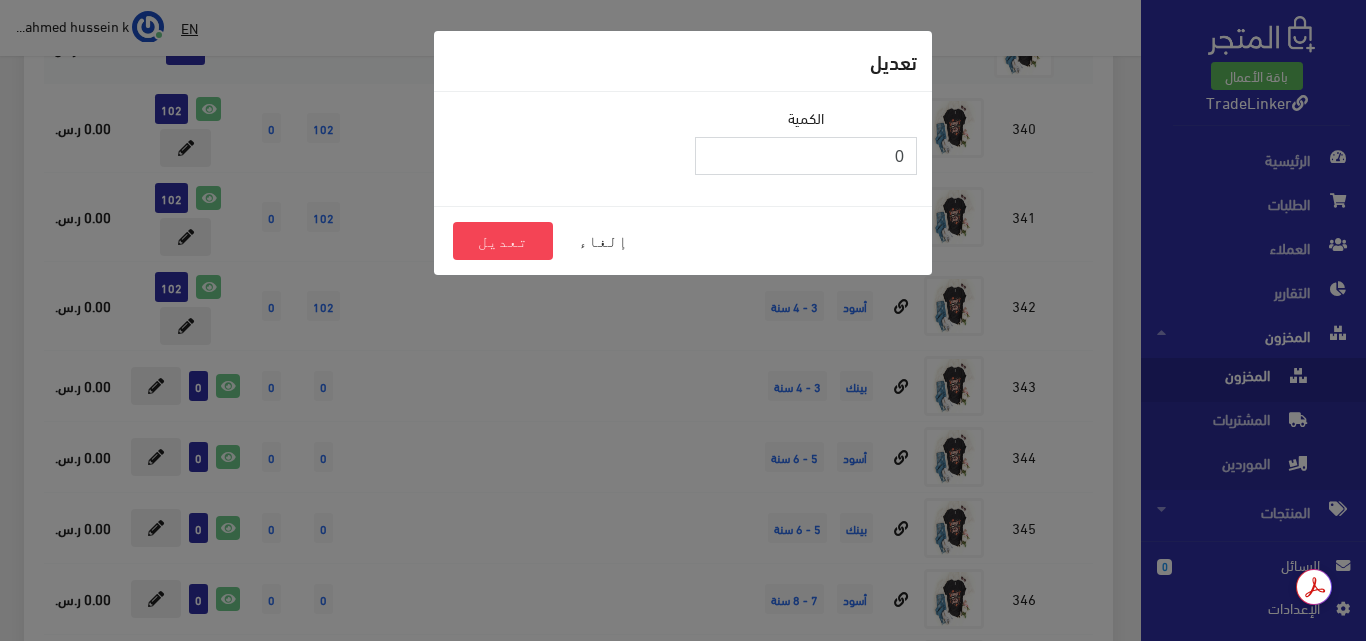 click on "0" at bounding box center (806, 156) 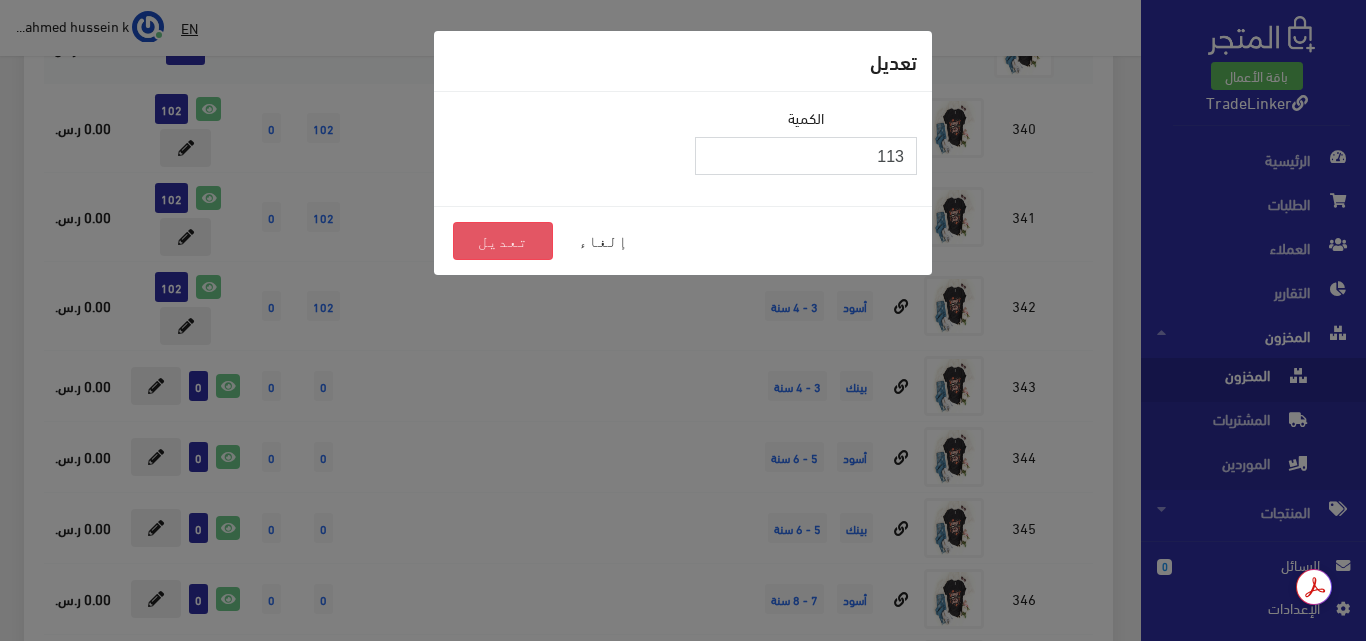 type on "113" 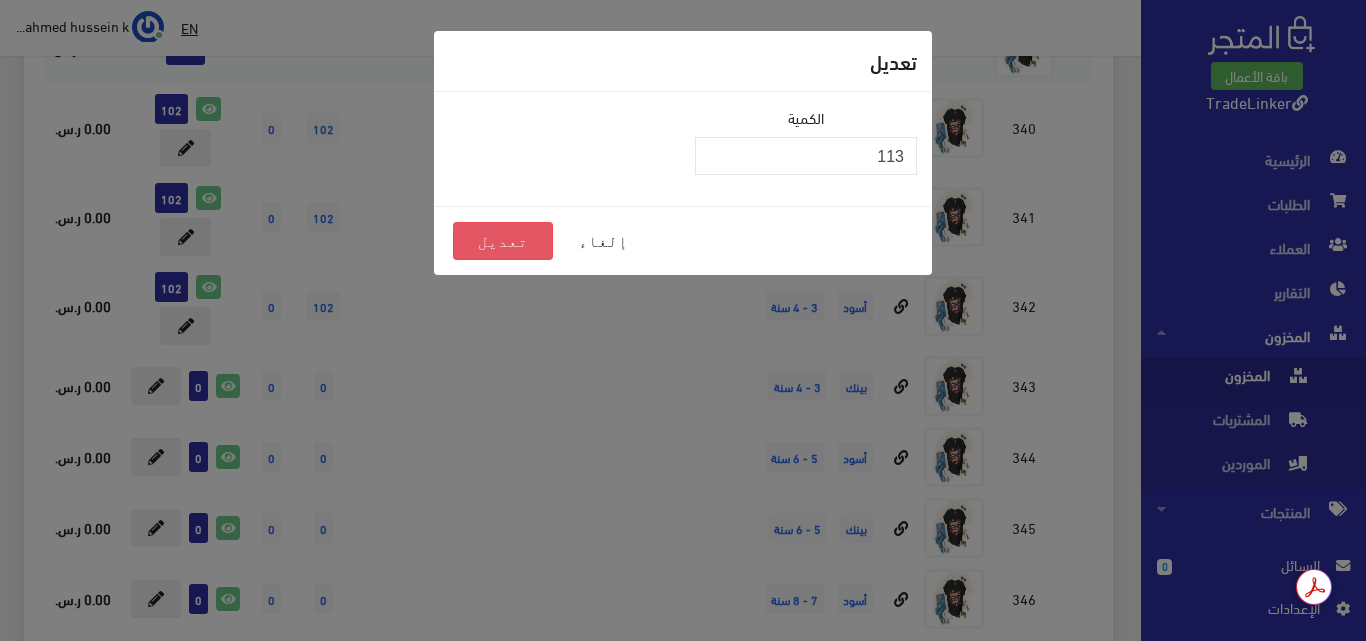 click on "تعديل" at bounding box center (503, 241) 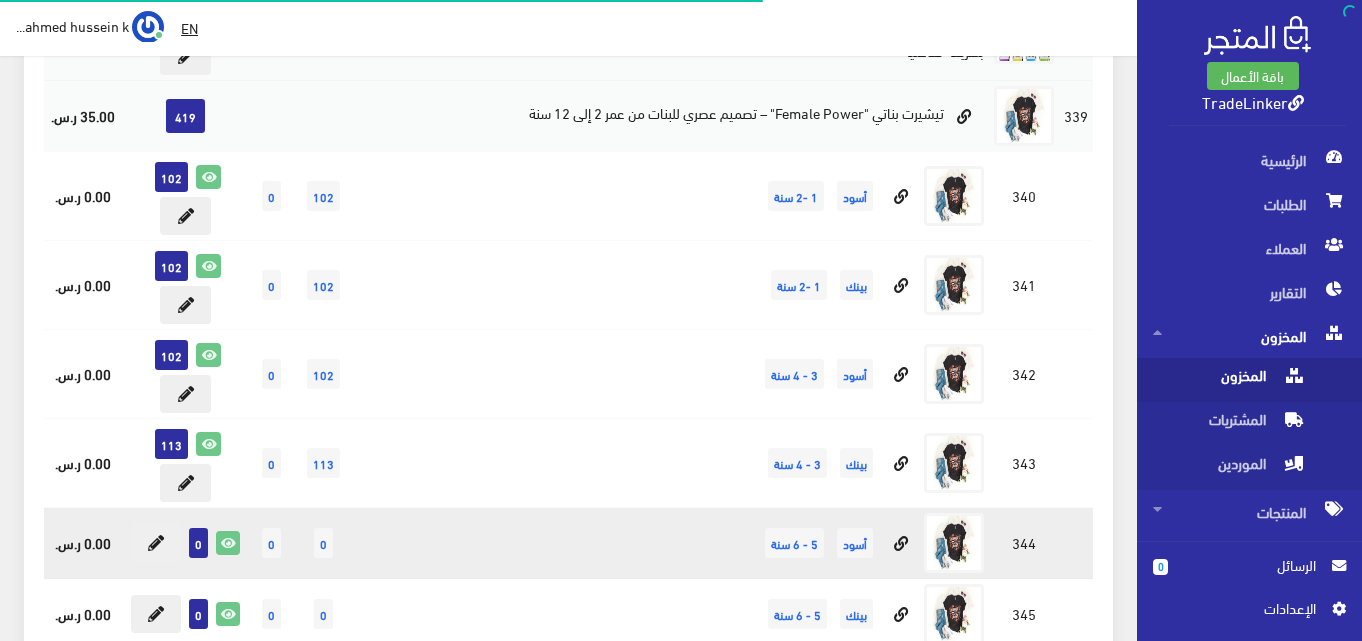 scroll, scrollTop: 810, scrollLeft: 0, axis: vertical 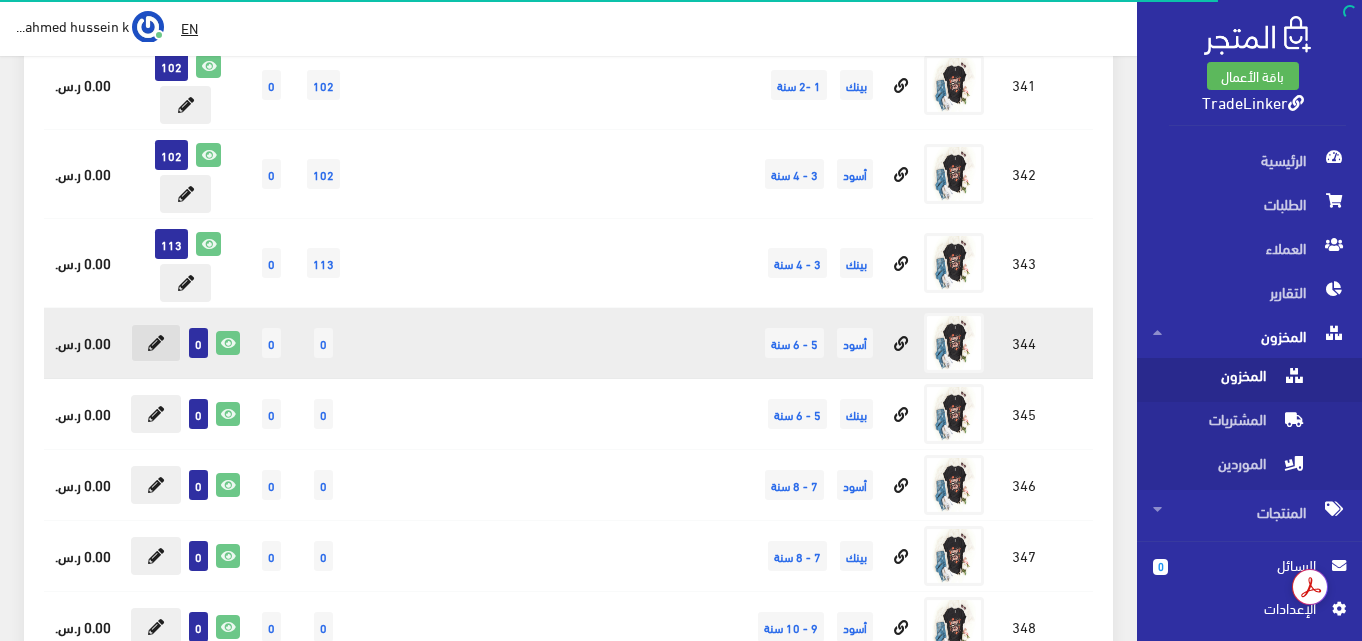 click at bounding box center [156, 343] 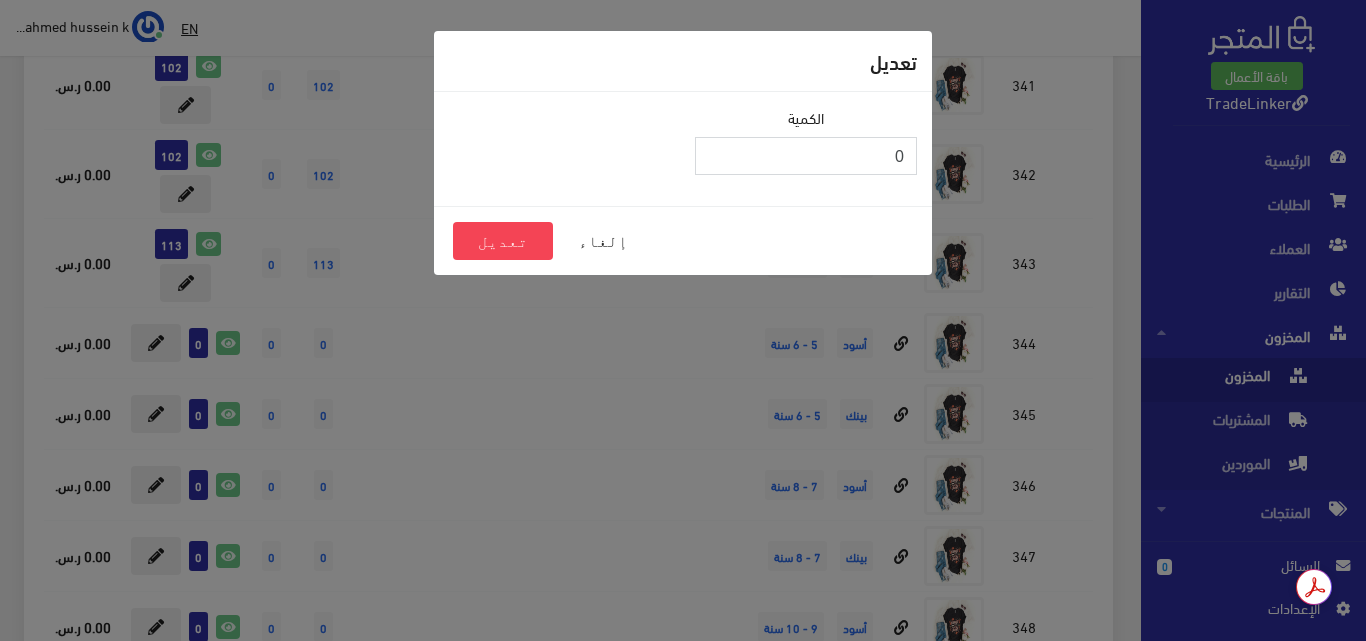 click on "تعديل
الكمية
0
إلغاء
تعديل" at bounding box center (683, 320) 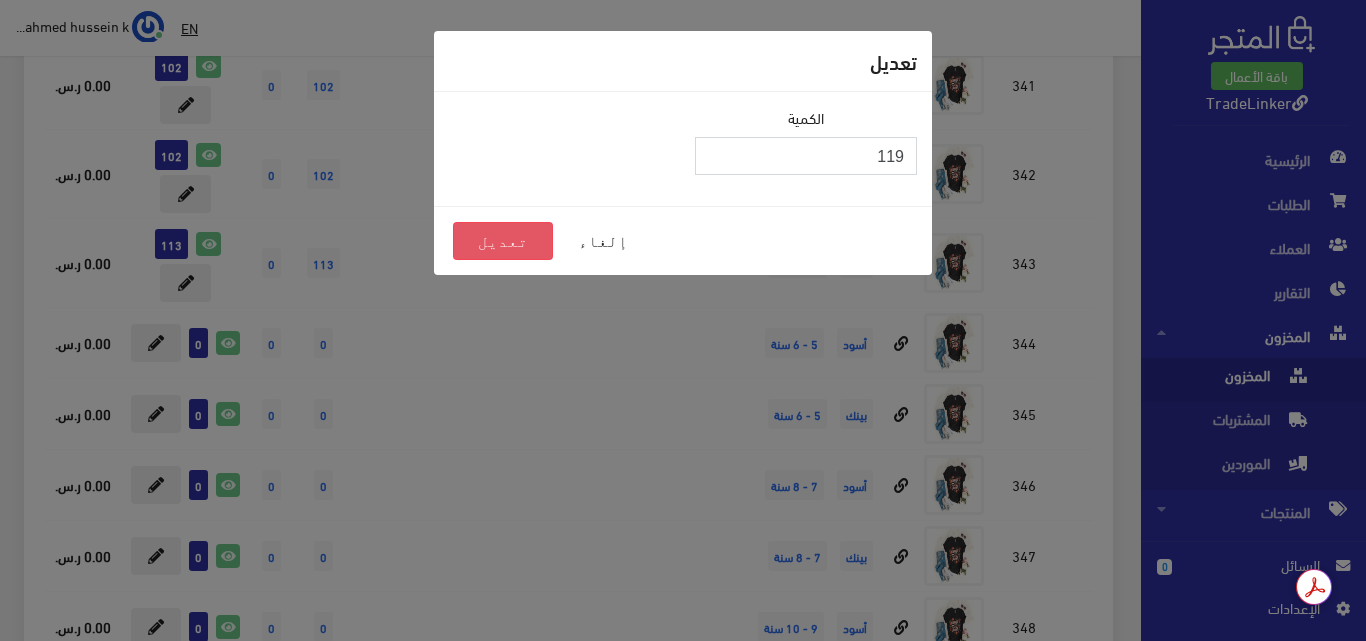type on "119" 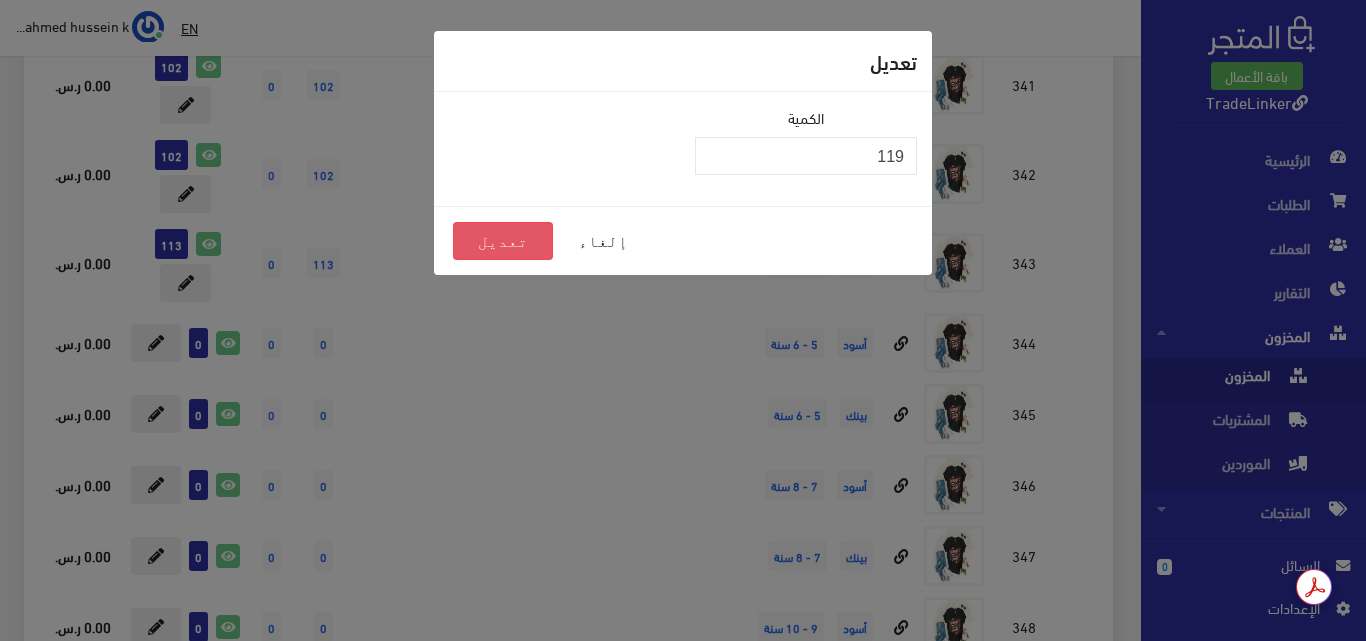 click on "تعديل" at bounding box center [503, 241] 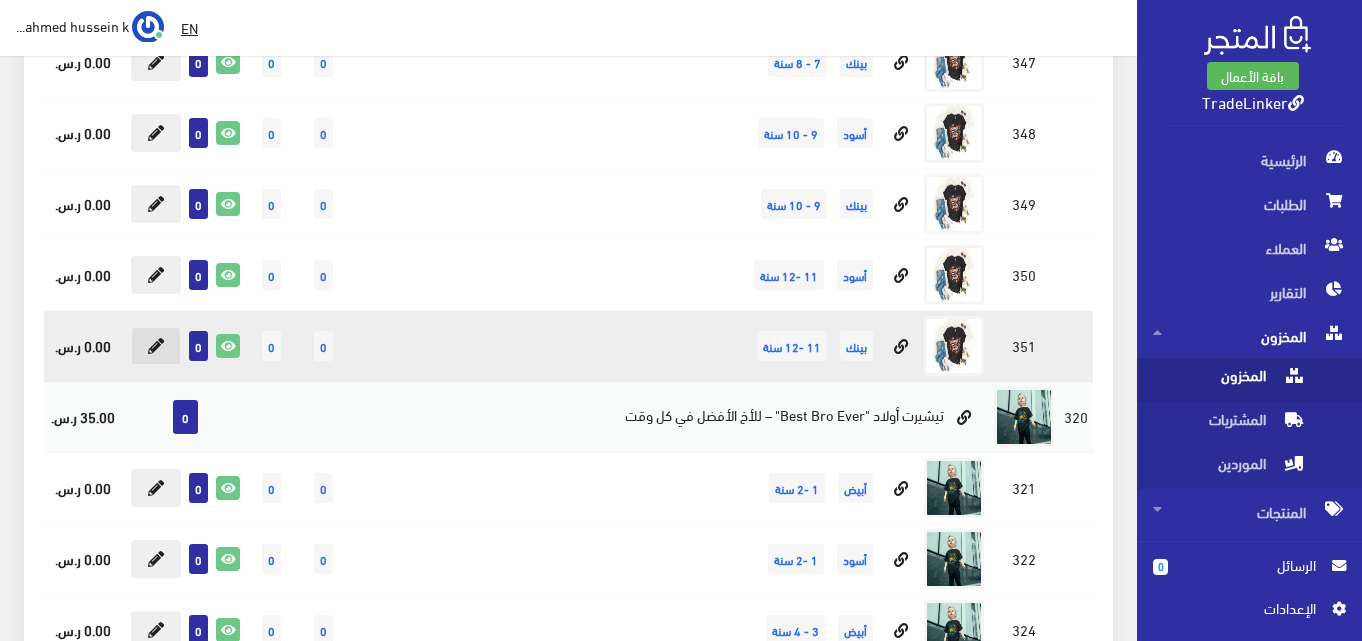 scroll, scrollTop: 1122, scrollLeft: 0, axis: vertical 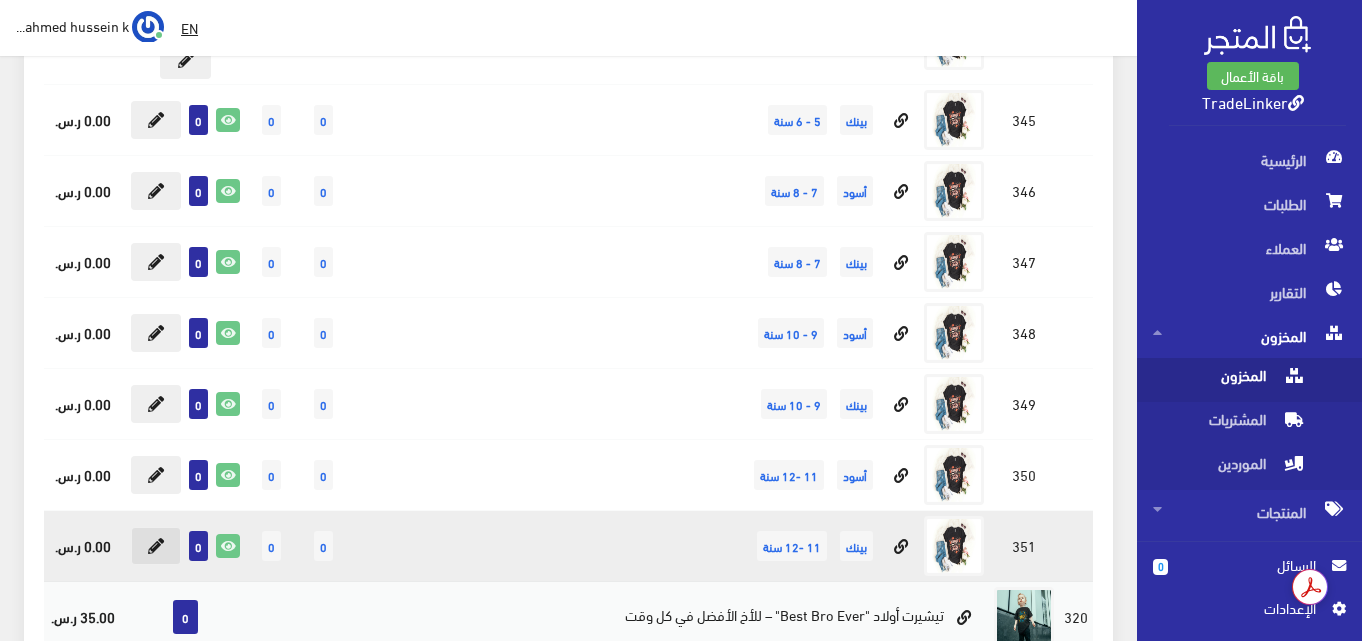 click at bounding box center [156, 546] 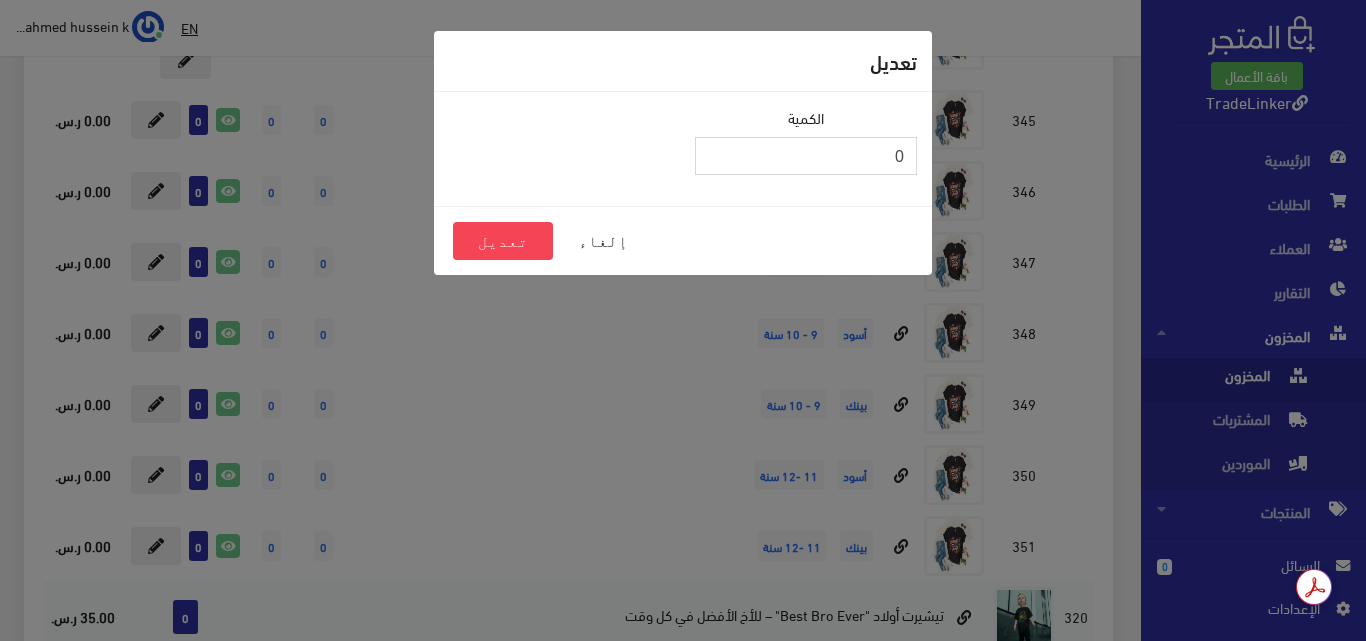 drag, startPoint x: 889, startPoint y: 144, endPoint x: 947, endPoint y: 136, distance: 58.549126 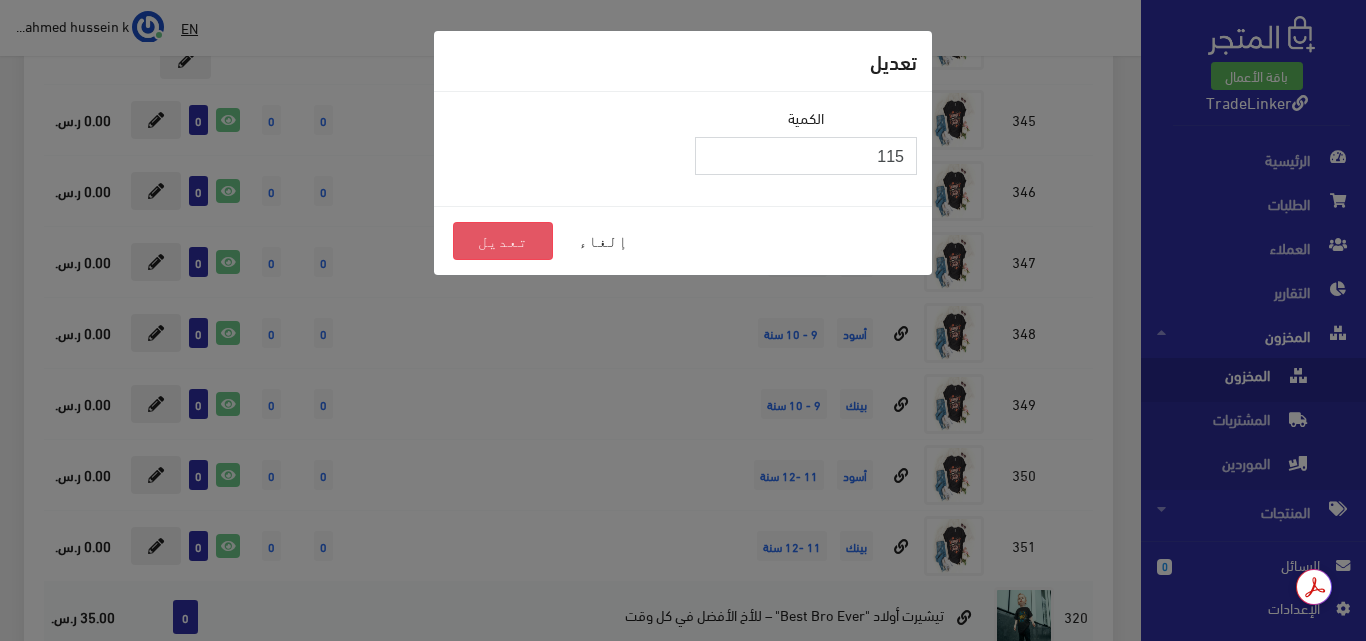 type on "115" 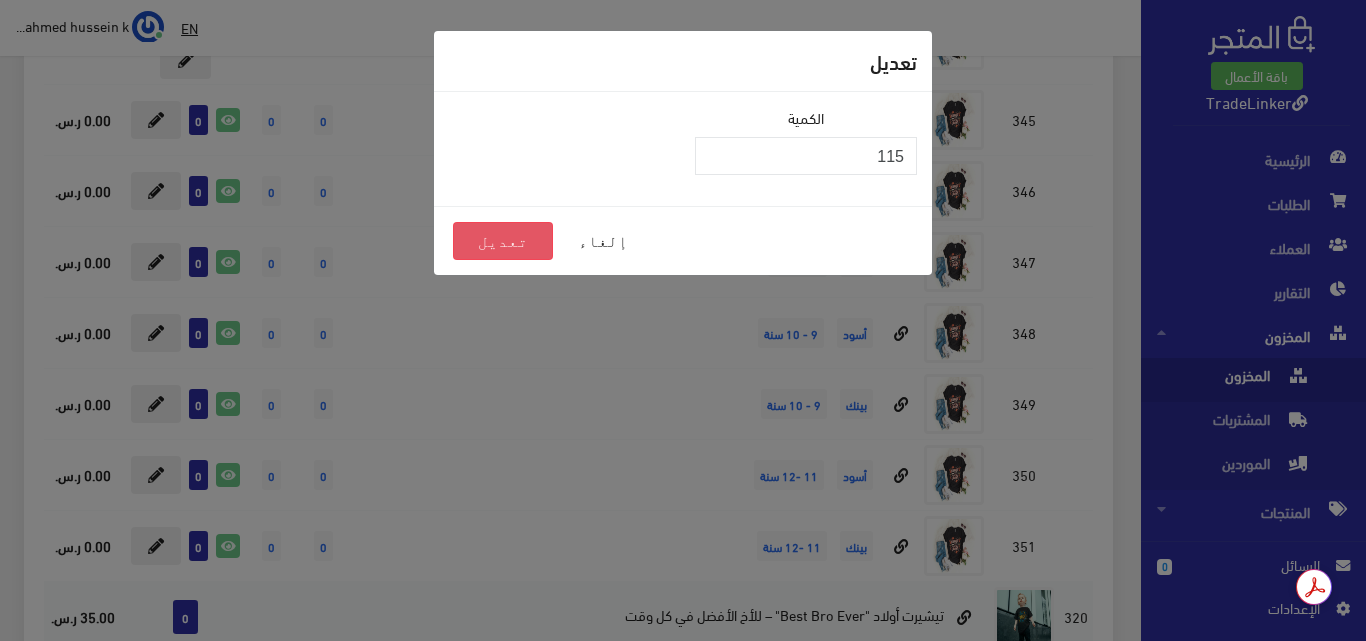 click on "تعديل" at bounding box center [503, 241] 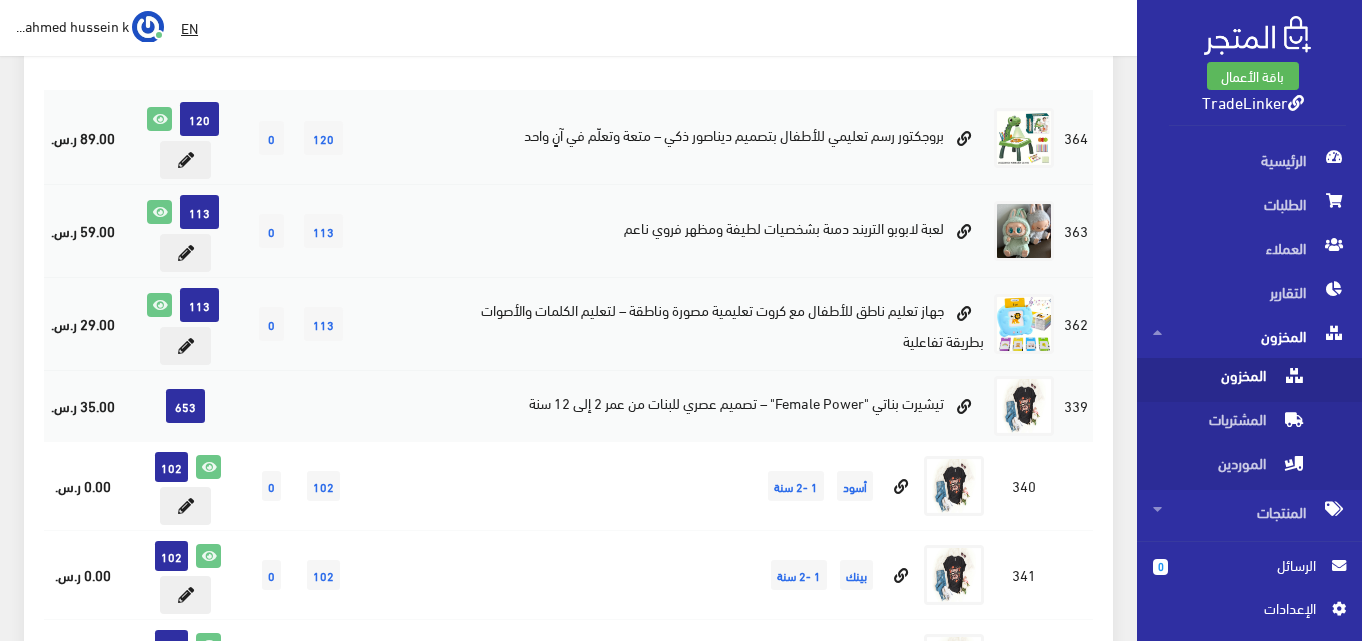scroll, scrollTop: 261, scrollLeft: 0, axis: vertical 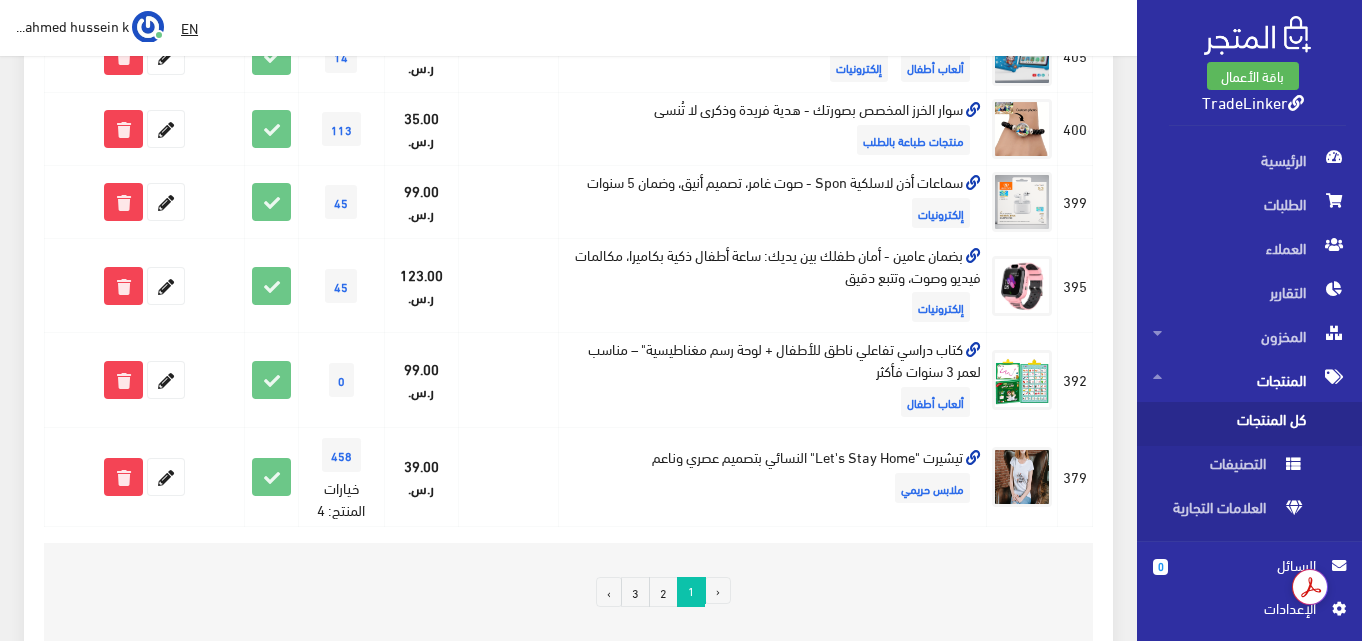 click on "2" at bounding box center [663, 592] 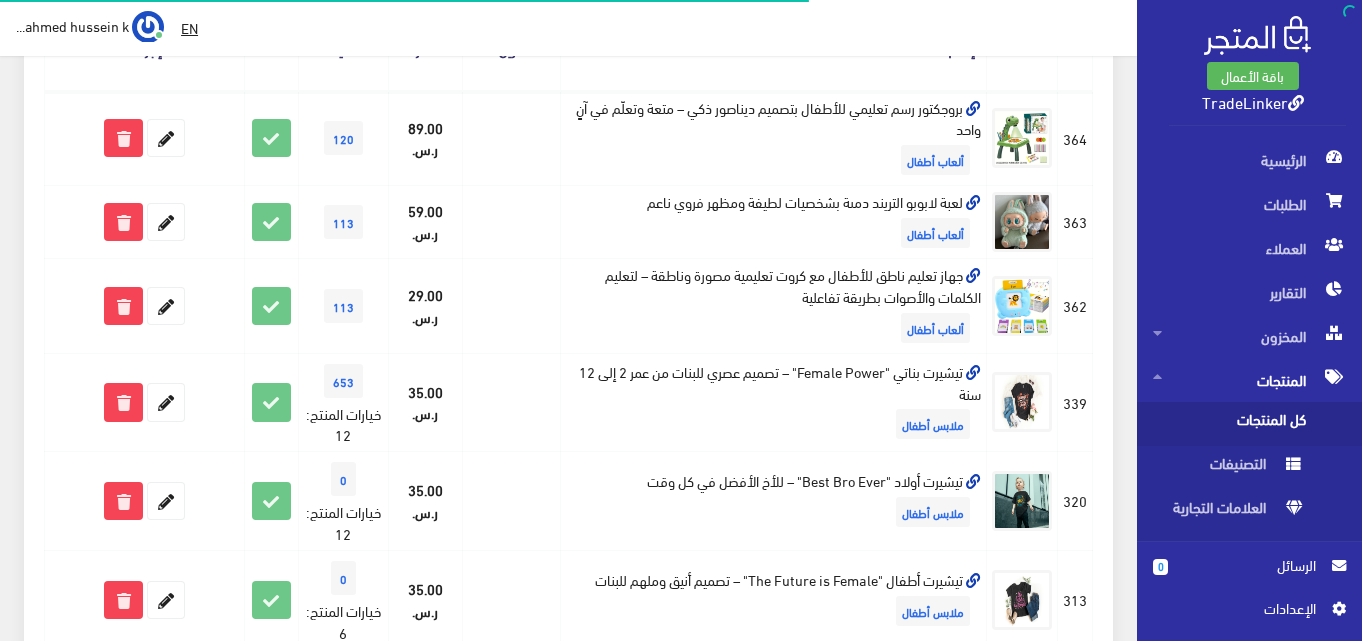 scroll, scrollTop: 500, scrollLeft: 0, axis: vertical 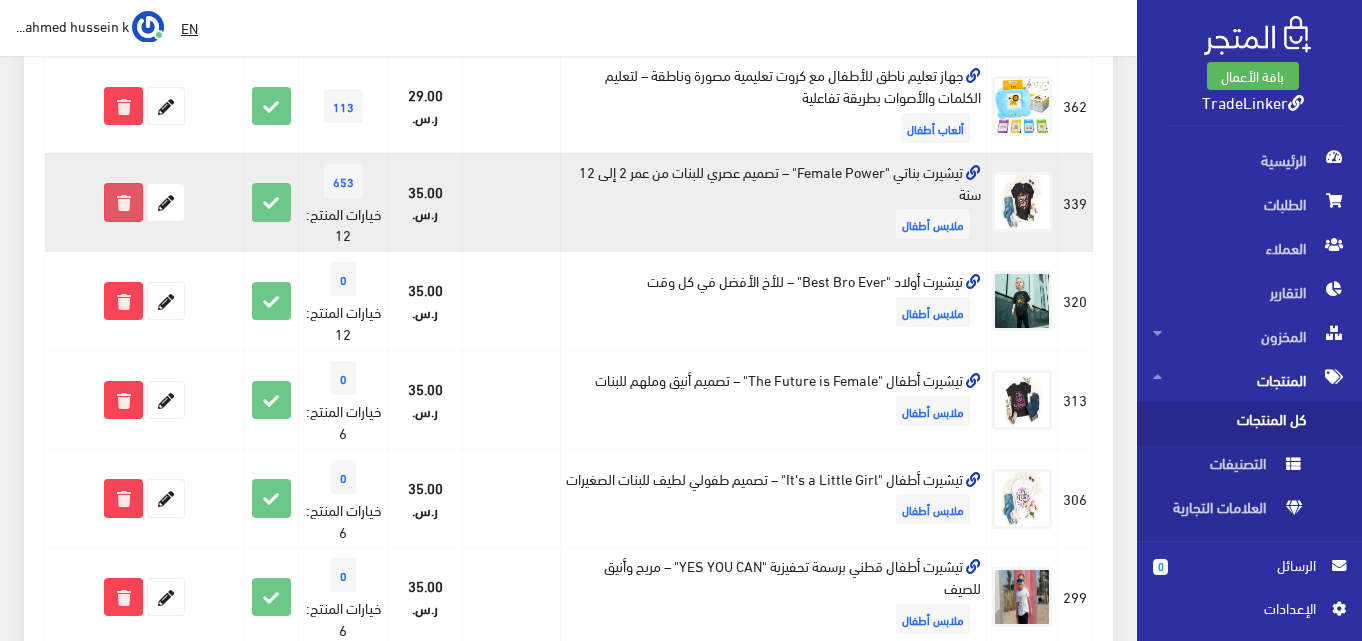 click at bounding box center (123, 202) 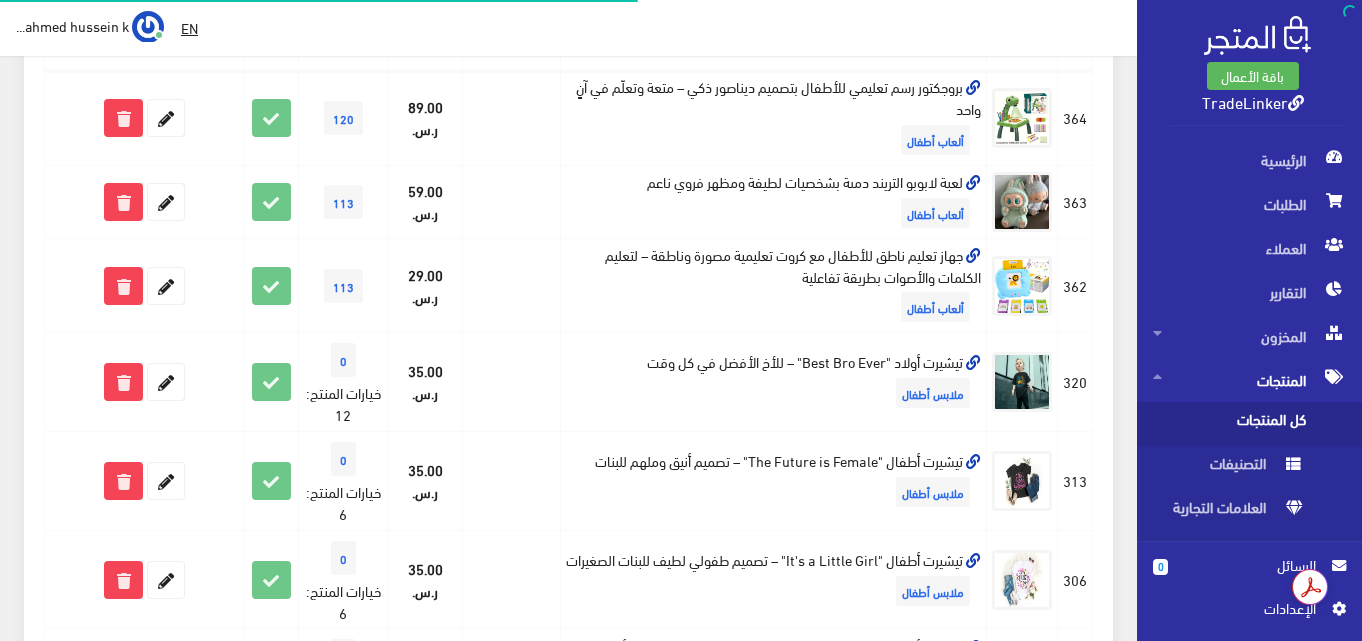 scroll, scrollTop: 400, scrollLeft: 0, axis: vertical 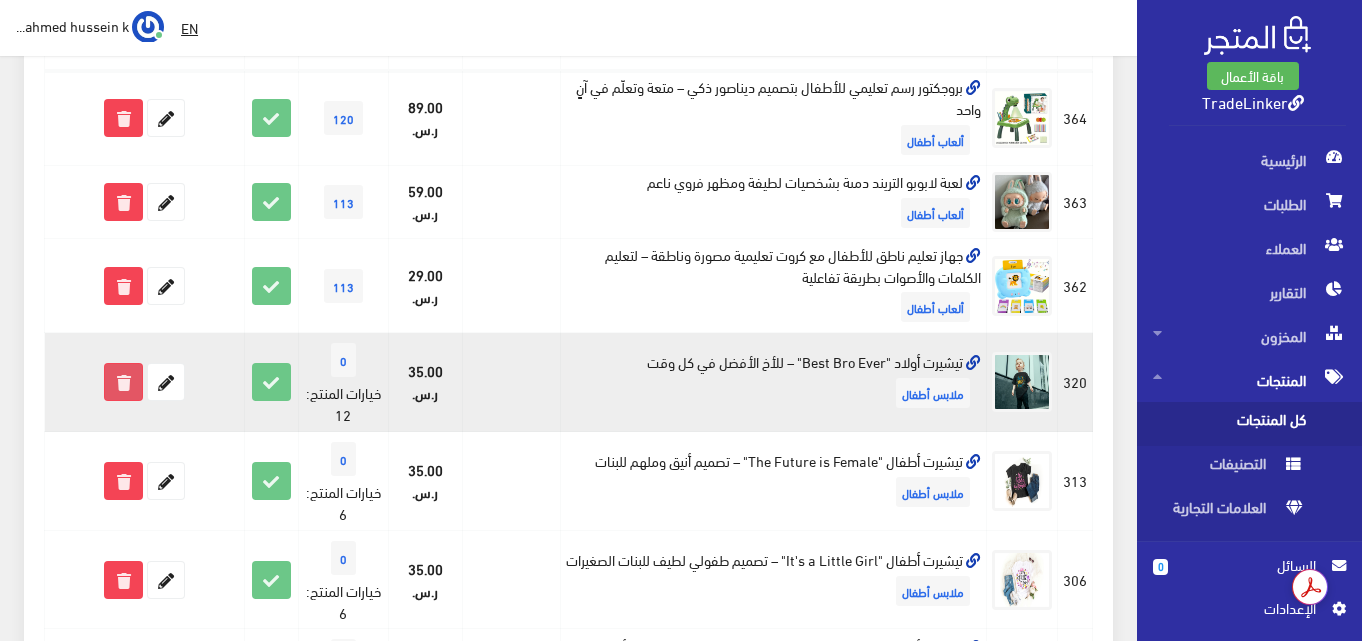 click at bounding box center [123, 382] 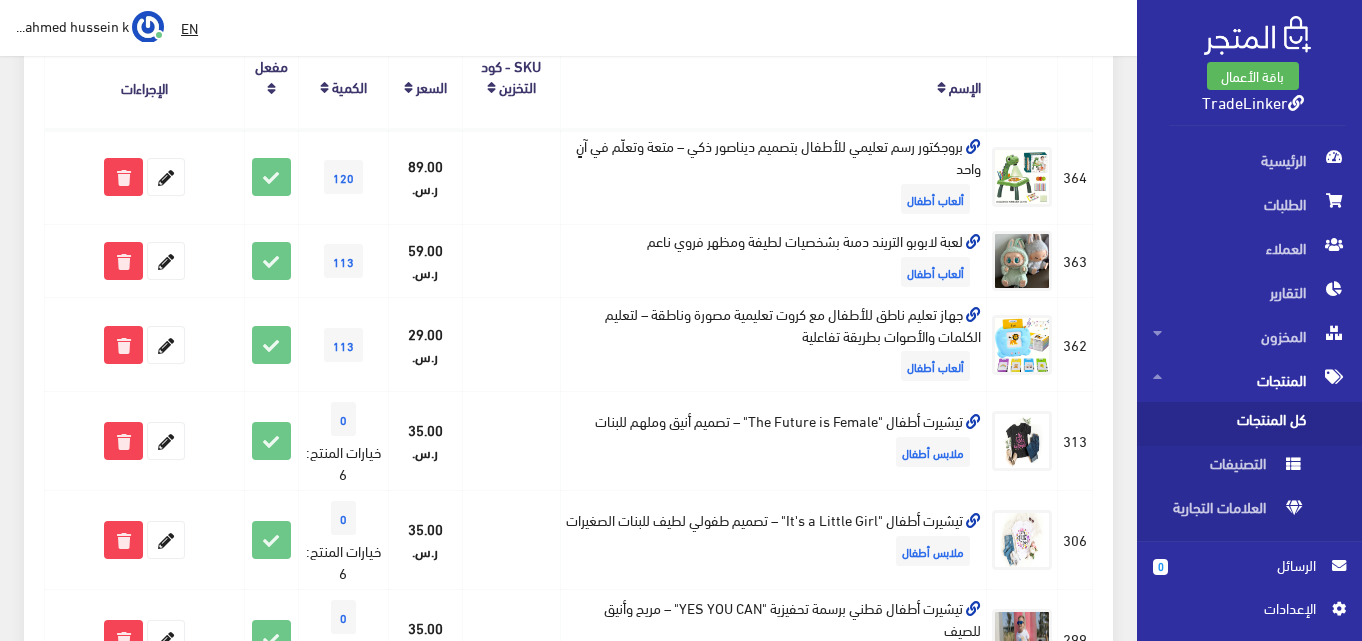 scroll, scrollTop: 500, scrollLeft: 0, axis: vertical 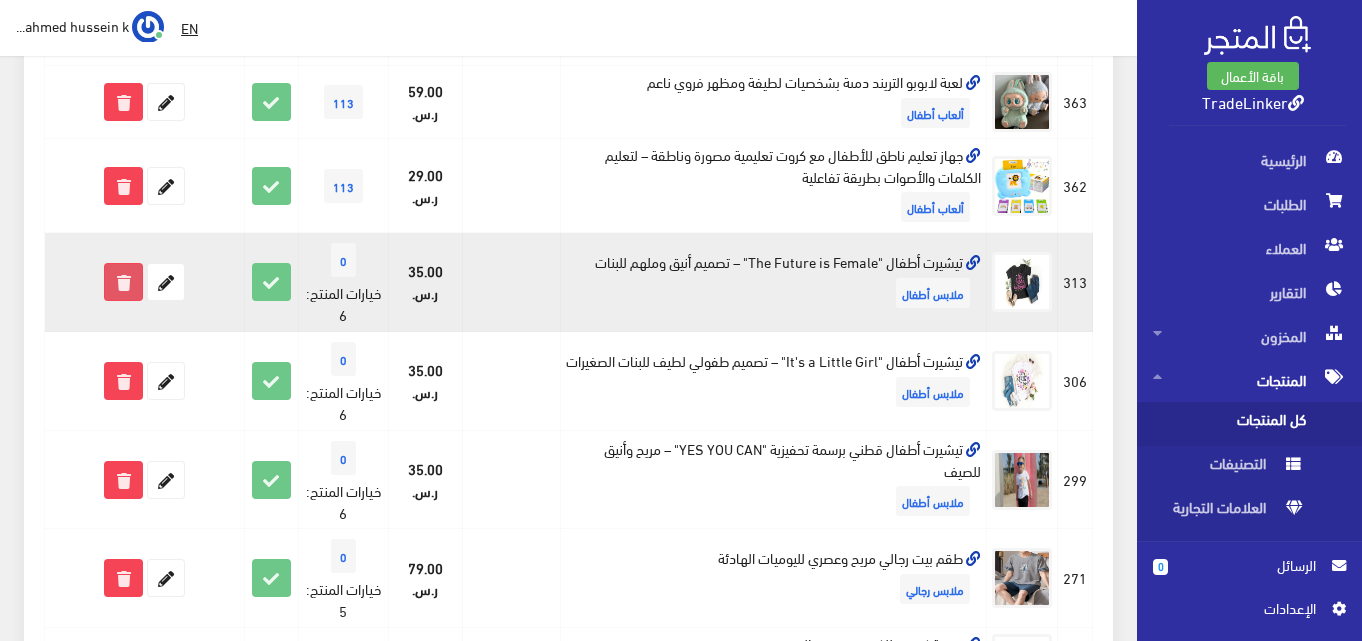 click at bounding box center [123, 282] 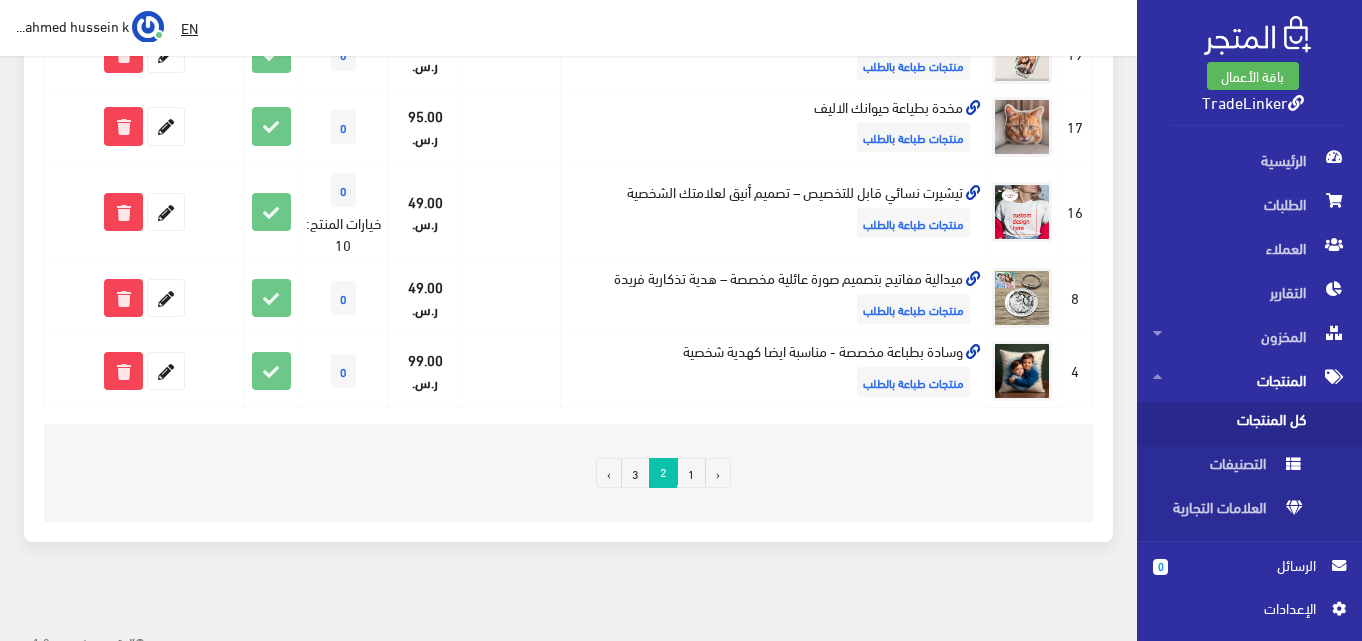 scroll, scrollTop: 1887, scrollLeft: 0, axis: vertical 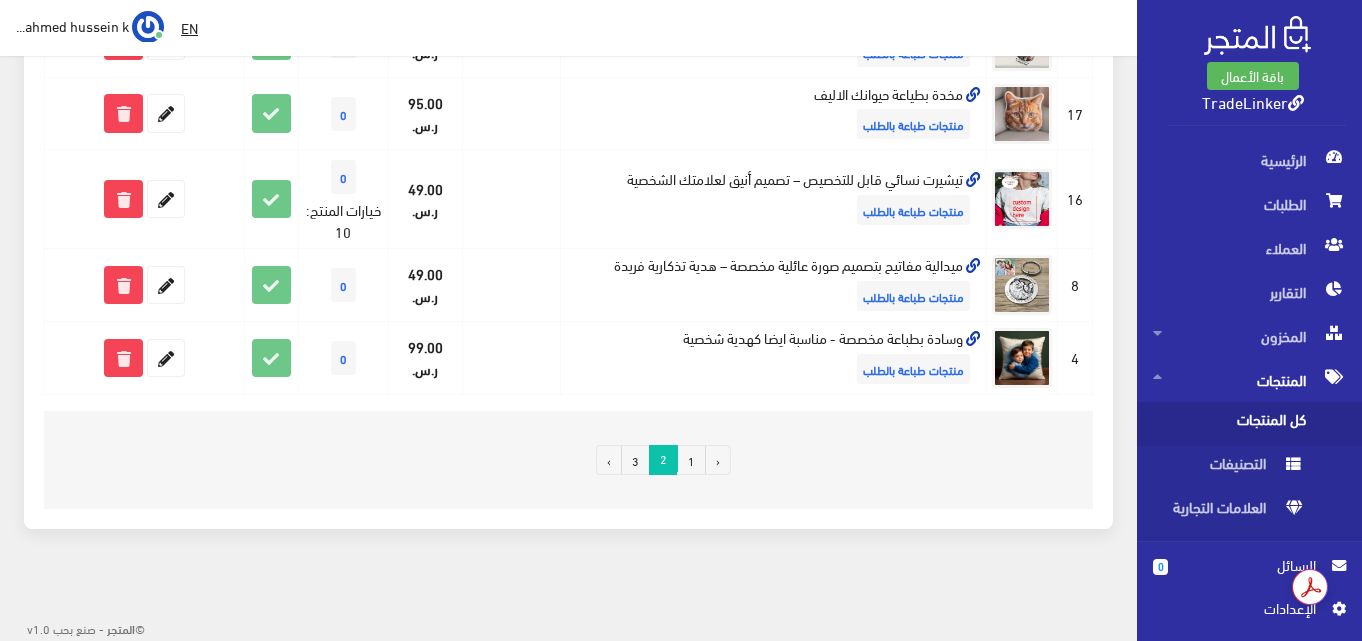 click on "3" at bounding box center [635, 460] 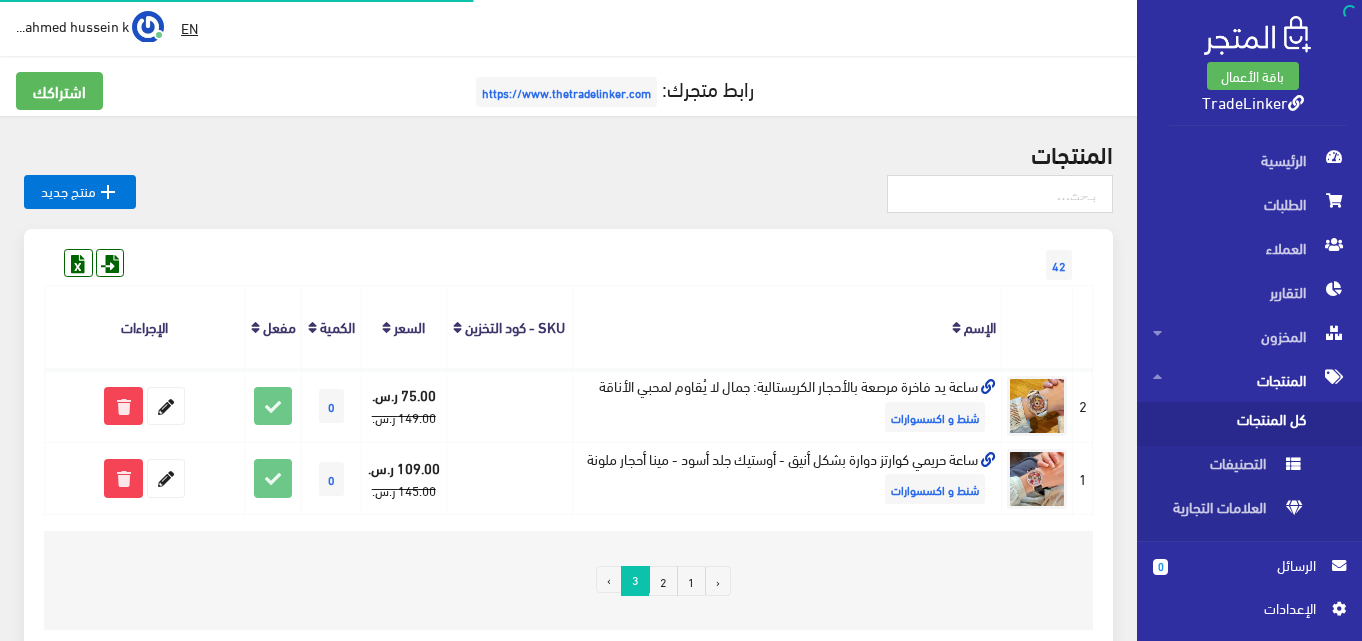 scroll, scrollTop: 0, scrollLeft: 0, axis: both 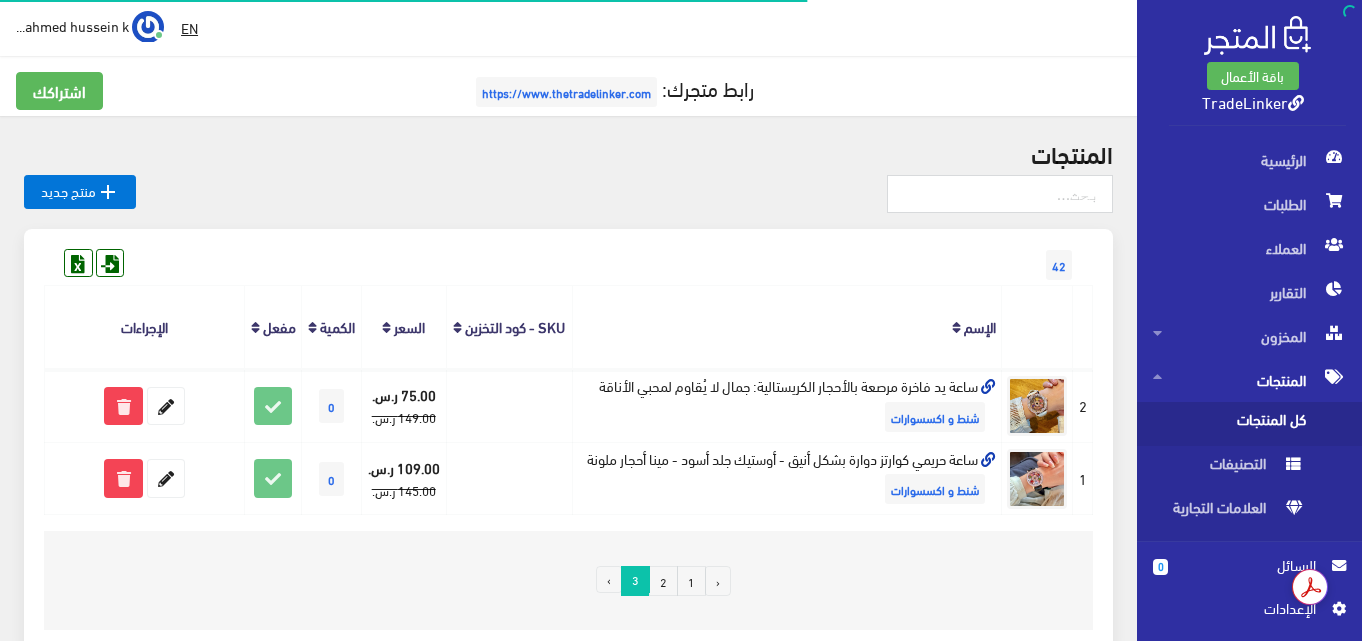 click on "2" at bounding box center [663, 581] 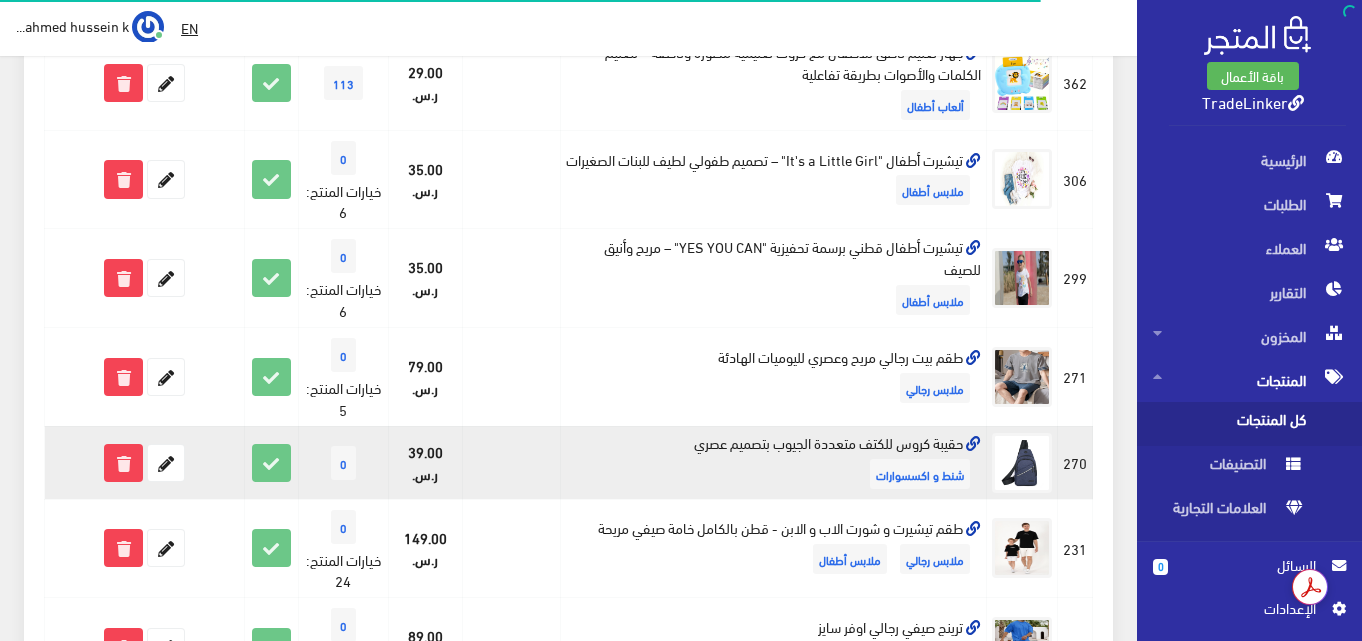 scroll, scrollTop: 500, scrollLeft: 0, axis: vertical 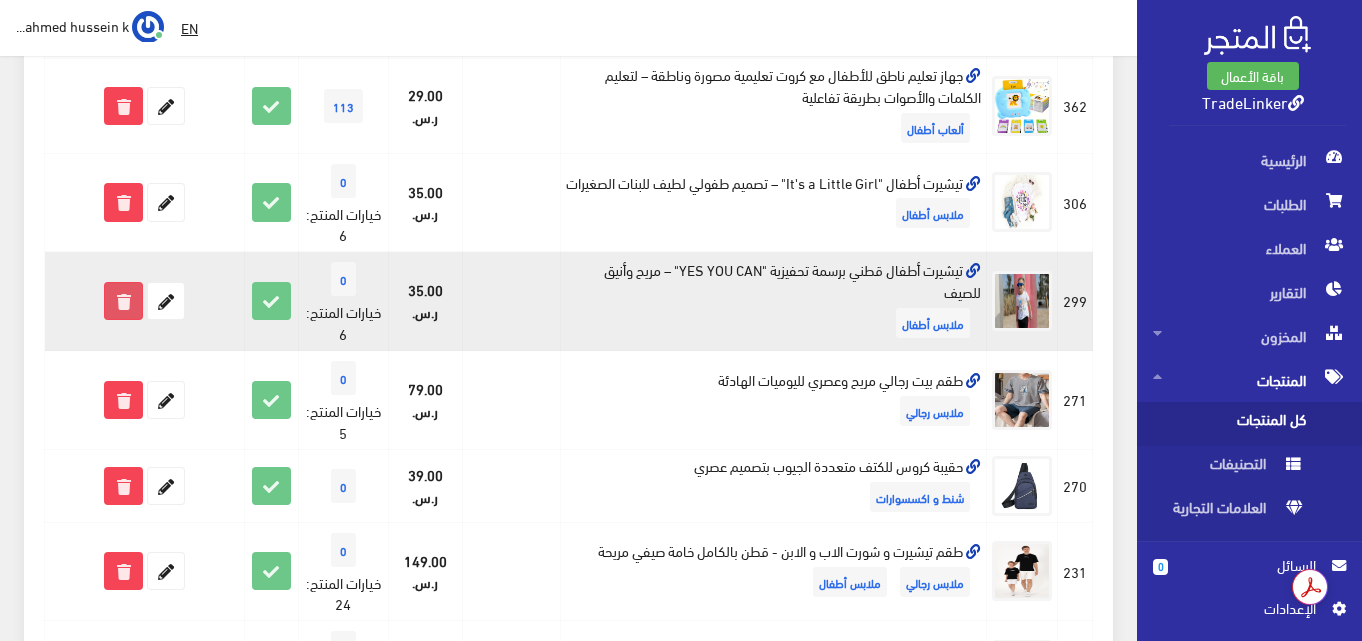 click at bounding box center (123, 301) 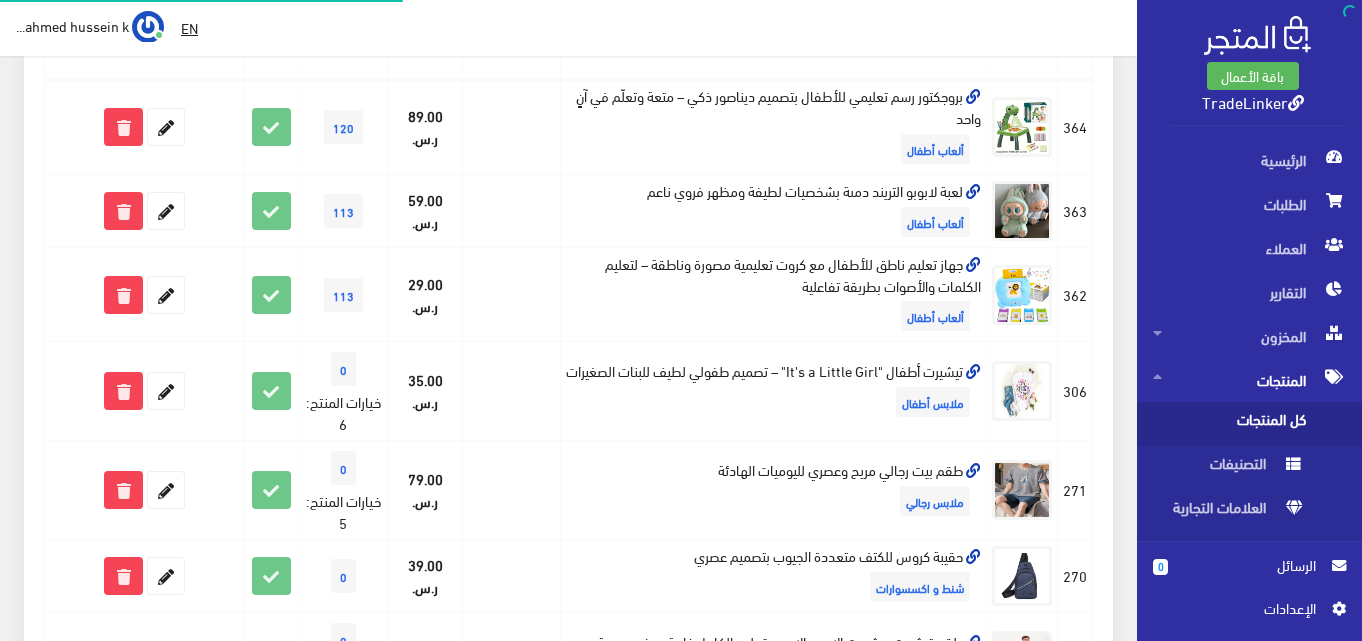 scroll, scrollTop: 500, scrollLeft: 0, axis: vertical 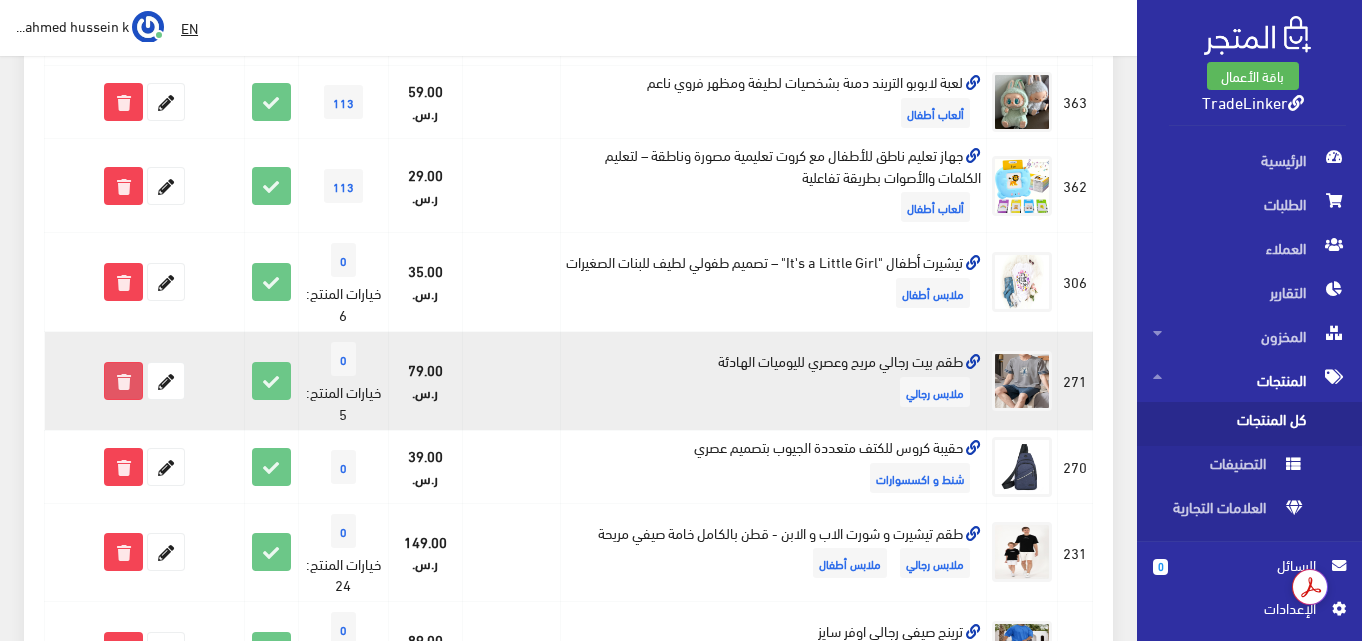click at bounding box center (123, 381) 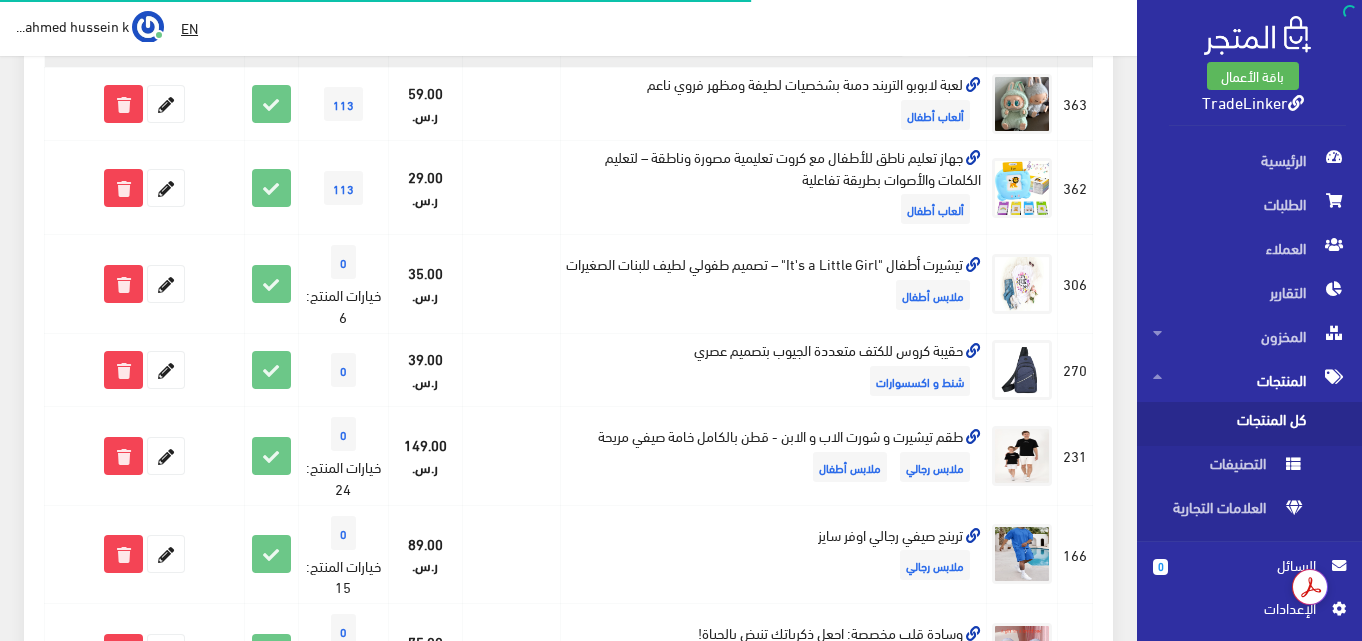 scroll, scrollTop: 500, scrollLeft: 0, axis: vertical 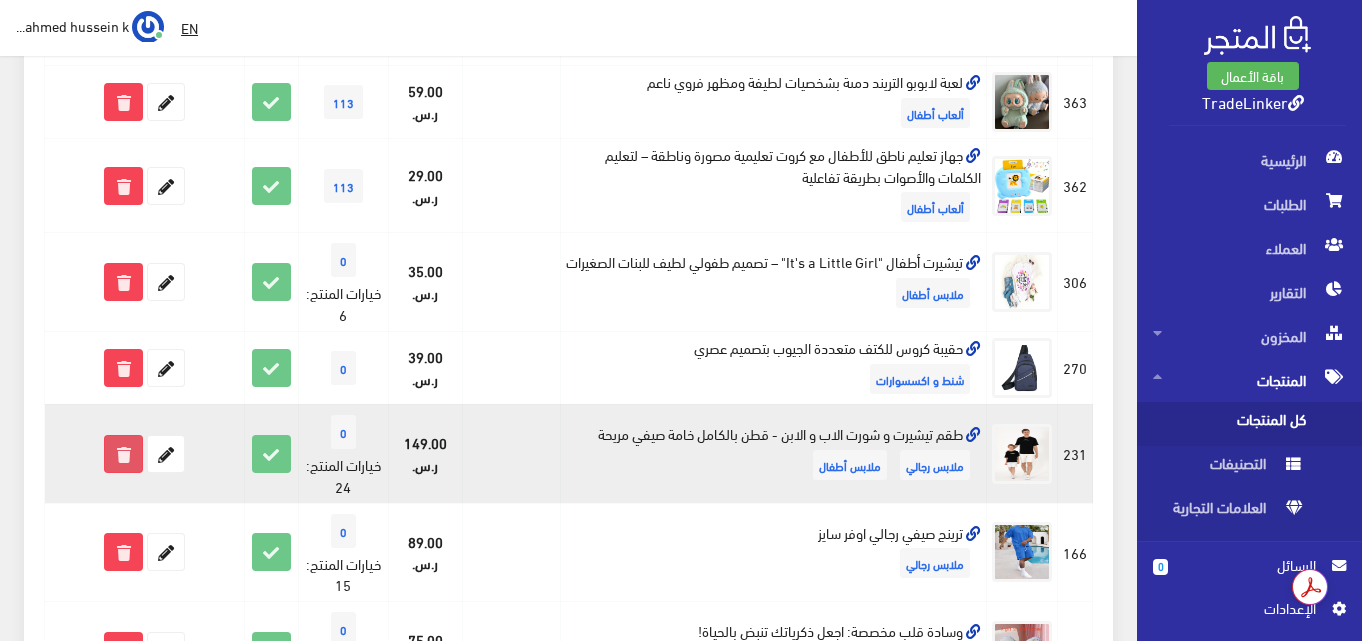 click at bounding box center (123, 454) 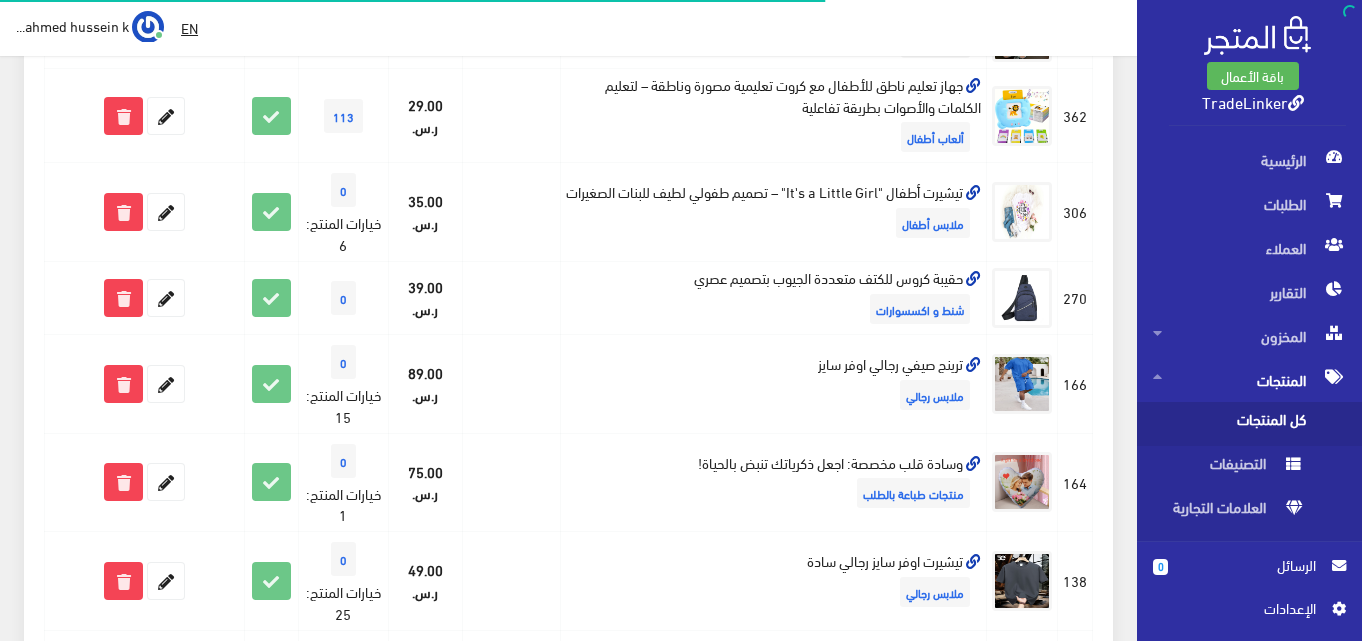 scroll, scrollTop: 600, scrollLeft: 0, axis: vertical 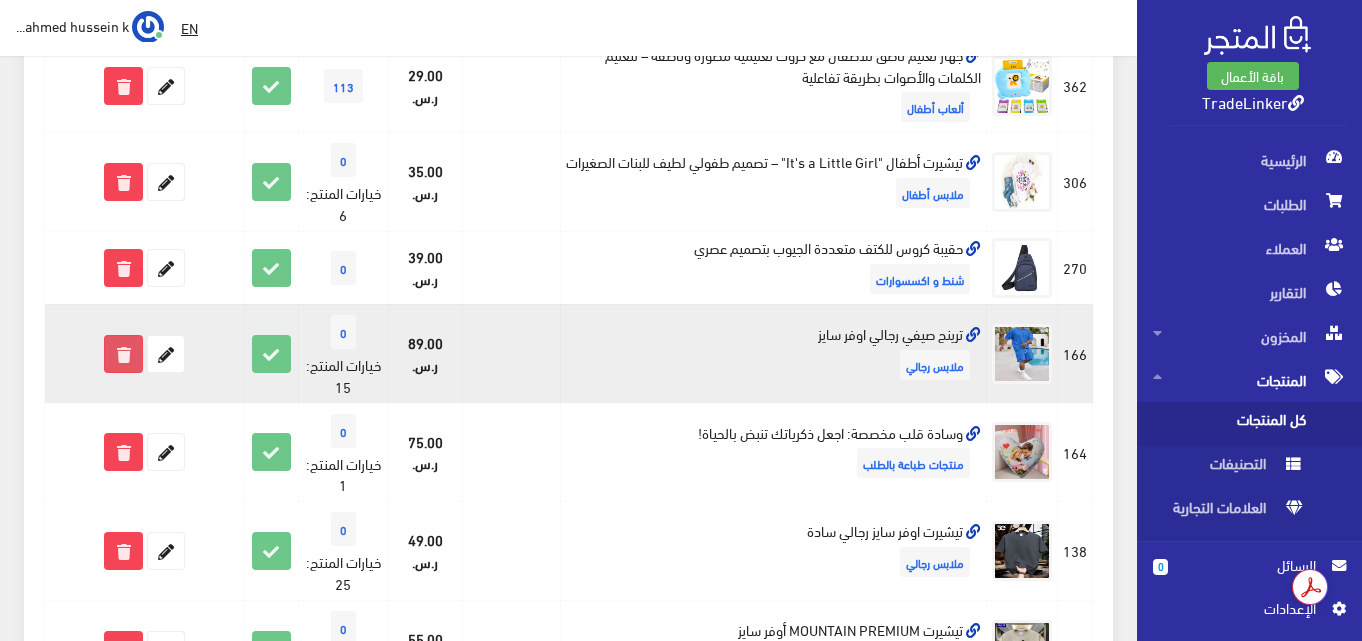 click at bounding box center (123, 354) 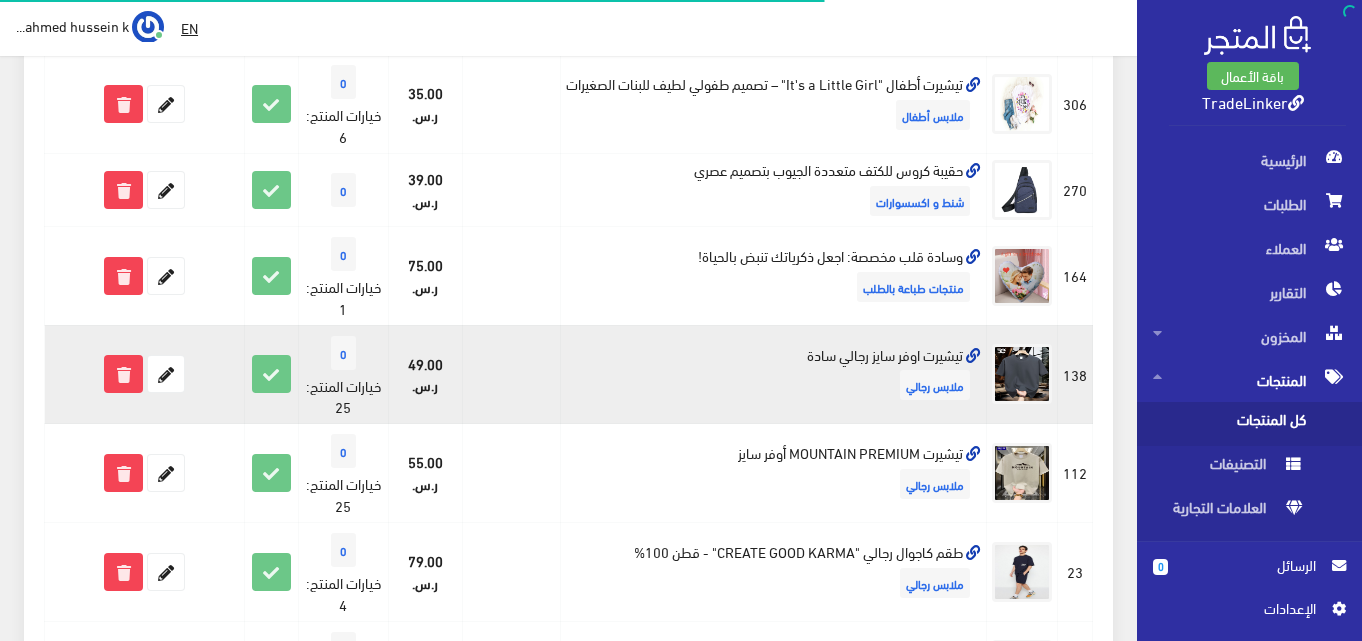 scroll, scrollTop: 700, scrollLeft: 0, axis: vertical 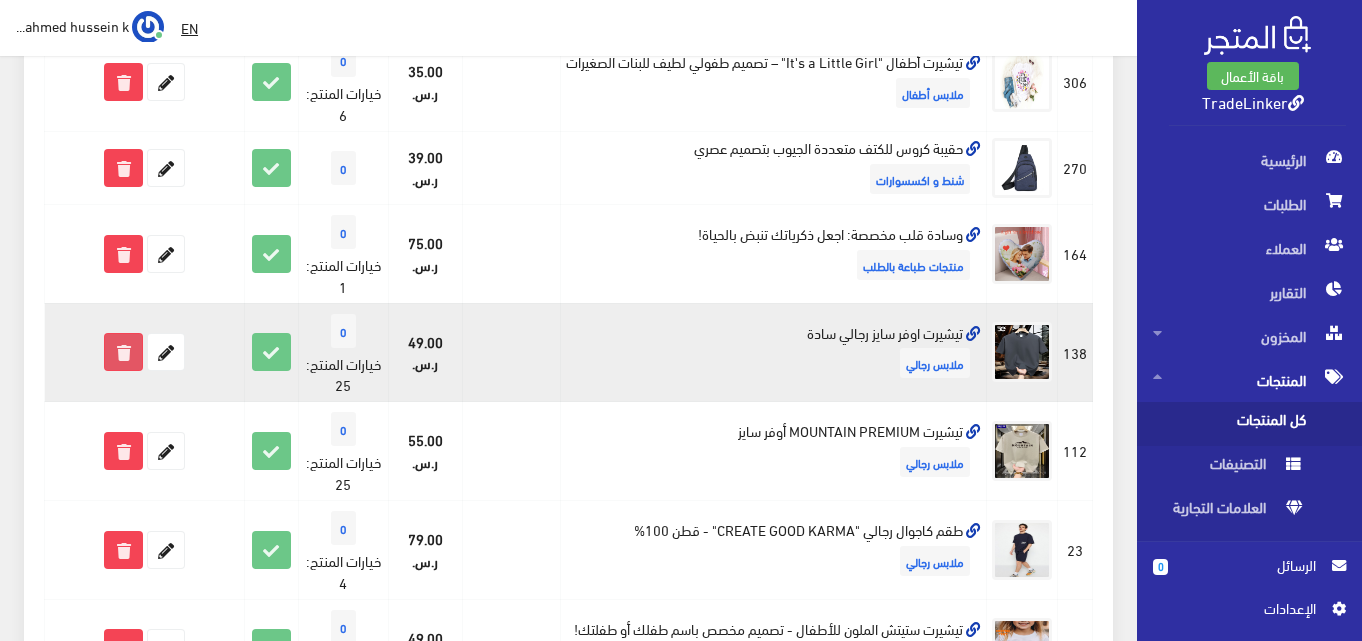 click at bounding box center [123, 352] 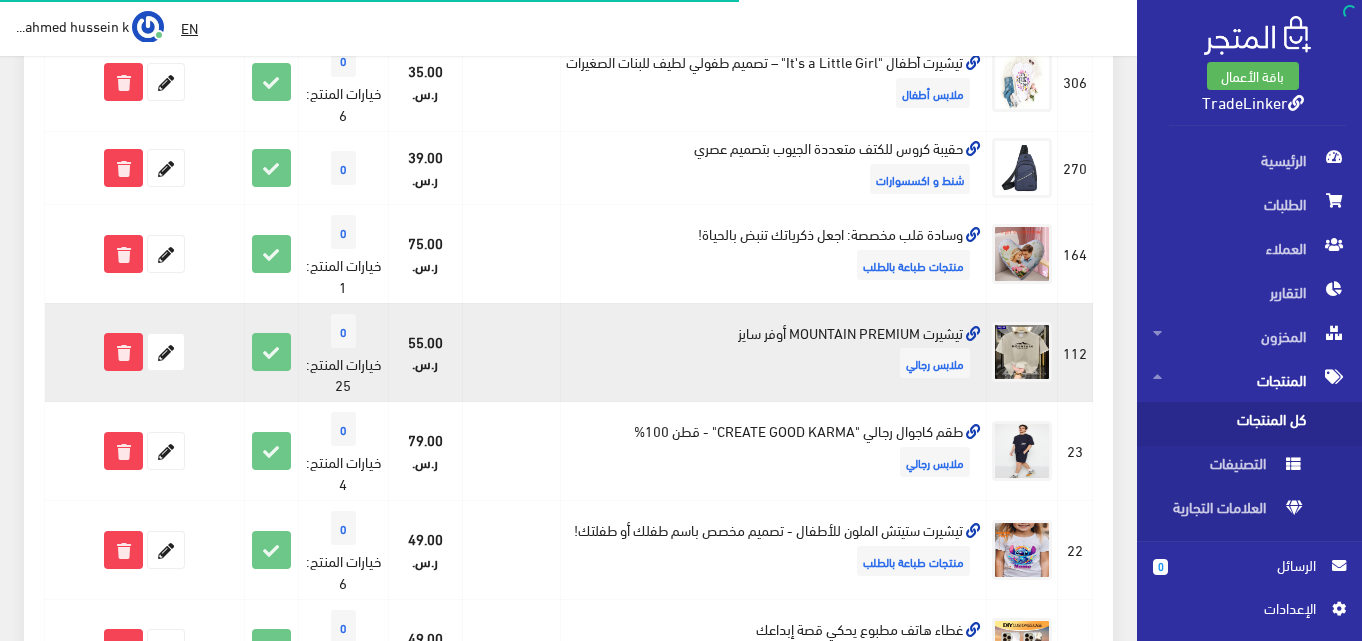 scroll, scrollTop: 700, scrollLeft: 0, axis: vertical 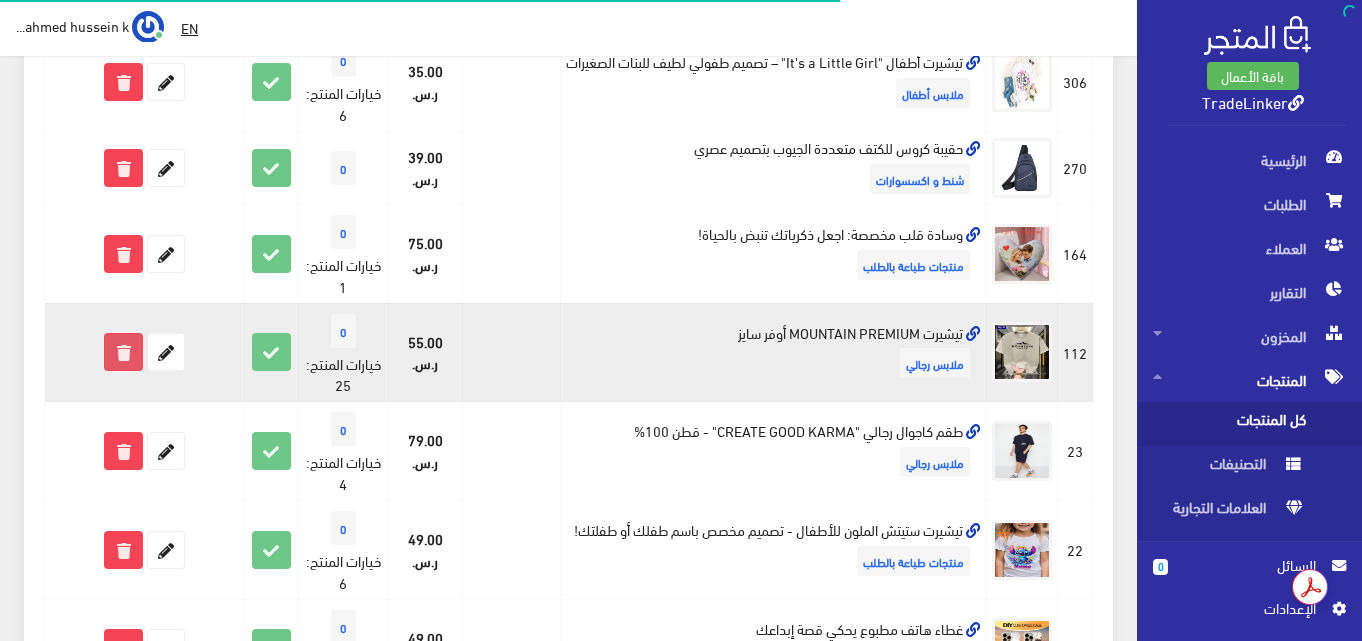 click at bounding box center (123, 352) 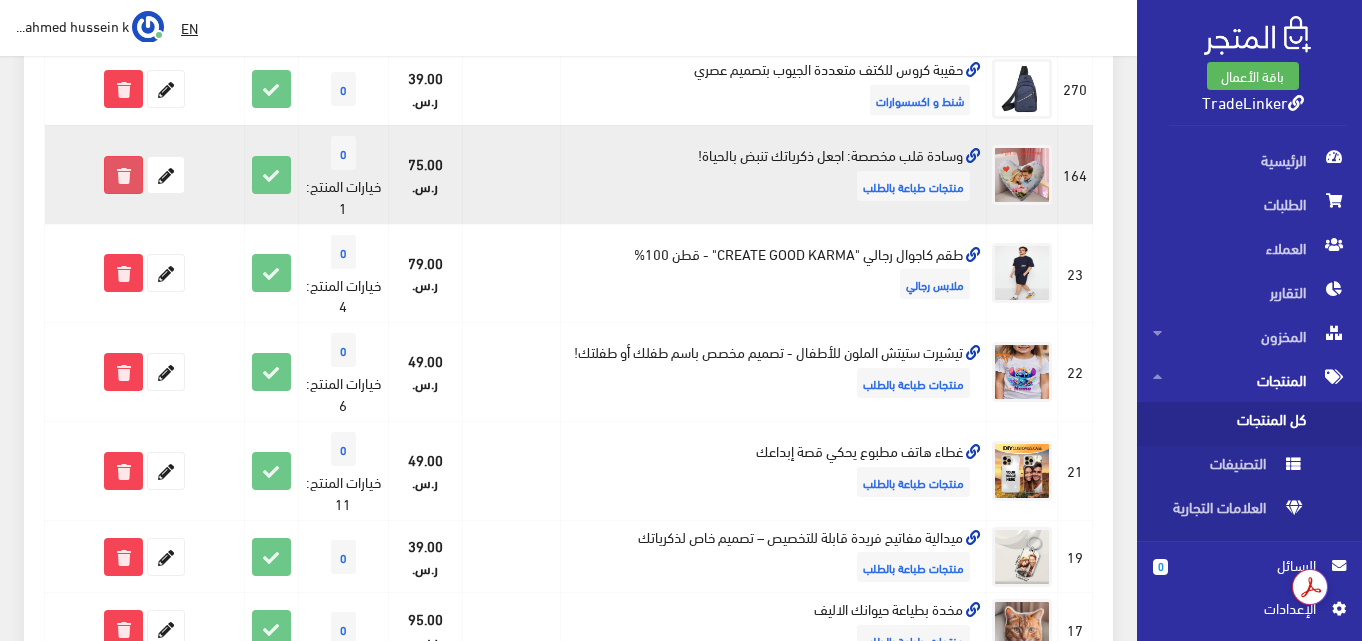 scroll, scrollTop: 800, scrollLeft: 0, axis: vertical 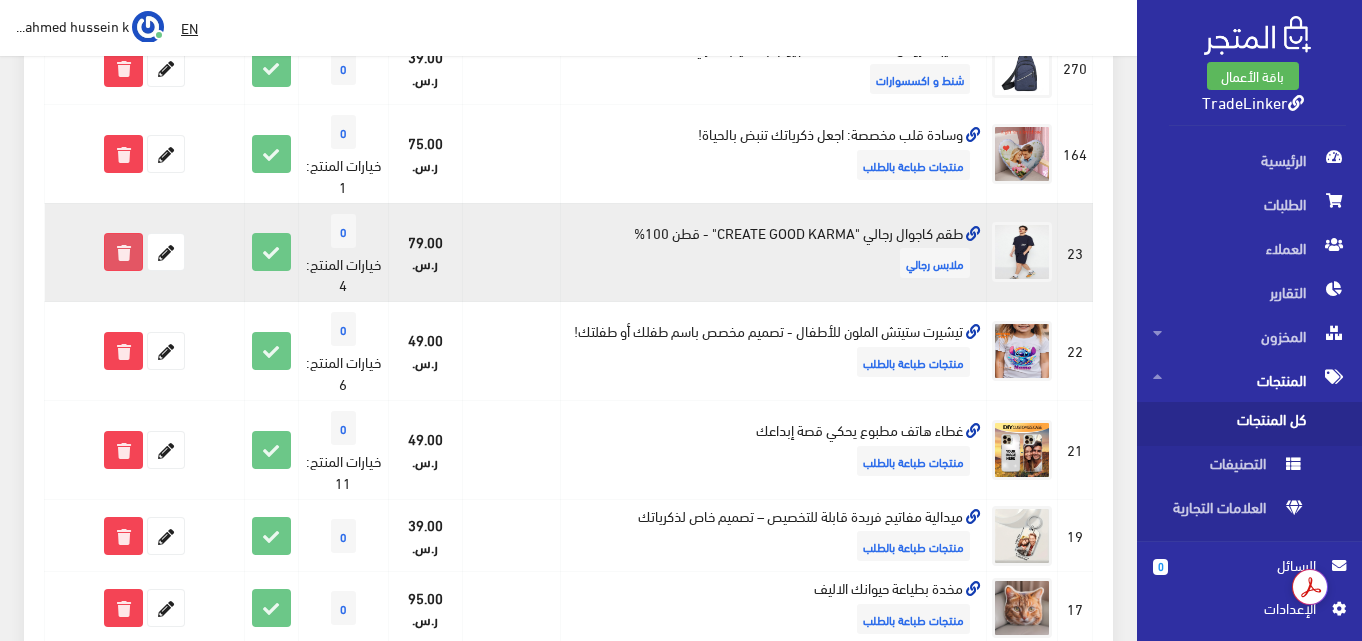 click at bounding box center [123, 252] 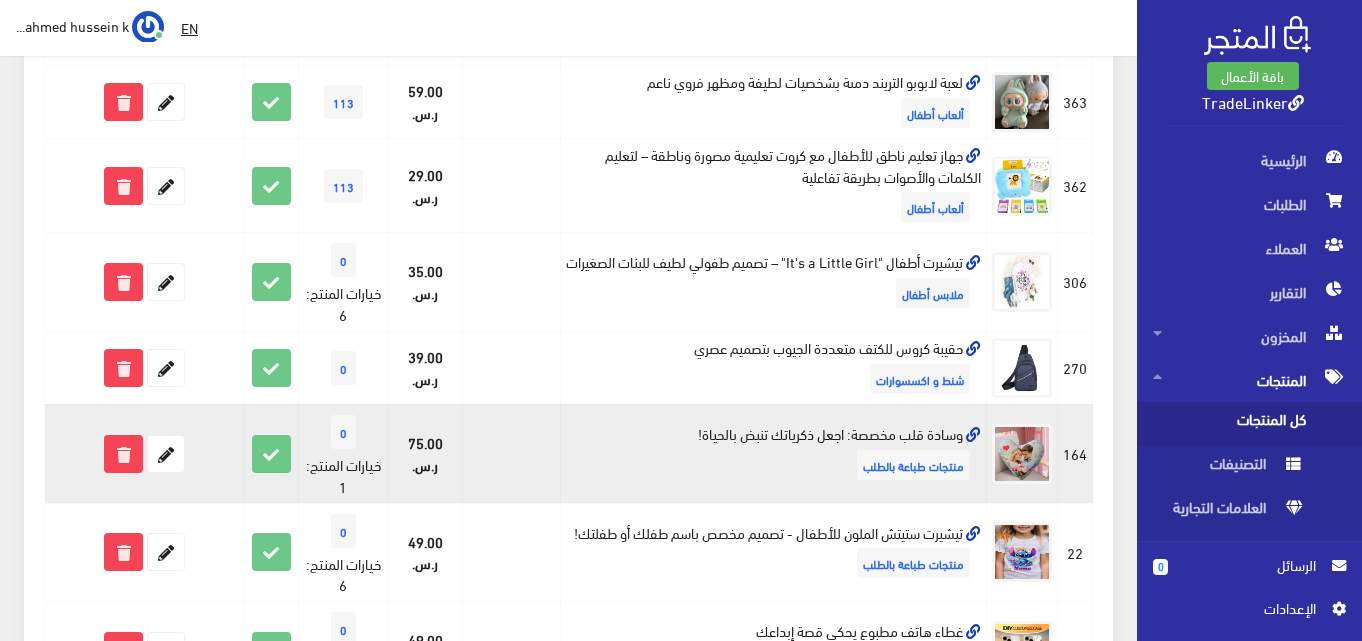 scroll, scrollTop: 400, scrollLeft: 0, axis: vertical 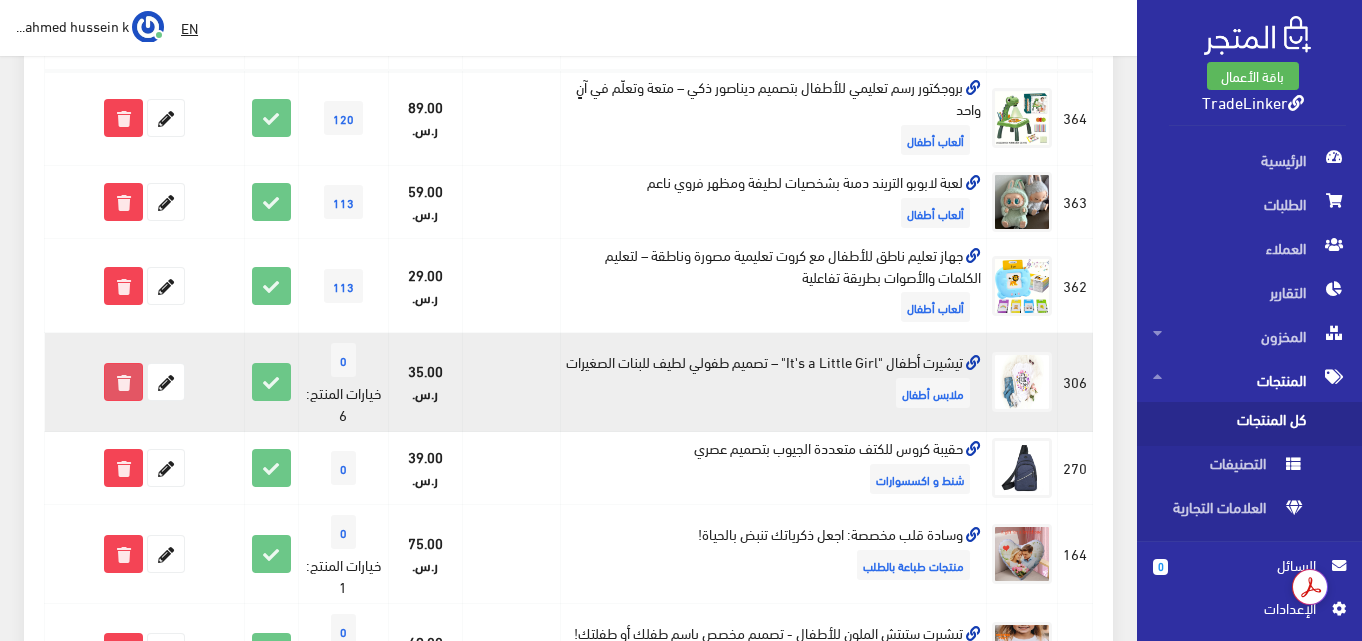 click at bounding box center (123, 382) 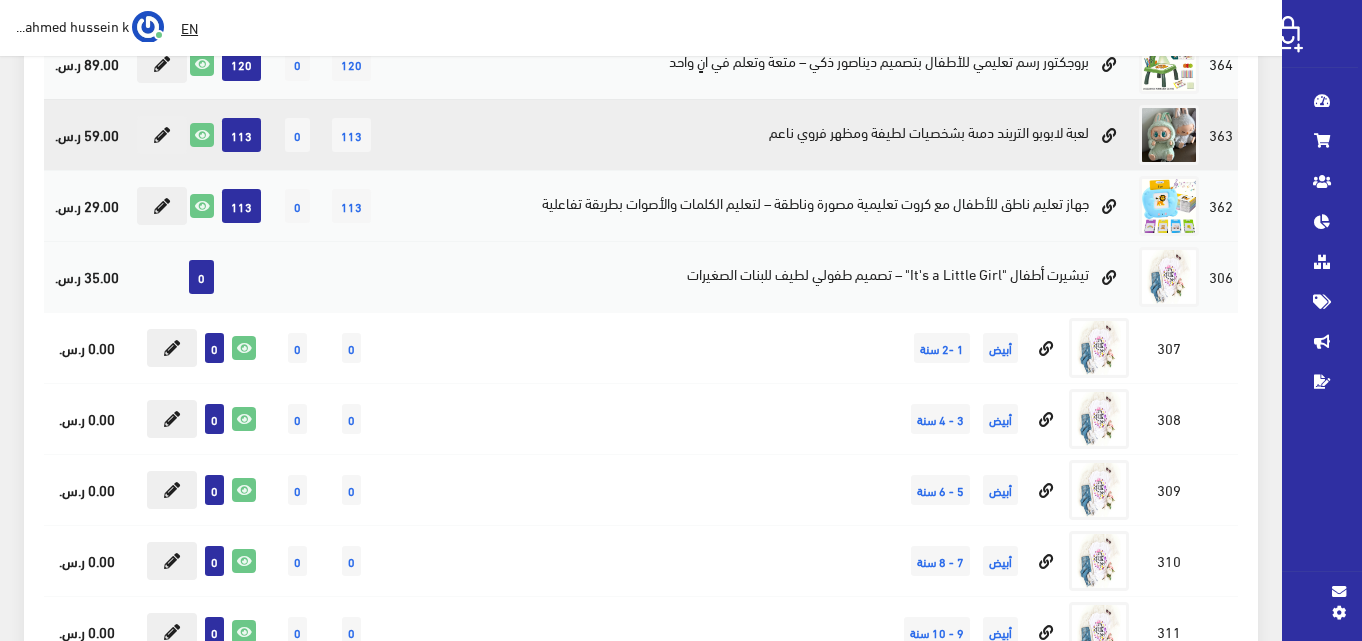 scroll, scrollTop: 361, scrollLeft: 0, axis: vertical 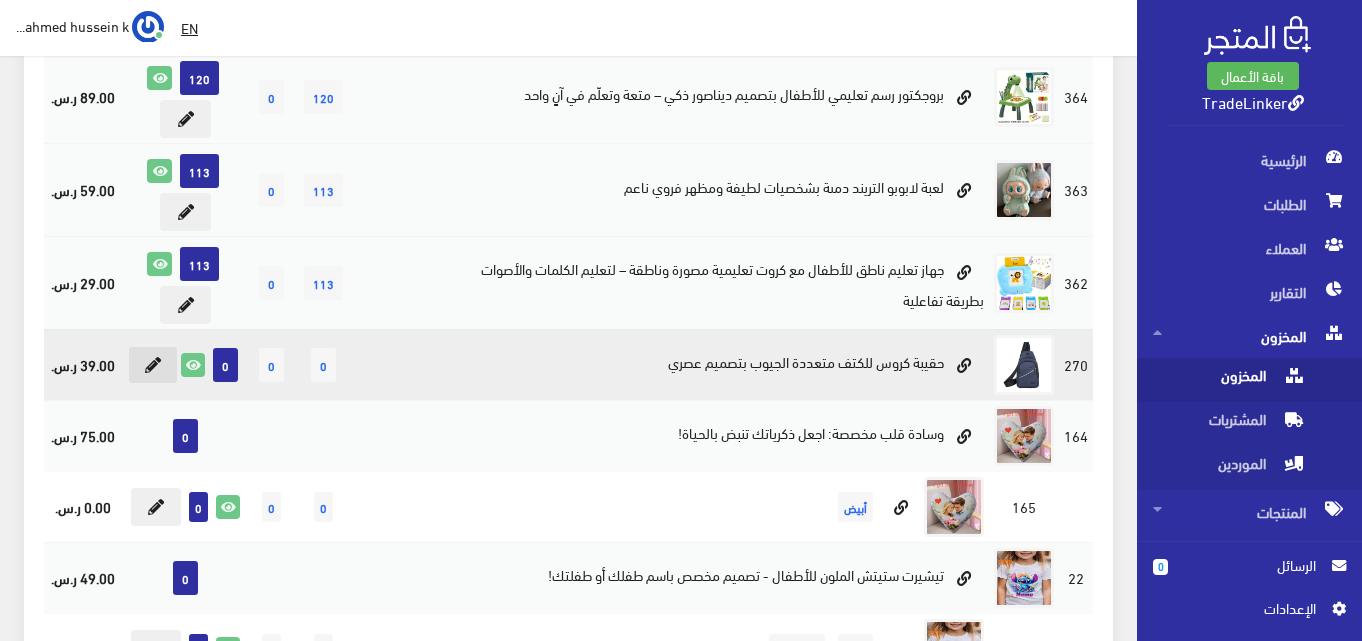 click at bounding box center [153, 365] 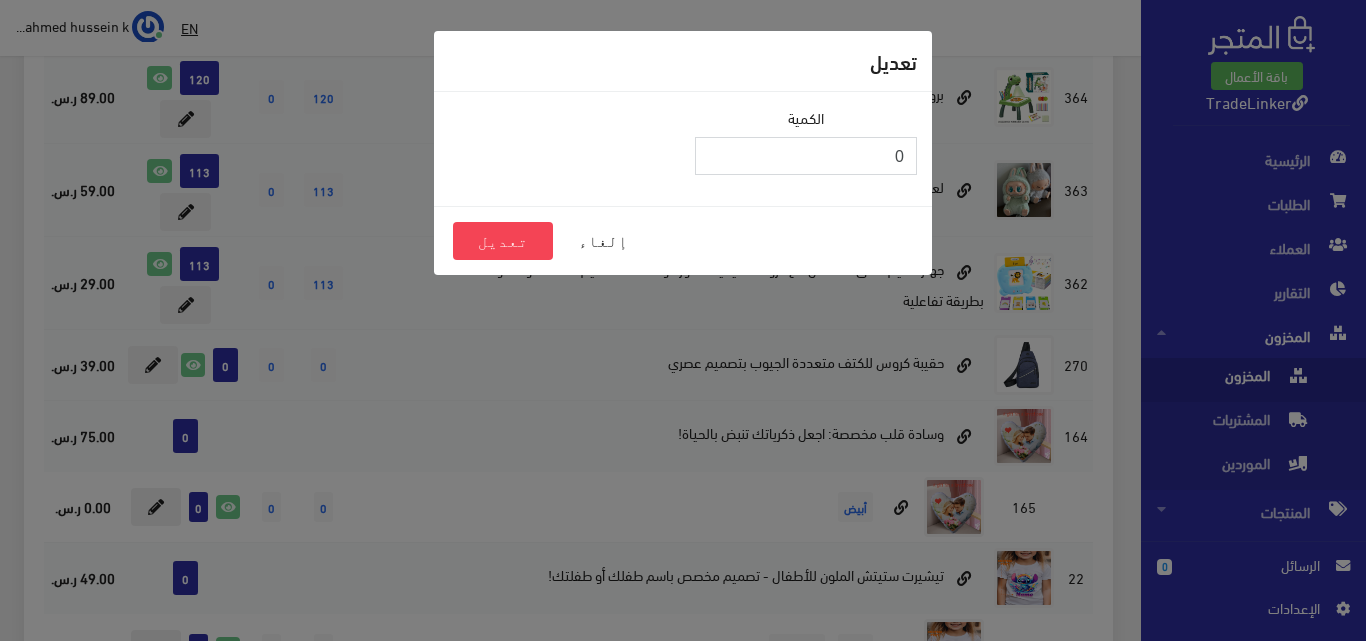 drag, startPoint x: 958, startPoint y: 147, endPoint x: 1010, endPoint y: 138, distance: 52.773098 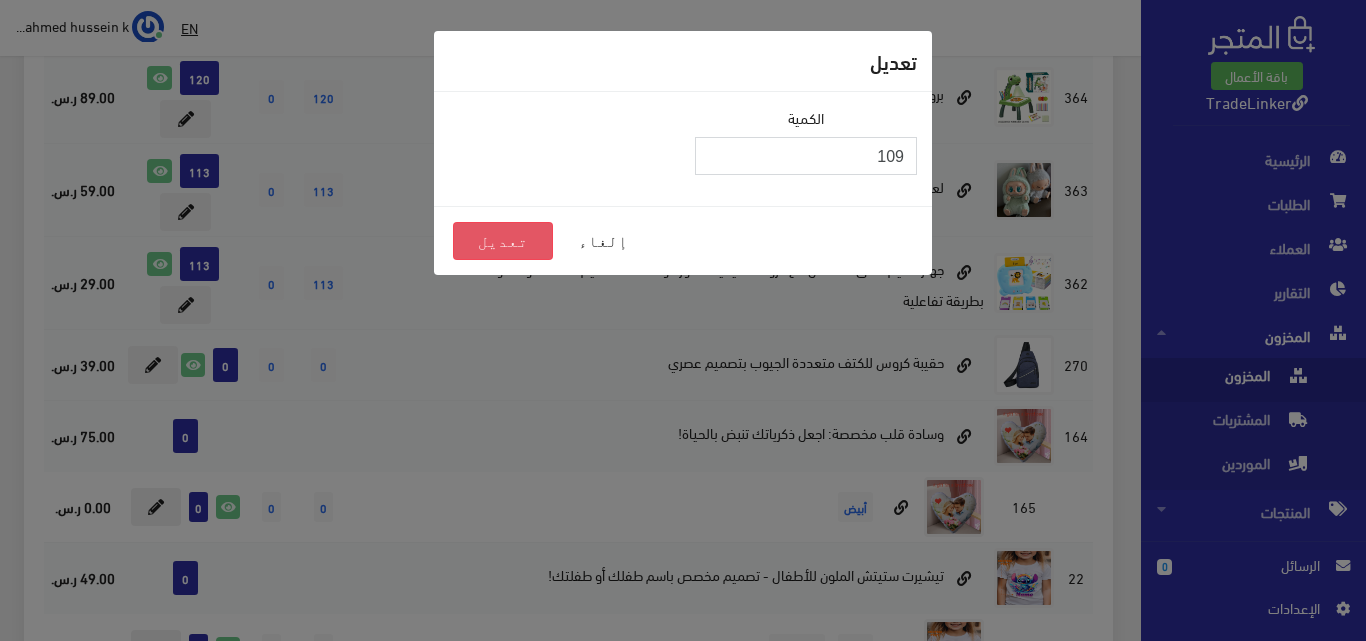 type on "109" 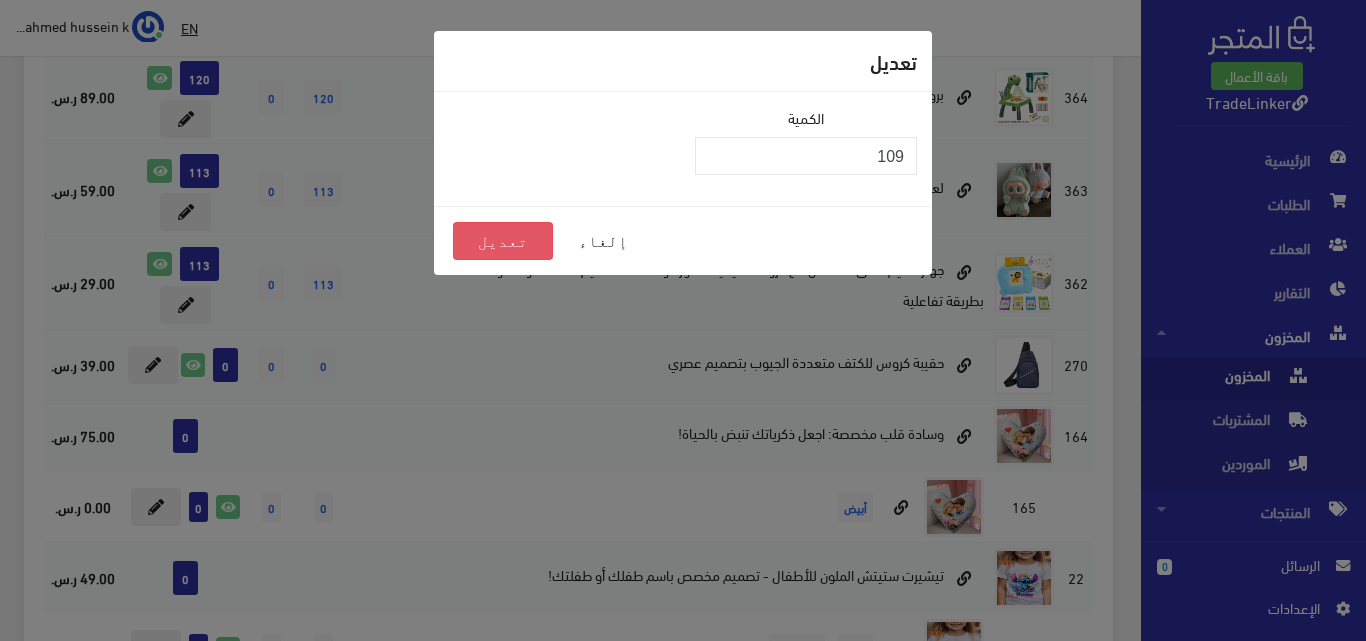click on "تعديل" at bounding box center [503, 241] 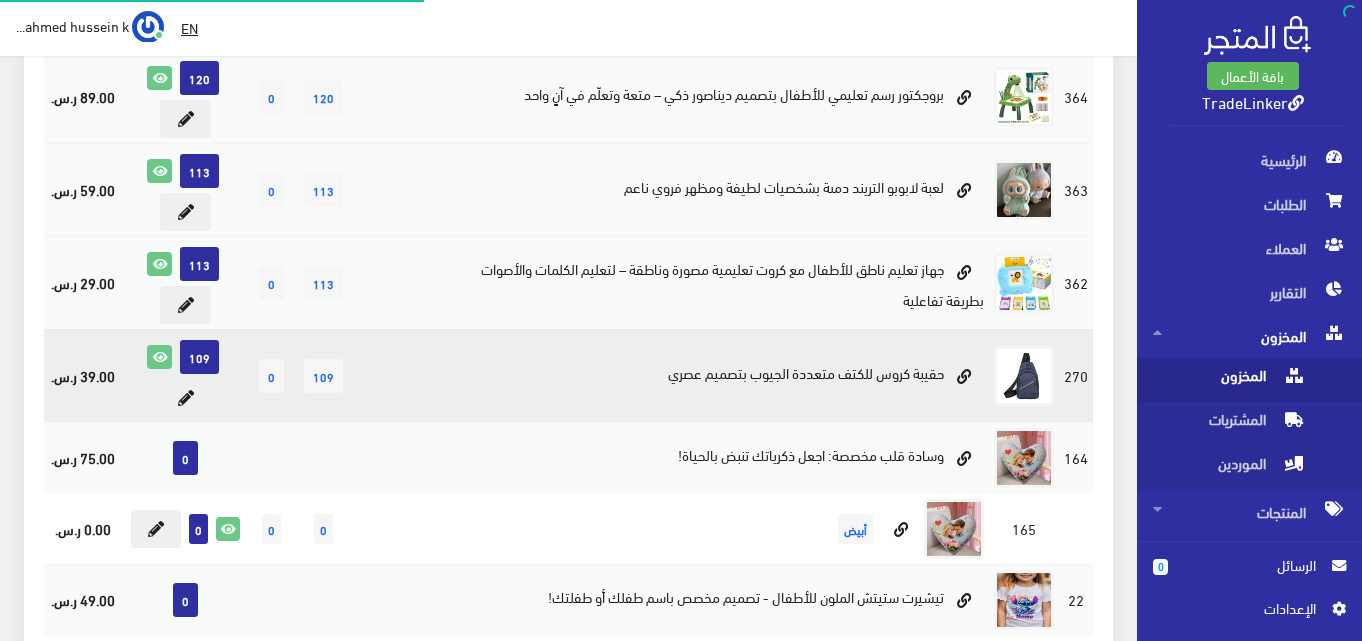 scroll, scrollTop: 361, scrollLeft: 0, axis: vertical 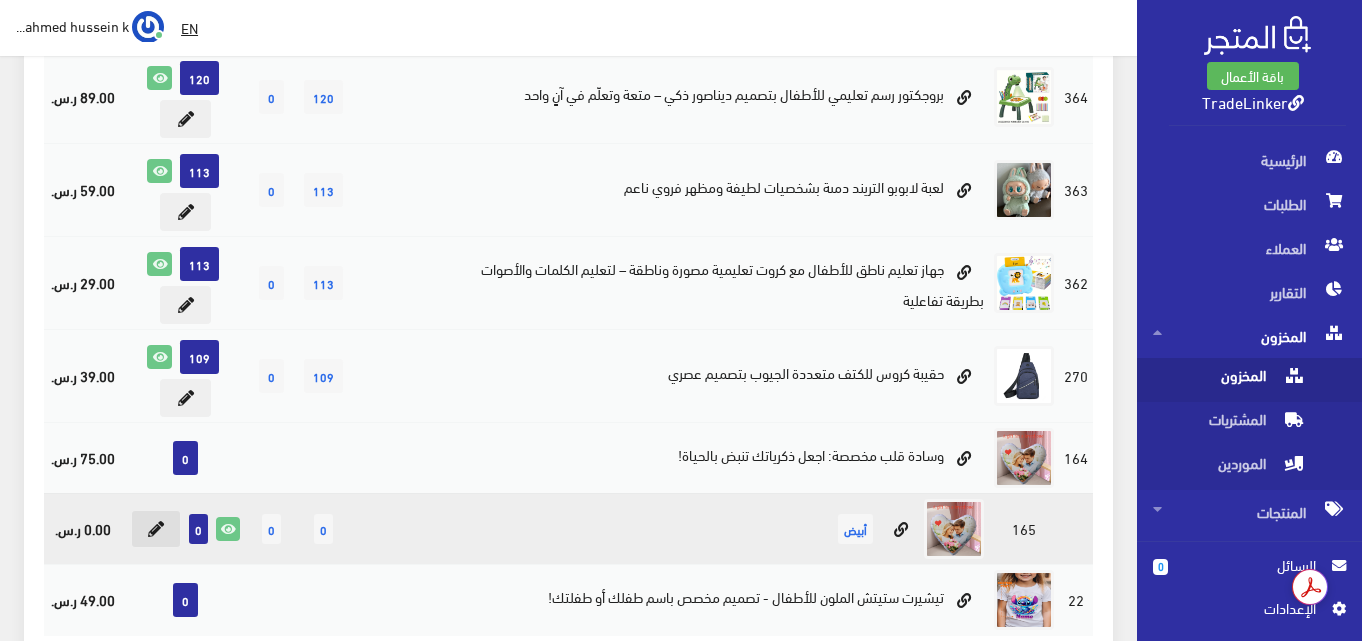 click at bounding box center [156, 529] 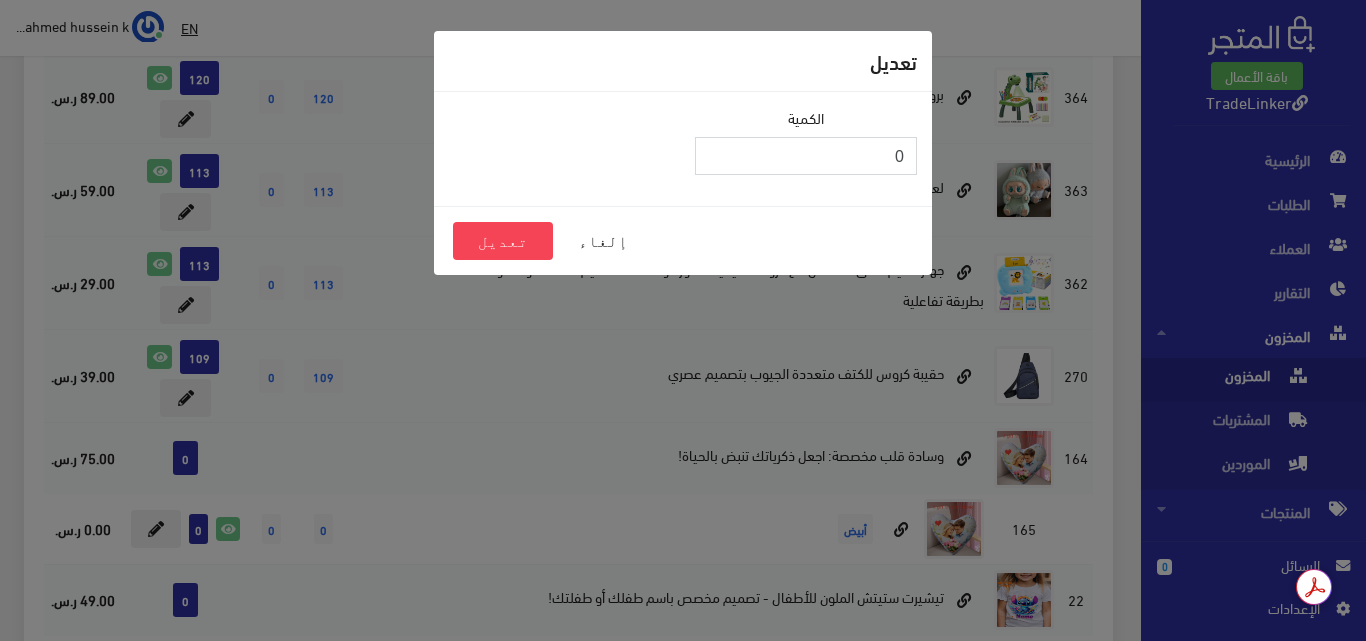 drag, startPoint x: 905, startPoint y: 152, endPoint x: 982, endPoint y: 141, distance: 77.781746 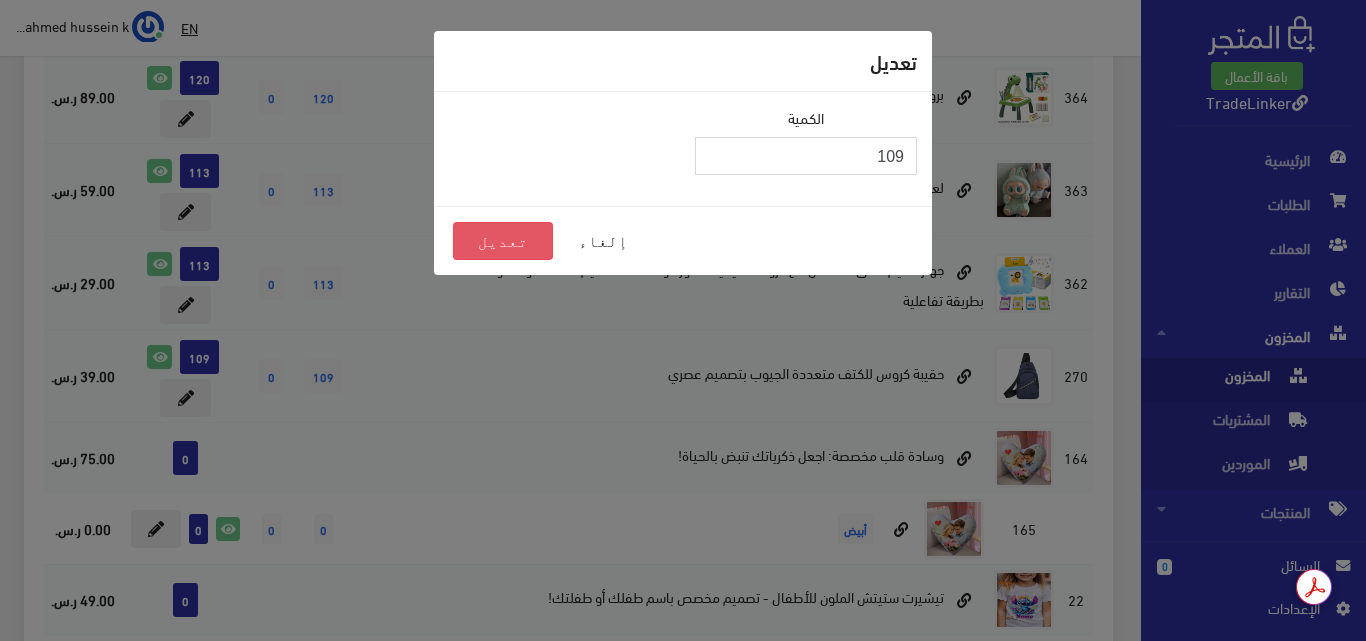 type on "109" 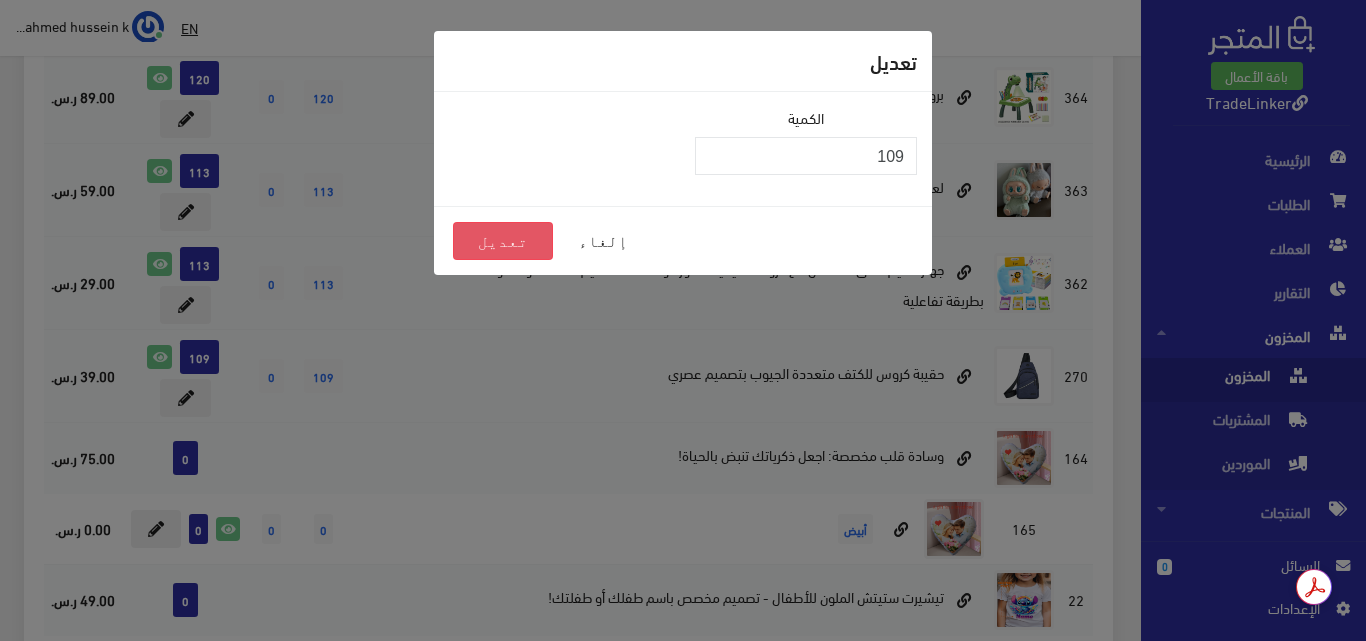 click on "تعديل" at bounding box center (503, 241) 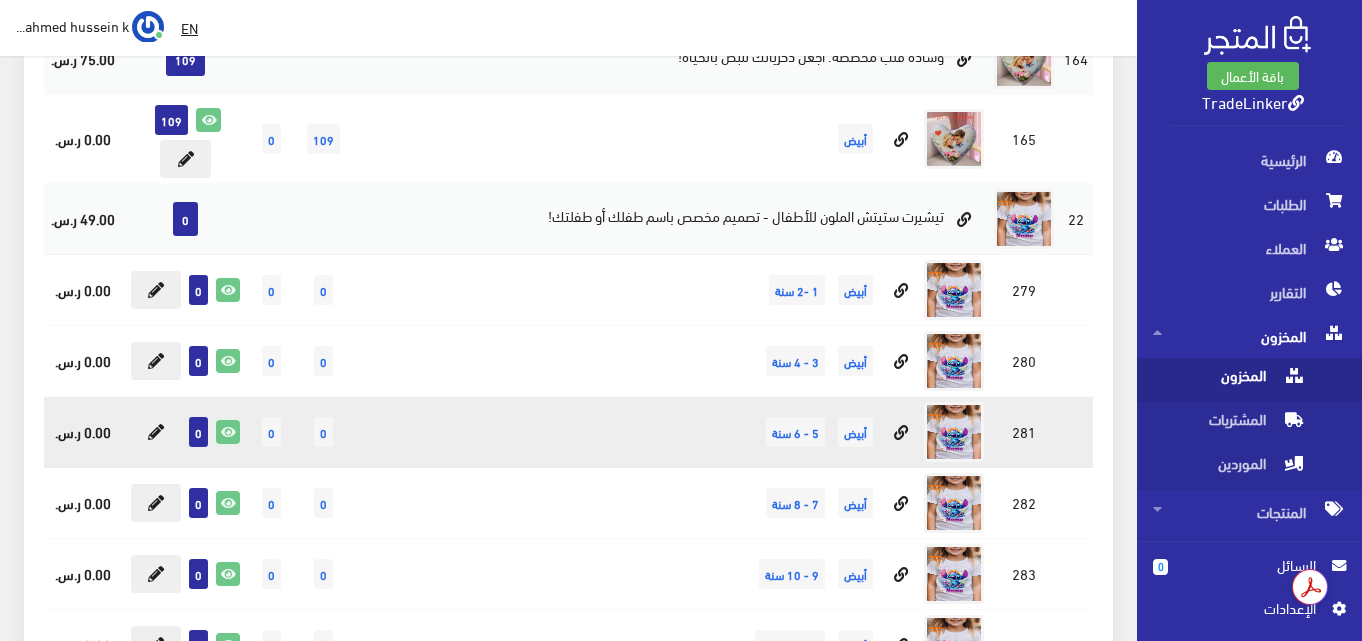scroll, scrollTop: 761, scrollLeft: 0, axis: vertical 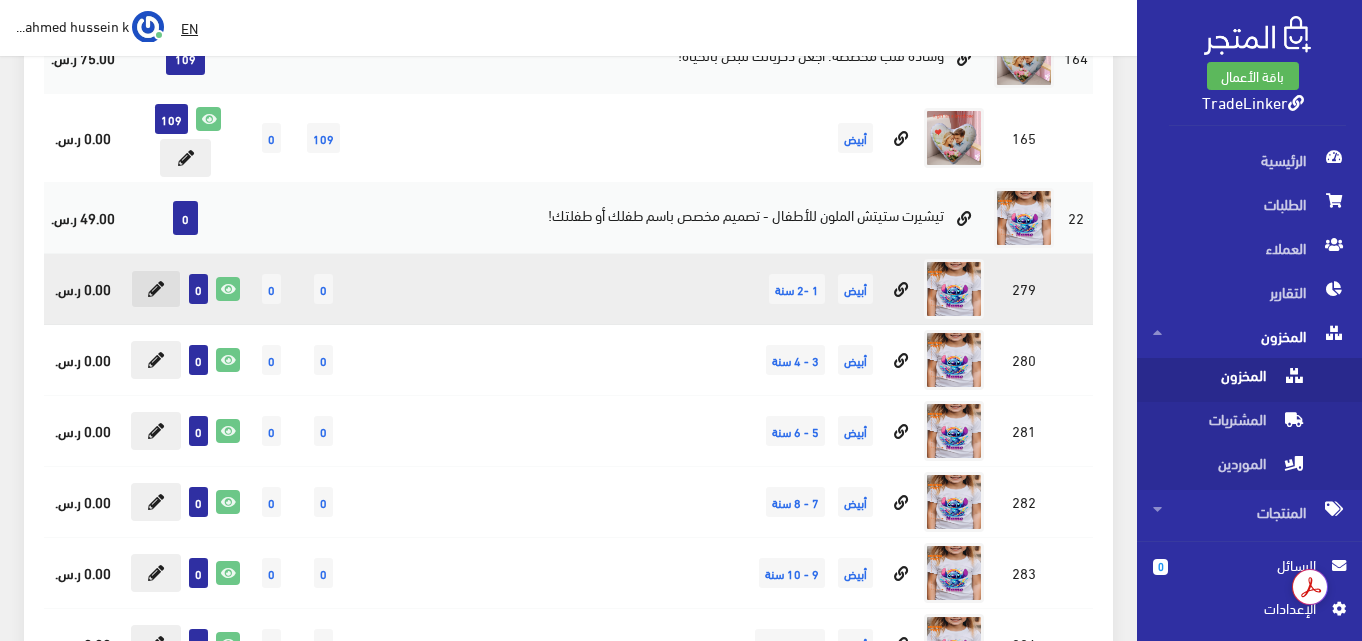 click at bounding box center [156, 289] 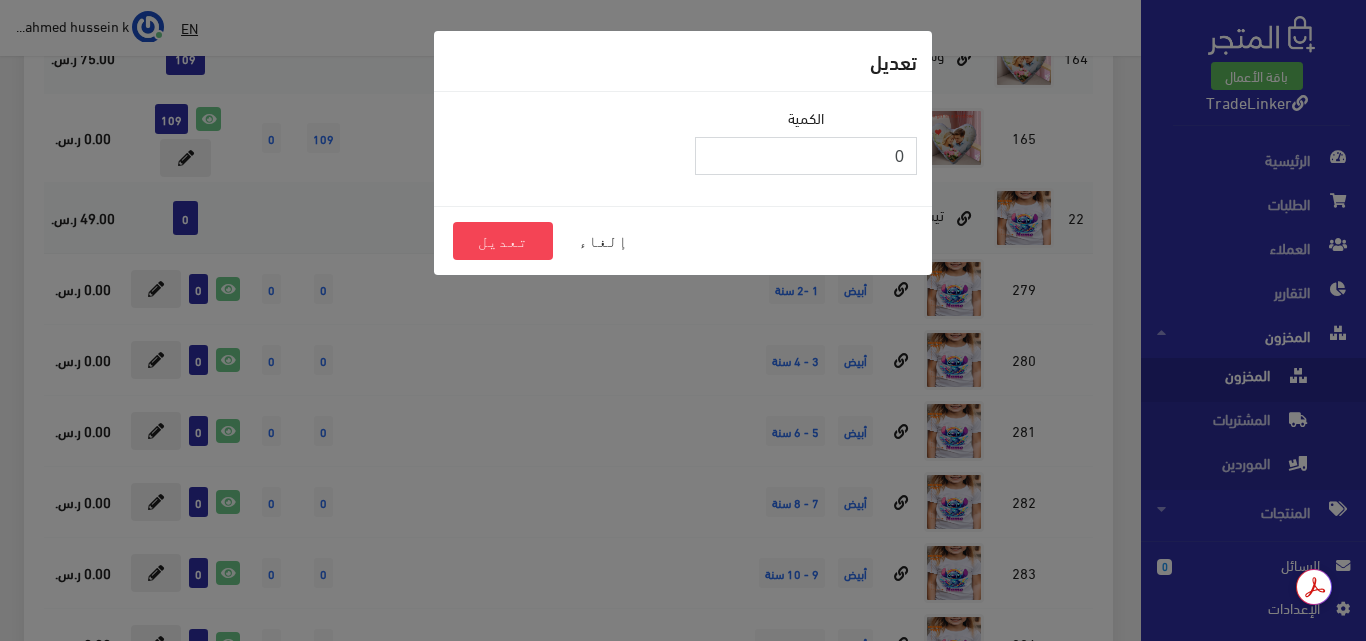 drag, startPoint x: 868, startPoint y: 156, endPoint x: 937, endPoint y: 156, distance: 69 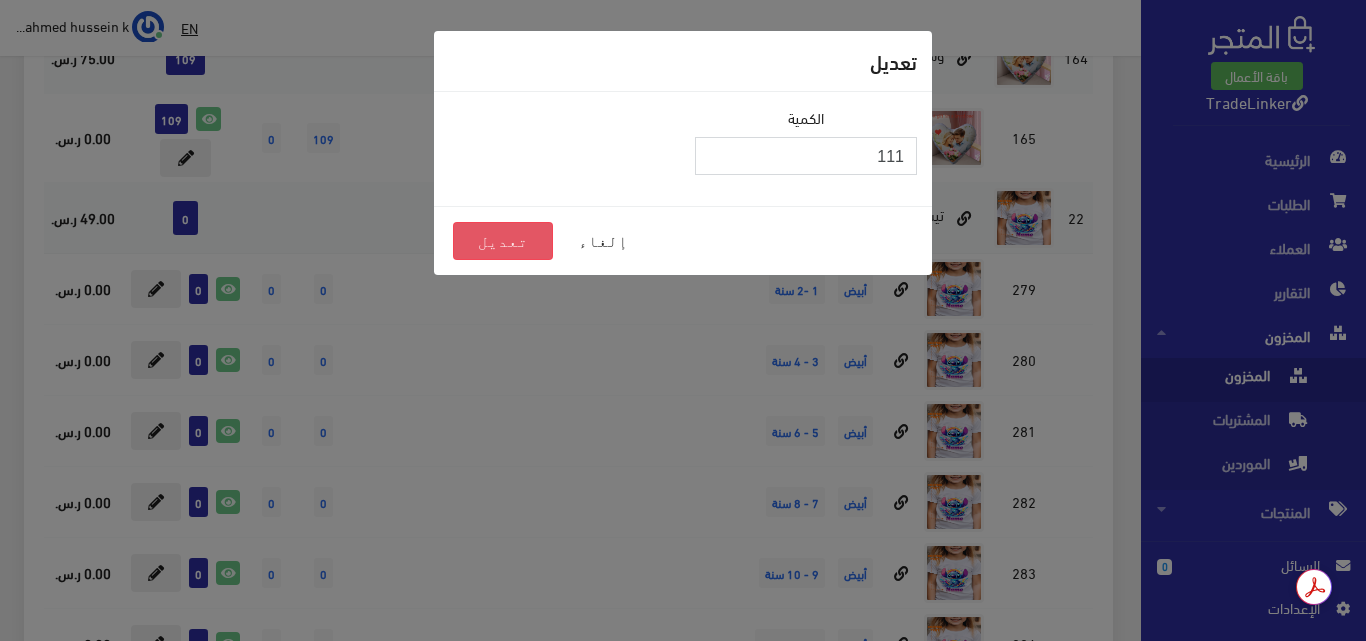 type on "111" 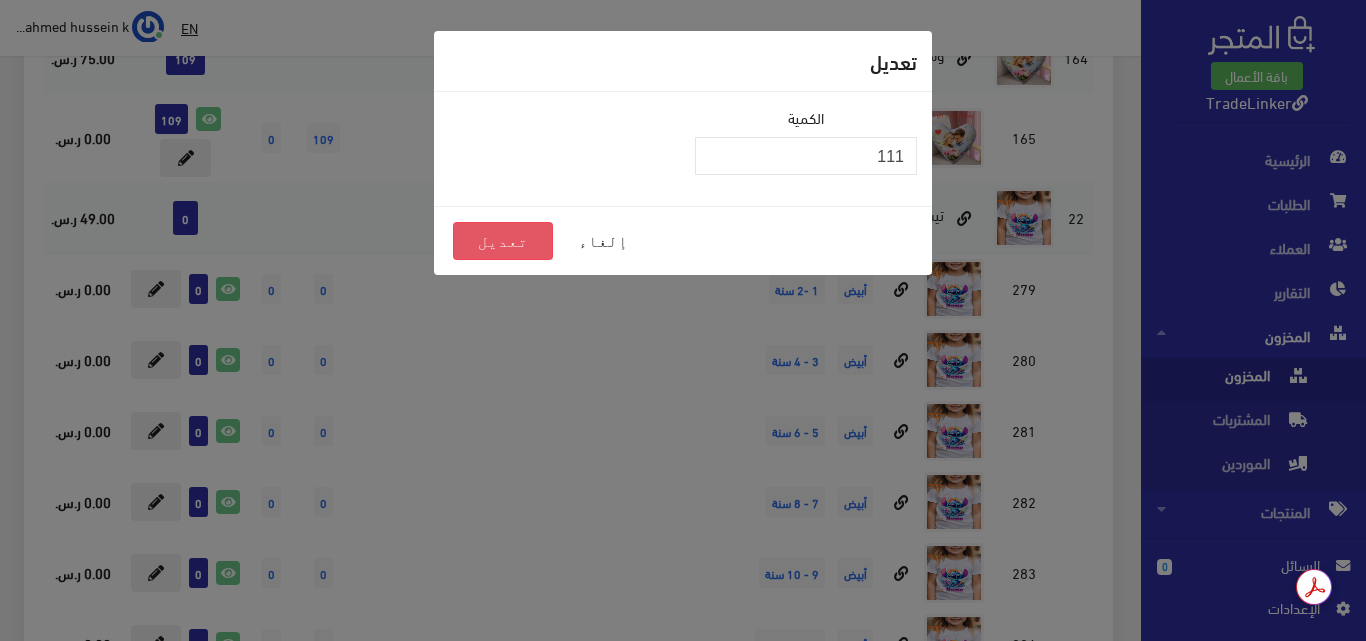 click on "تعديل" at bounding box center [503, 241] 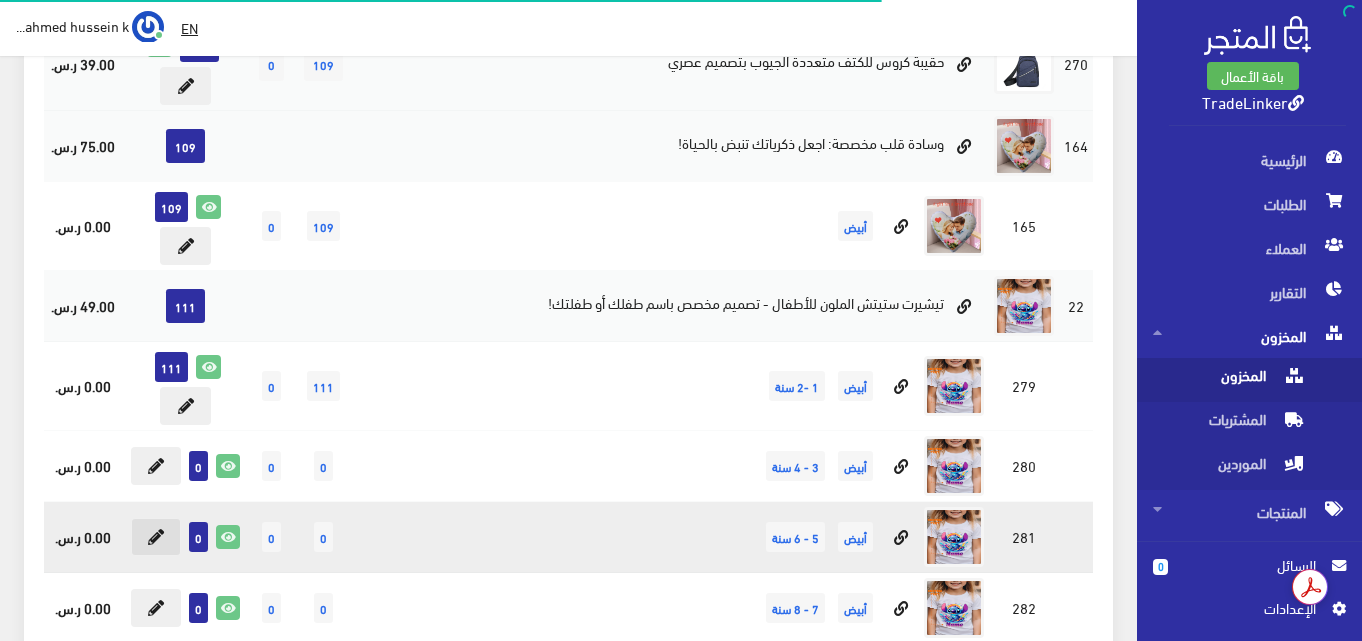 scroll, scrollTop: 761, scrollLeft: 0, axis: vertical 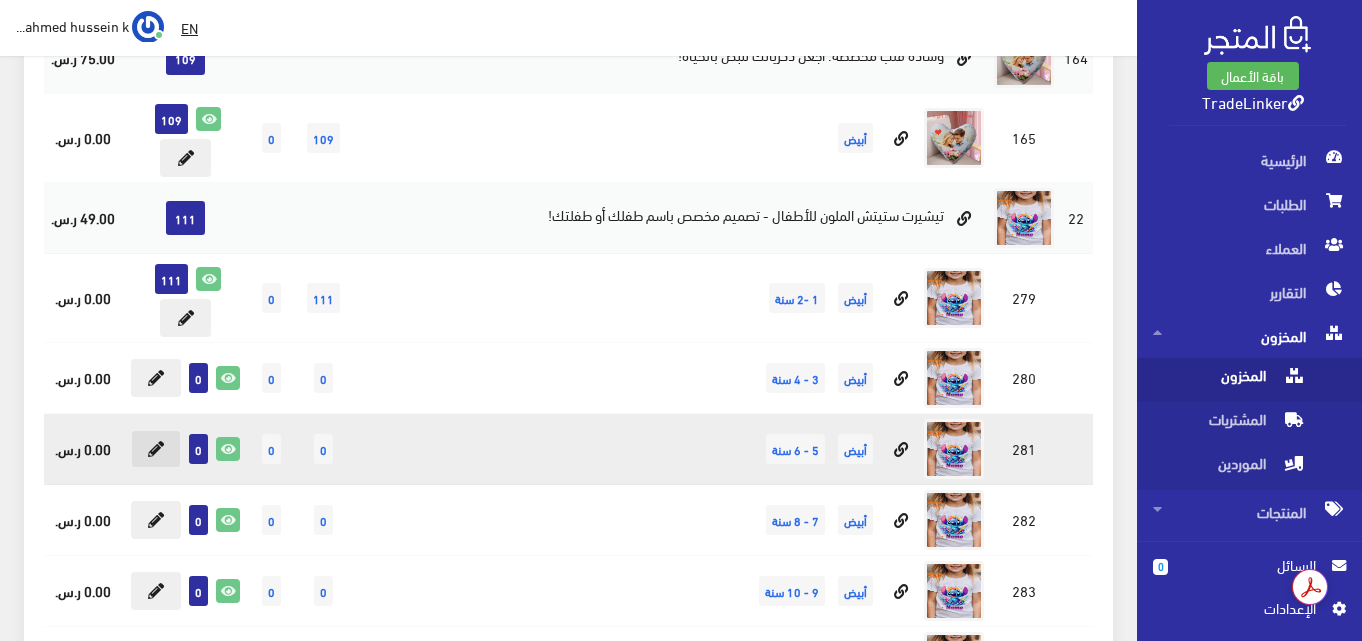 click at bounding box center (156, 449) 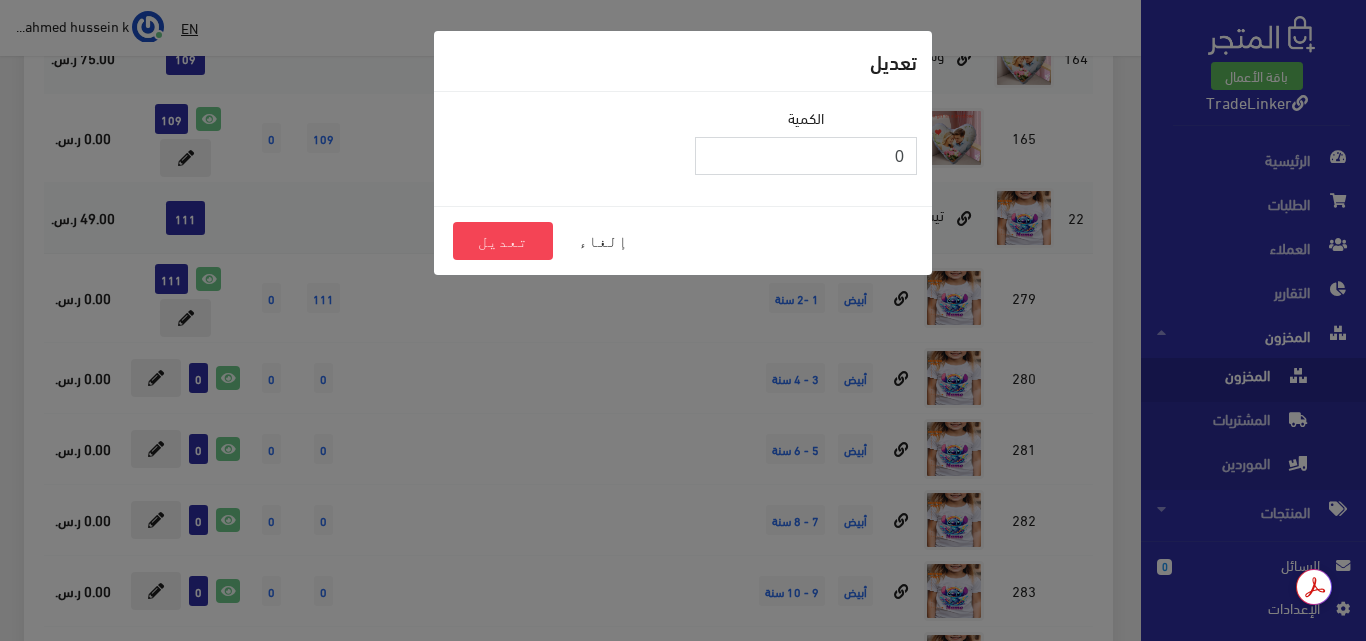 click on "0" at bounding box center (806, 156) 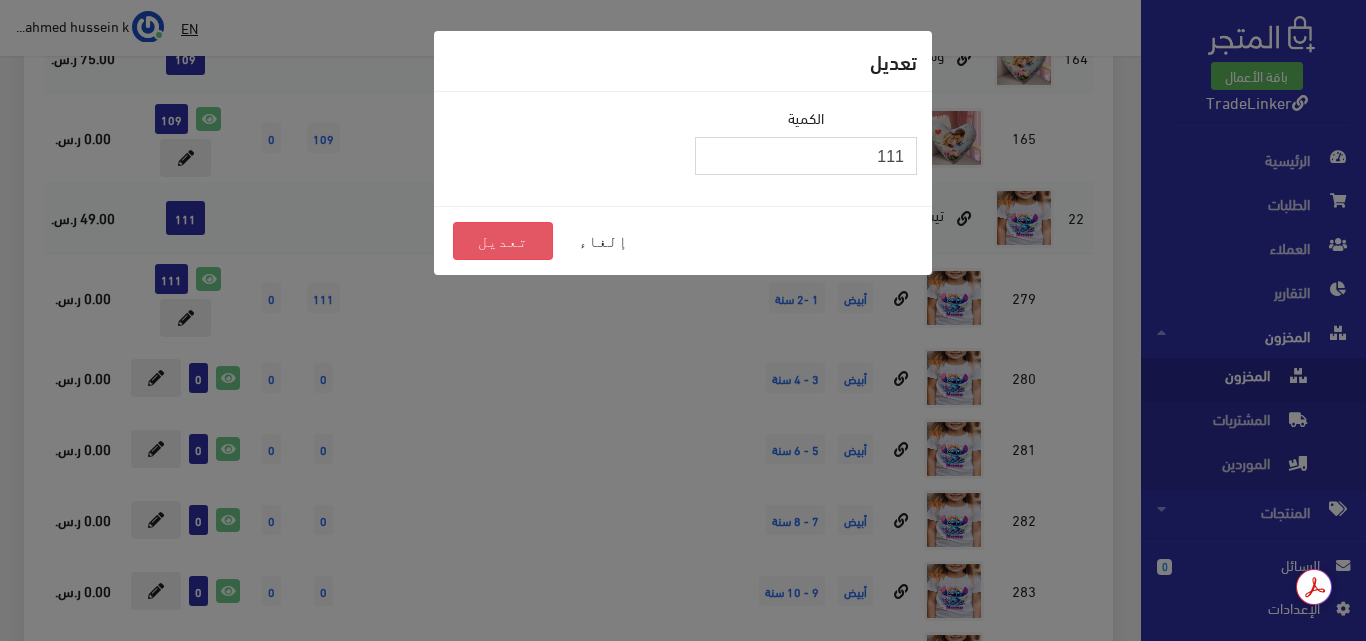 type on "111" 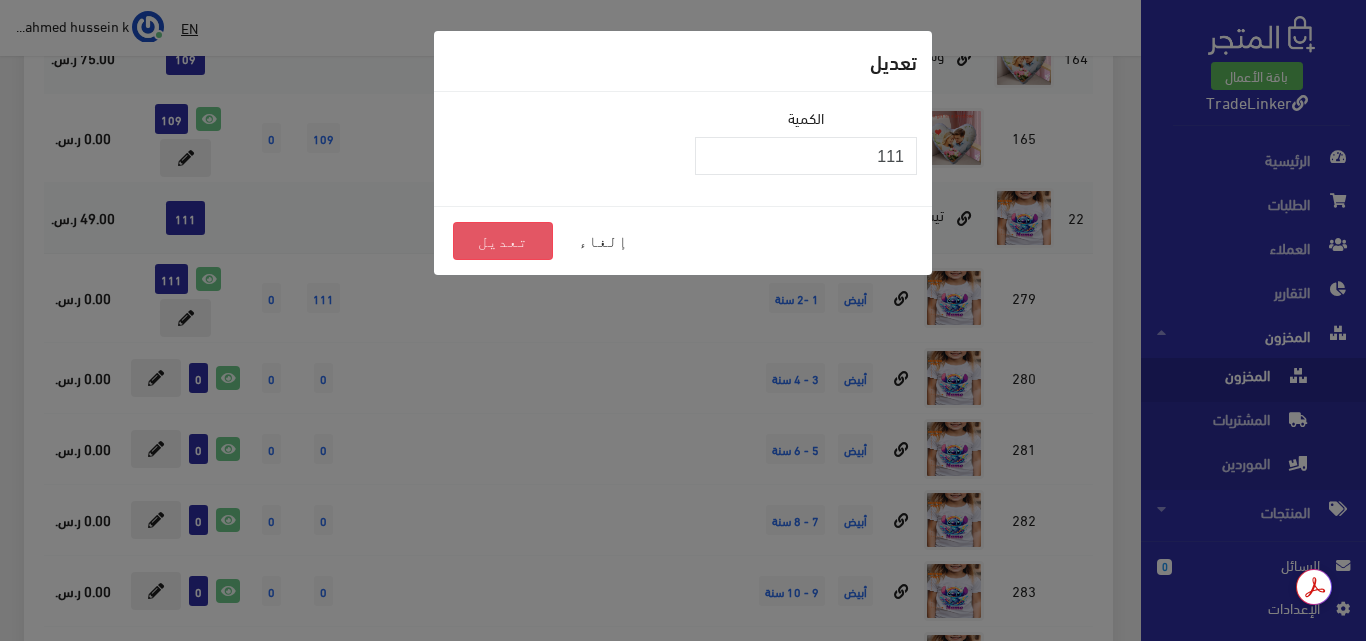 click on "تعديل" at bounding box center (503, 241) 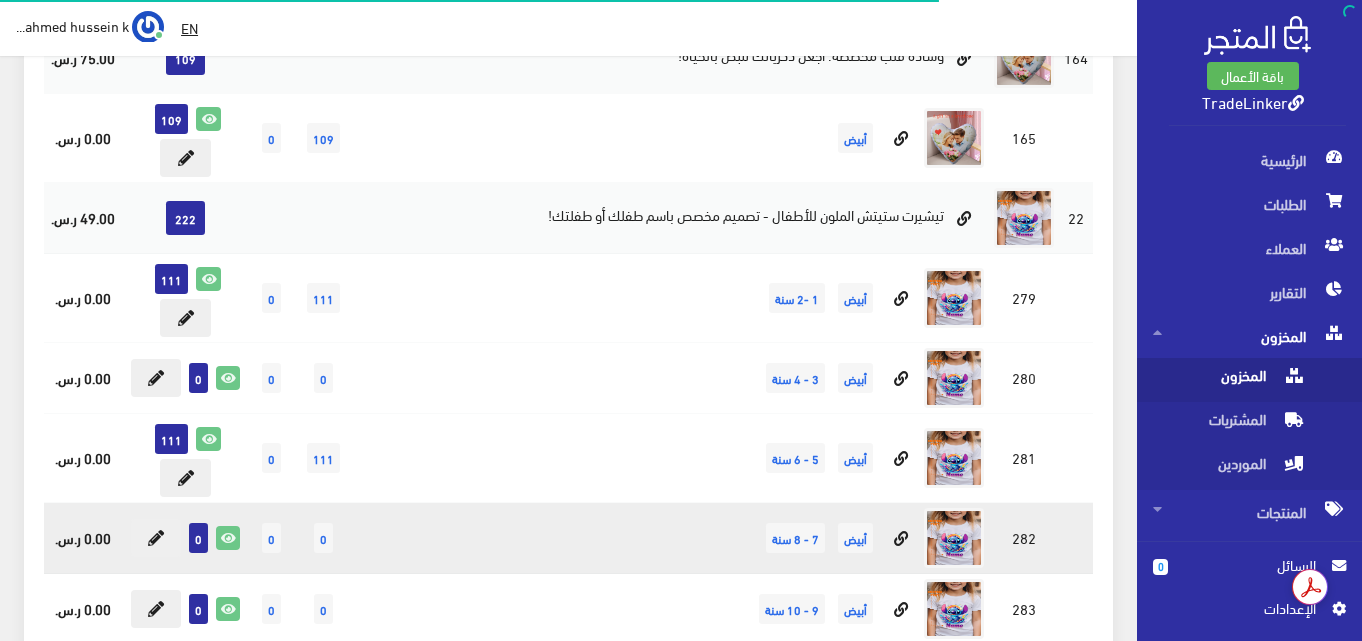 scroll, scrollTop: 861, scrollLeft: 0, axis: vertical 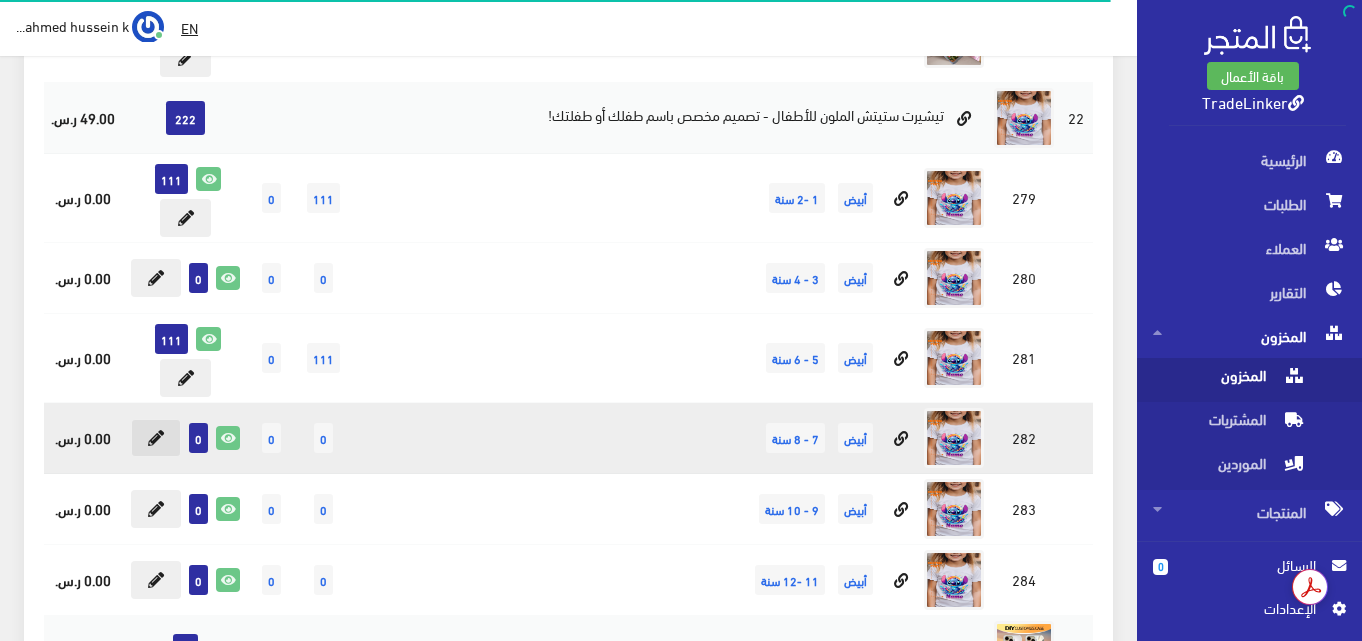 click at bounding box center (156, 438) 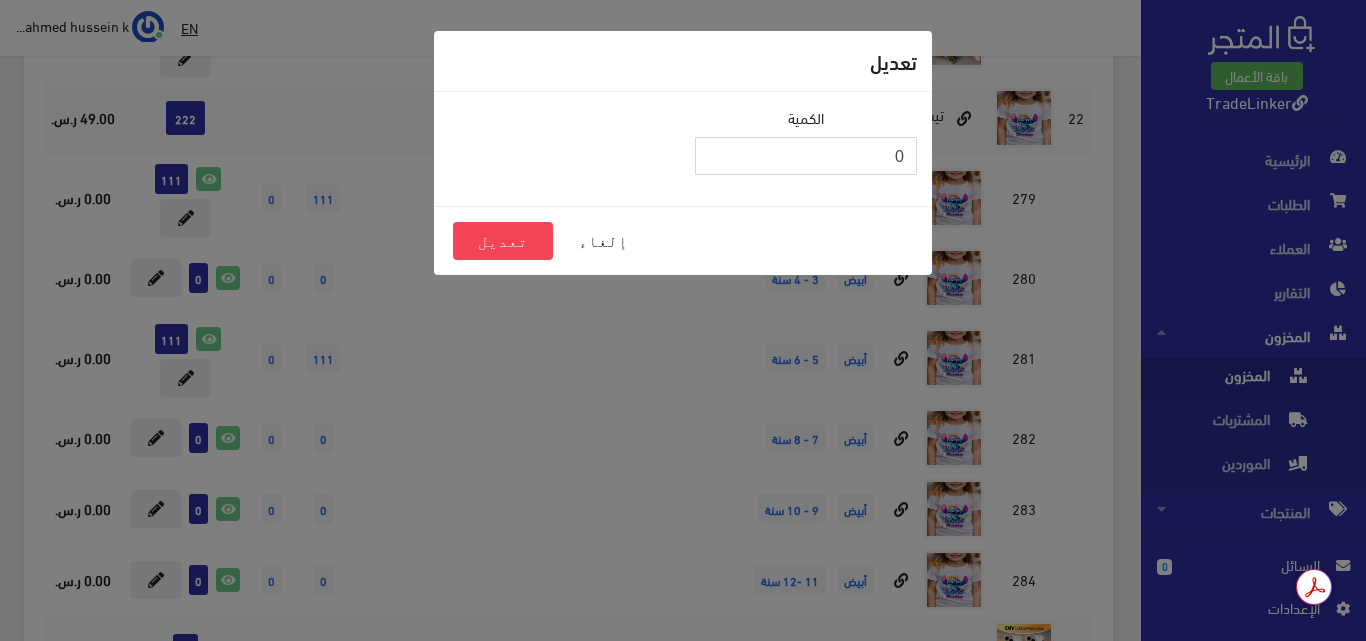 click on "0" at bounding box center [806, 156] 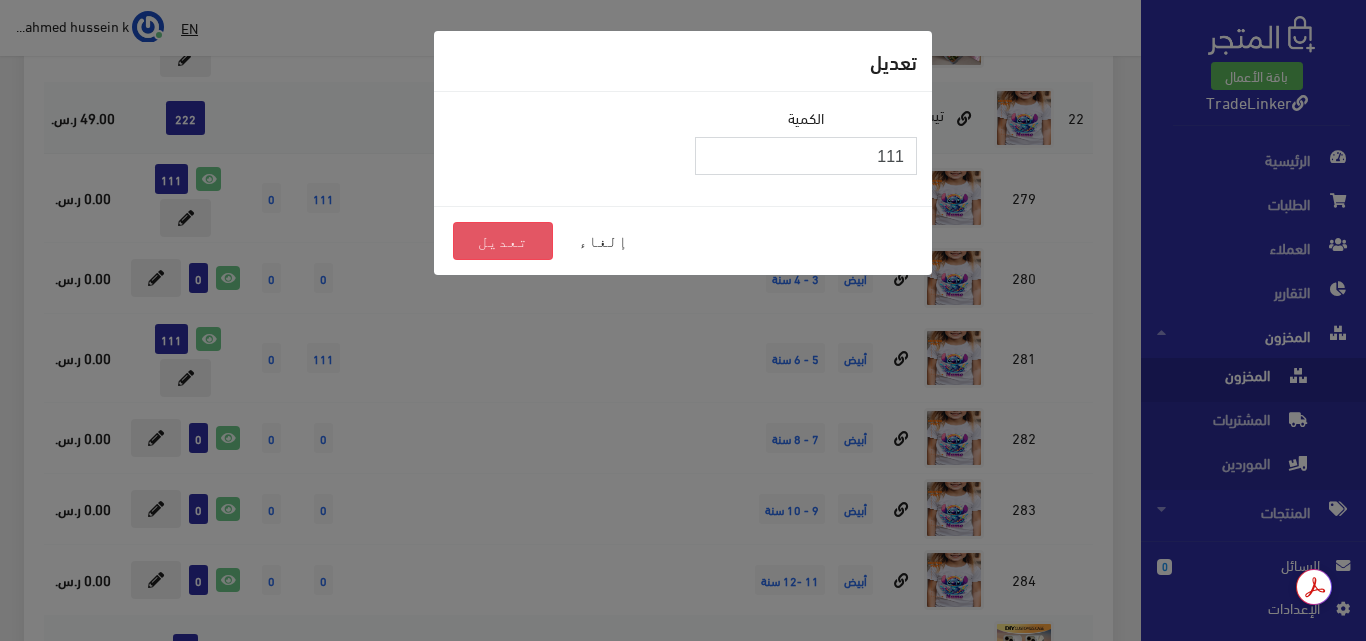 type on "111" 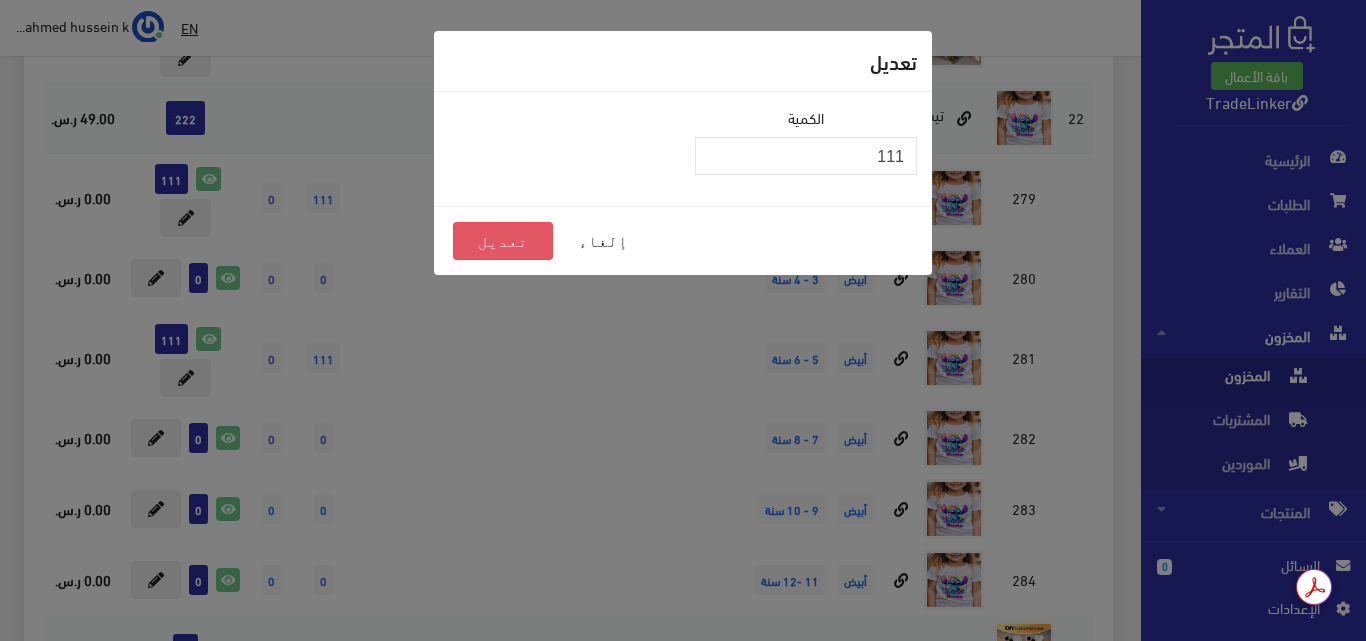 click on "تعديل" at bounding box center (503, 241) 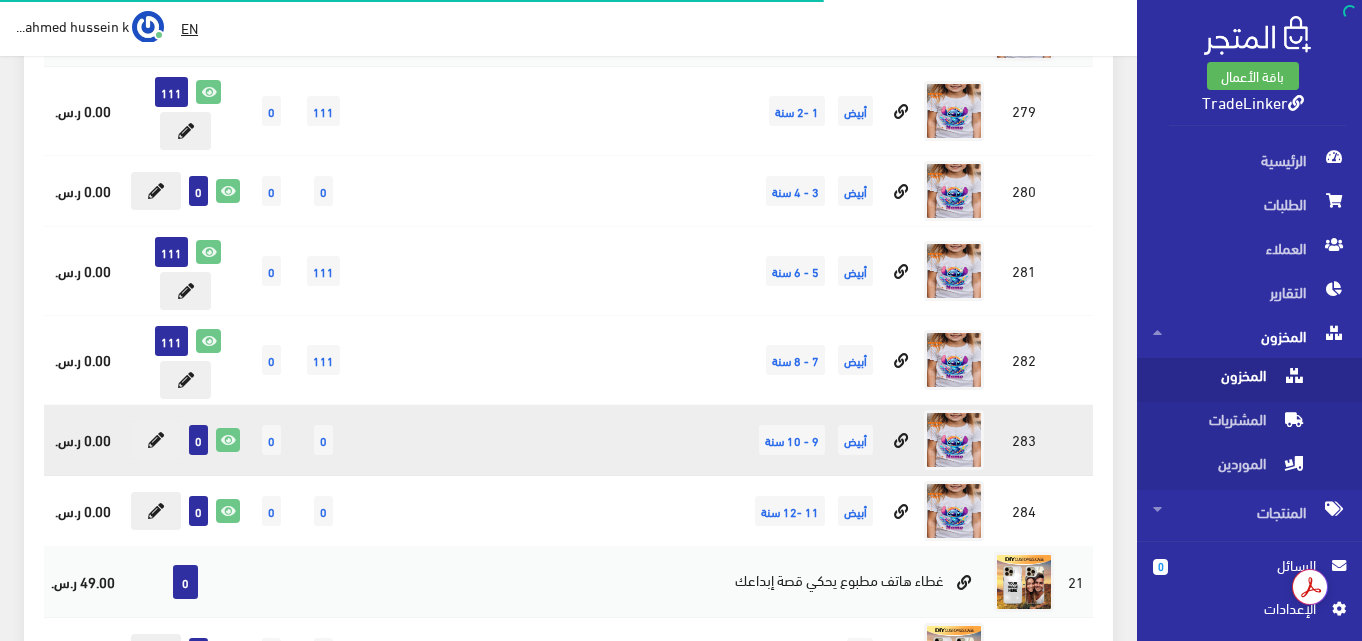 scroll, scrollTop: 1051, scrollLeft: 0, axis: vertical 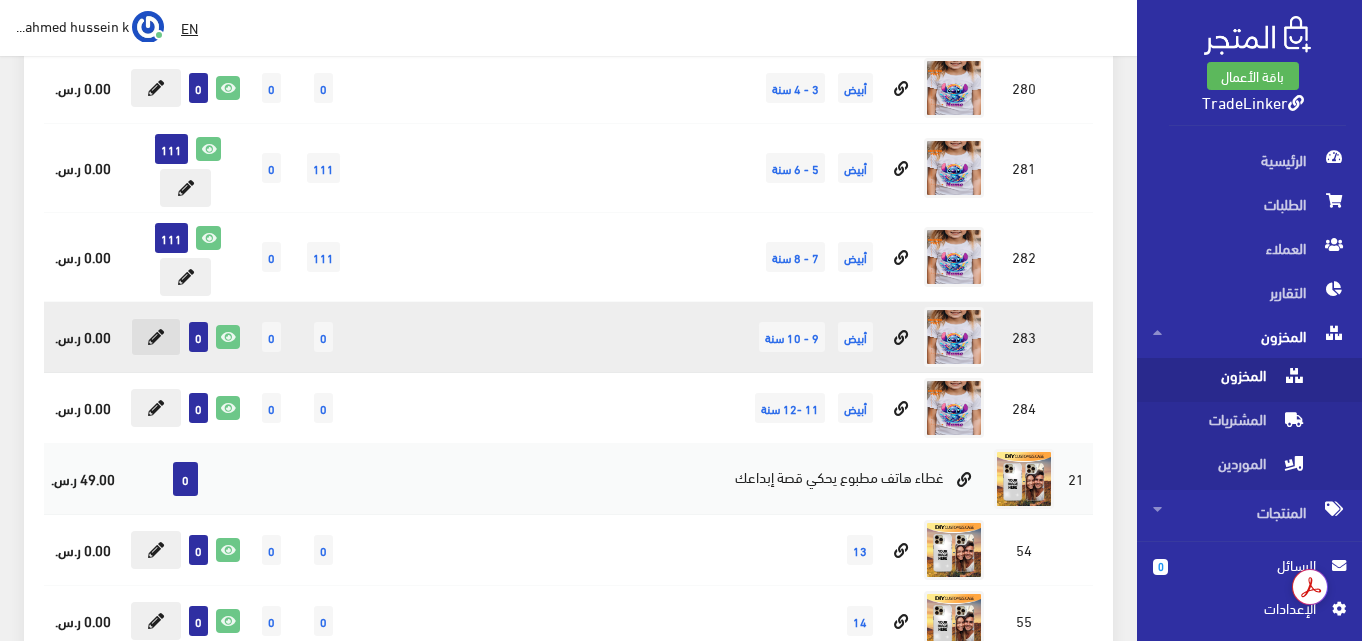 click at bounding box center (156, 337) 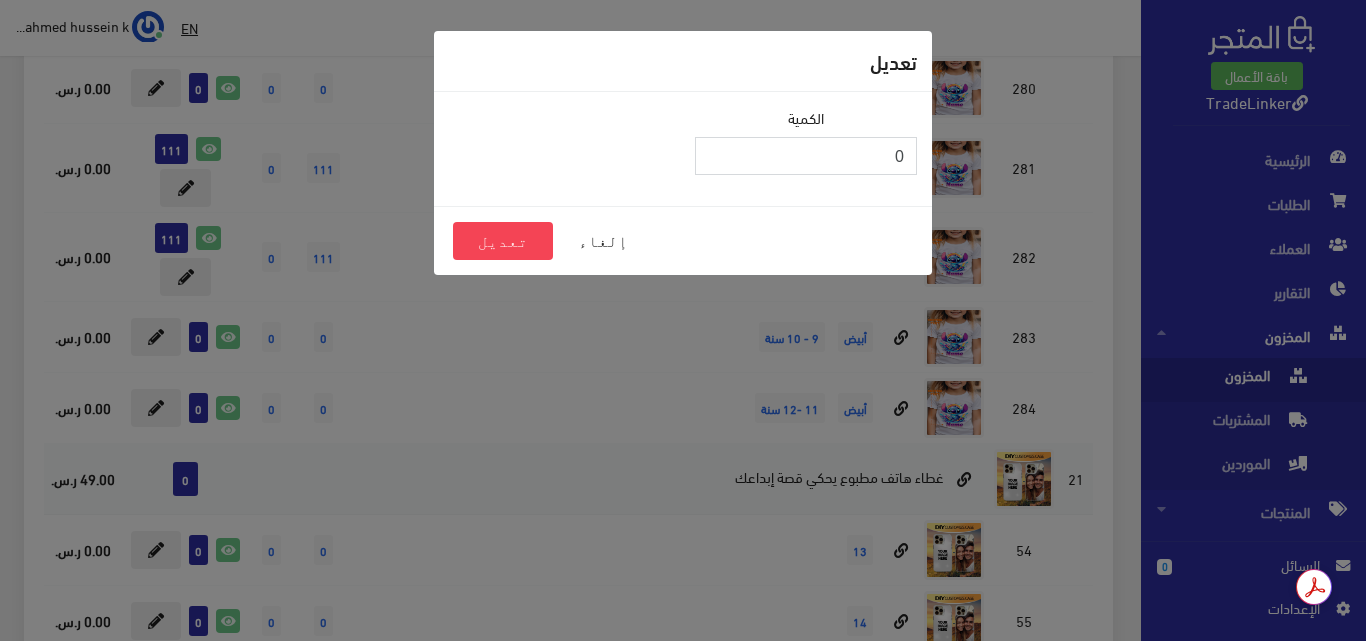 click on "0" at bounding box center [806, 156] 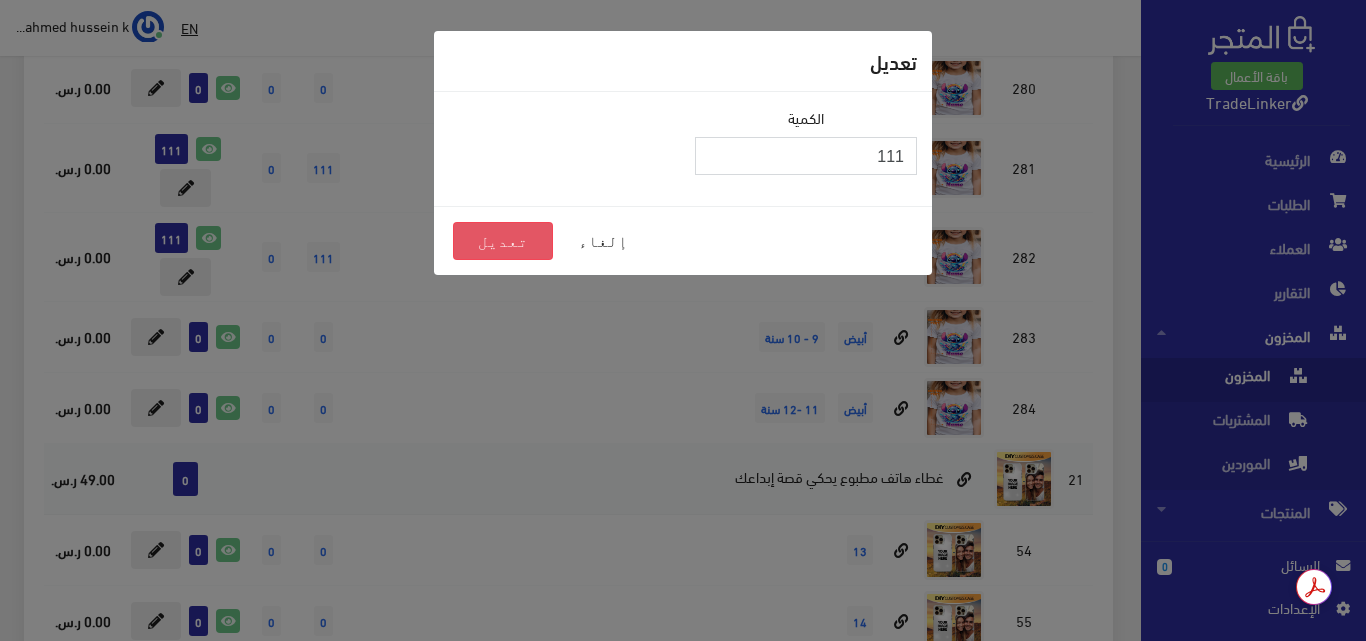 type on "111" 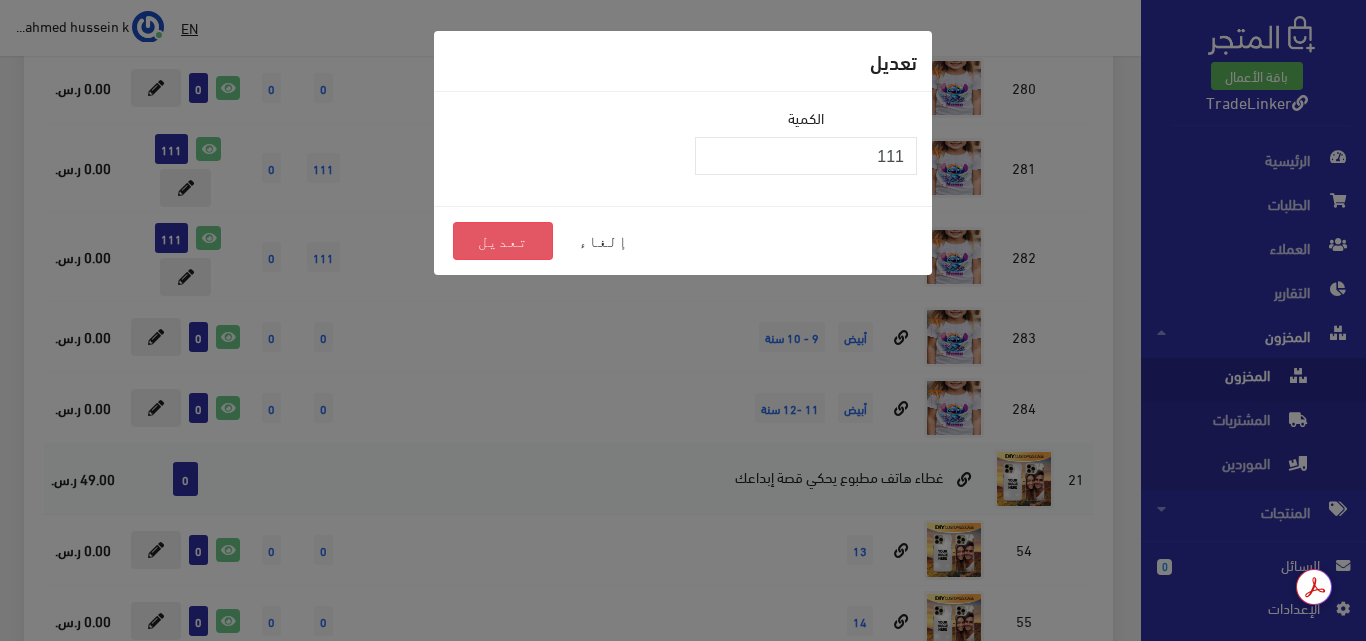 click on "تعديل" at bounding box center (503, 241) 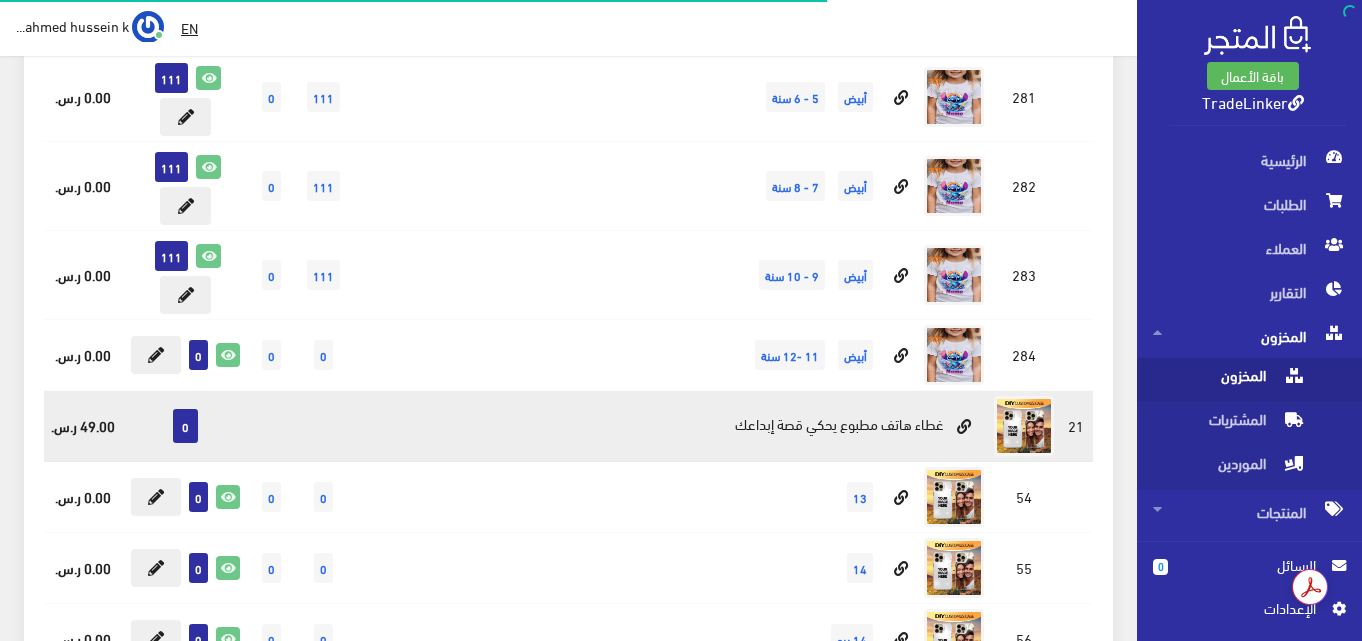 scroll, scrollTop: 1122, scrollLeft: 0, axis: vertical 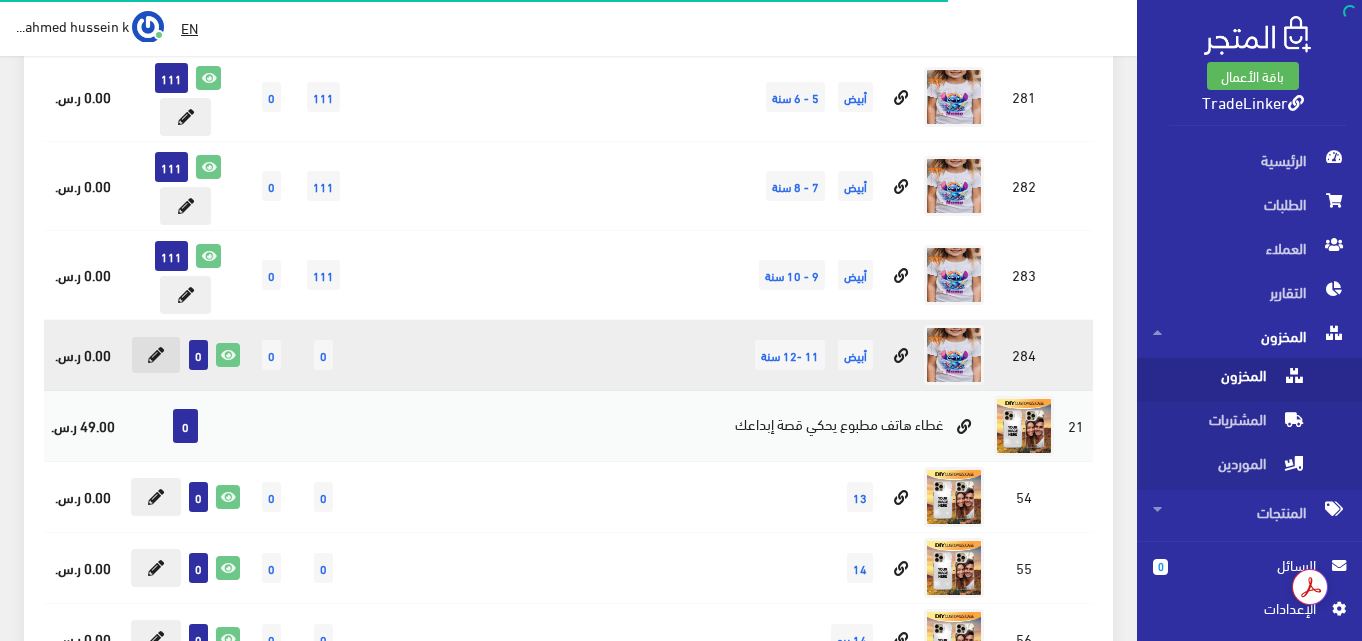 click at bounding box center (156, 355) 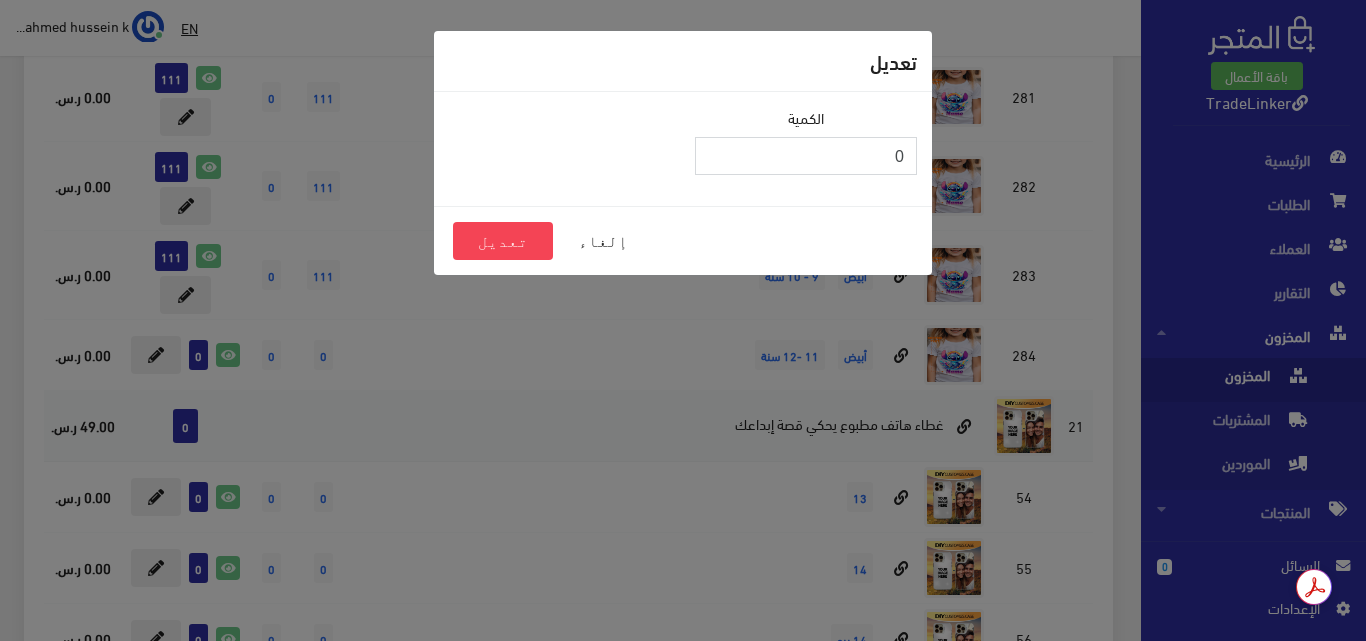 click on "0" at bounding box center (806, 156) 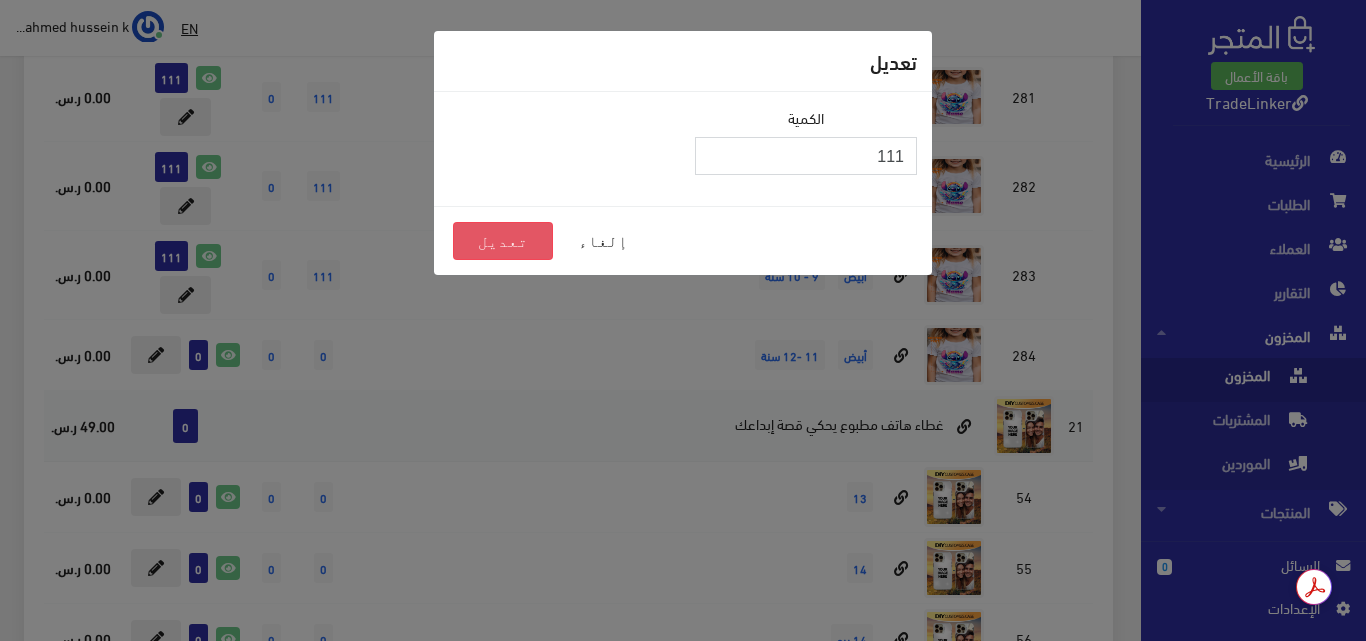 type on "111" 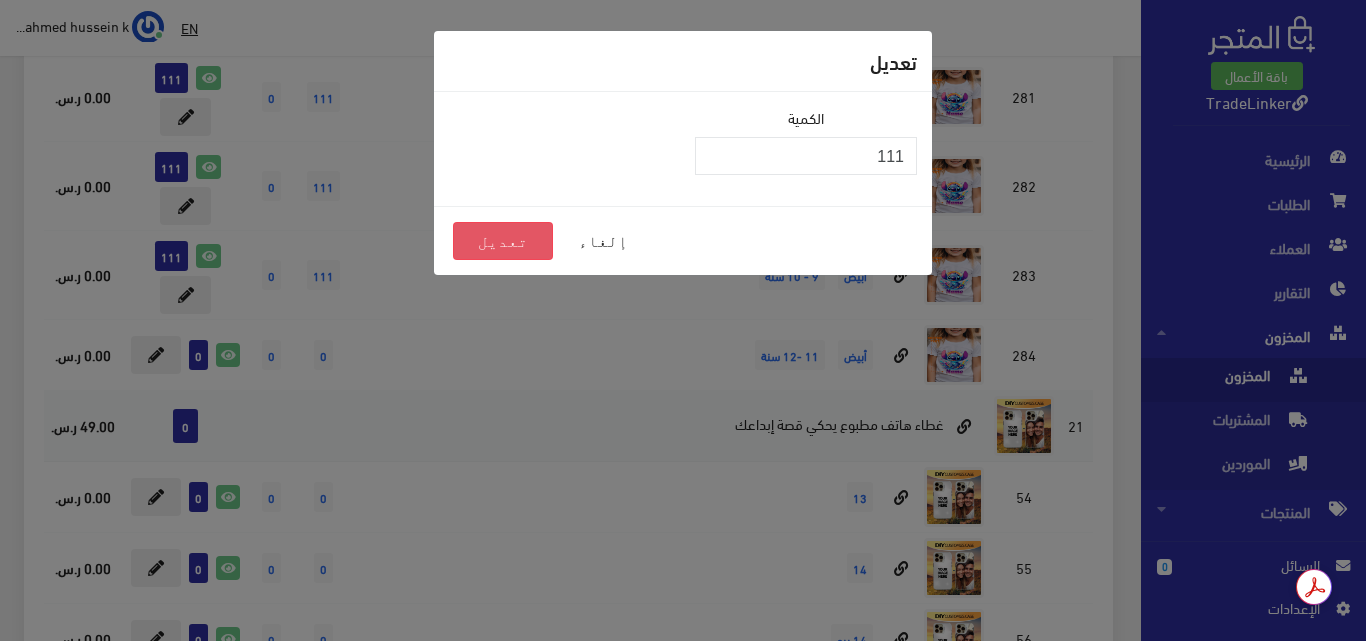 click on "تعديل" at bounding box center [503, 241] 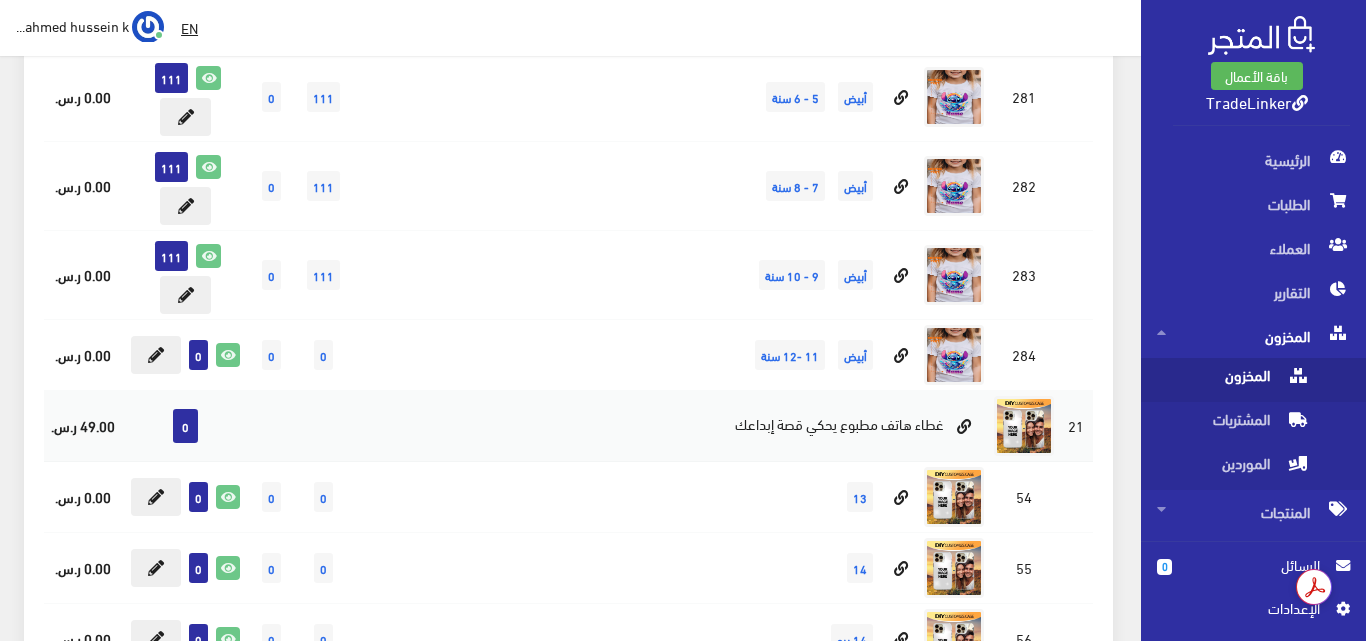 click at bounding box center [683, 320] 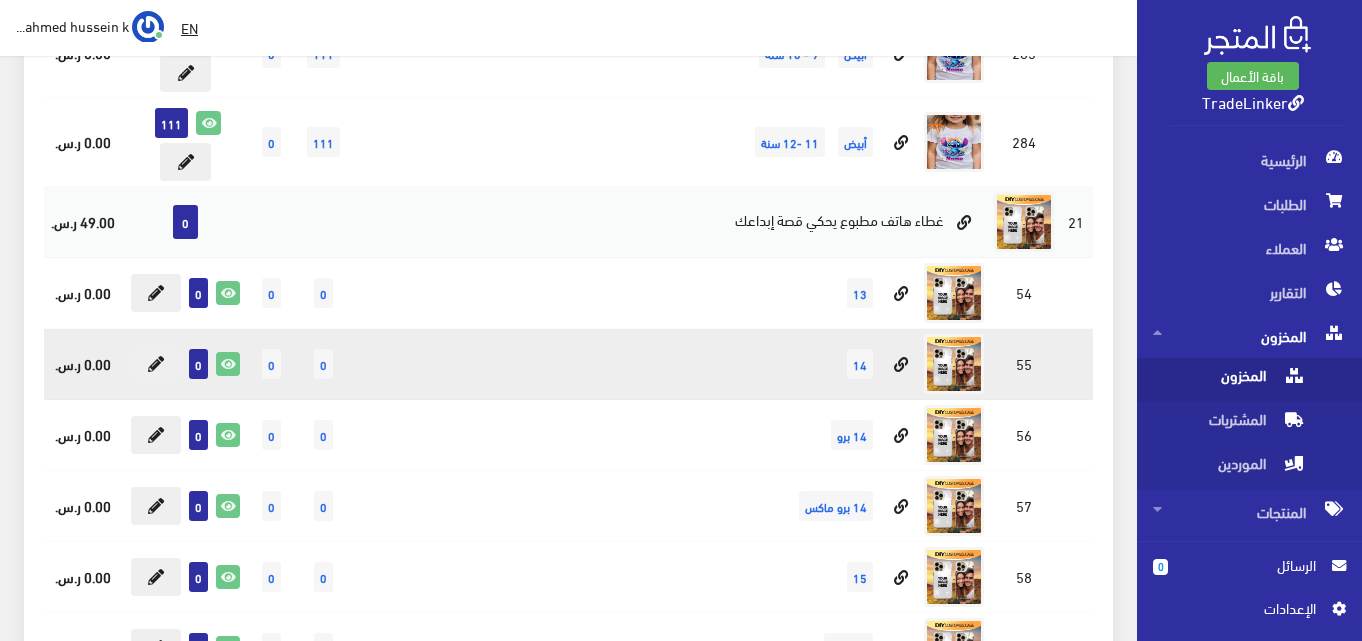 scroll, scrollTop: 1375, scrollLeft: 0, axis: vertical 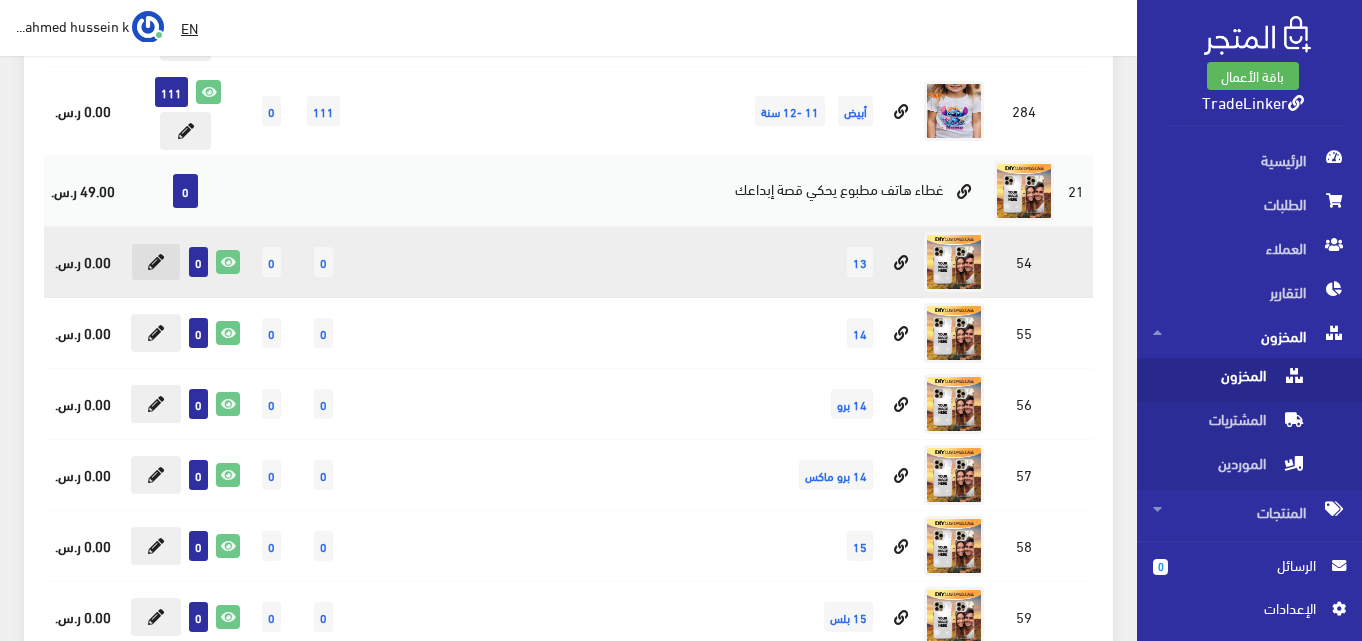 click at bounding box center (156, 262) 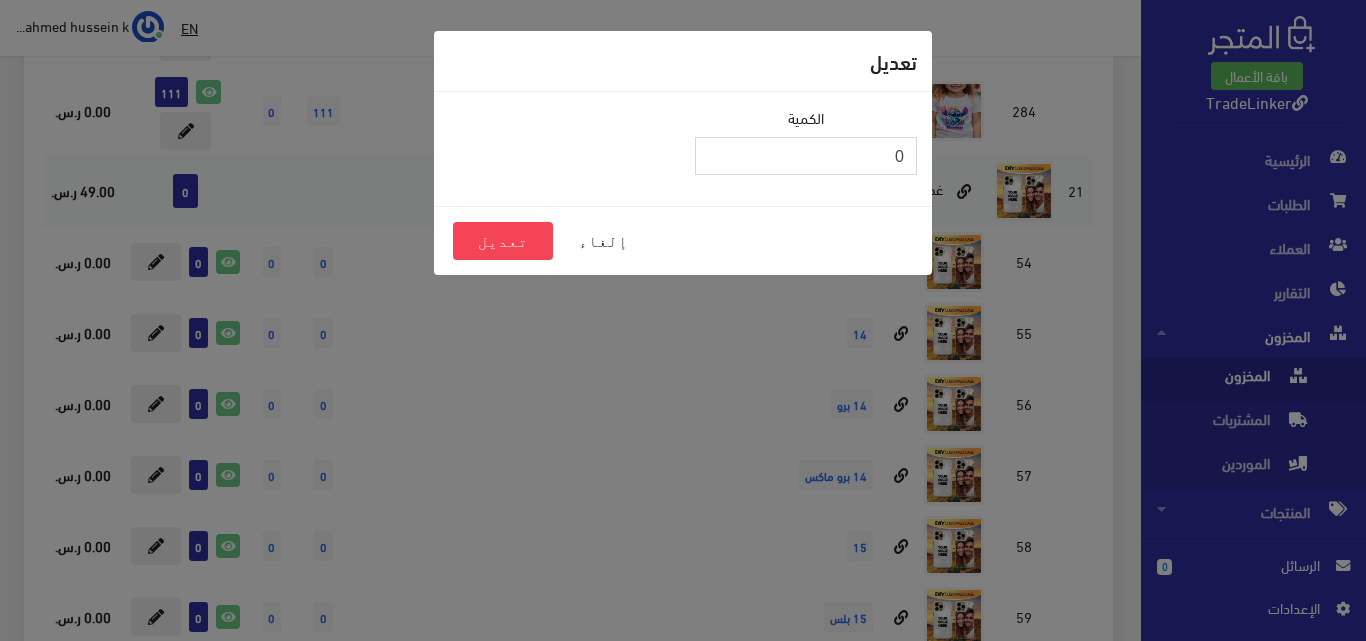 click on "0" at bounding box center (806, 156) 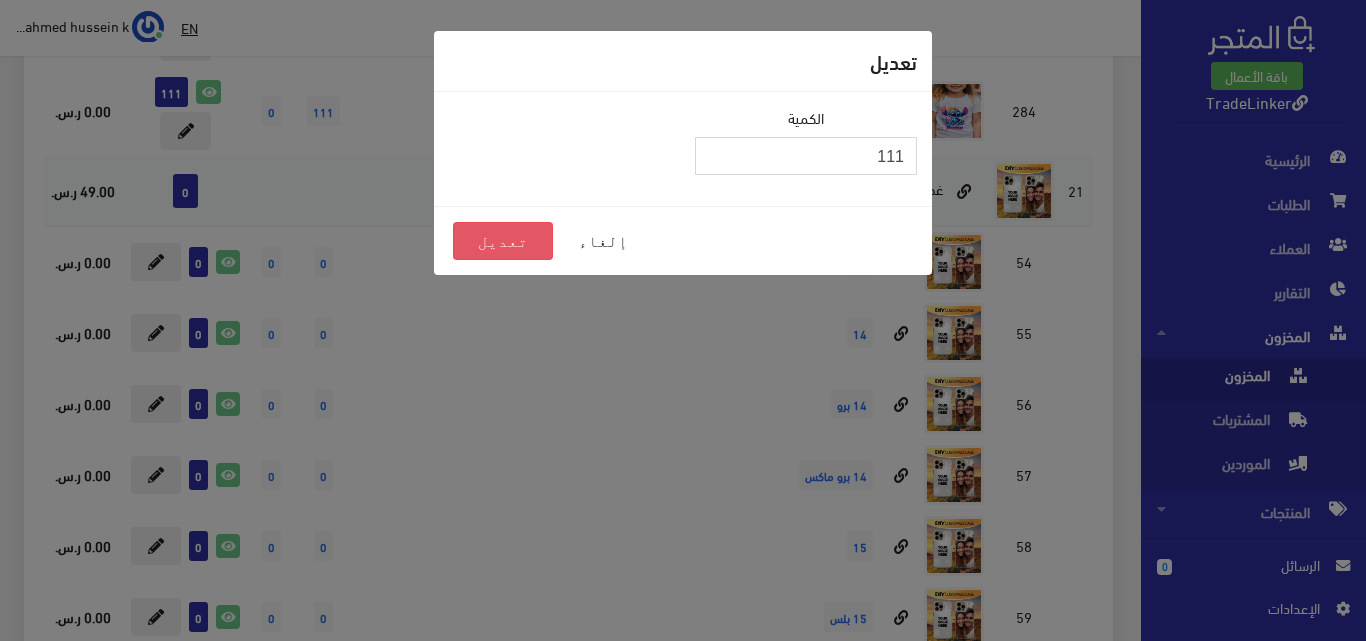 type on "111" 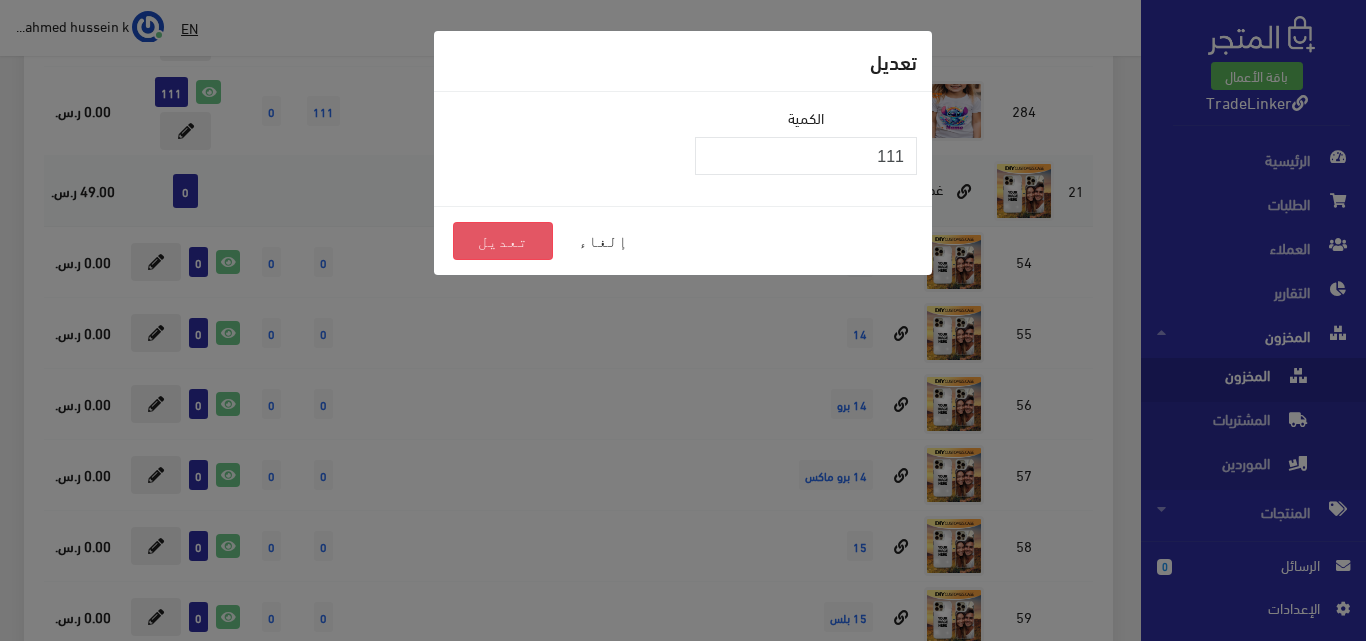 click on "تعديل" at bounding box center [503, 241] 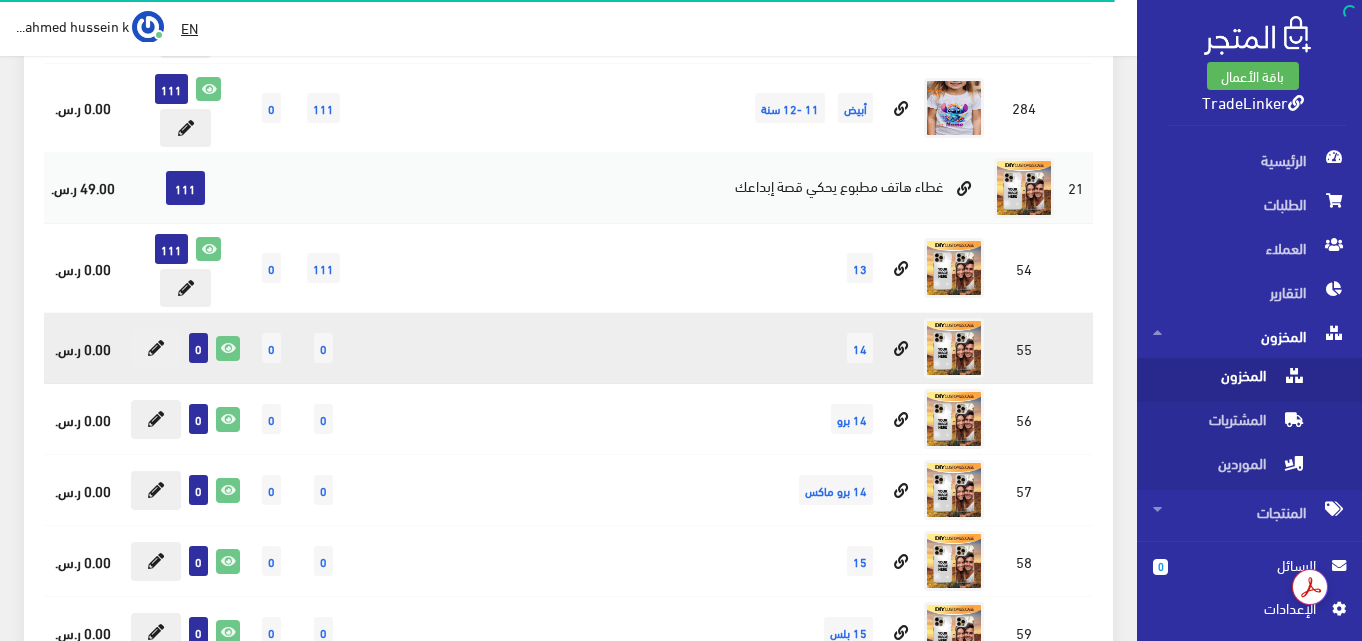 scroll, scrollTop: 1392, scrollLeft: 0, axis: vertical 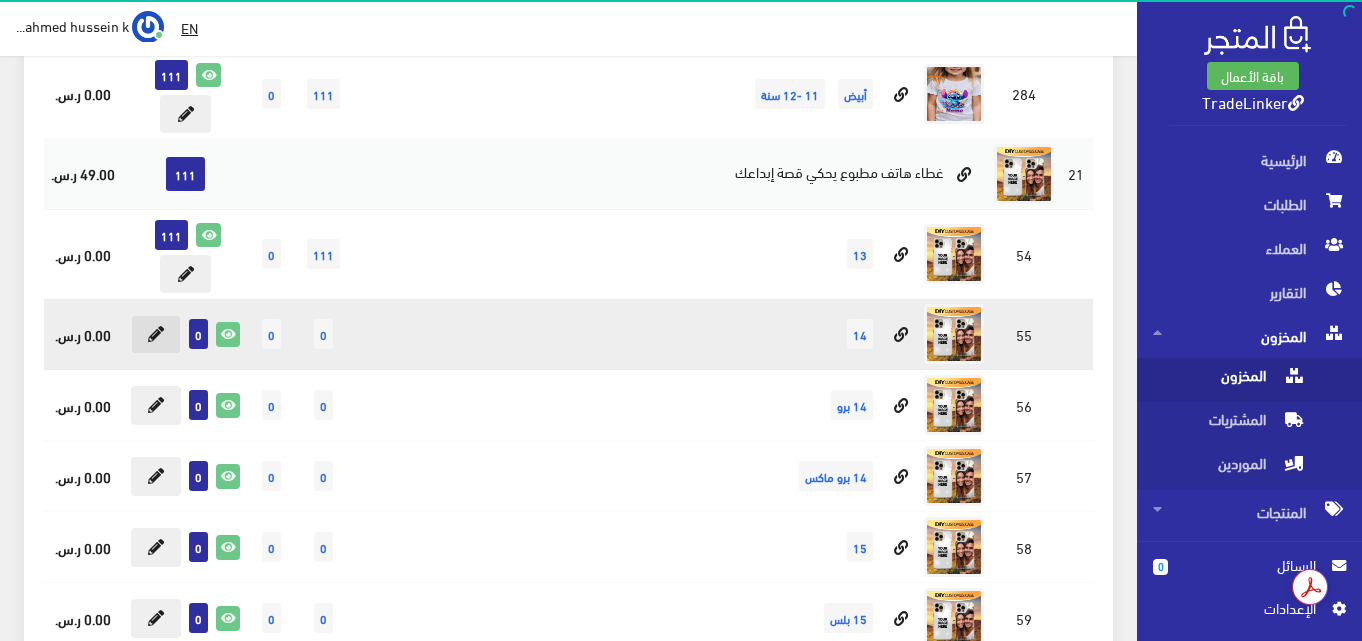 click at bounding box center [156, 334] 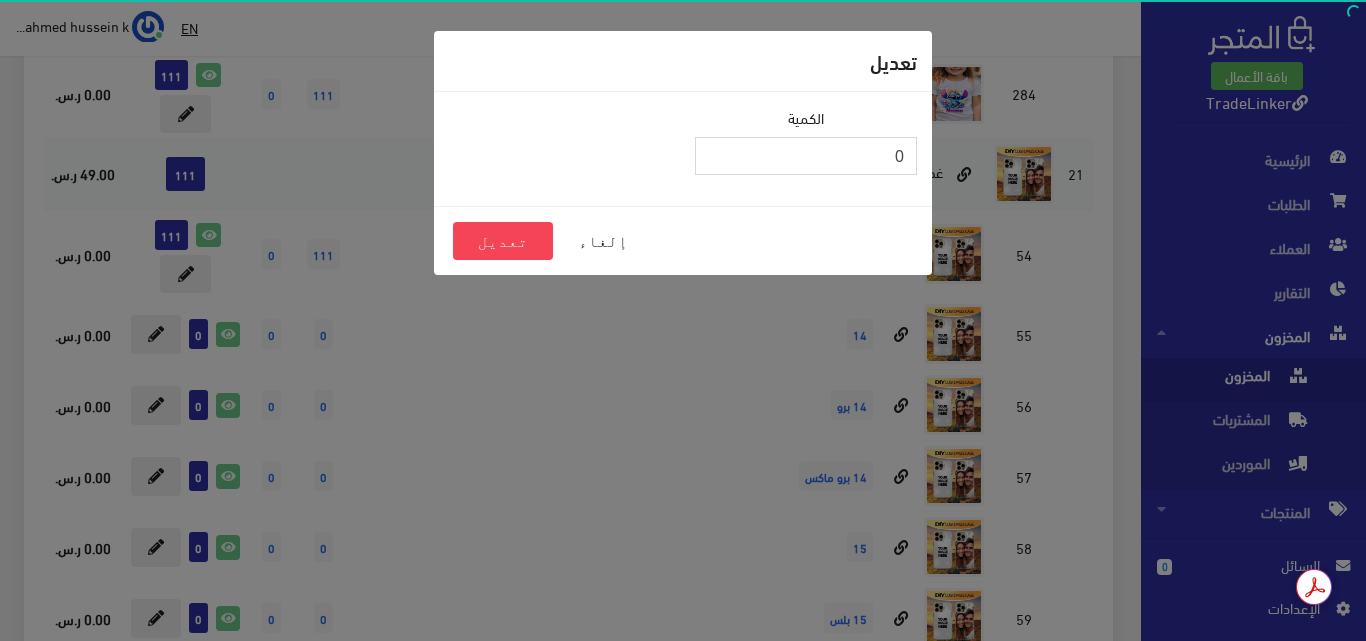 click on "0" at bounding box center [806, 156] 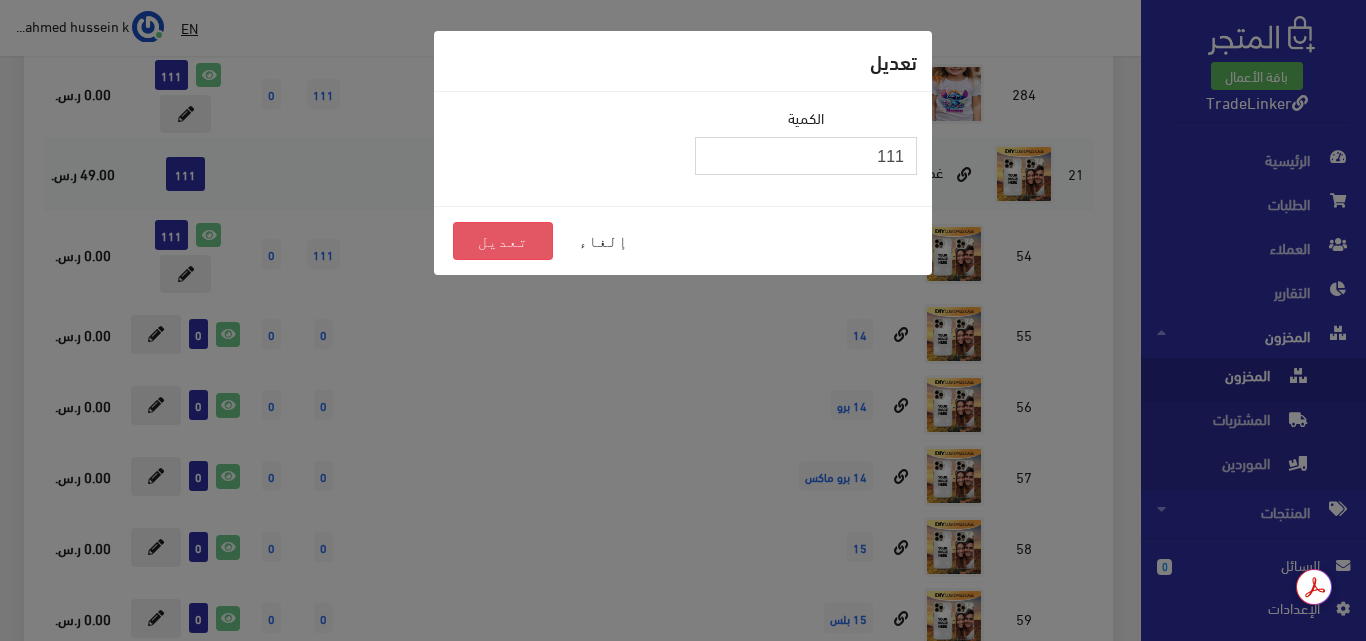 type on "111" 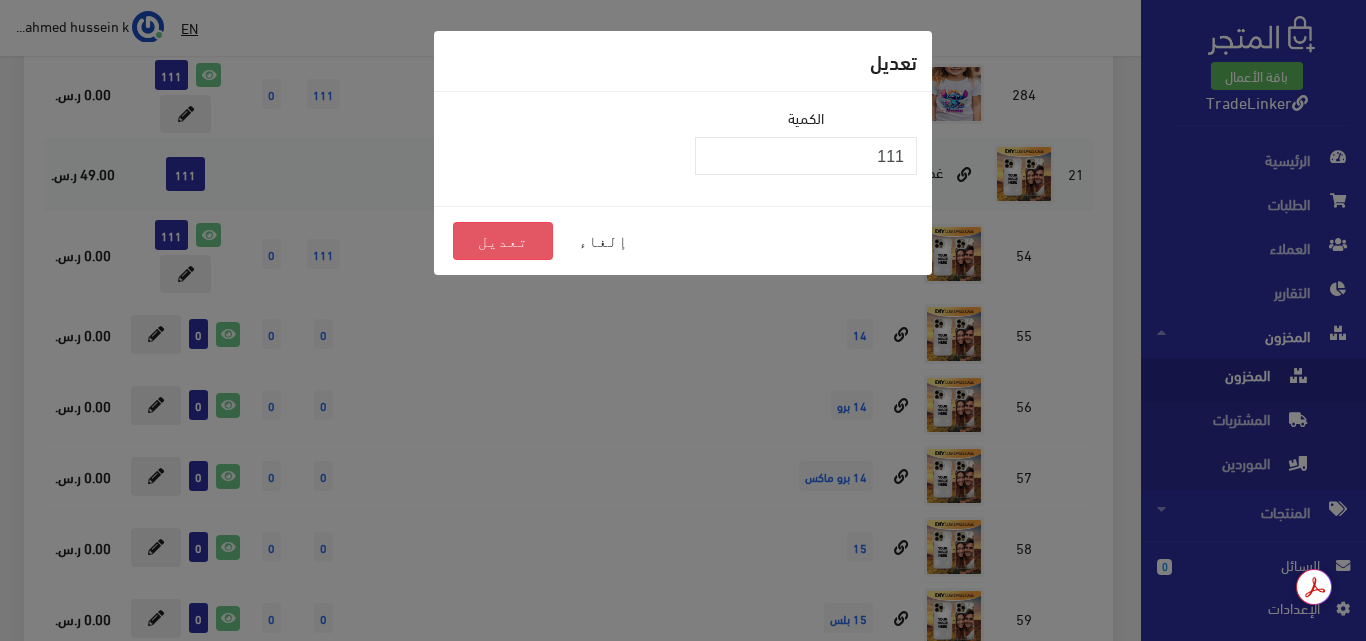 click on "تعديل" at bounding box center (503, 241) 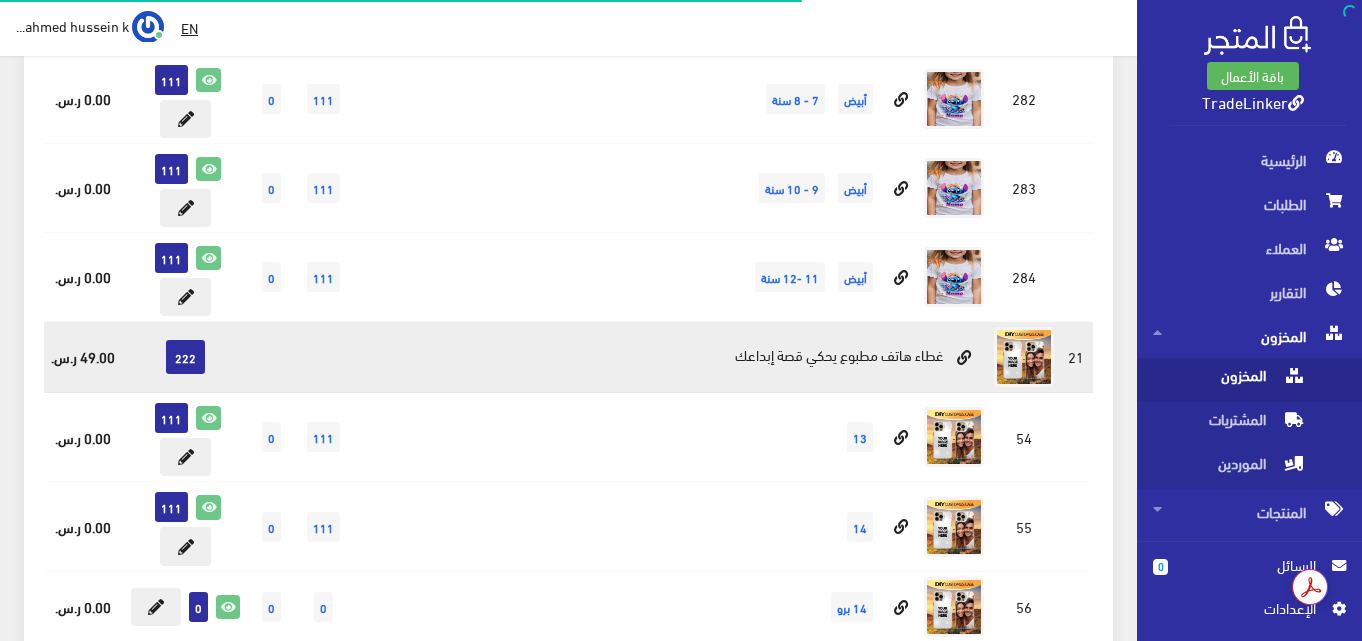 scroll, scrollTop: 1409, scrollLeft: 0, axis: vertical 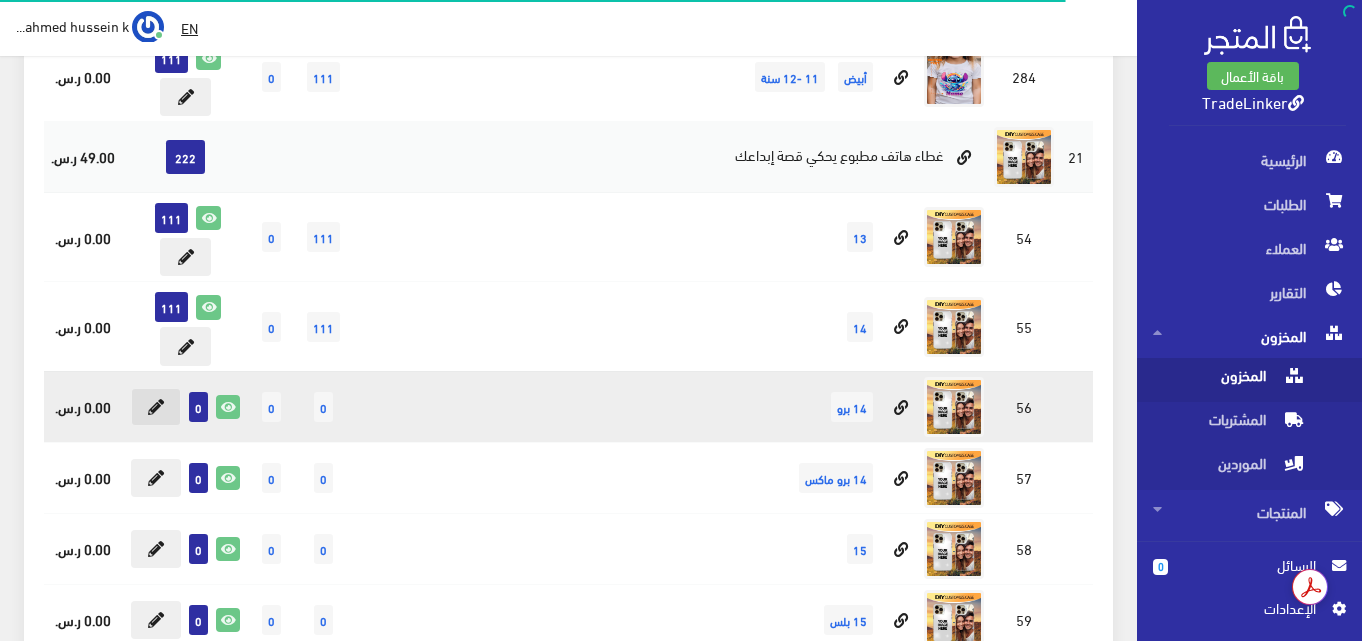 click at bounding box center [156, 407] 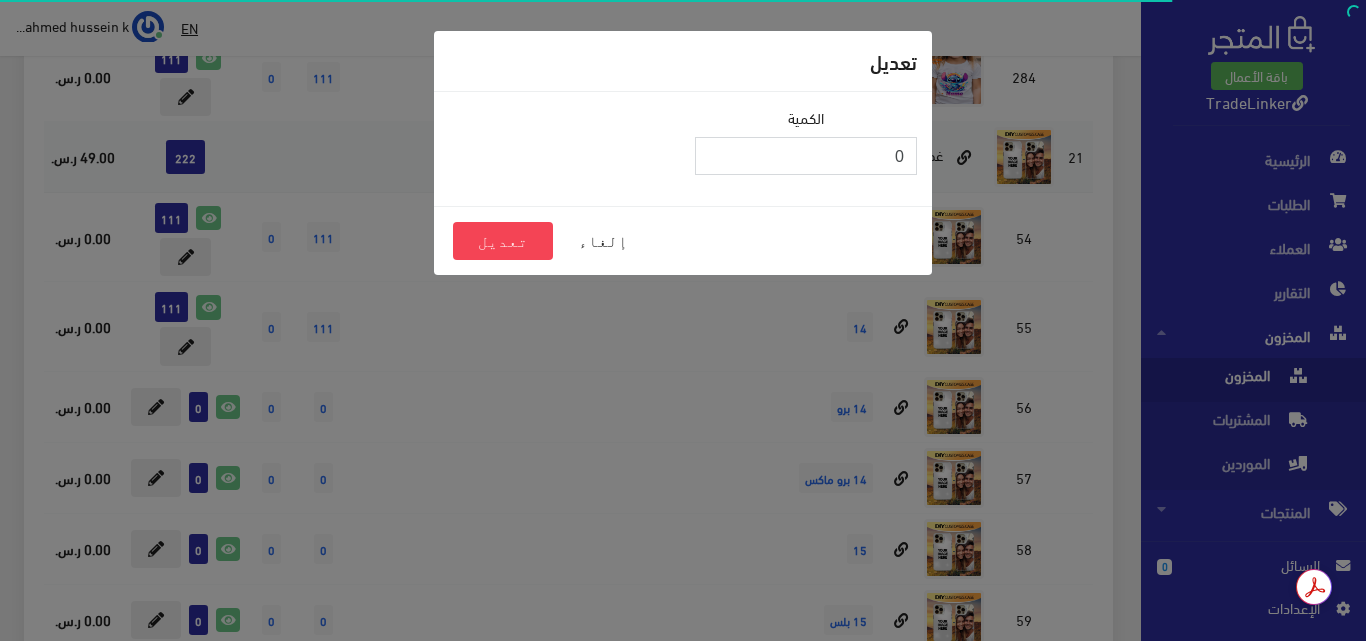 click on "0" at bounding box center [806, 156] 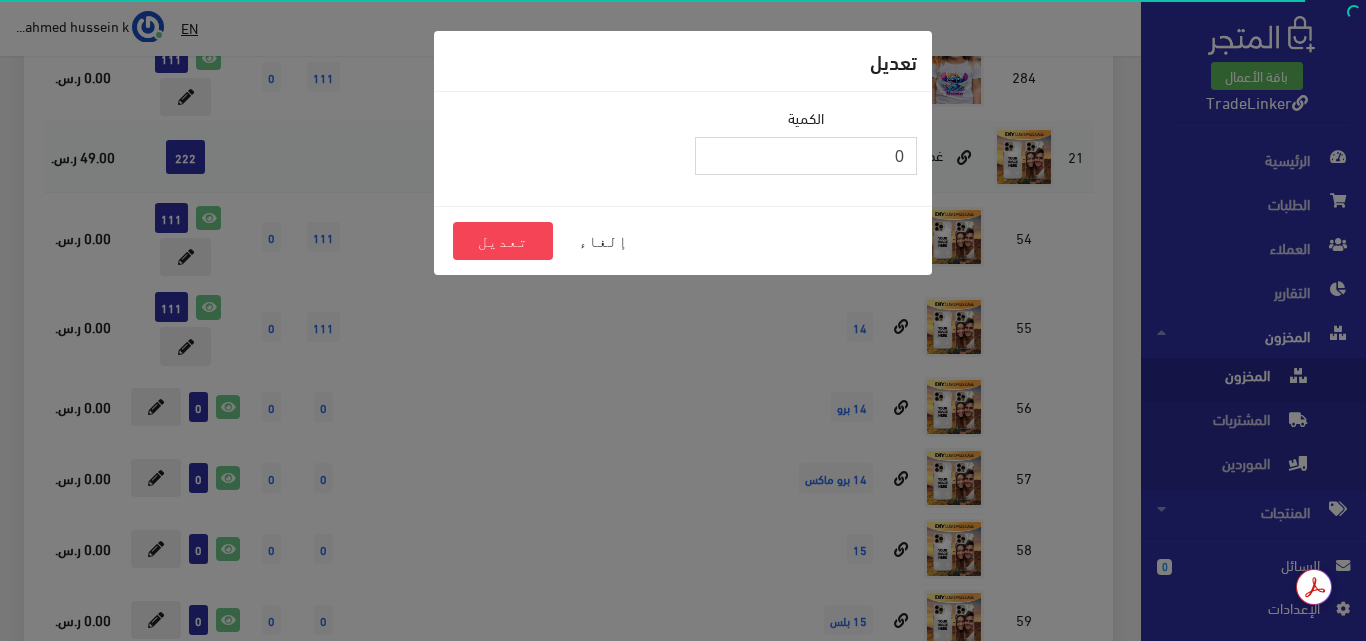 click on "0" at bounding box center [806, 156] 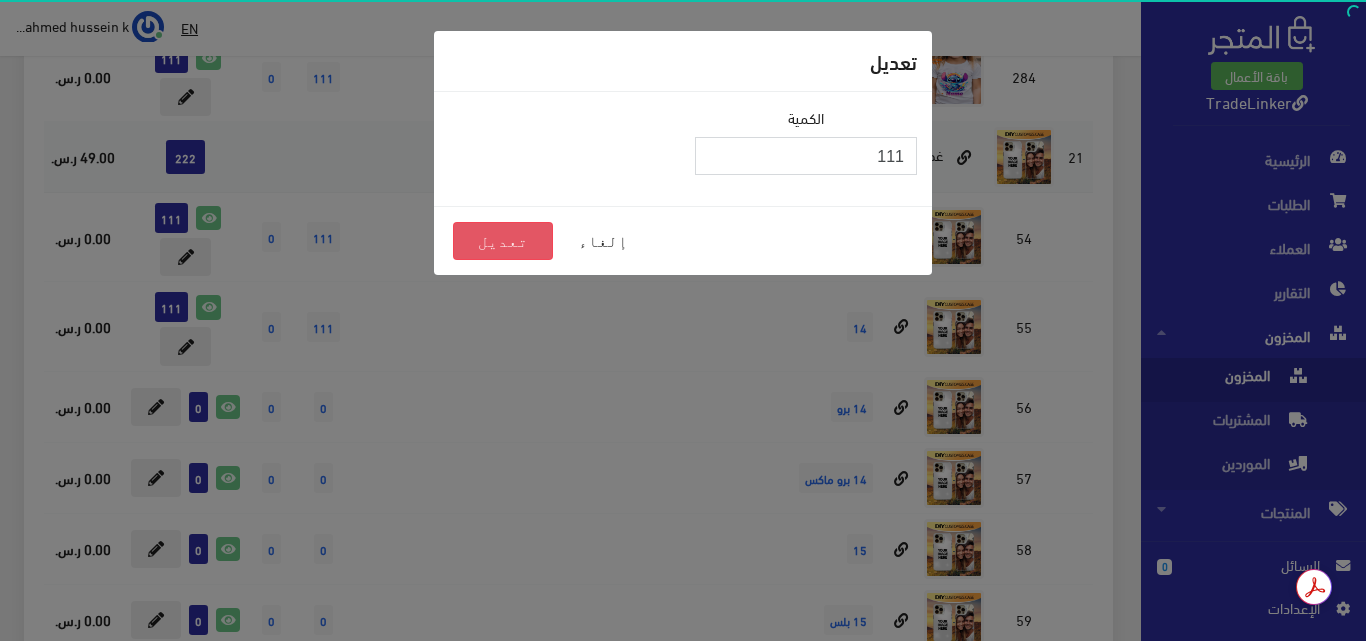 type on "111" 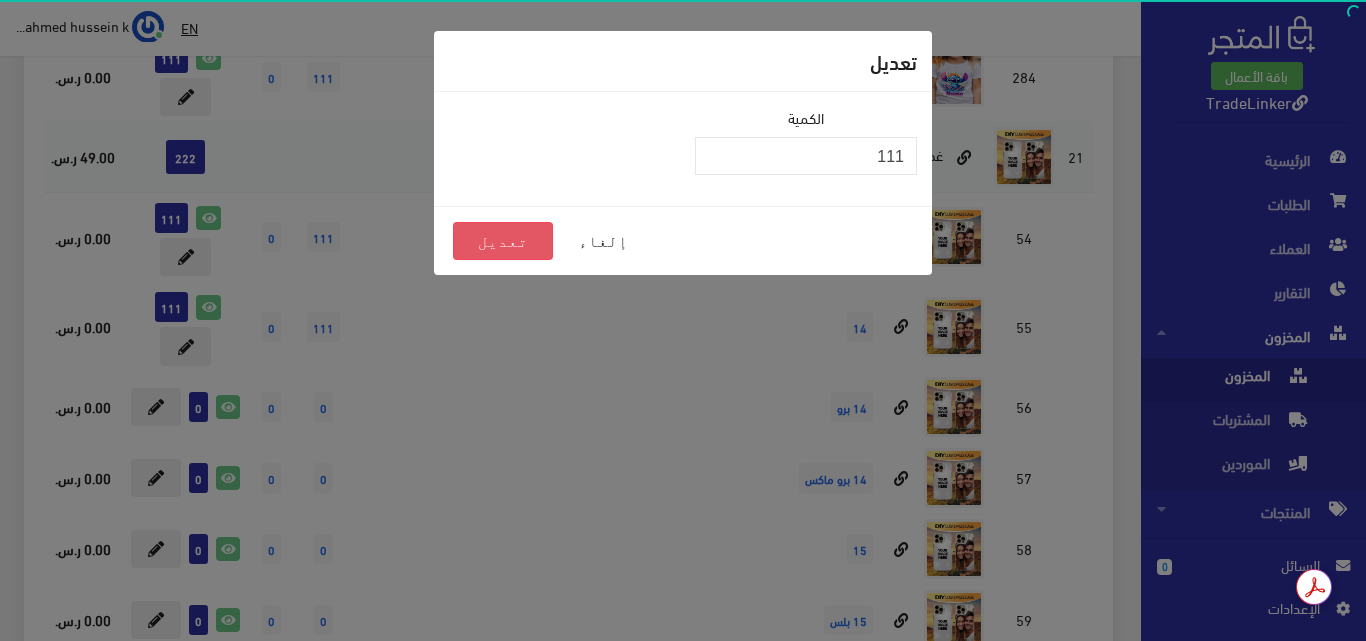 click on "تعديل" at bounding box center [503, 241] 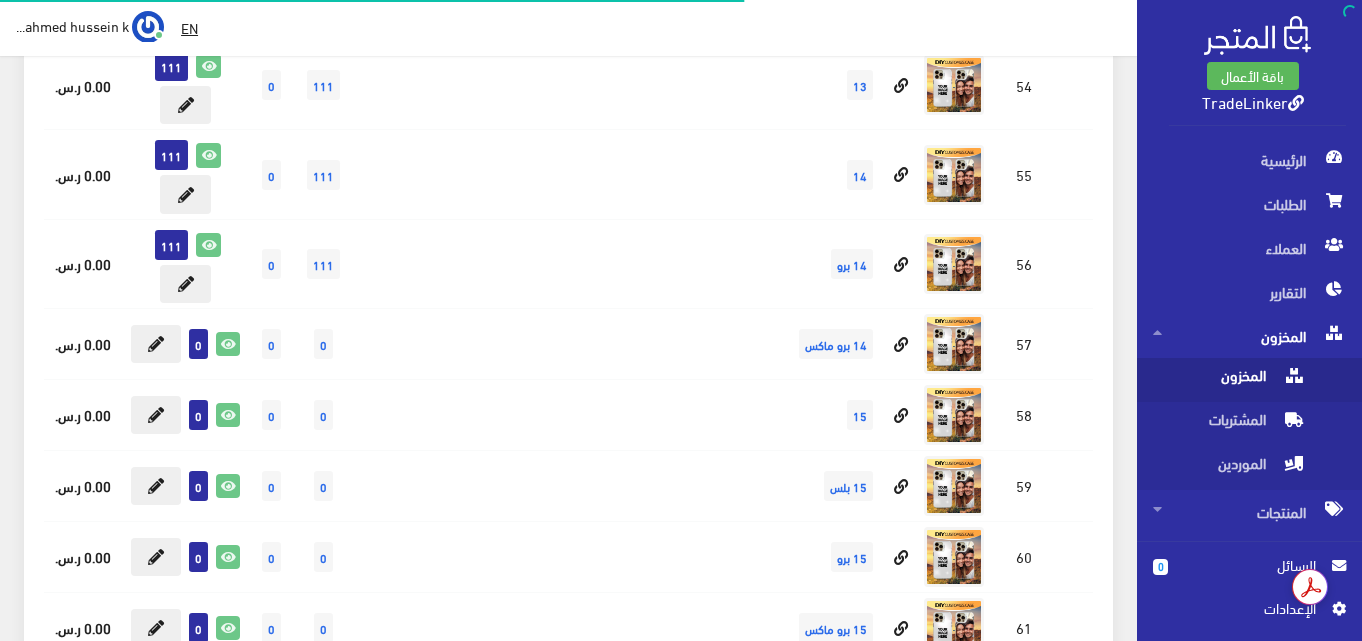 scroll, scrollTop: 1626, scrollLeft: 0, axis: vertical 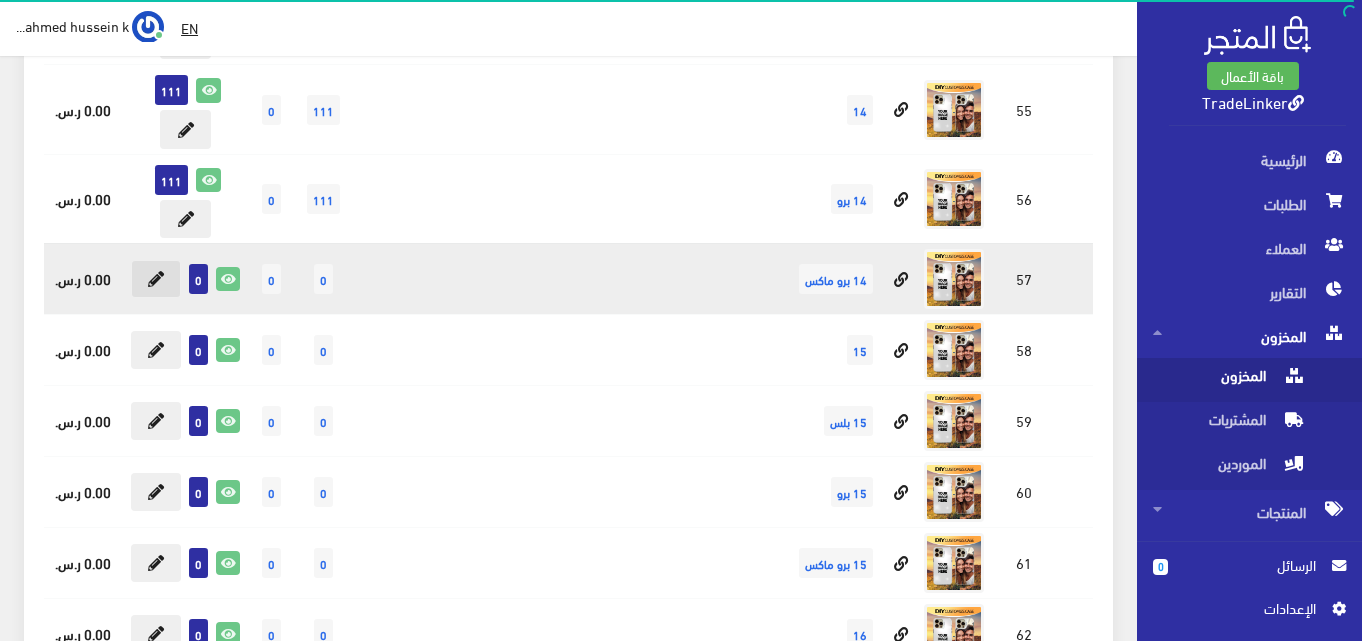 click at bounding box center (156, 279) 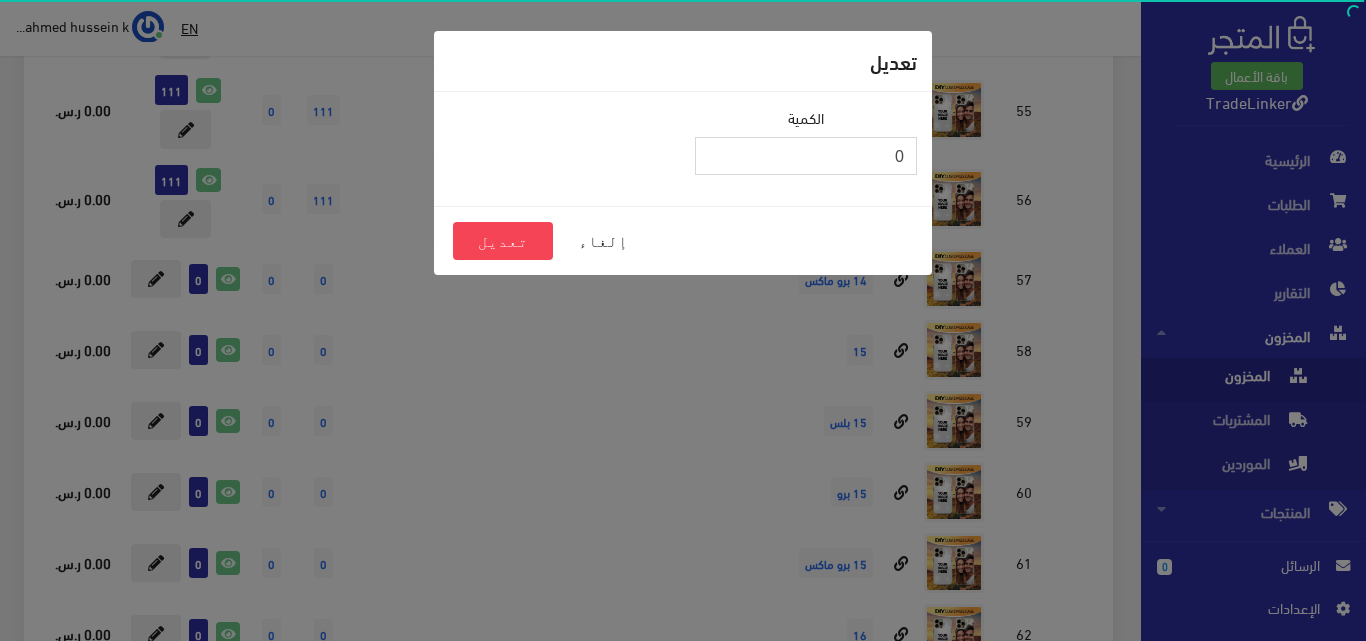 click on "0" at bounding box center (806, 156) 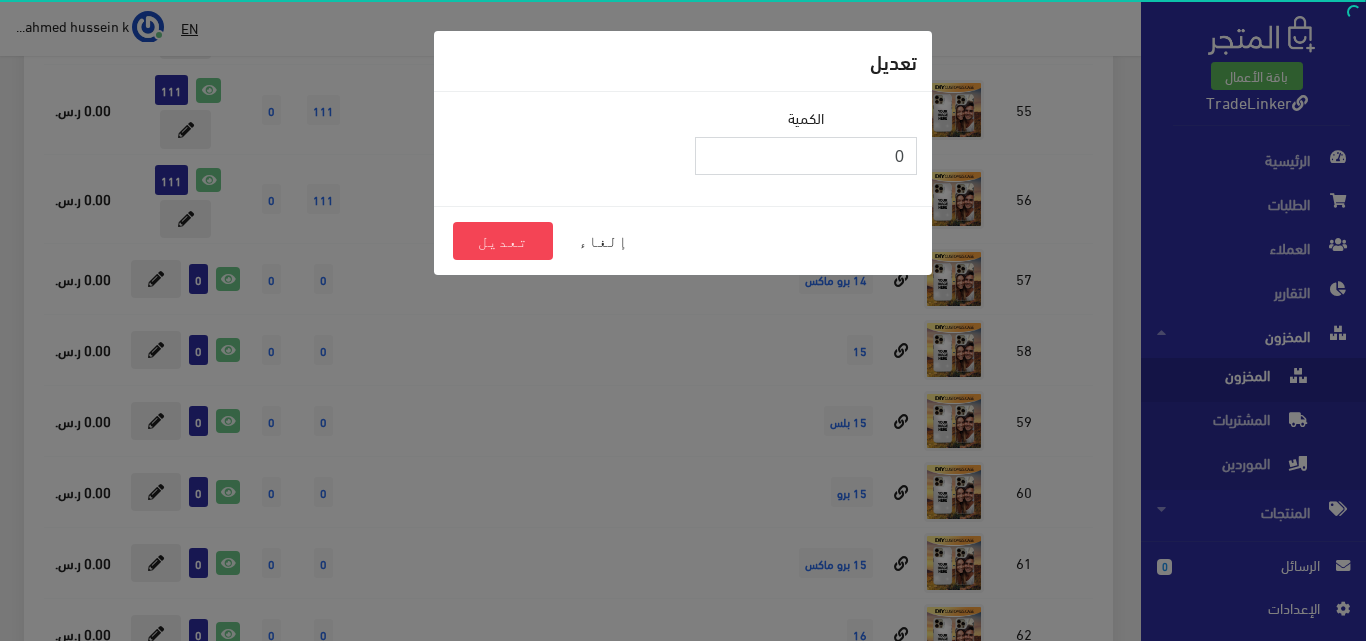 click on "0" at bounding box center (806, 156) 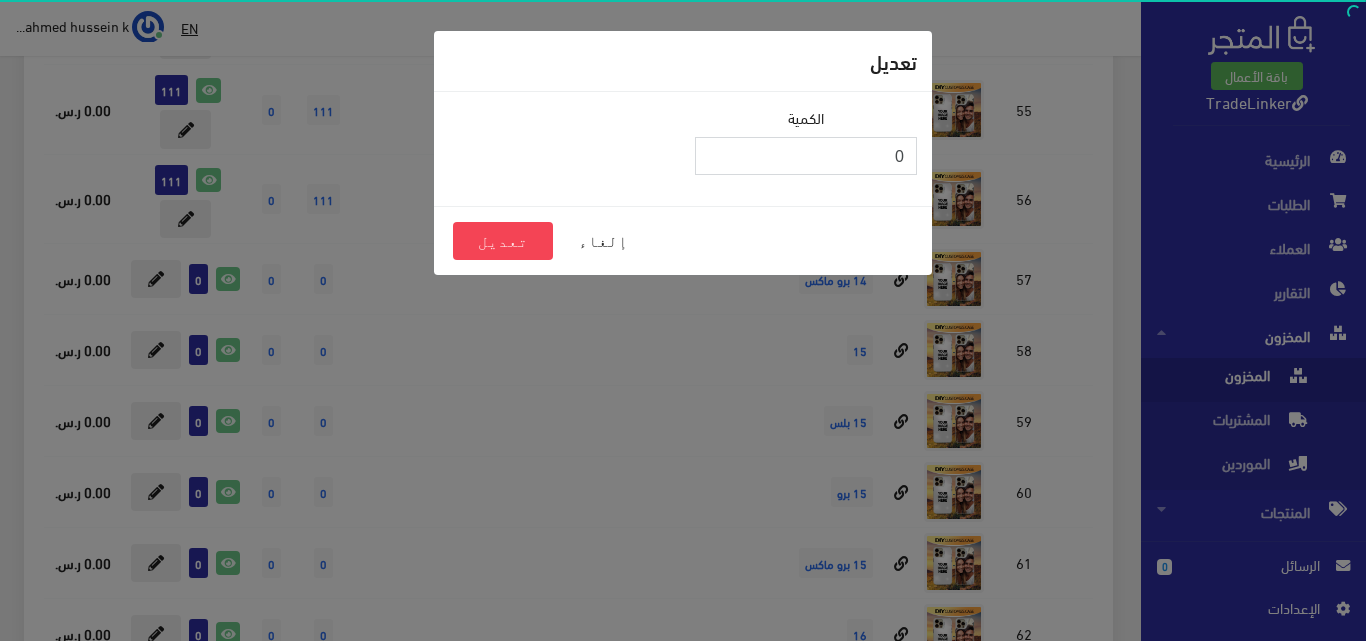 click on "0" at bounding box center (806, 156) 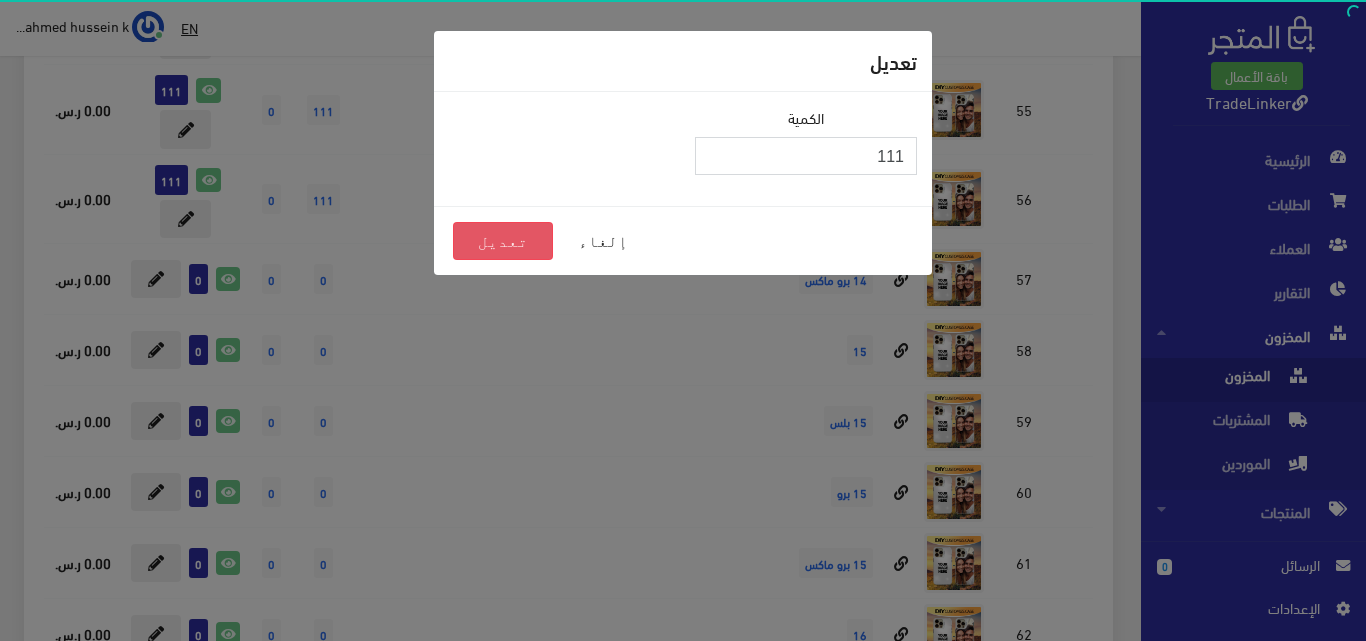 type on "111" 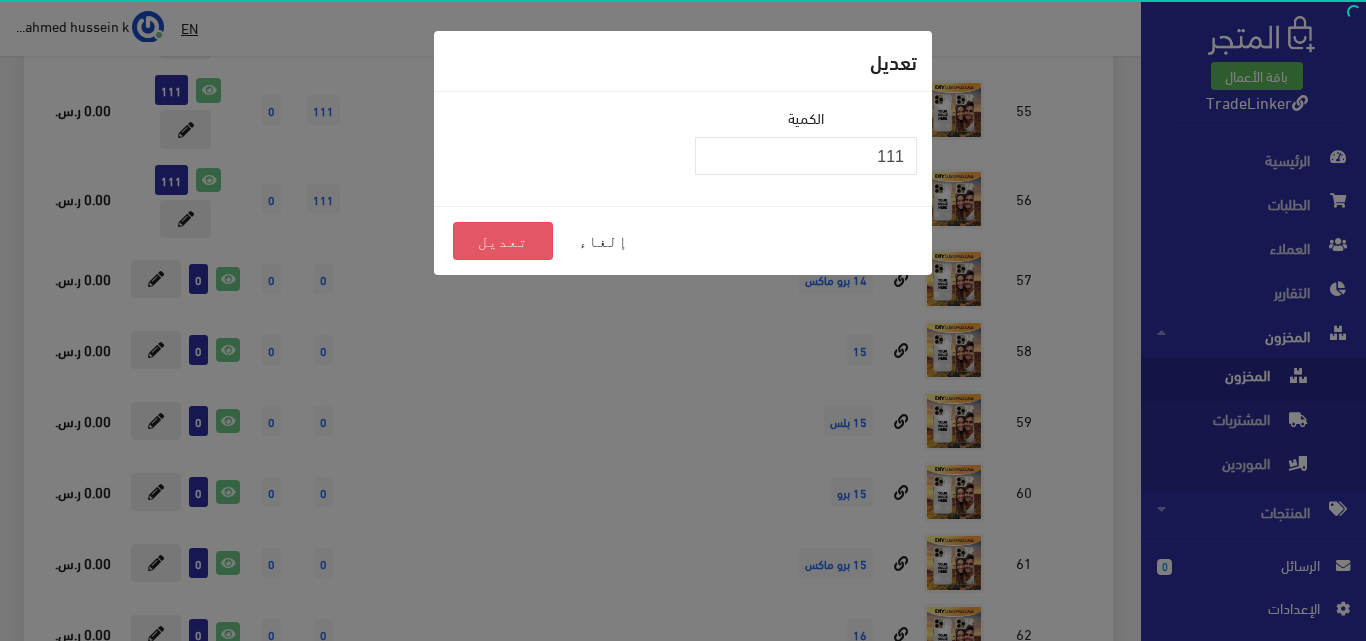 click on "تعديل" at bounding box center (503, 241) 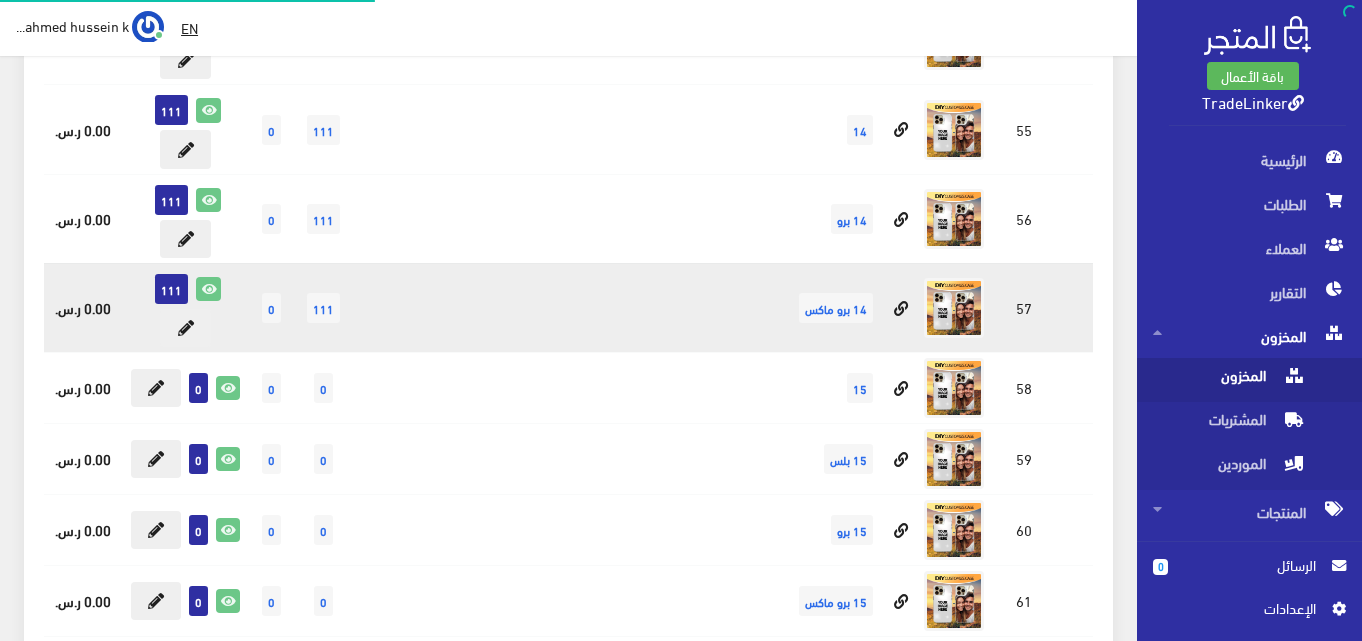 scroll, scrollTop: 1607, scrollLeft: 0, axis: vertical 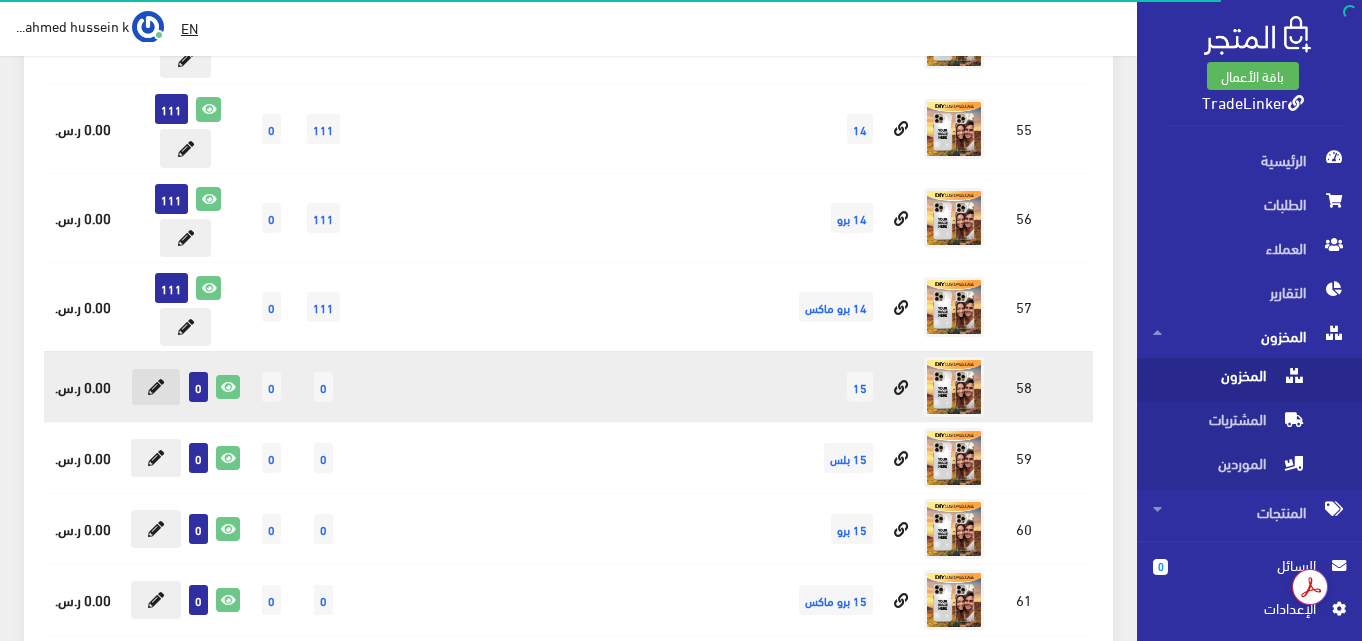 click at bounding box center (156, 387) 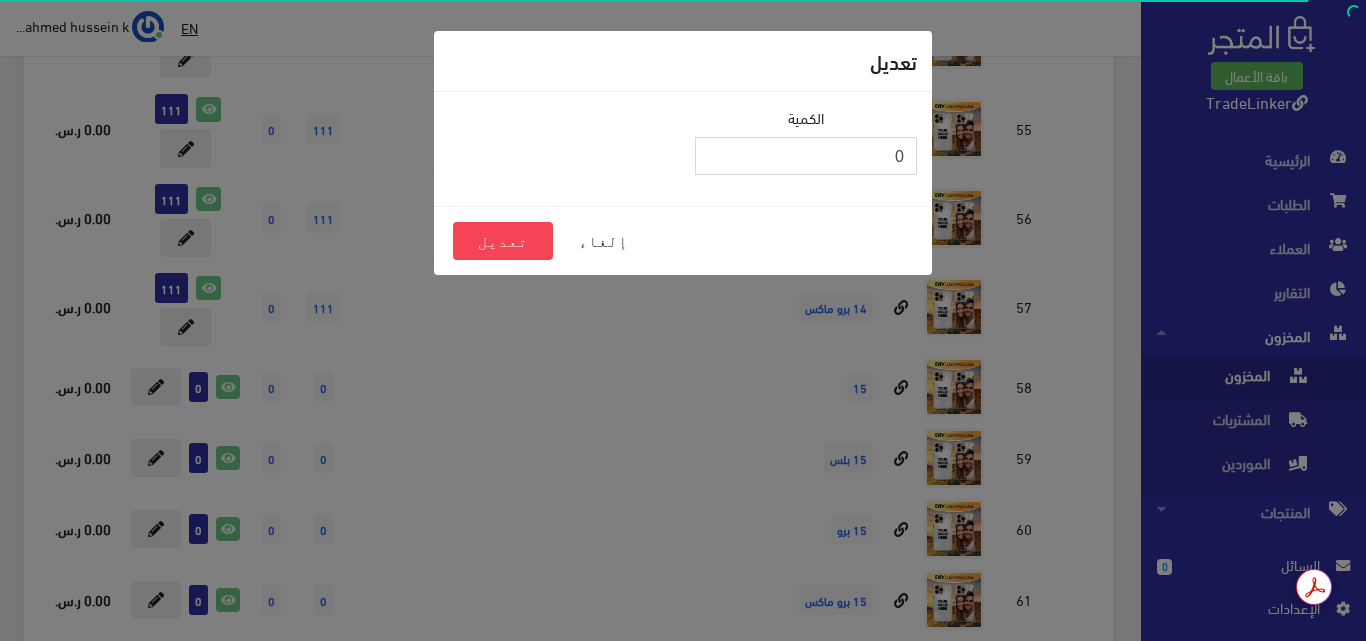 click on "0" at bounding box center (806, 156) 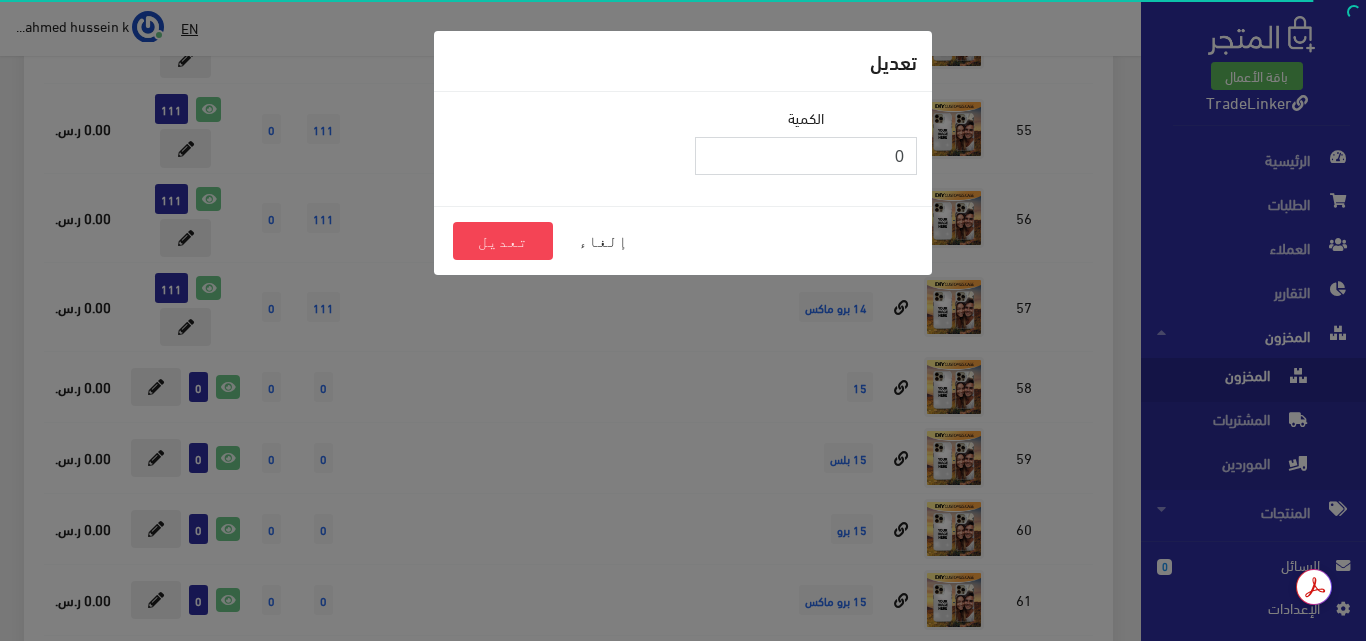 click on "0" at bounding box center (806, 156) 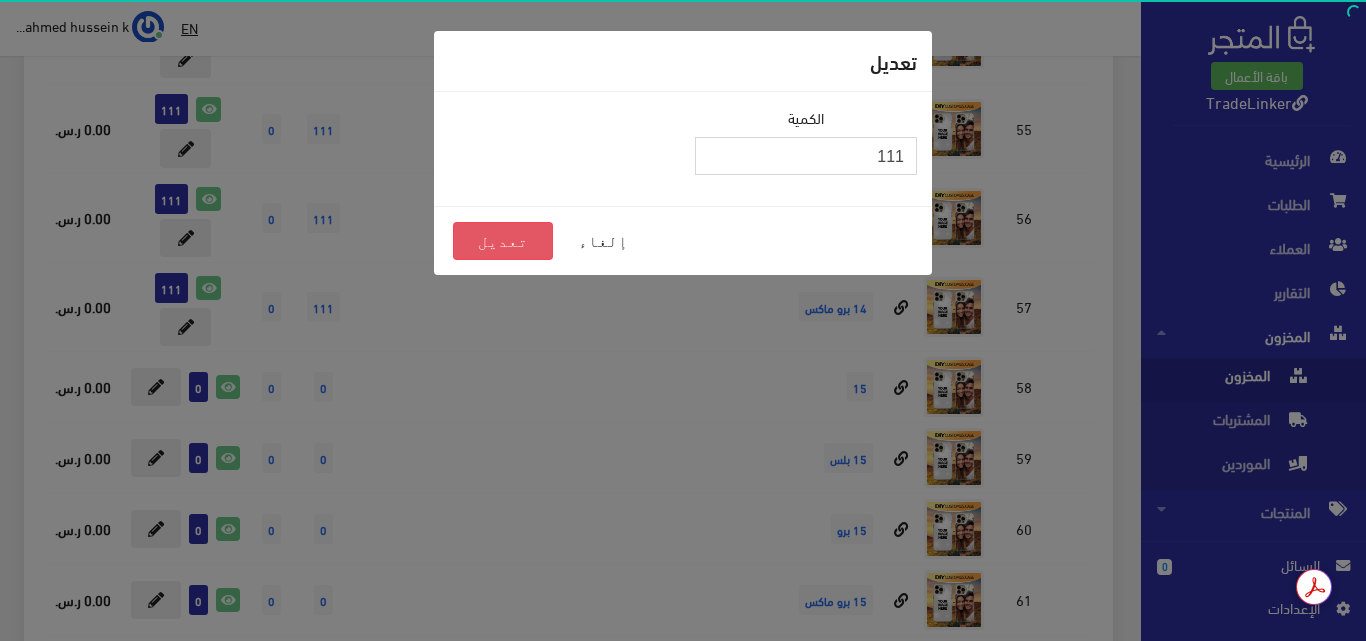 type on "111" 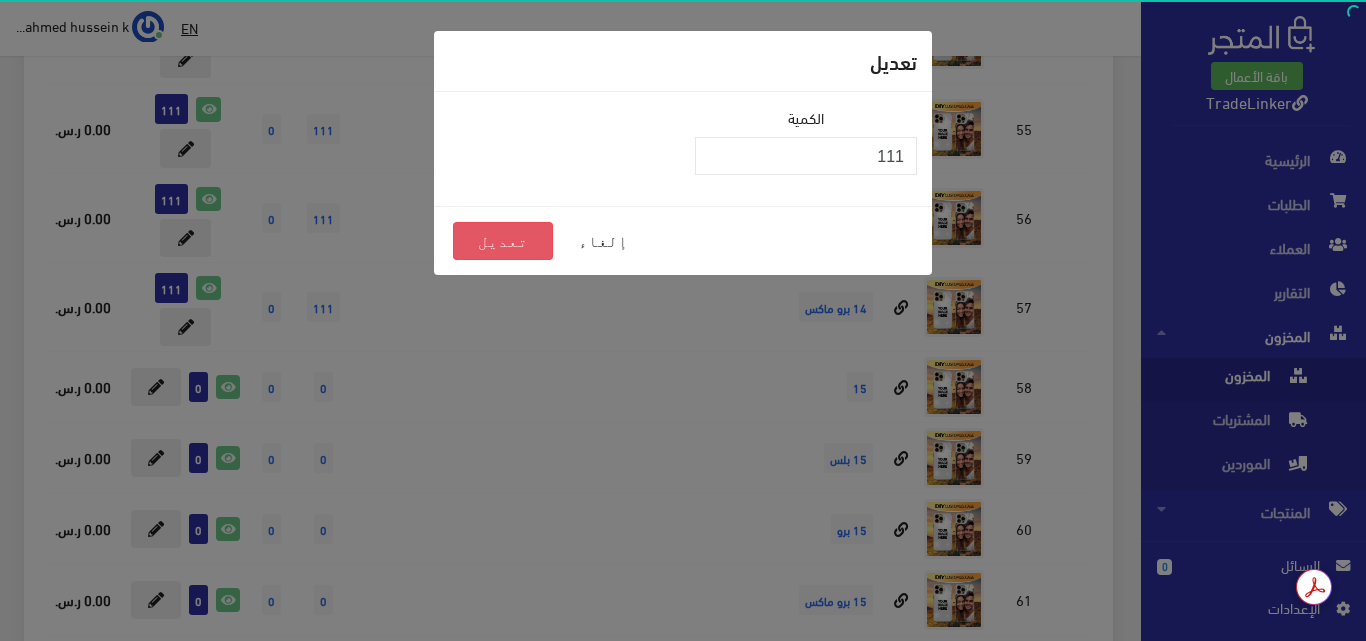 click on "تعديل" at bounding box center (503, 241) 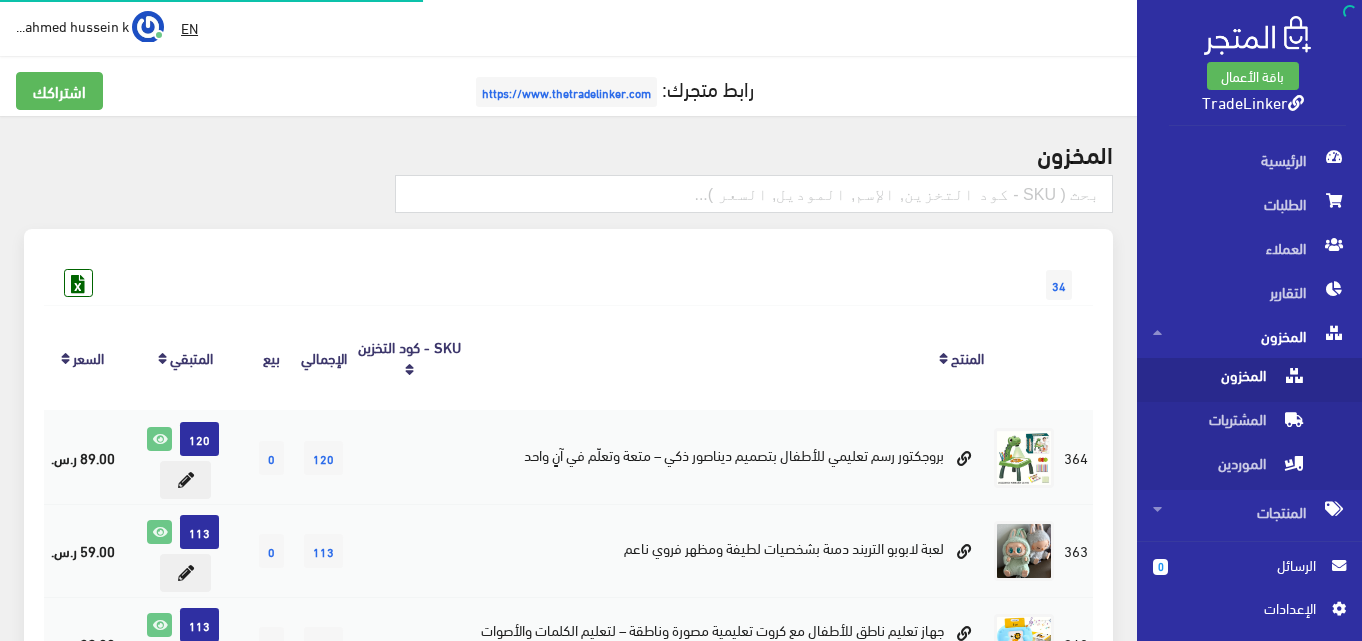 scroll, scrollTop: 1588, scrollLeft: 0, axis: vertical 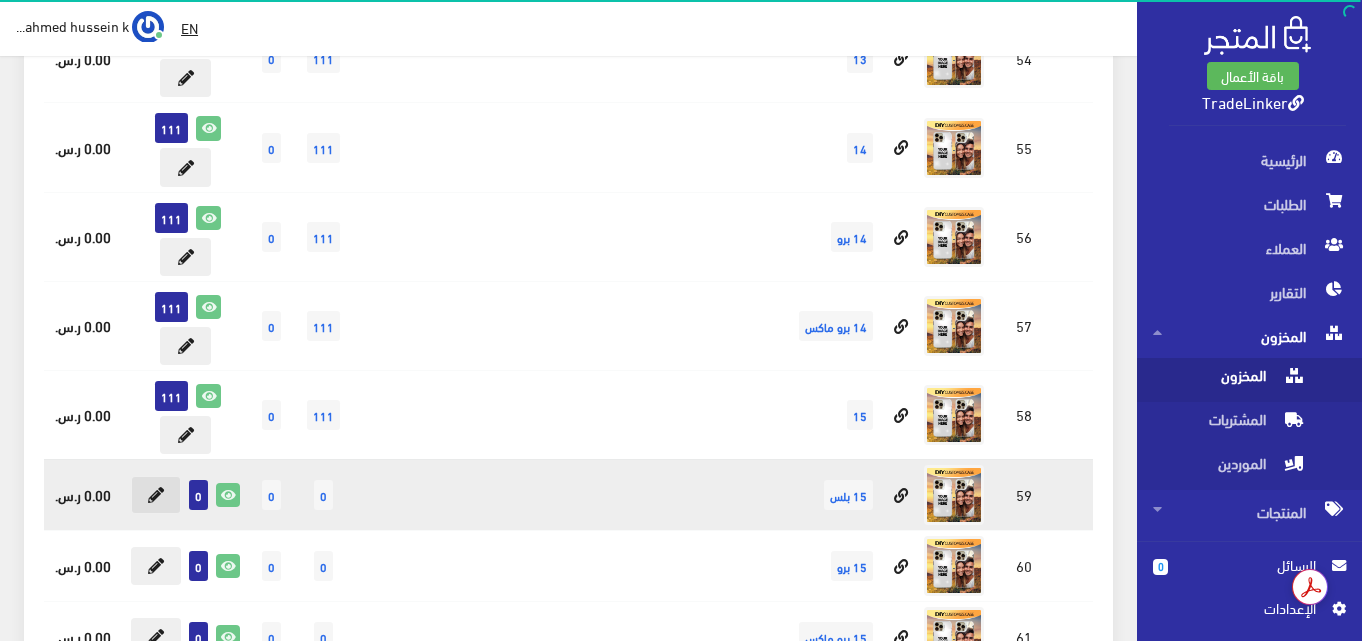 click at bounding box center (156, 495) 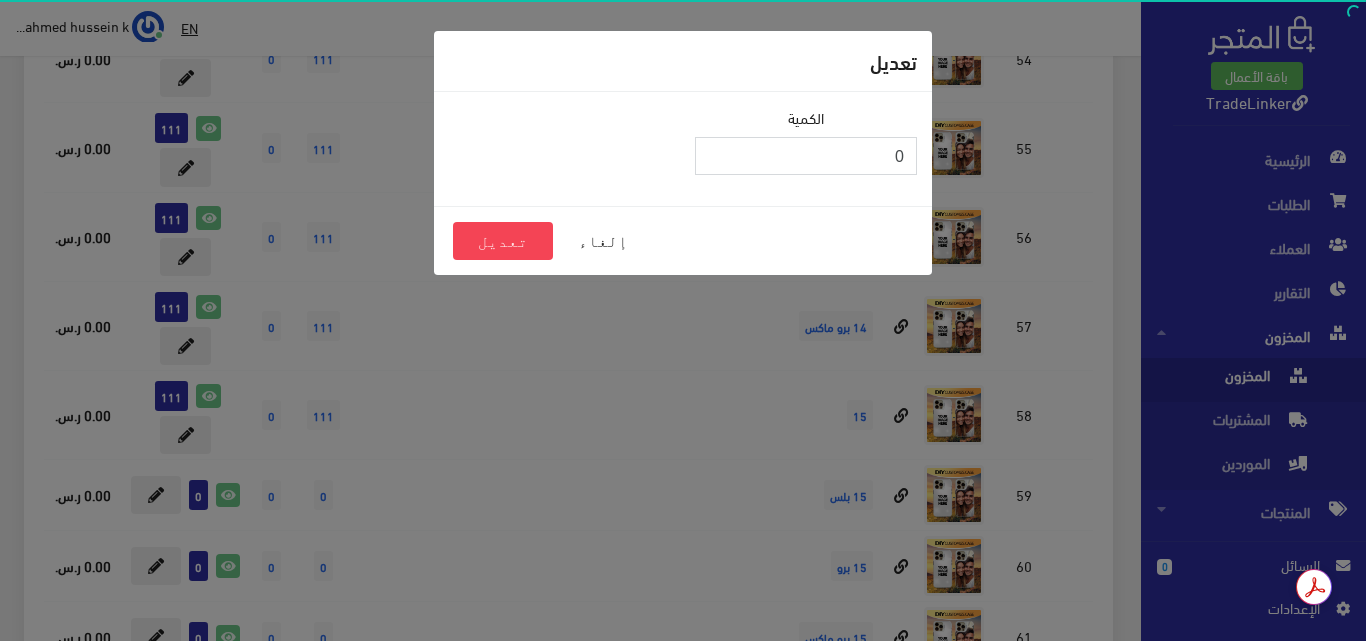 click on "0" at bounding box center (806, 156) 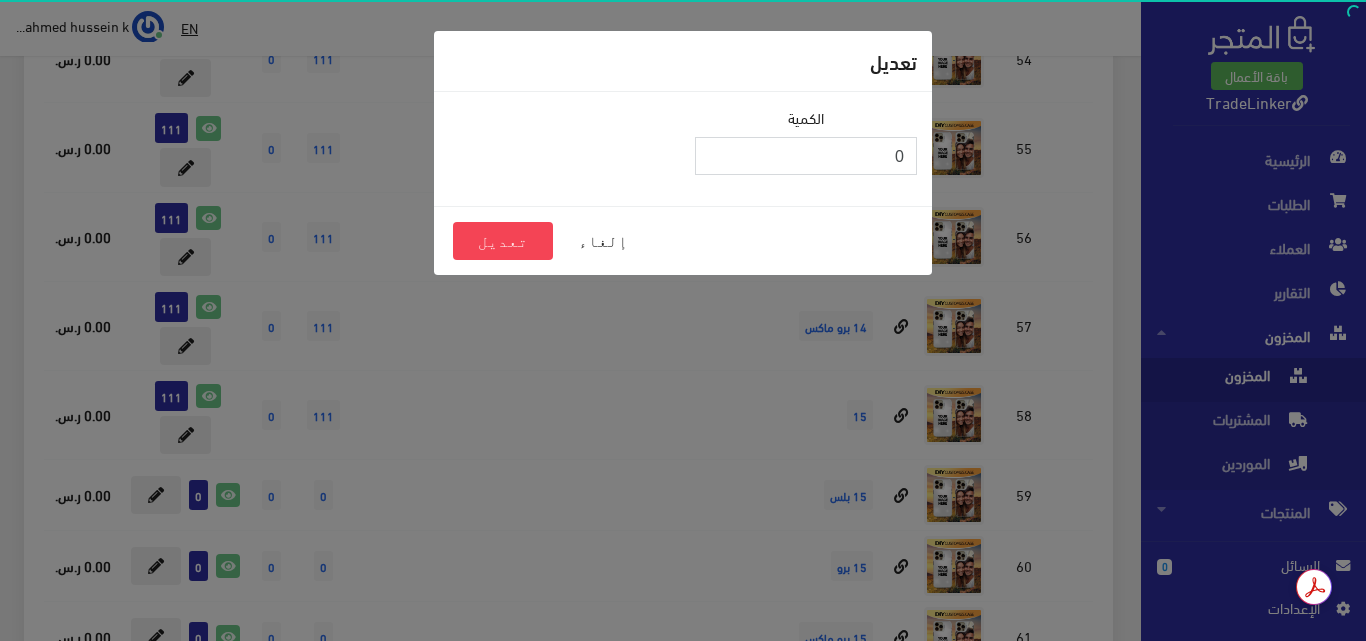 click on "0" at bounding box center (806, 156) 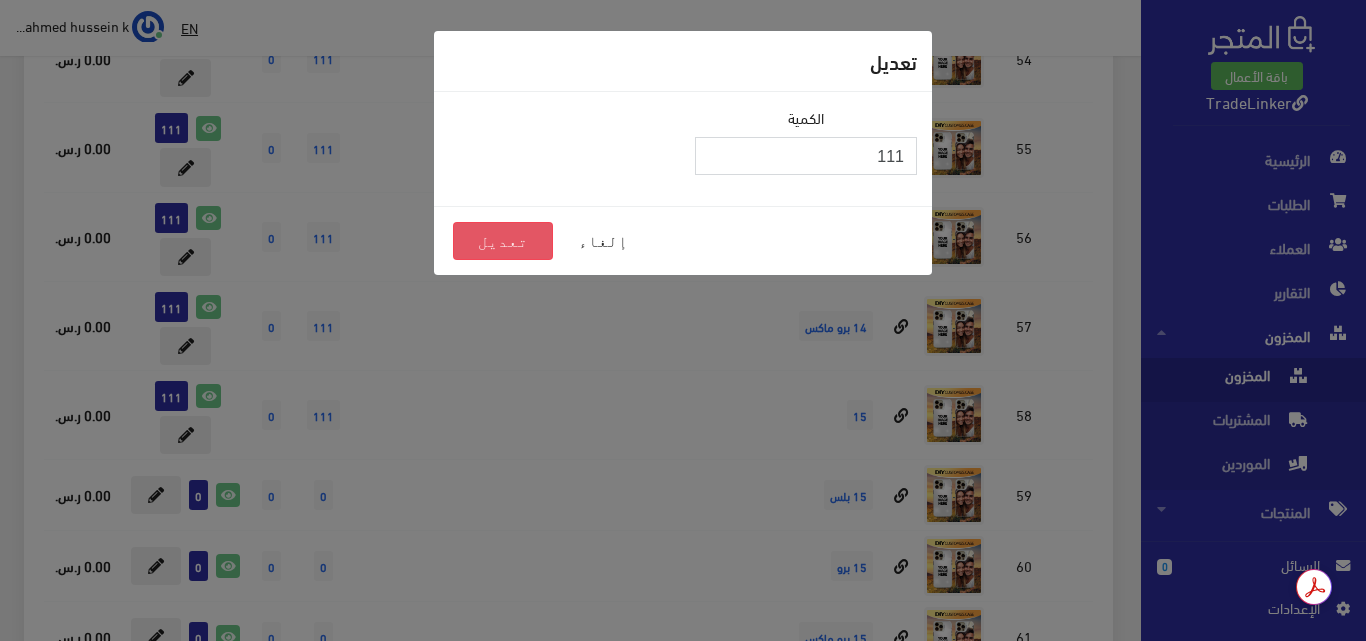 type on "111" 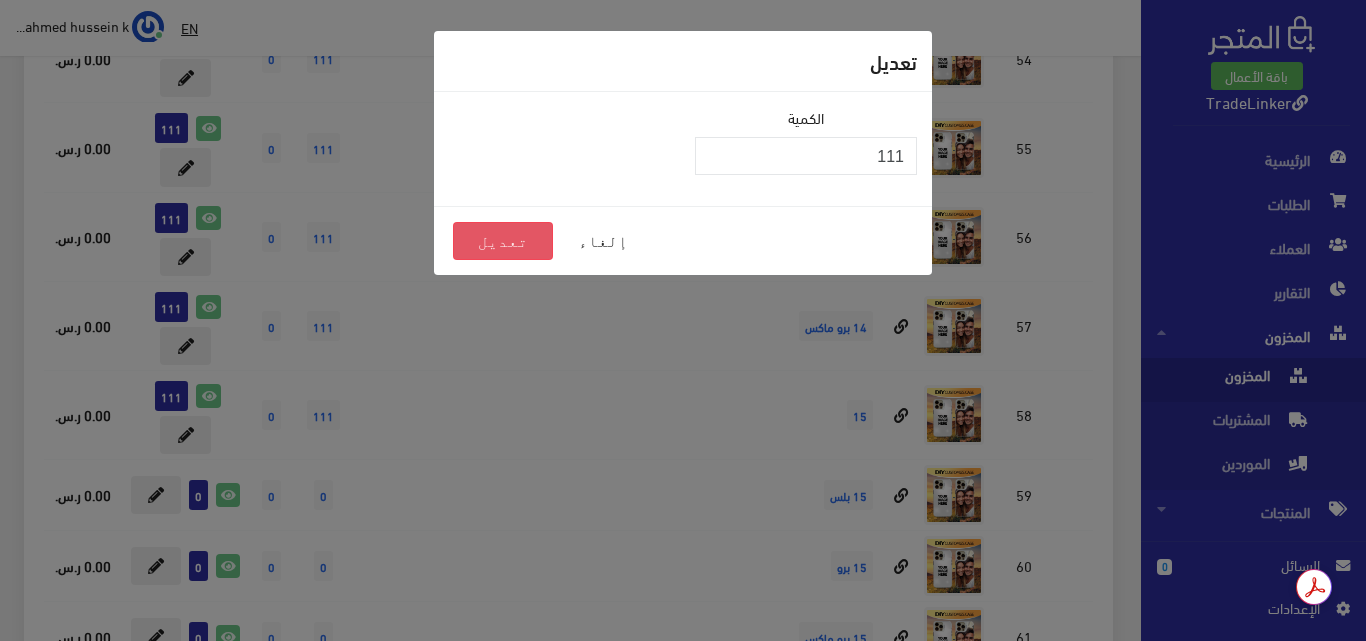 click on "تعديل" at bounding box center (503, 241) 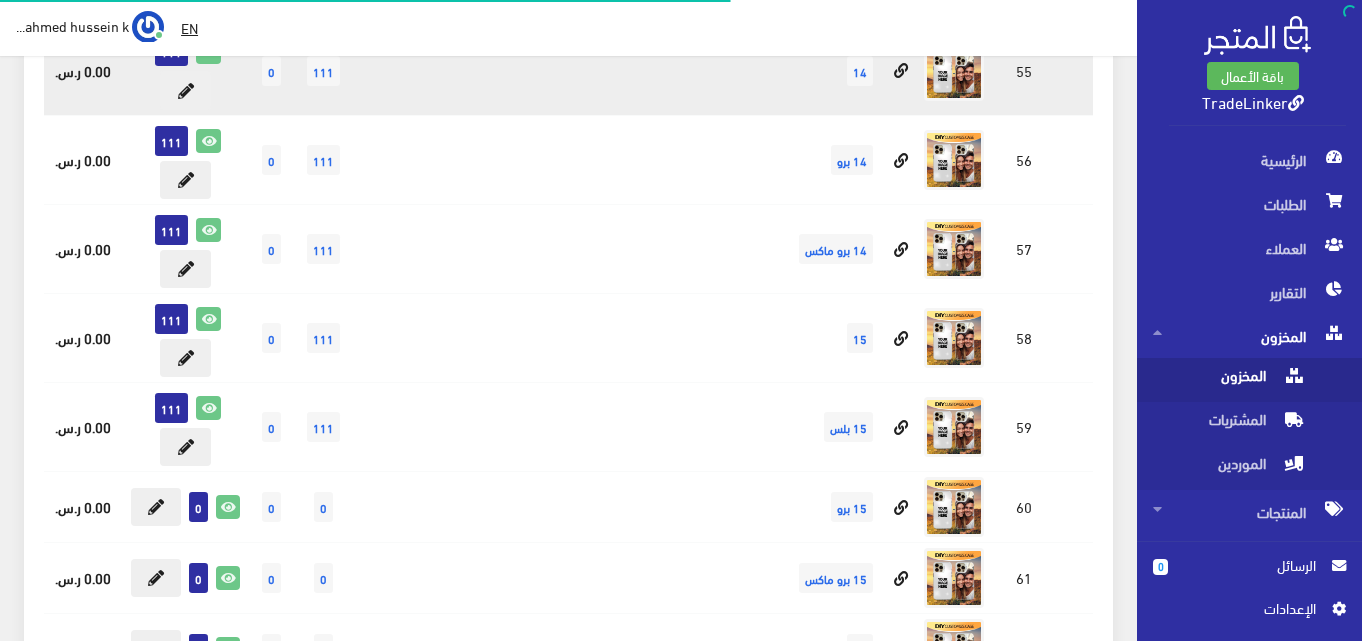scroll, scrollTop: 1669, scrollLeft: 0, axis: vertical 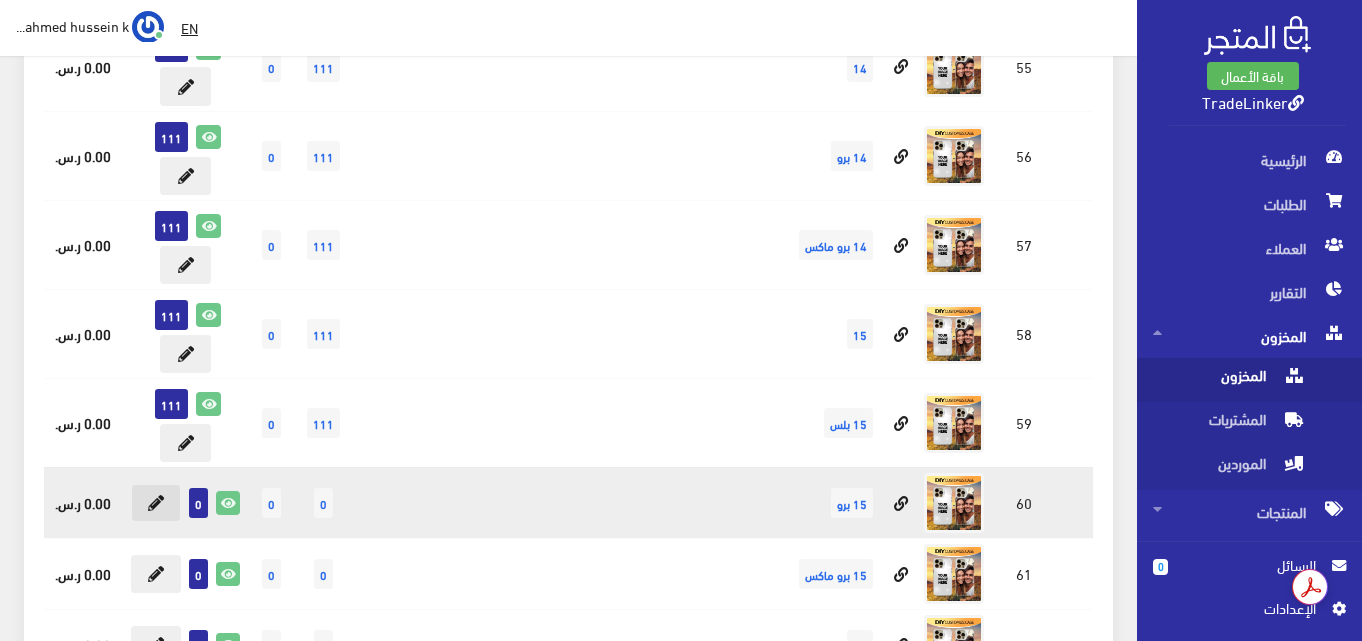 click at bounding box center (156, 503) 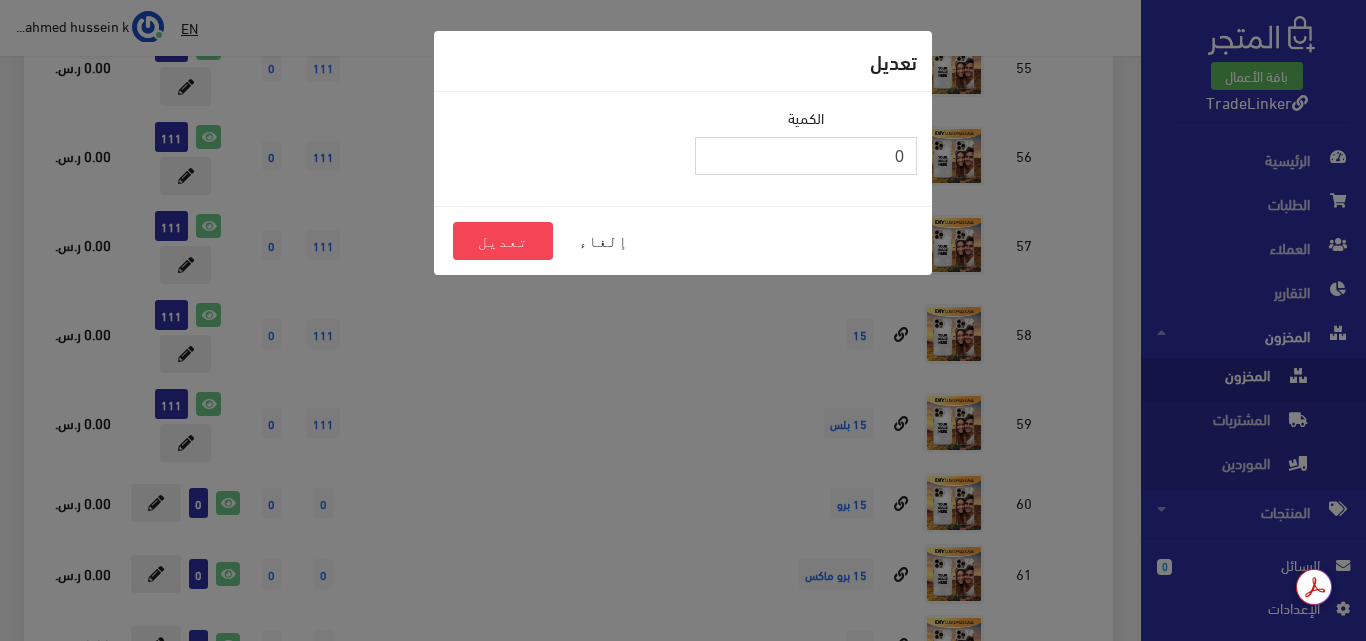 click on "0" at bounding box center [806, 156] 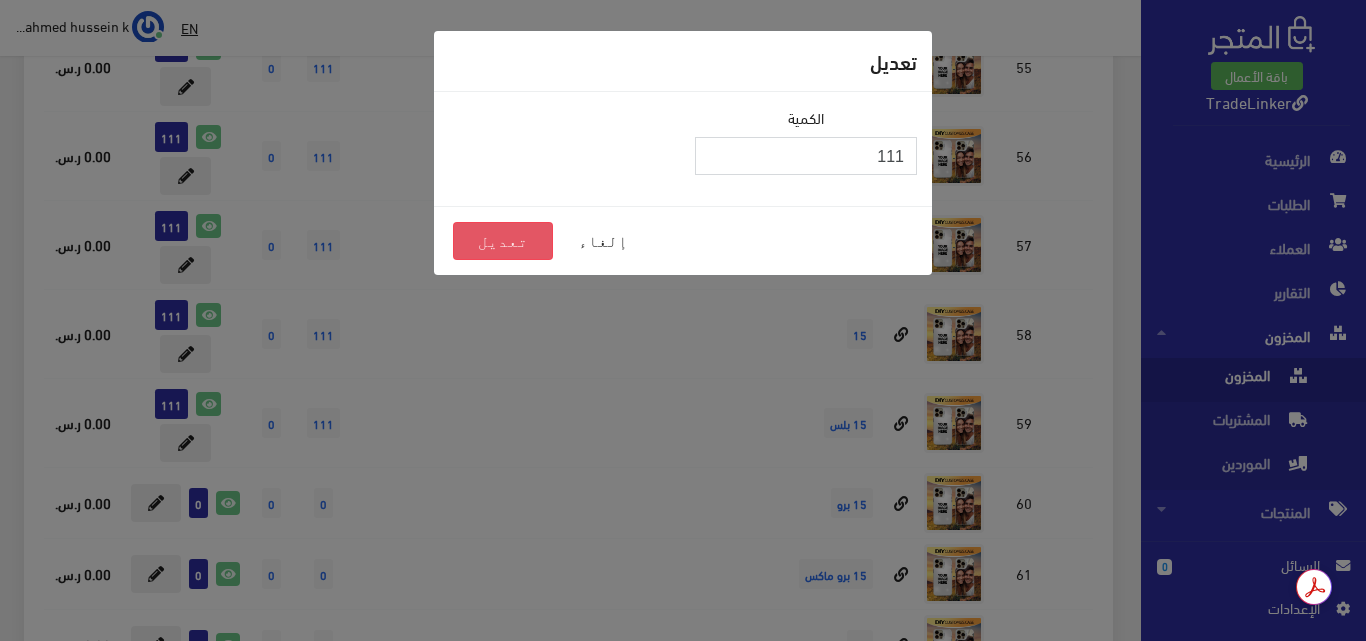 type on "111" 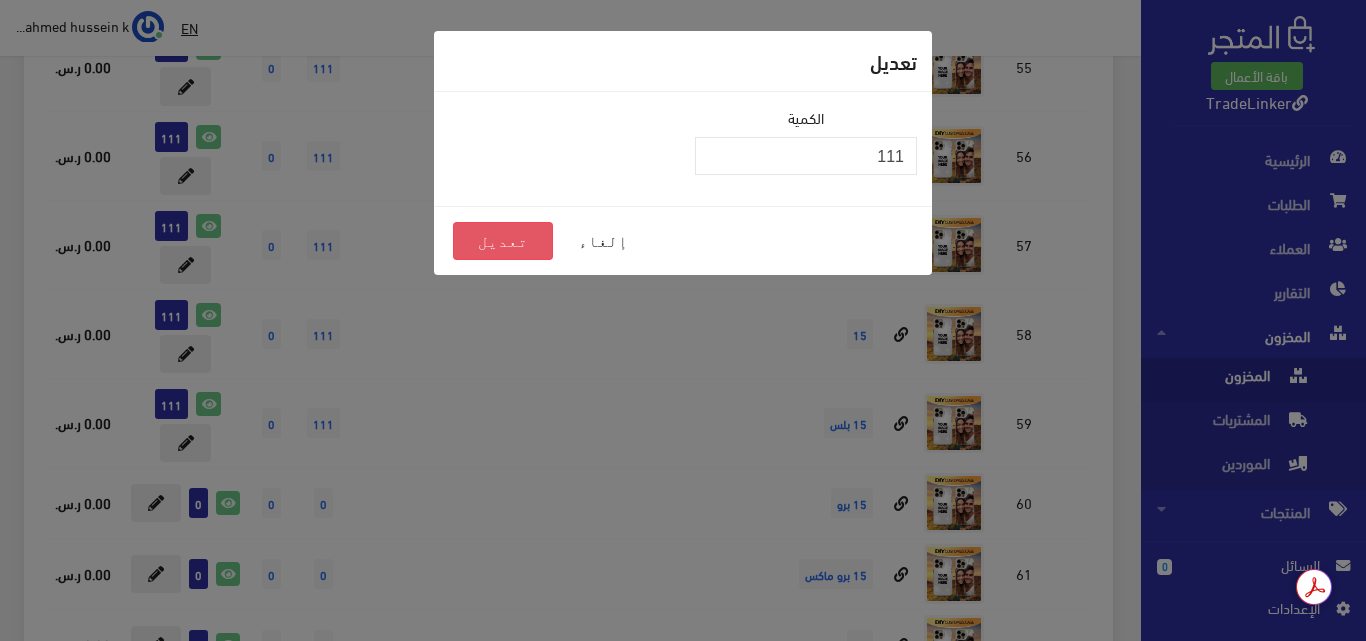 click on "تعديل" at bounding box center [503, 241] 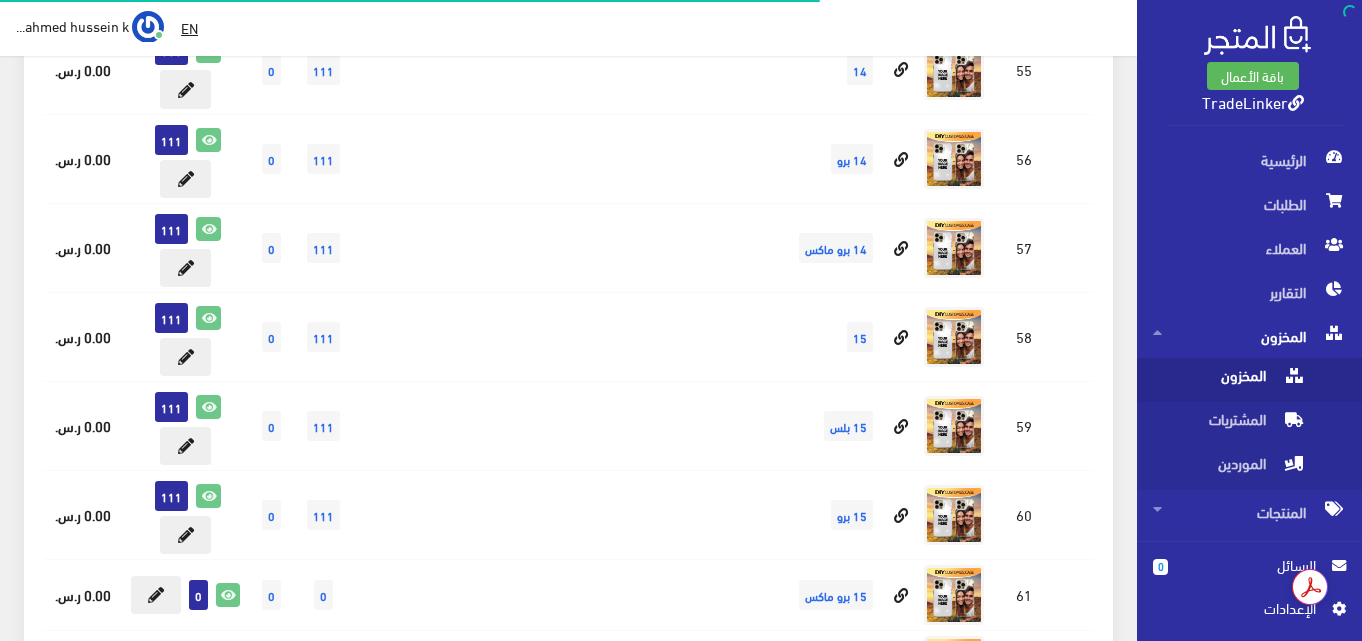 scroll, scrollTop: 1750, scrollLeft: 0, axis: vertical 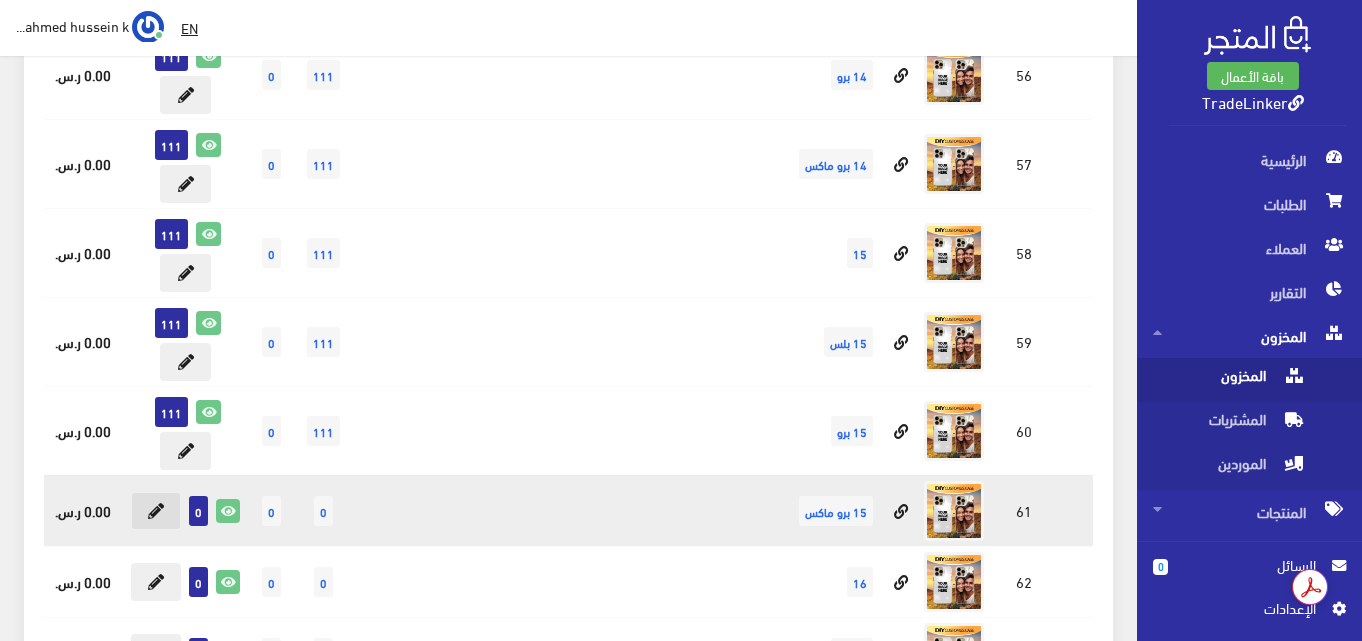 click at bounding box center [156, 511] 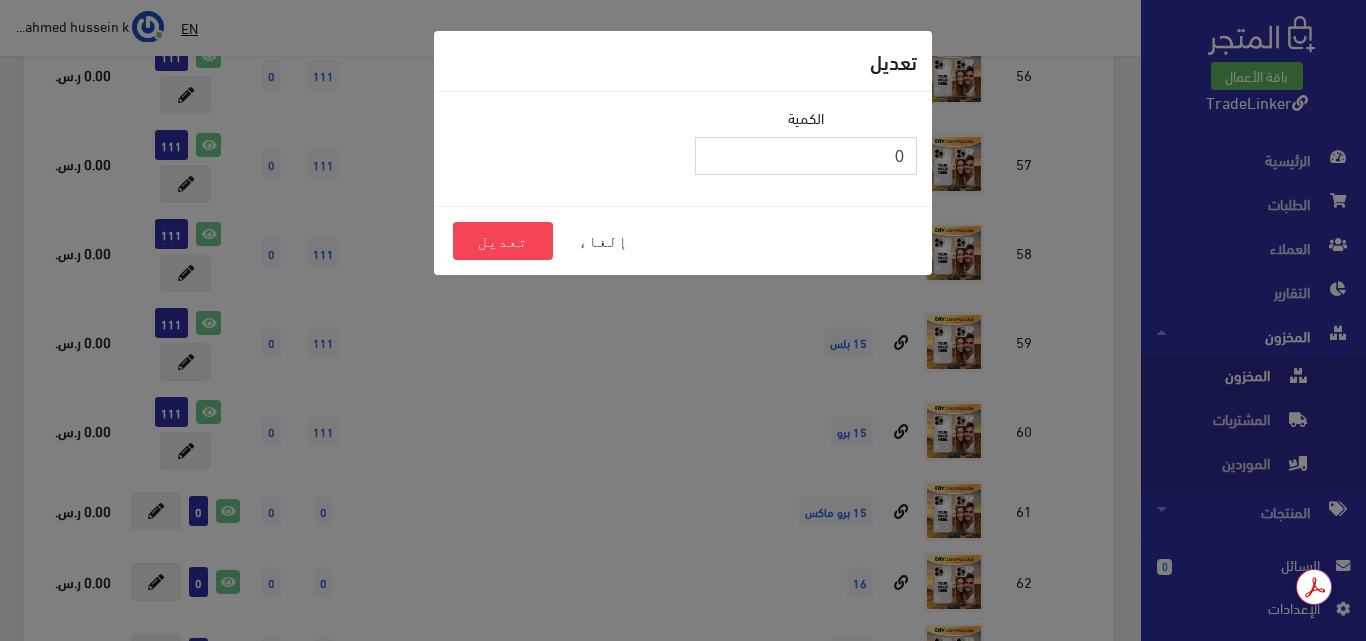 click on "0" at bounding box center [806, 156] 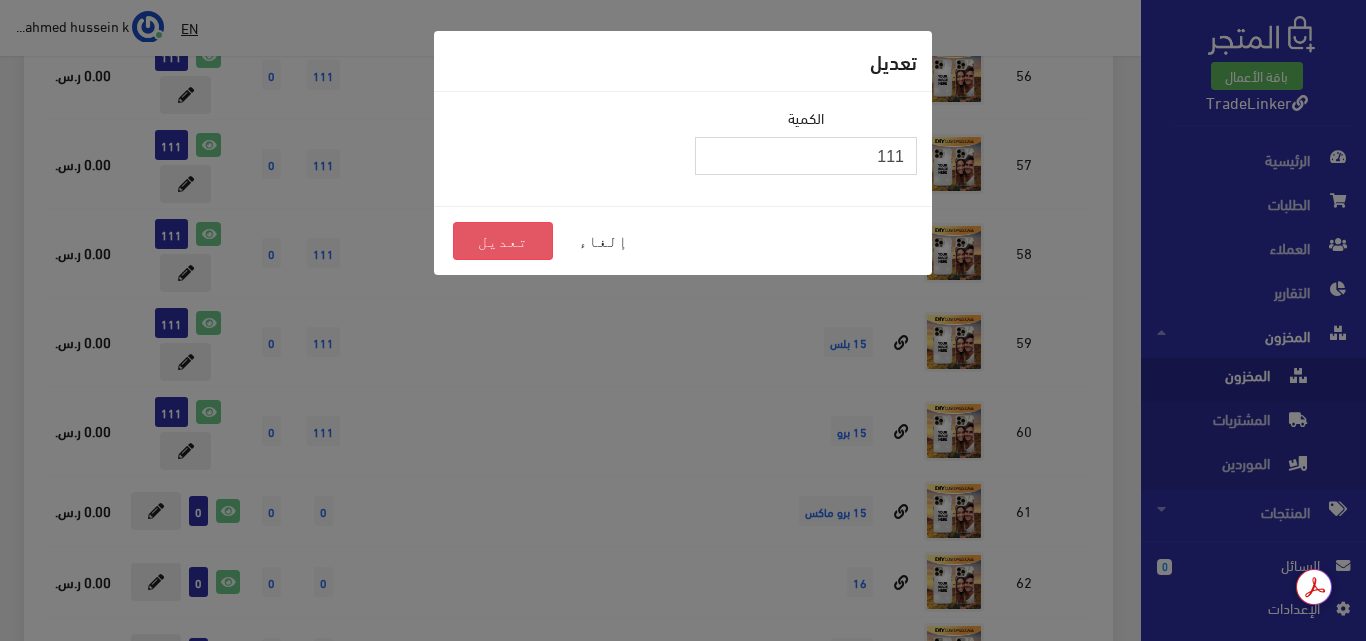 type on "111" 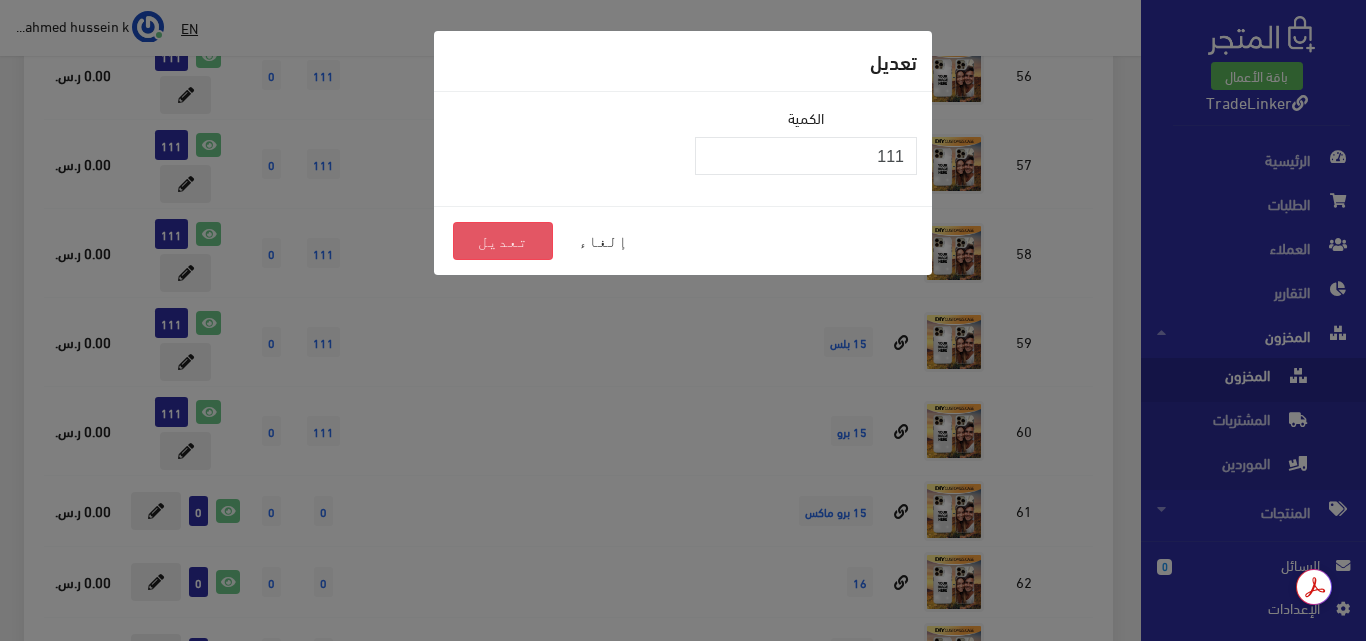 click on "تعديل" at bounding box center (503, 241) 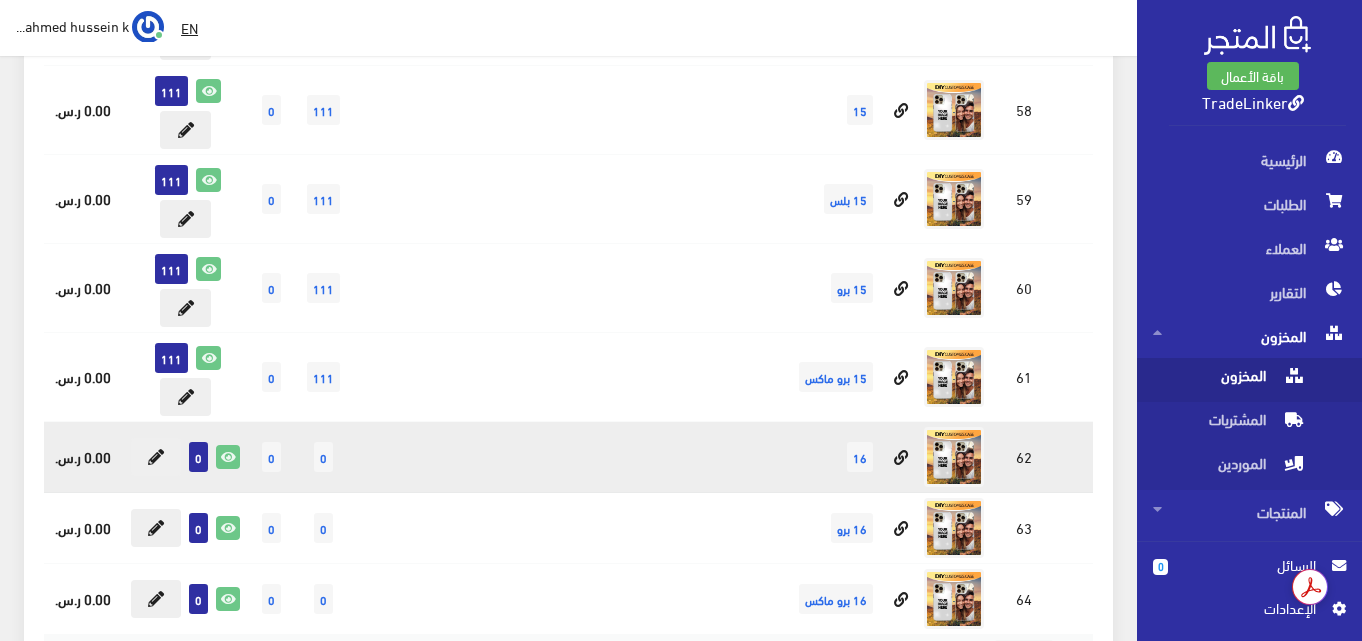 scroll, scrollTop: 2013, scrollLeft: 0, axis: vertical 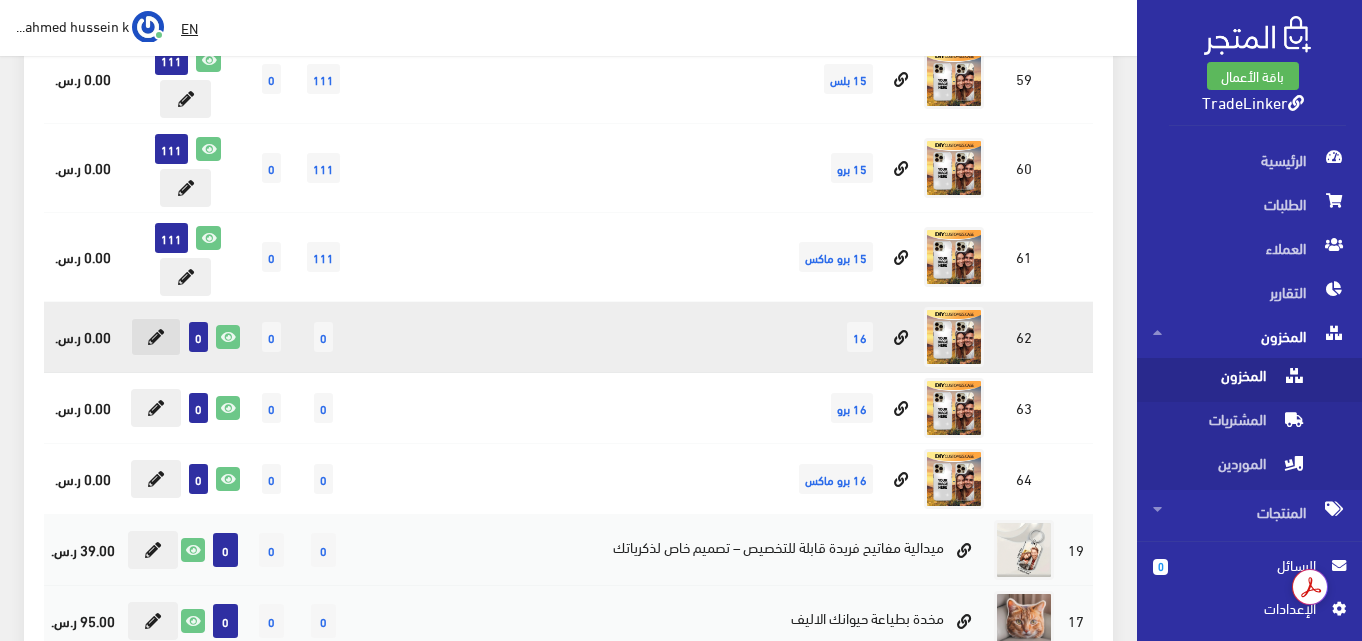 click at bounding box center (156, 337) 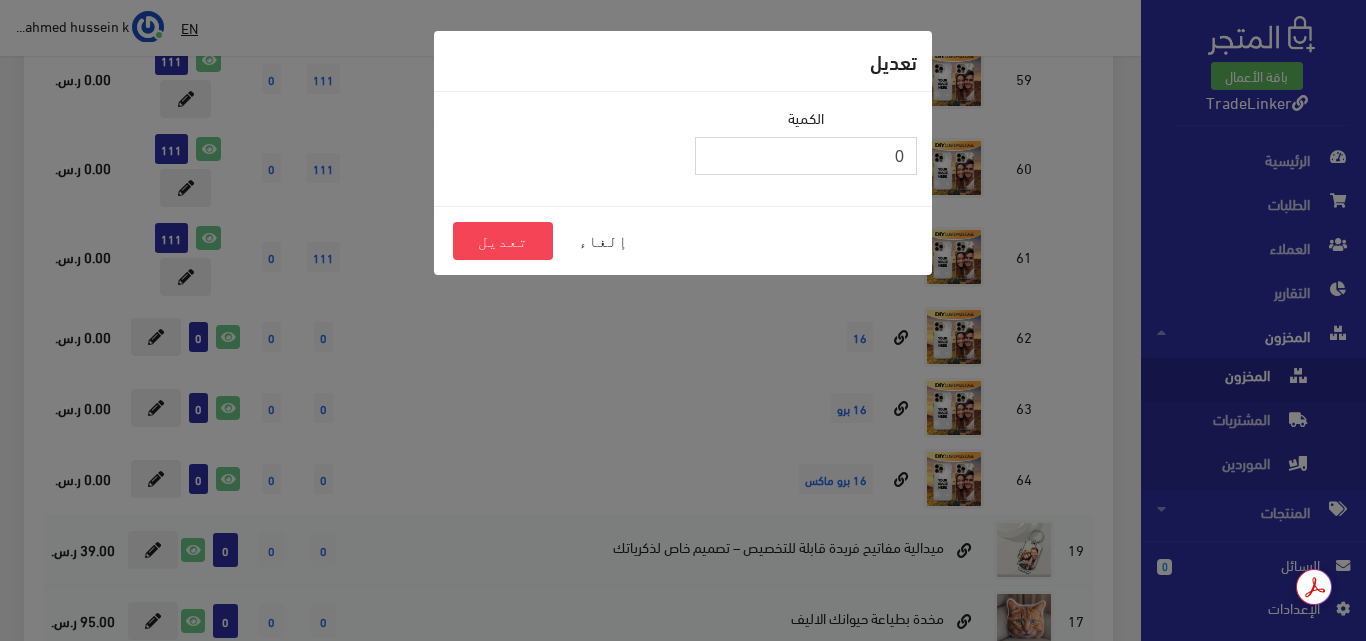 click on "0" at bounding box center (806, 156) 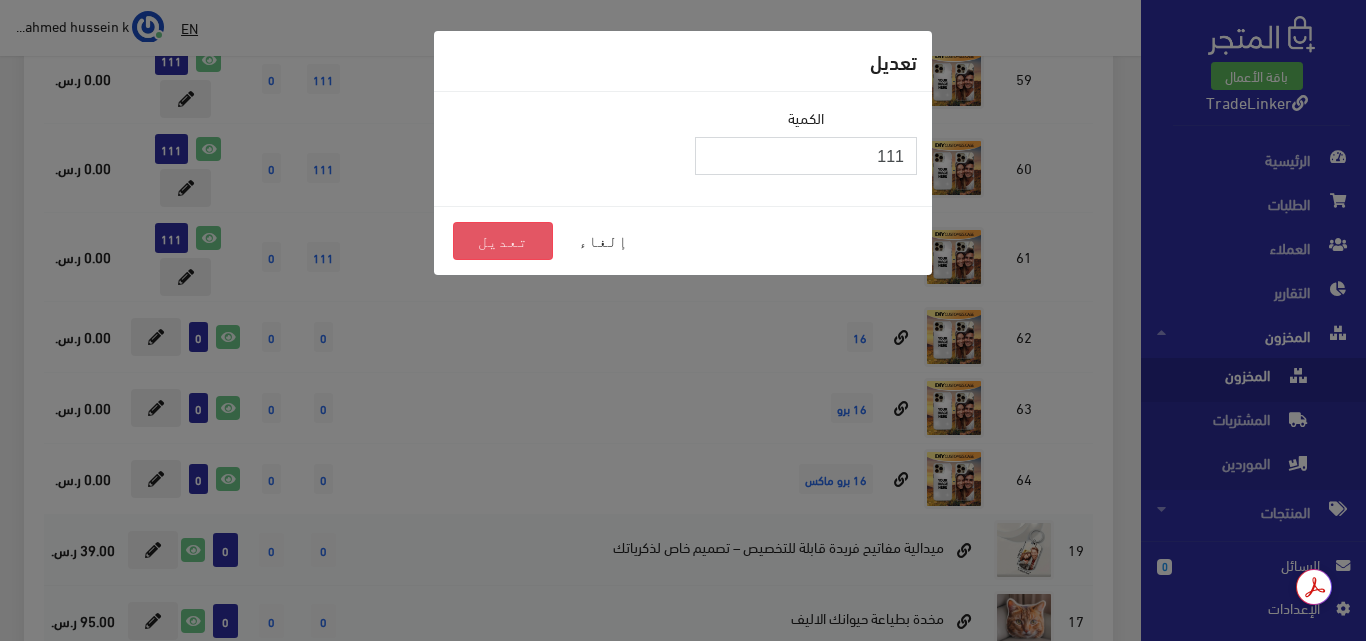 type on "111" 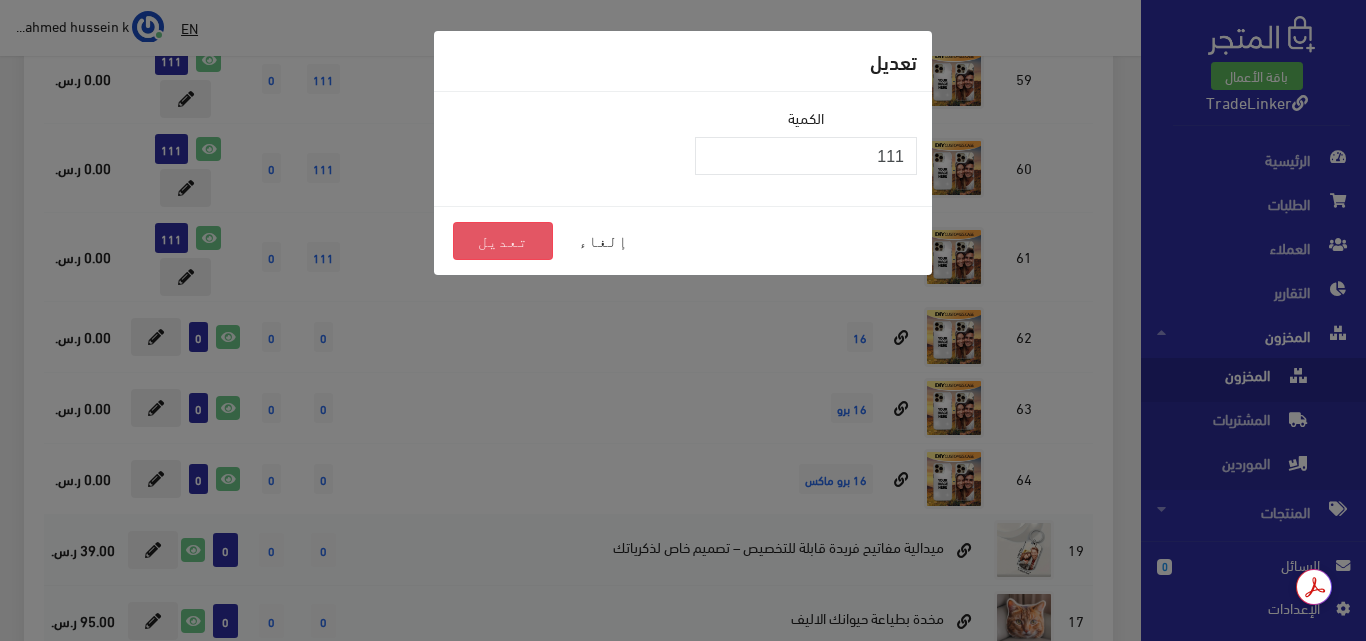 click on "تعديل" at bounding box center [503, 241] 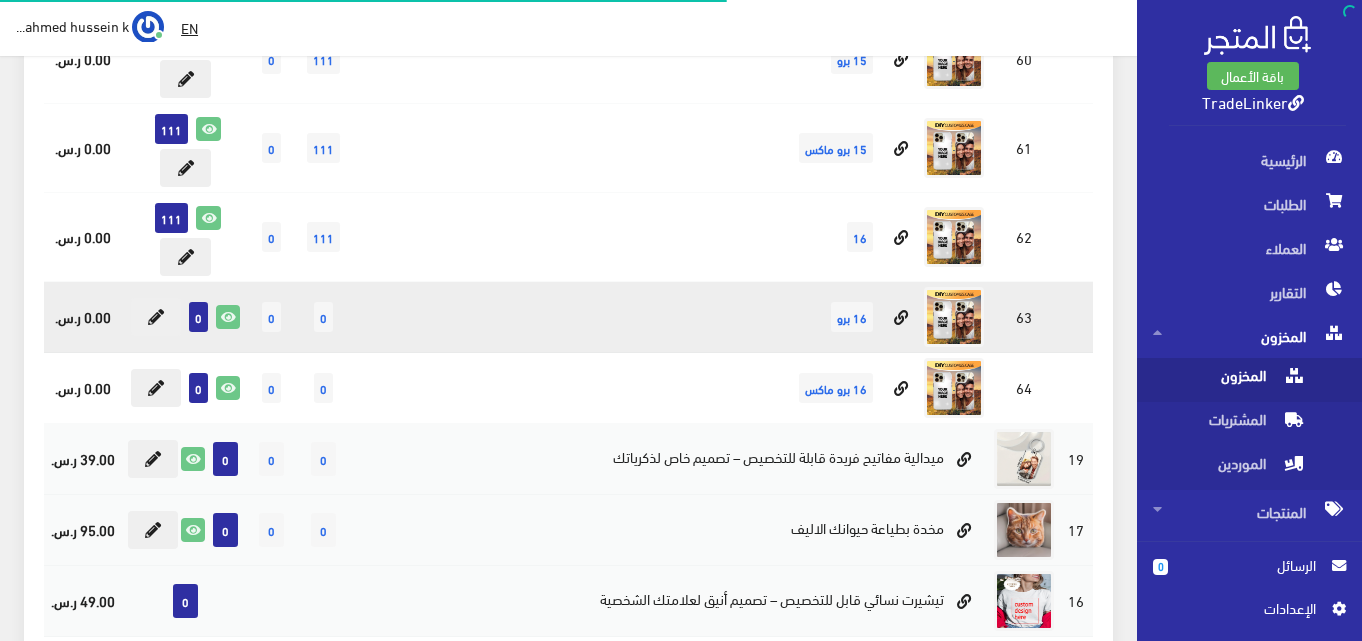 scroll, scrollTop: 2122, scrollLeft: 0, axis: vertical 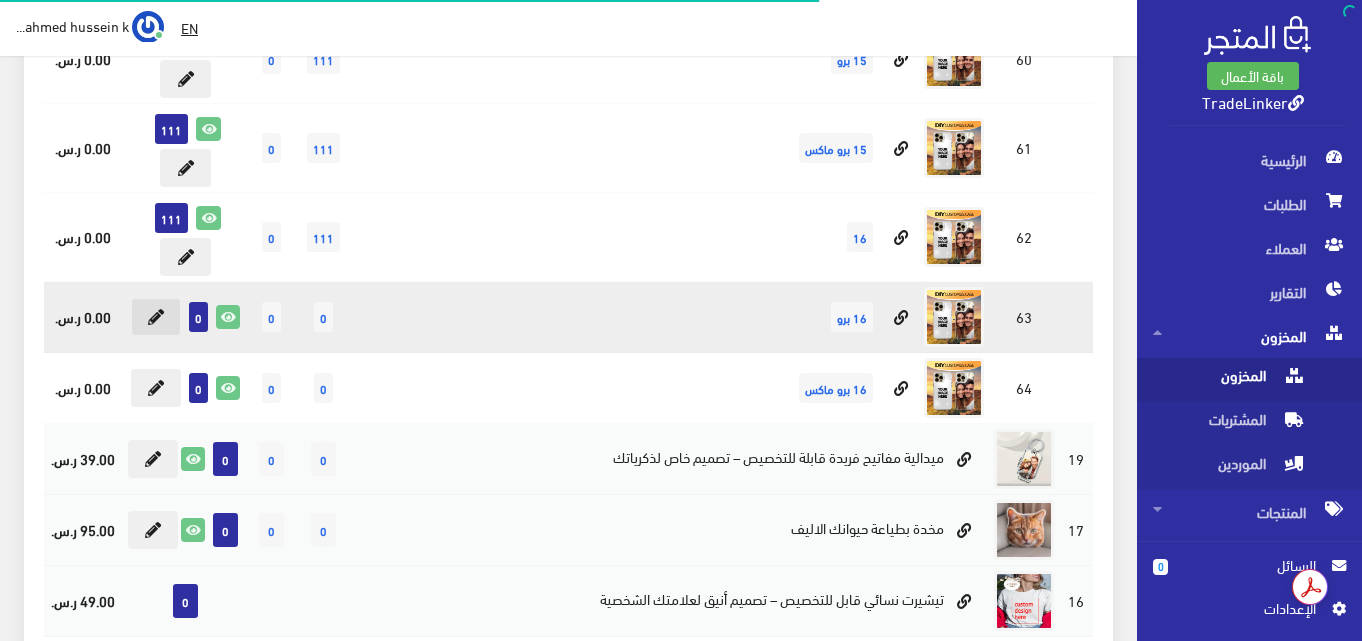 click at bounding box center [156, 317] 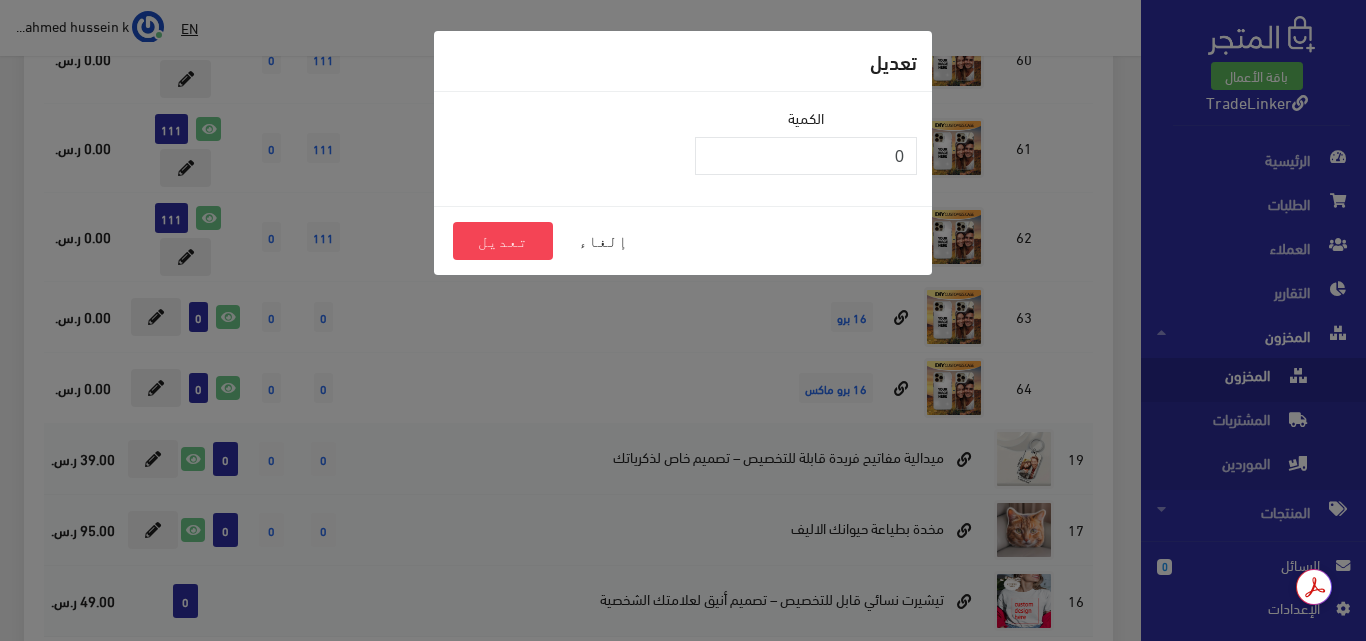 click on "الكمية
0" at bounding box center [806, 149] 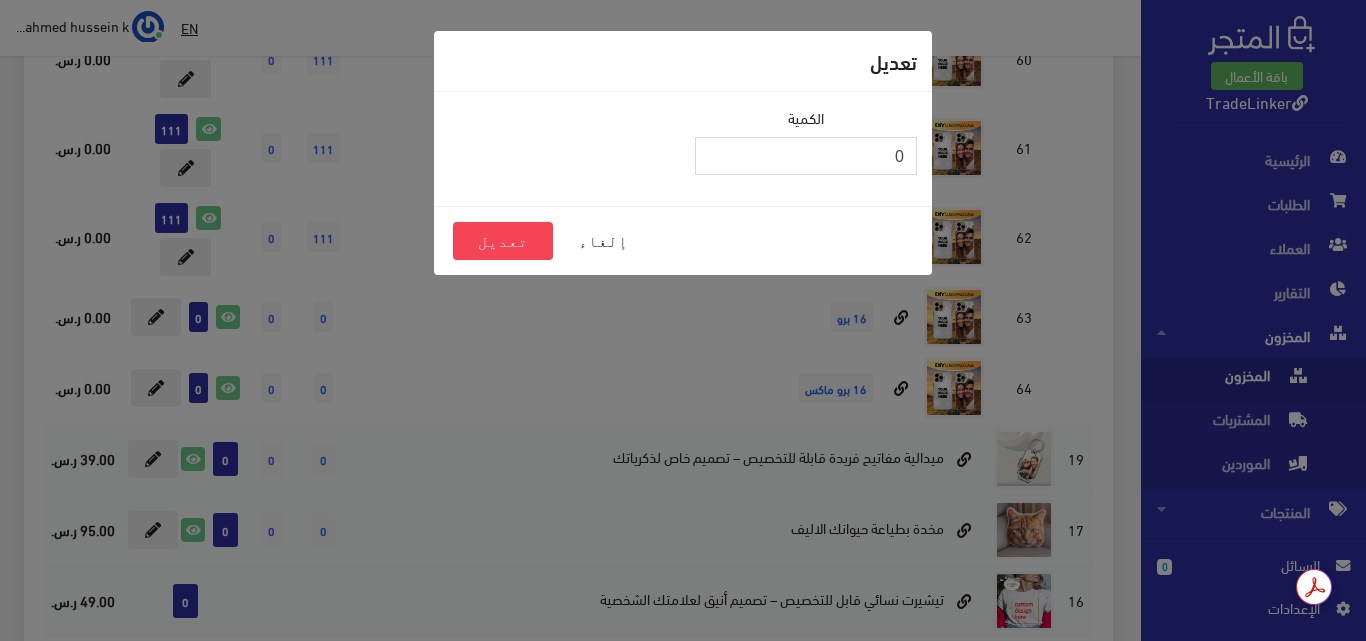 click on "0" at bounding box center (806, 156) 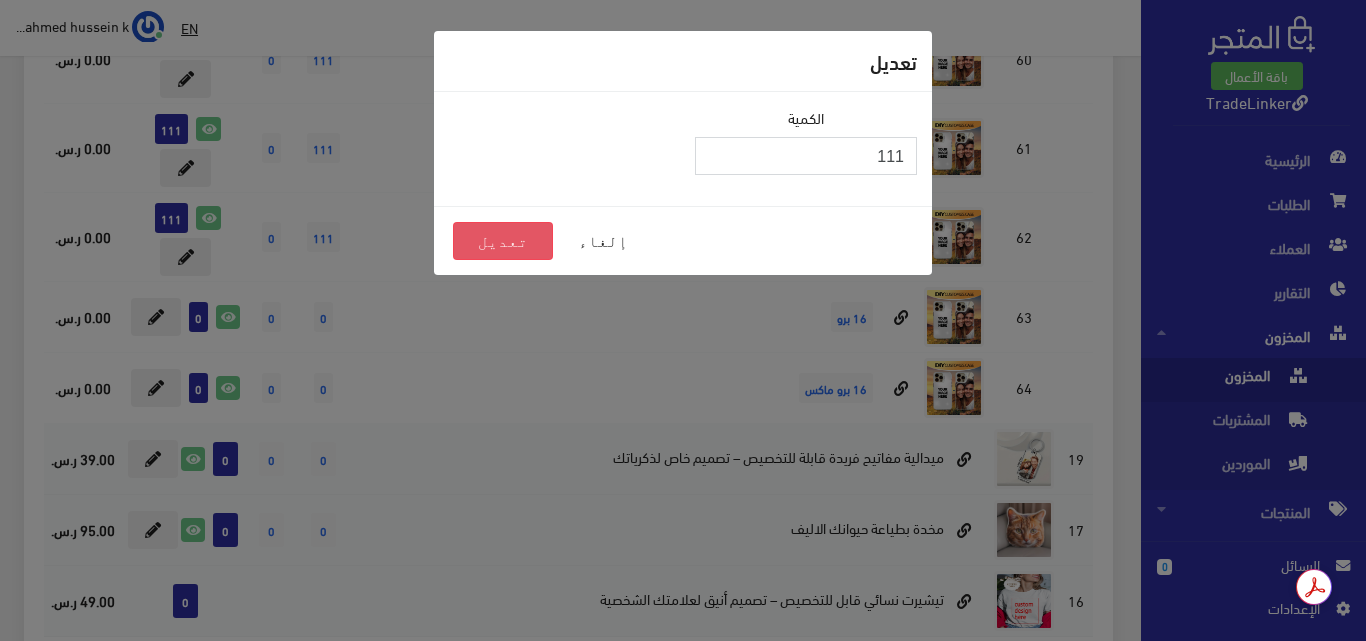 type on "111" 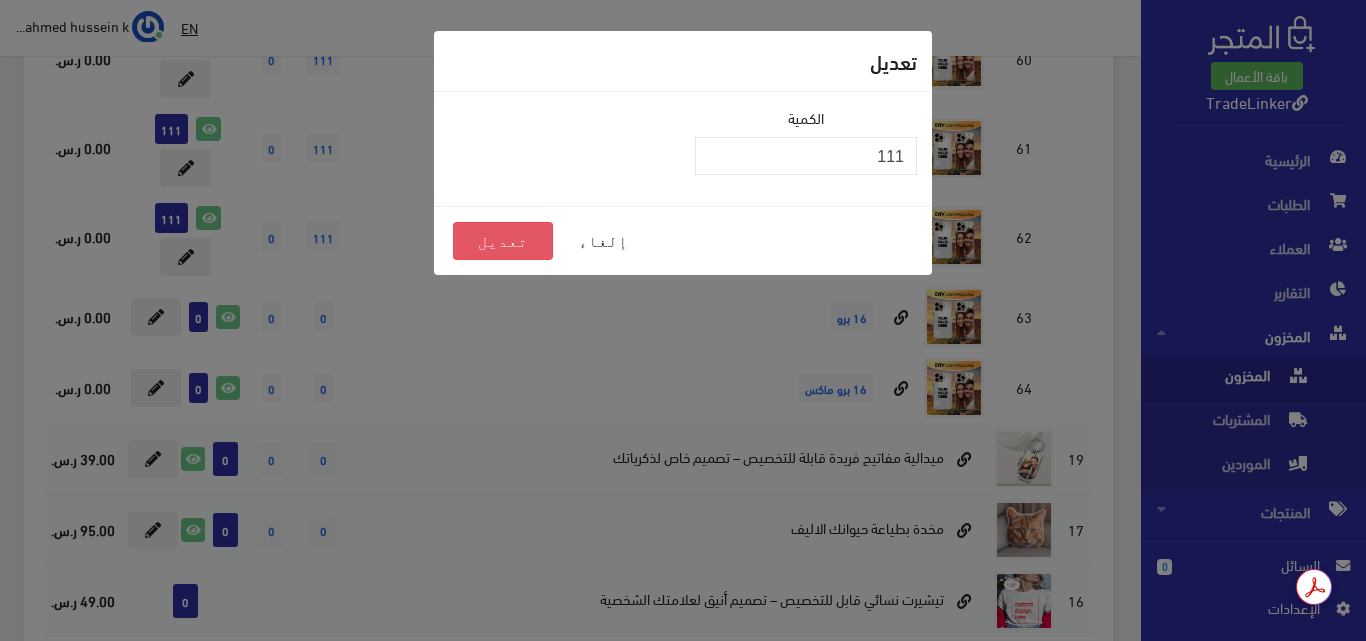click on "تعديل" at bounding box center (503, 241) 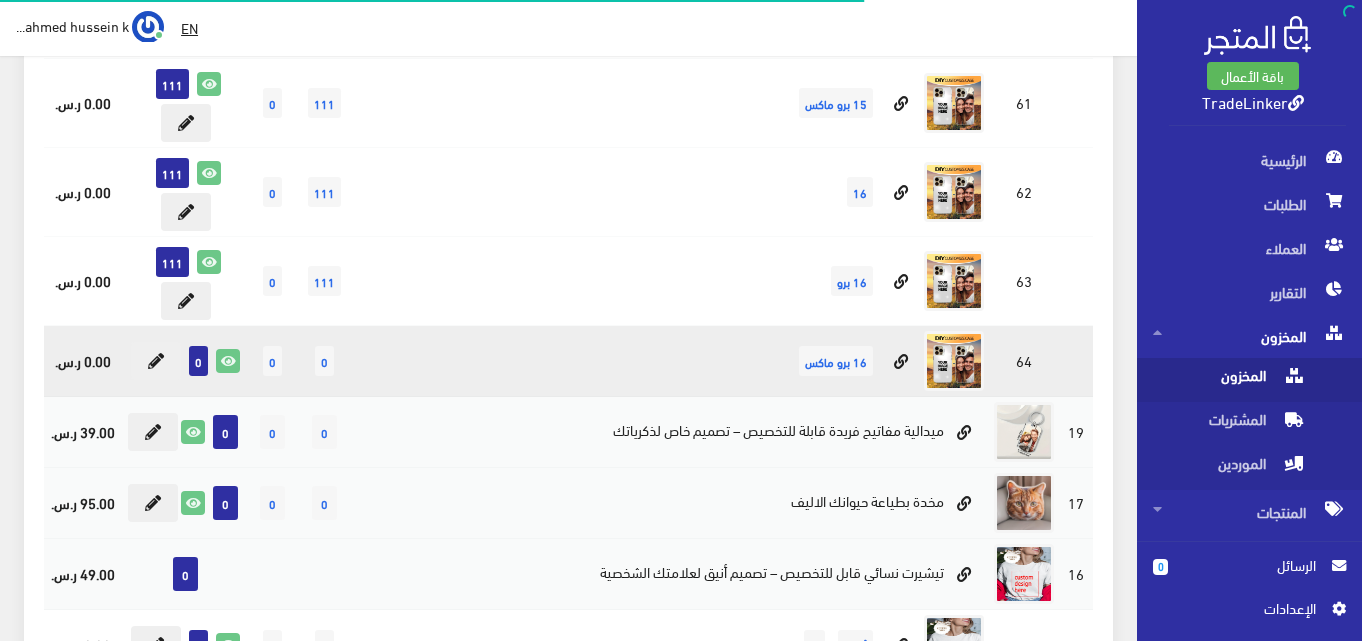 scroll, scrollTop: 2213, scrollLeft: 0, axis: vertical 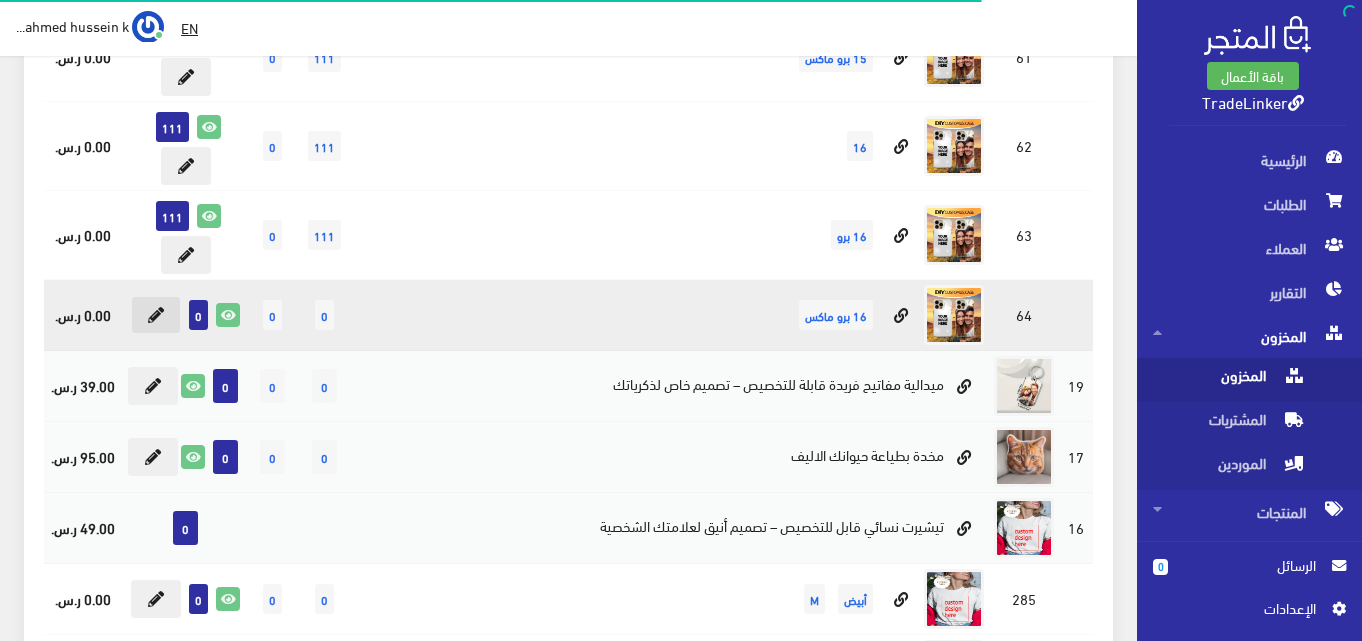 click at bounding box center [156, 315] 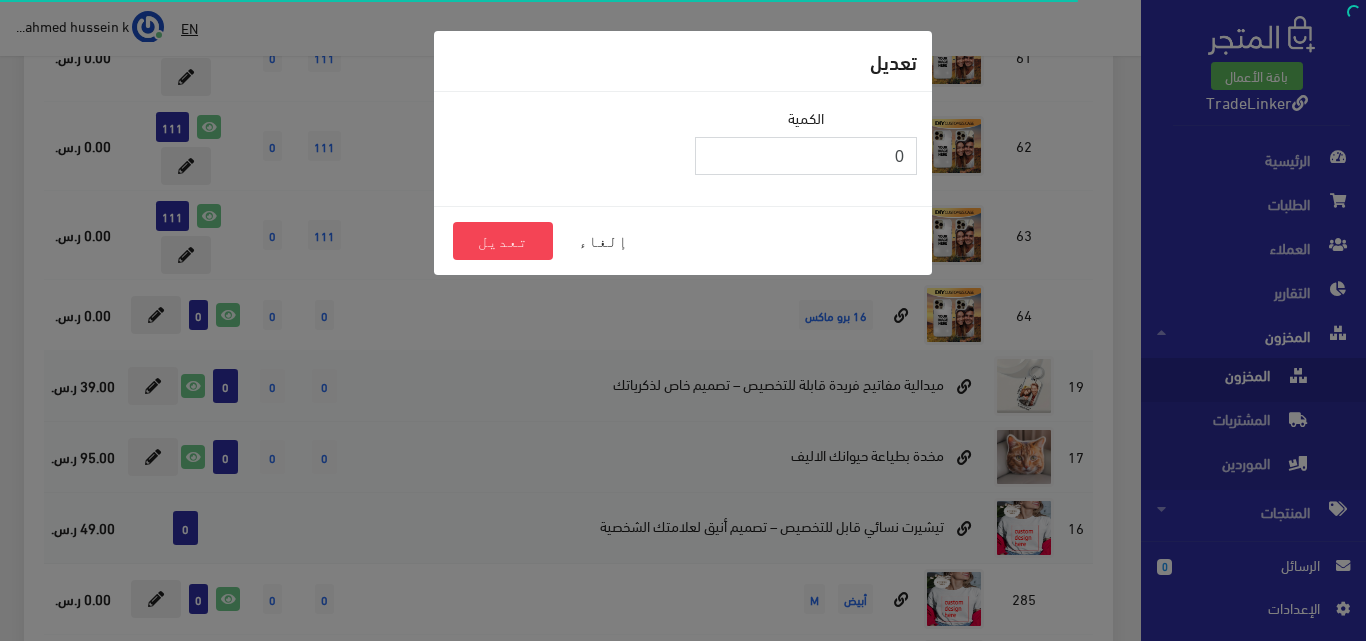 click on "0" at bounding box center (806, 156) 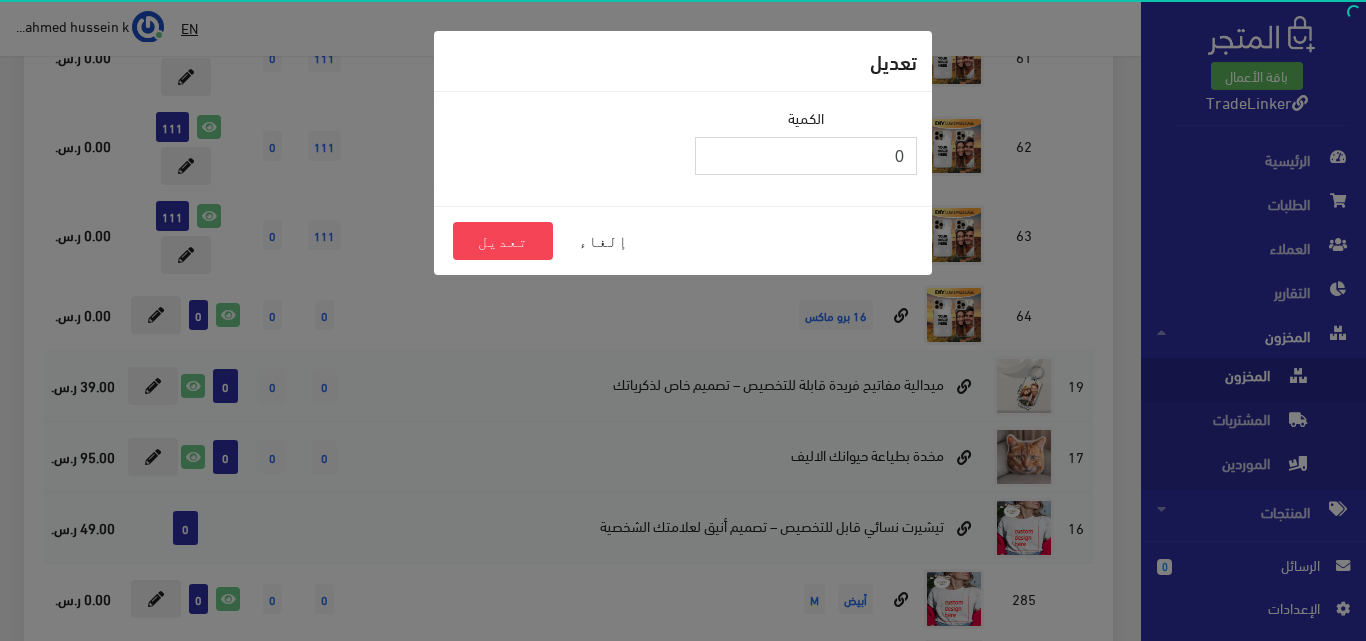 click on "0" at bounding box center (806, 156) 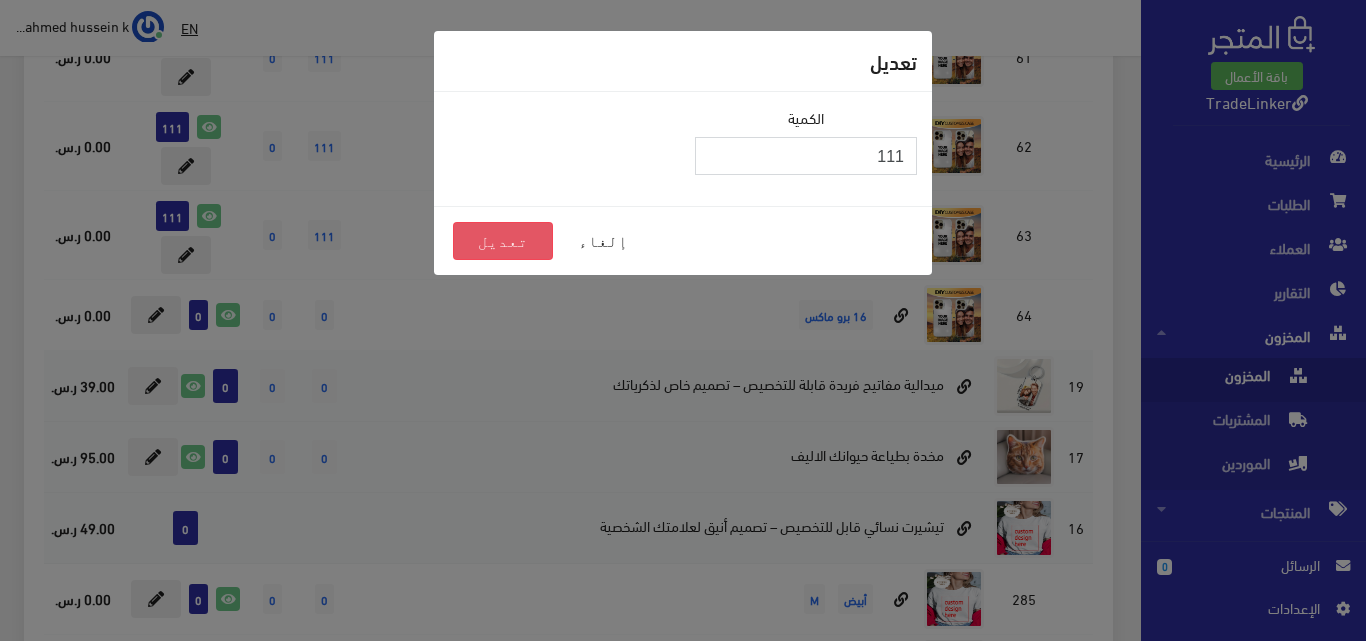 type on "111" 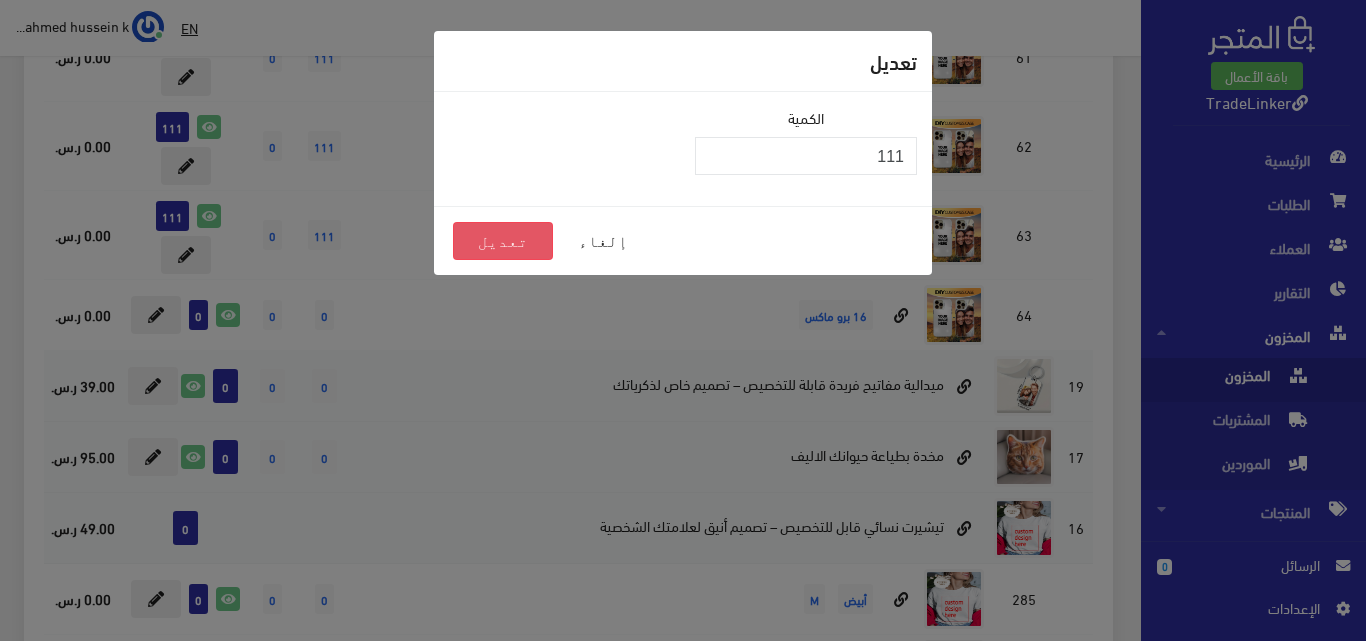 click on "تعديل" at bounding box center (503, 241) 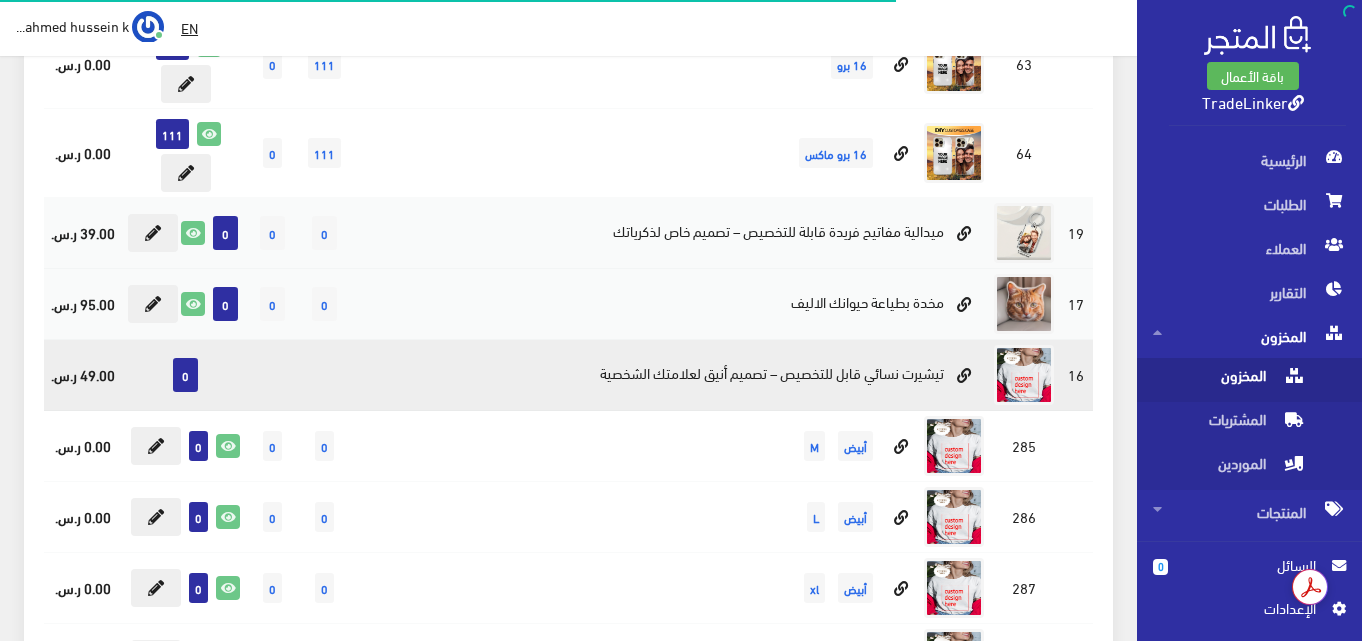 scroll, scrollTop: 2386, scrollLeft: 0, axis: vertical 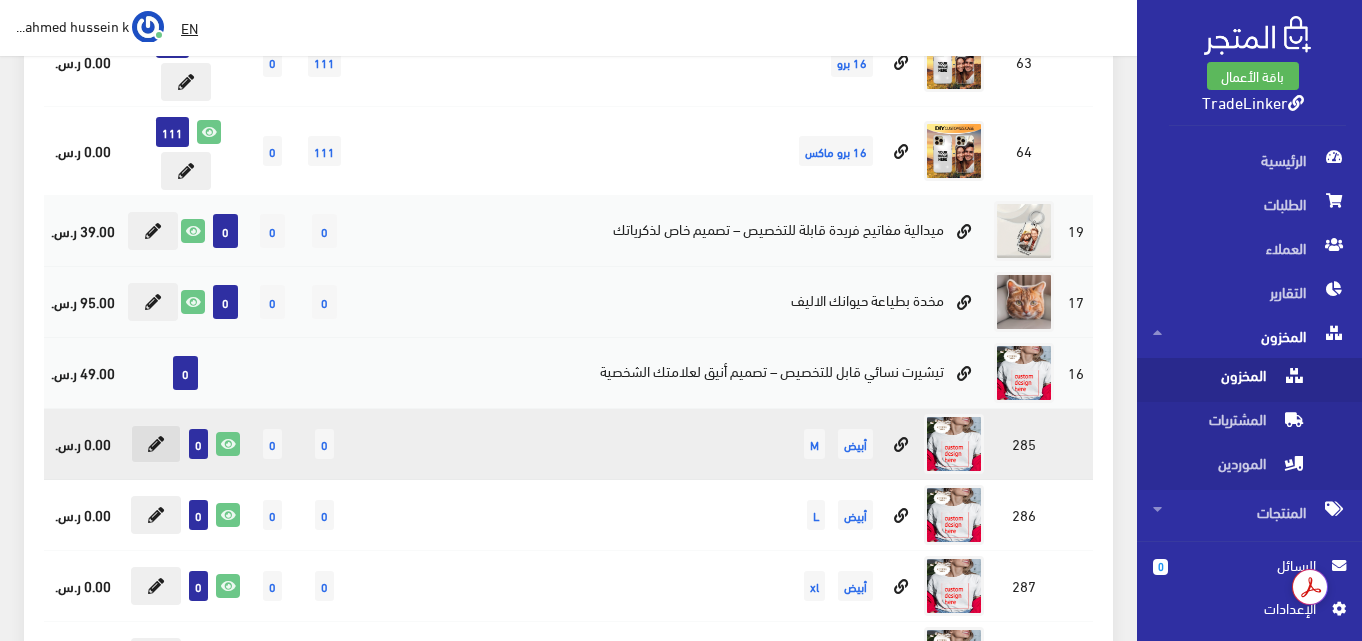 click at bounding box center [156, 444] 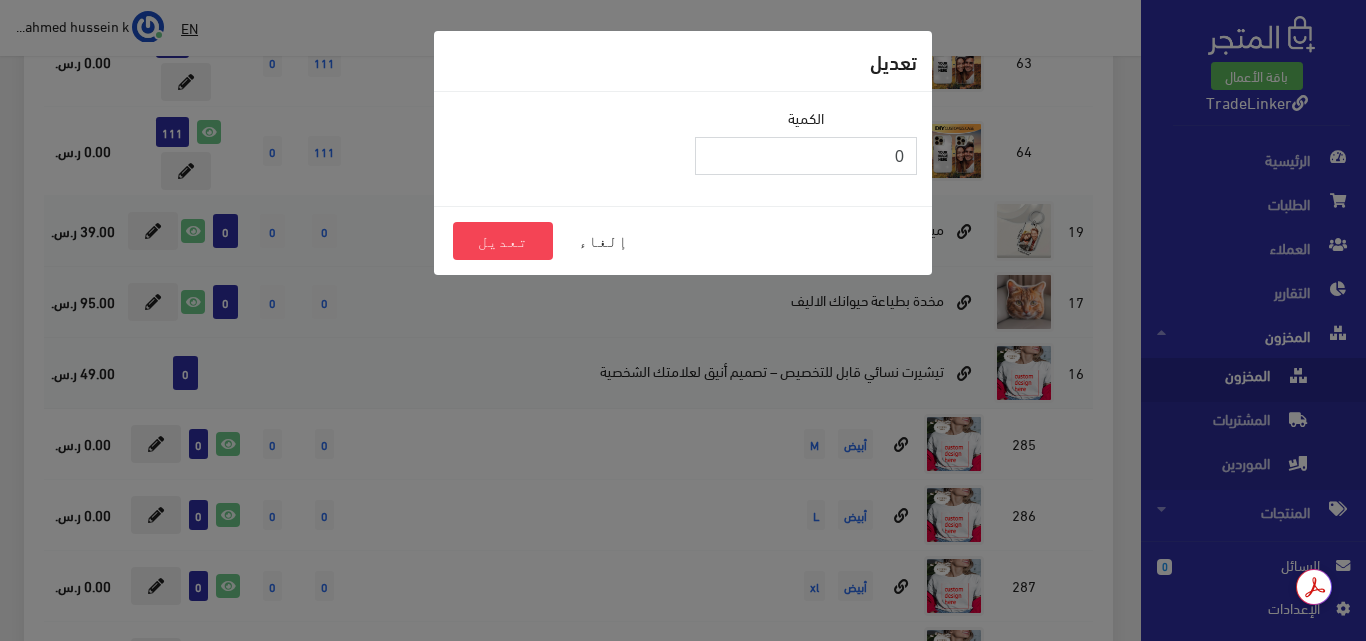click on "0" at bounding box center [806, 156] 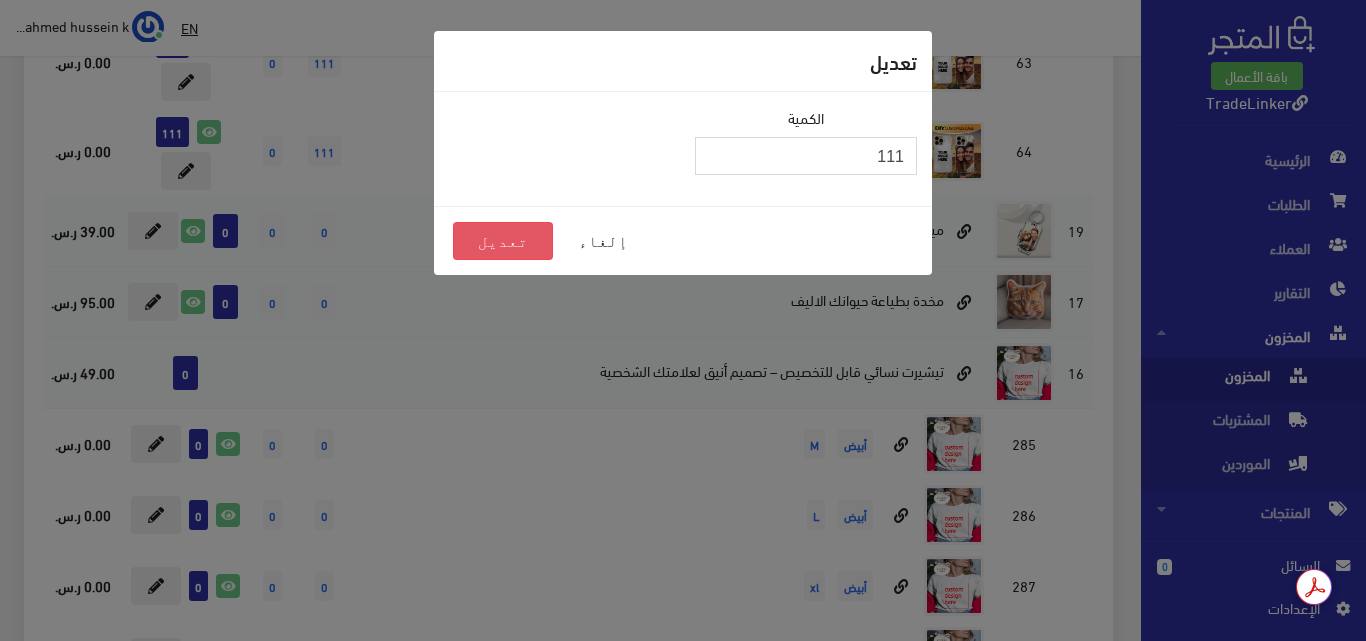 type on "111" 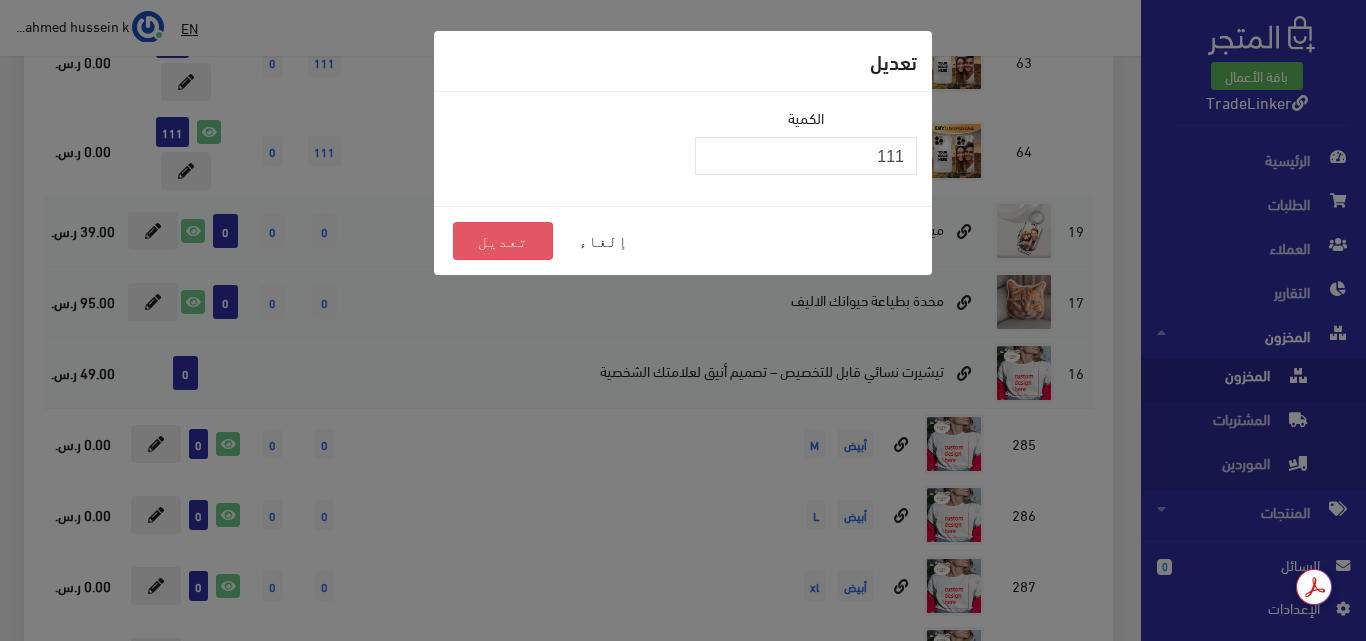 click on "تعديل" at bounding box center [503, 241] 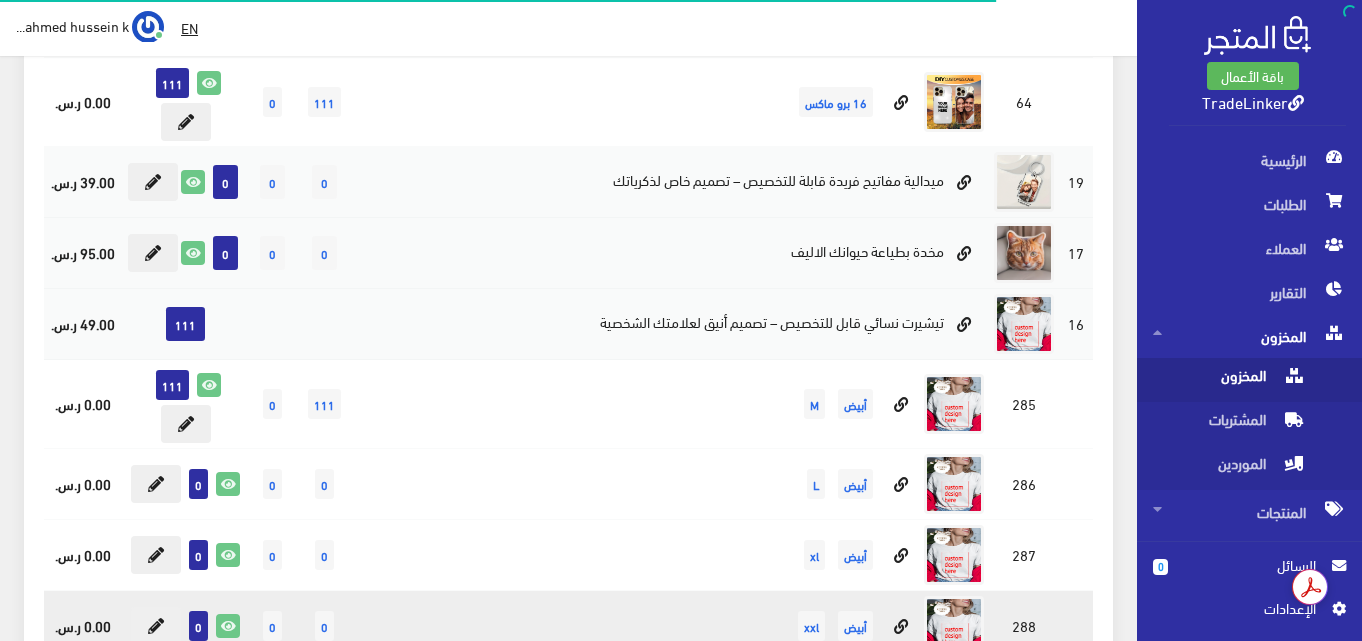 scroll, scrollTop: 2622, scrollLeft: 0, axis: vertical 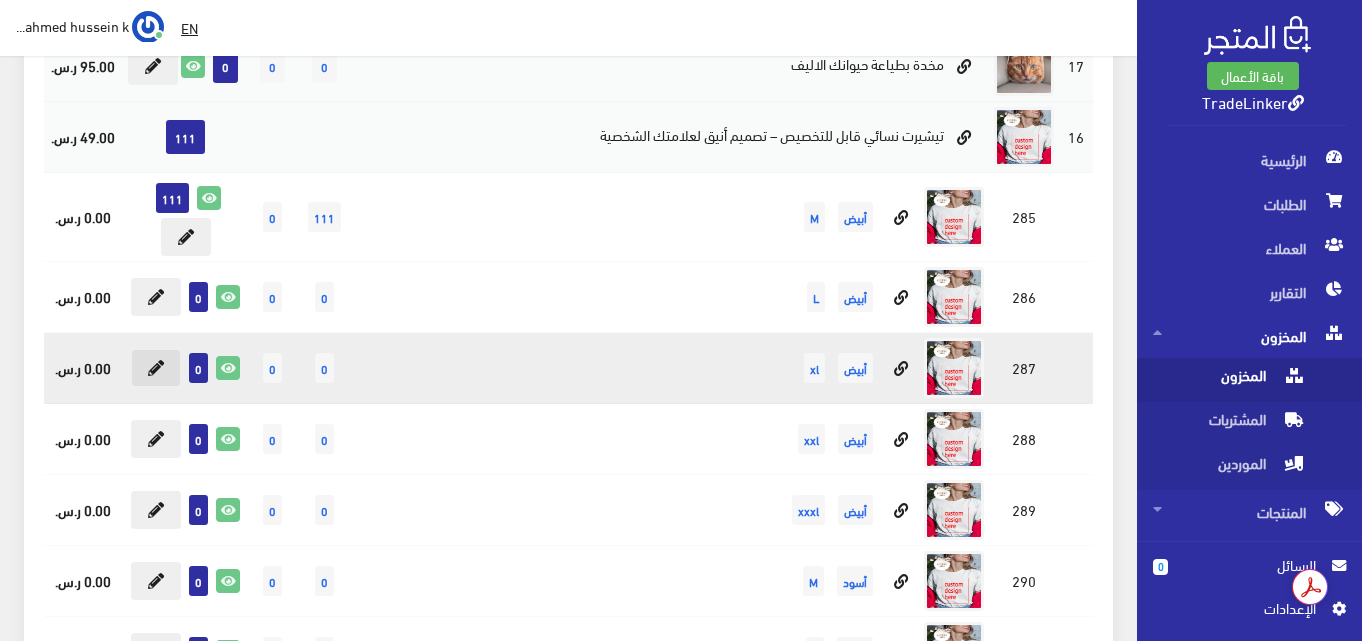 click at bounding box center [156, 368] 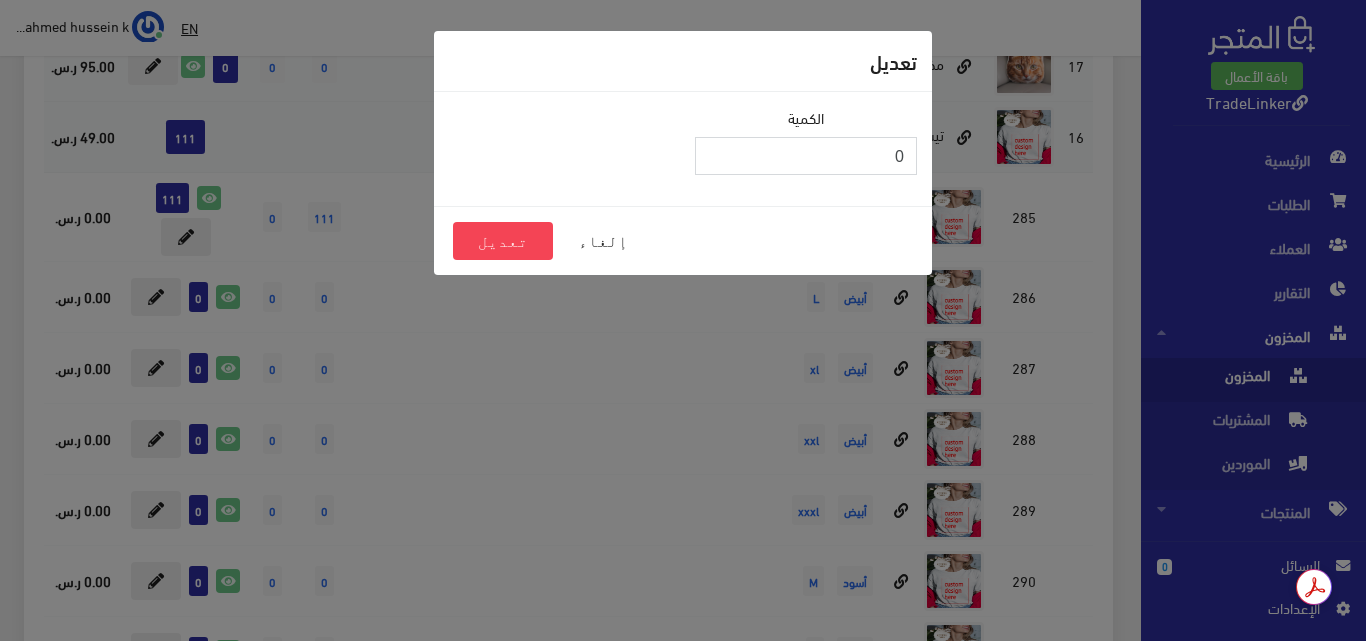 click on "0" at bounding box center [806, 156] 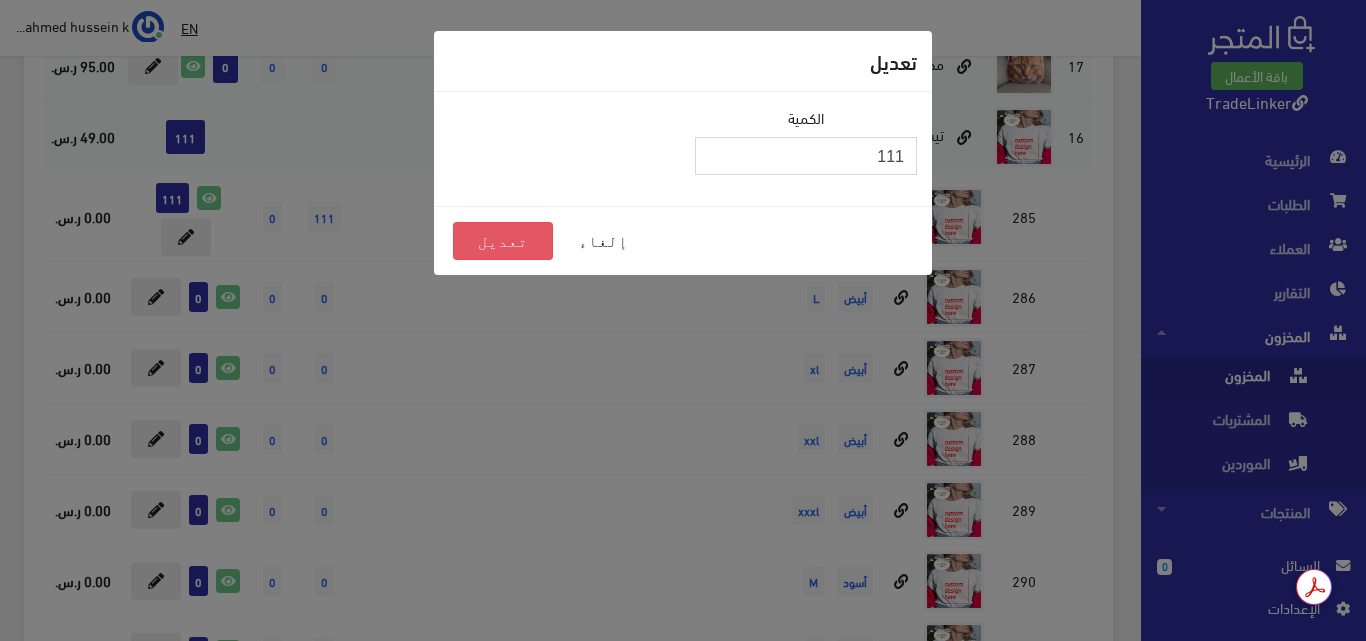 type on "111" 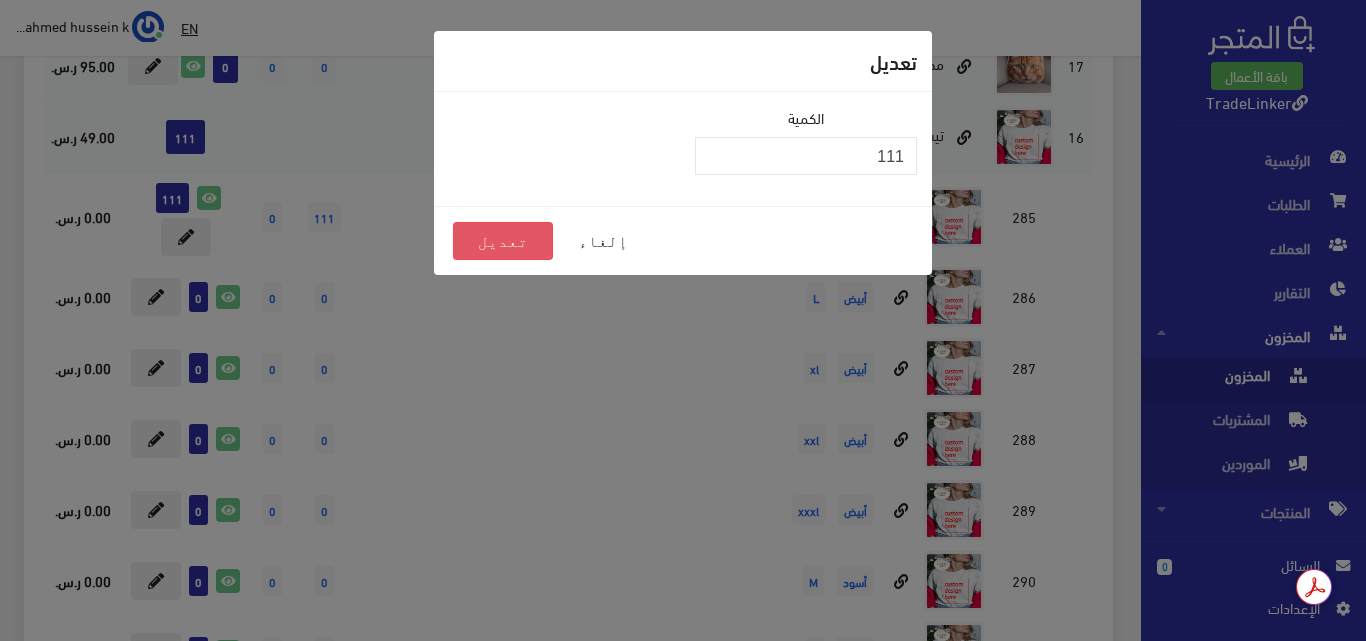 click on "تعديل" at bounding box center [503, 241] 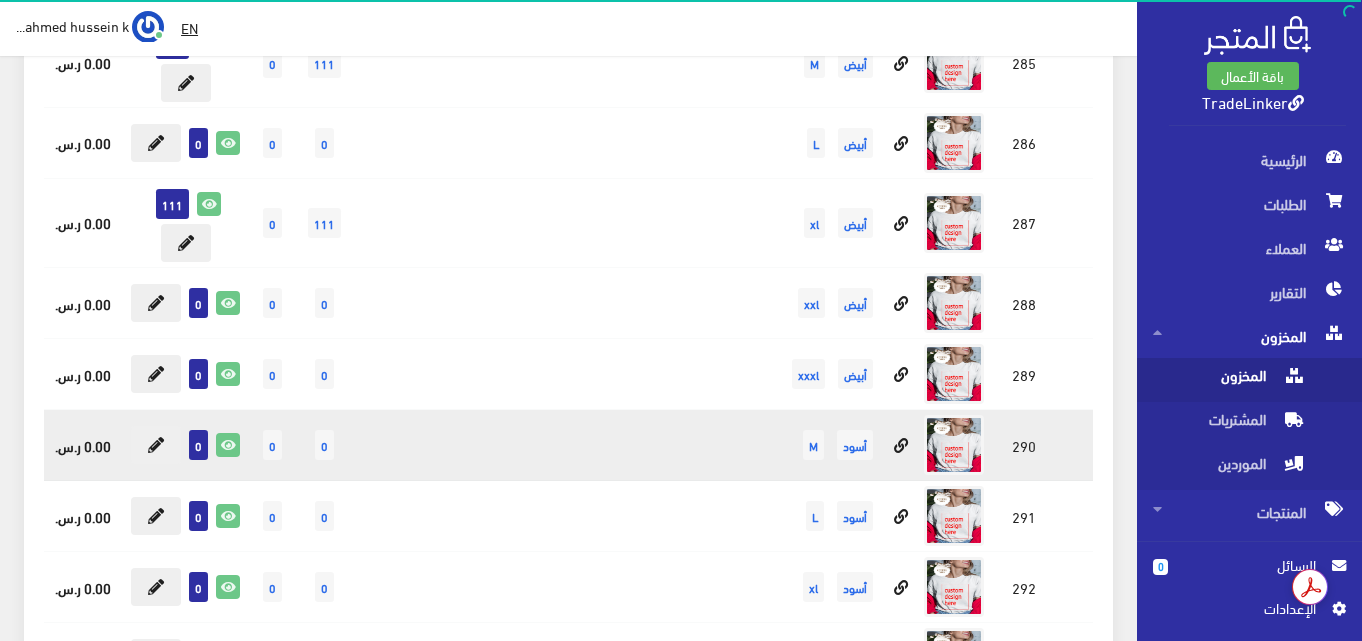 scroll, scrollTop: 2778, scrollLeft: 0, axis: vertical 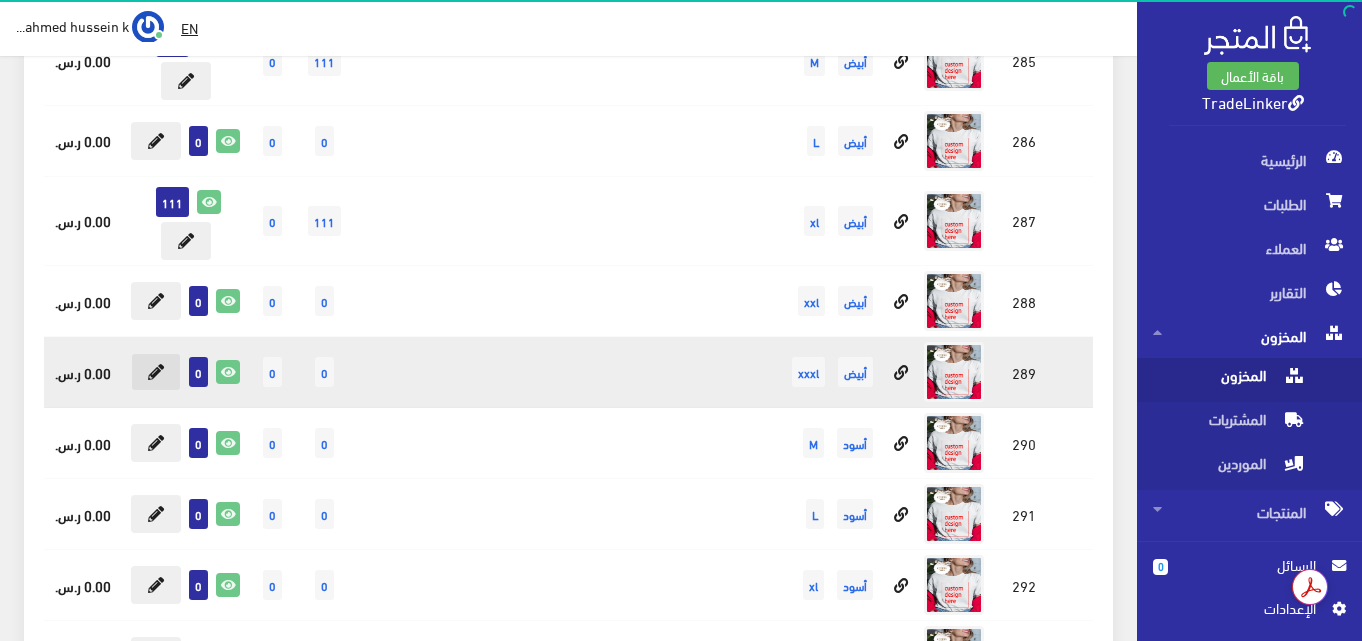click at bounding box center (156, 372) 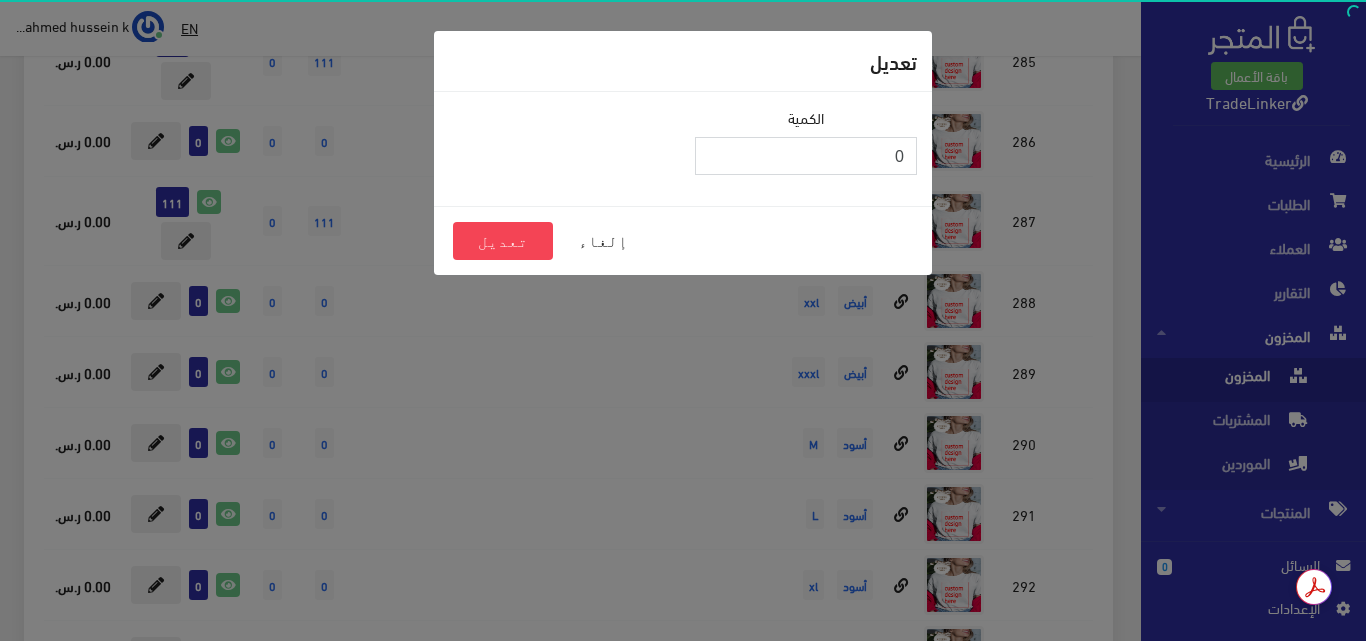 click on "0" at bounding box center (806, 156) 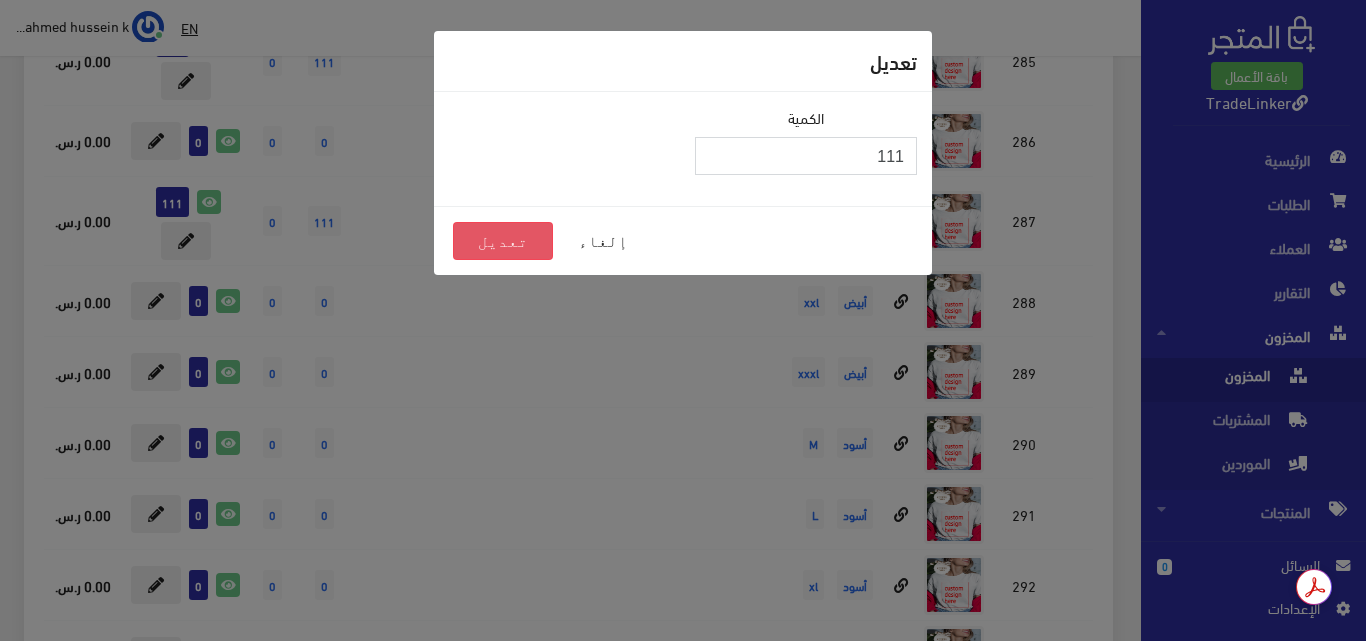type on "111" 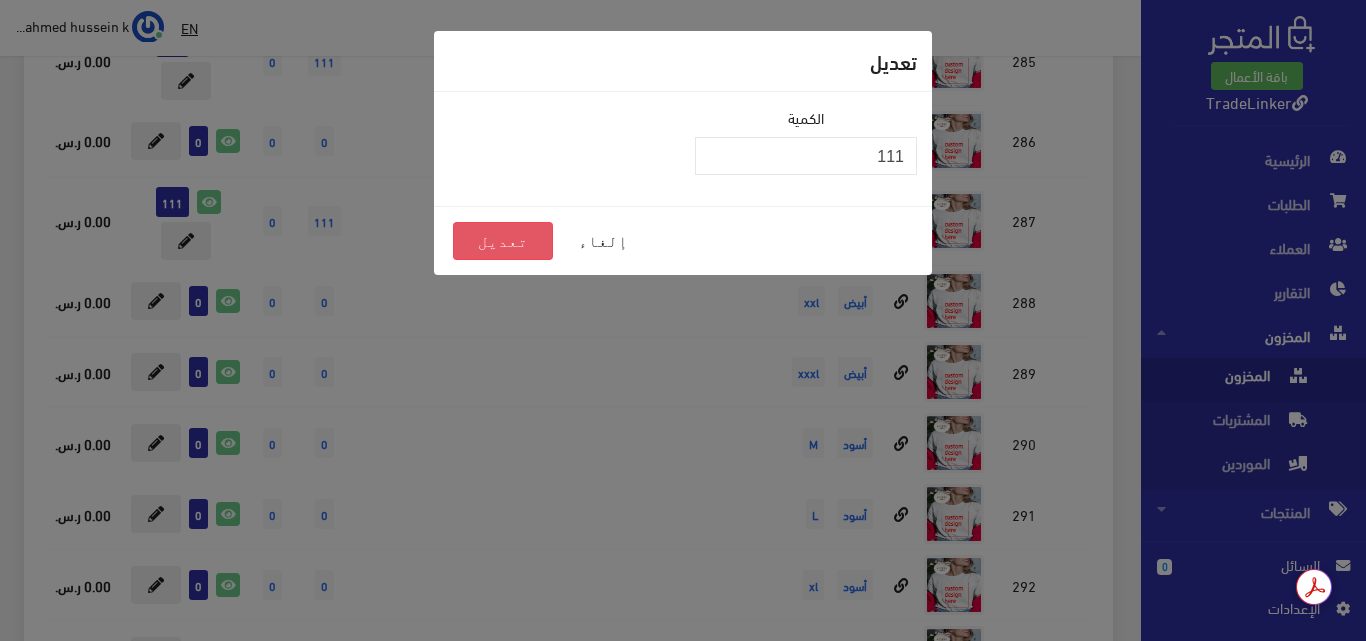 click on "تعديل" at bounding box center [503, 241] 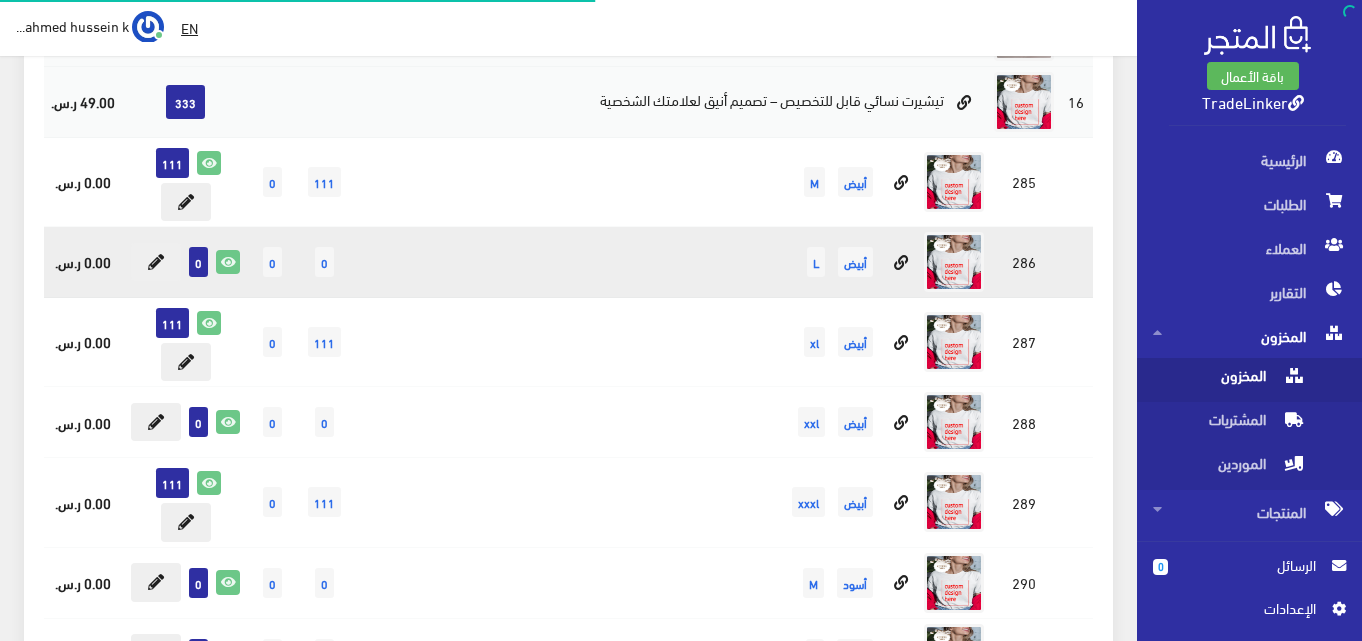 scroll, scrollTop: 2660, scrollLeft: 0, axis: vertical 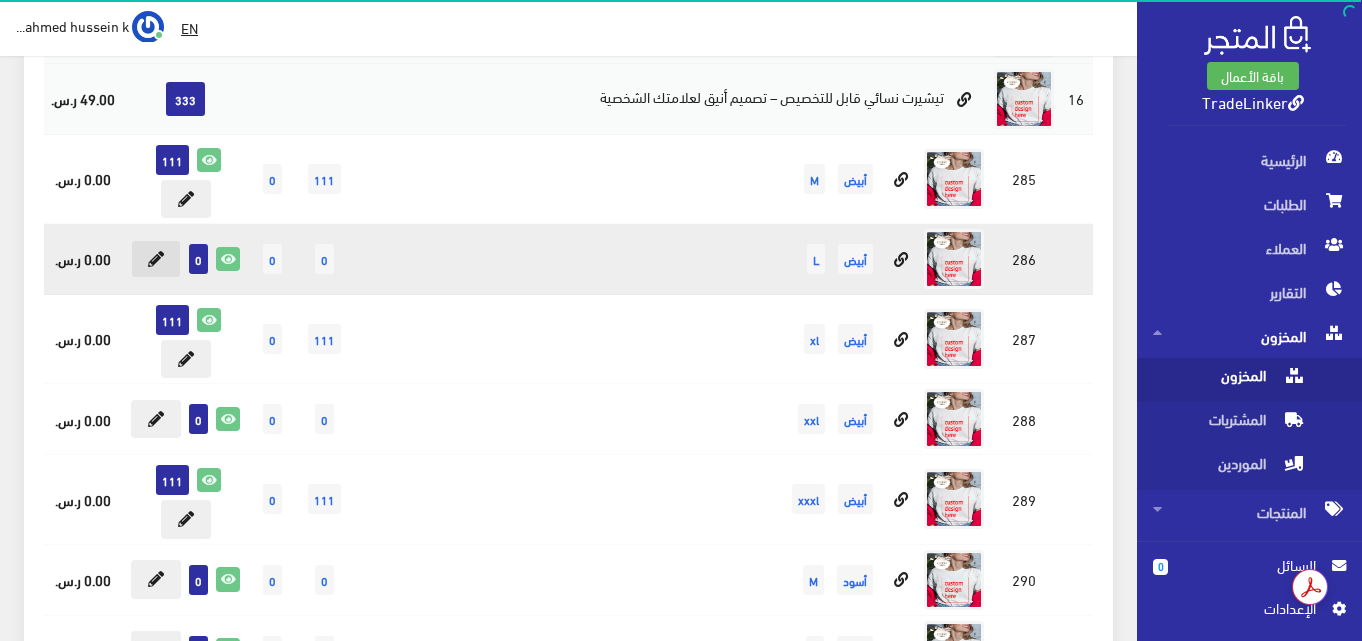 click at bounding box center (156, 259) 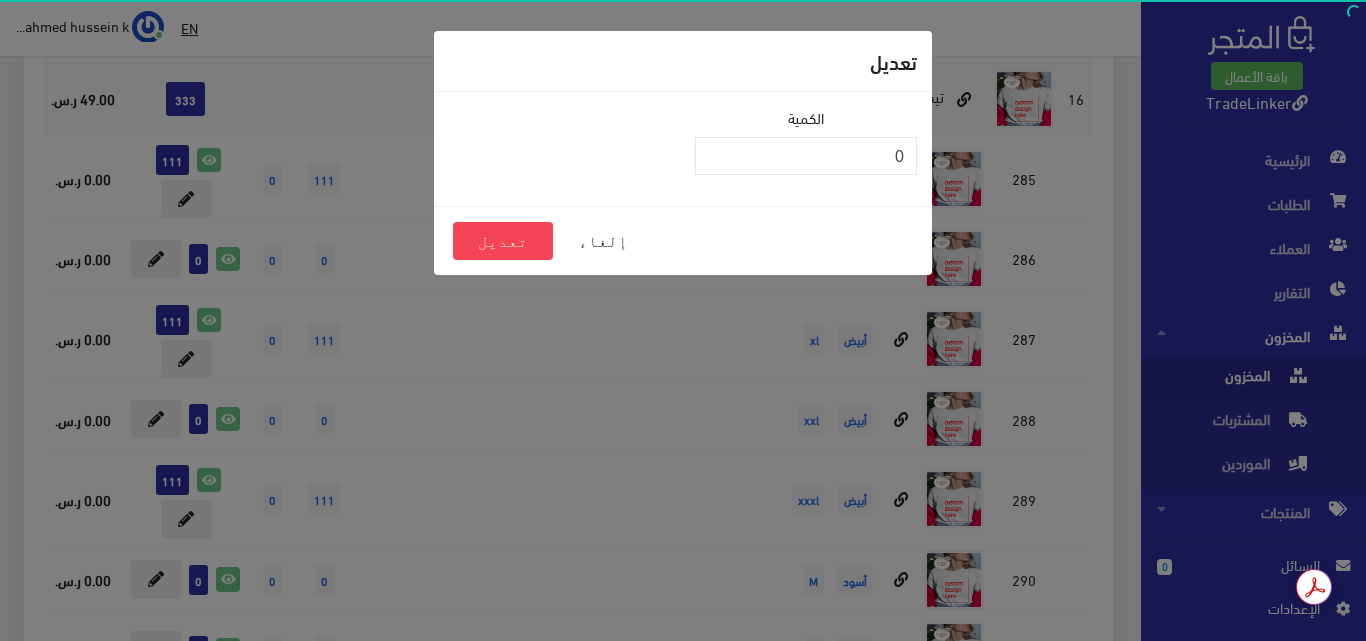 click on "الكمية
0" at bounding box center [806, 149] 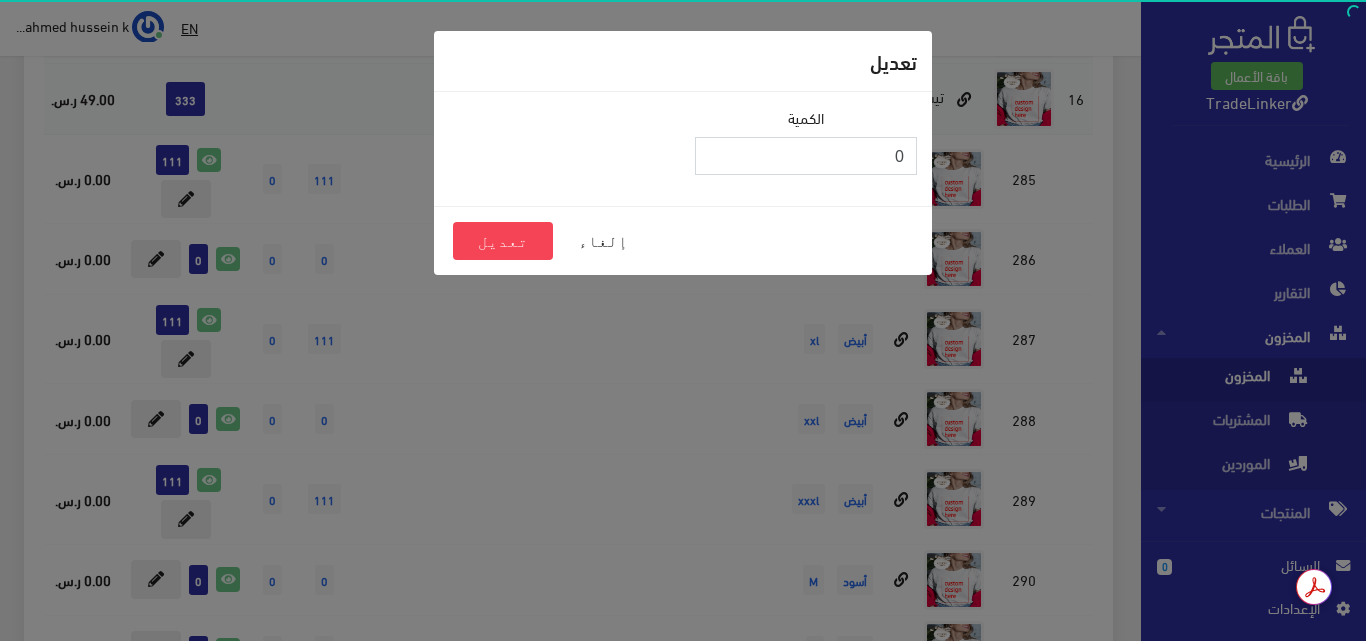 click on "0" at bounding box center [806, 156] 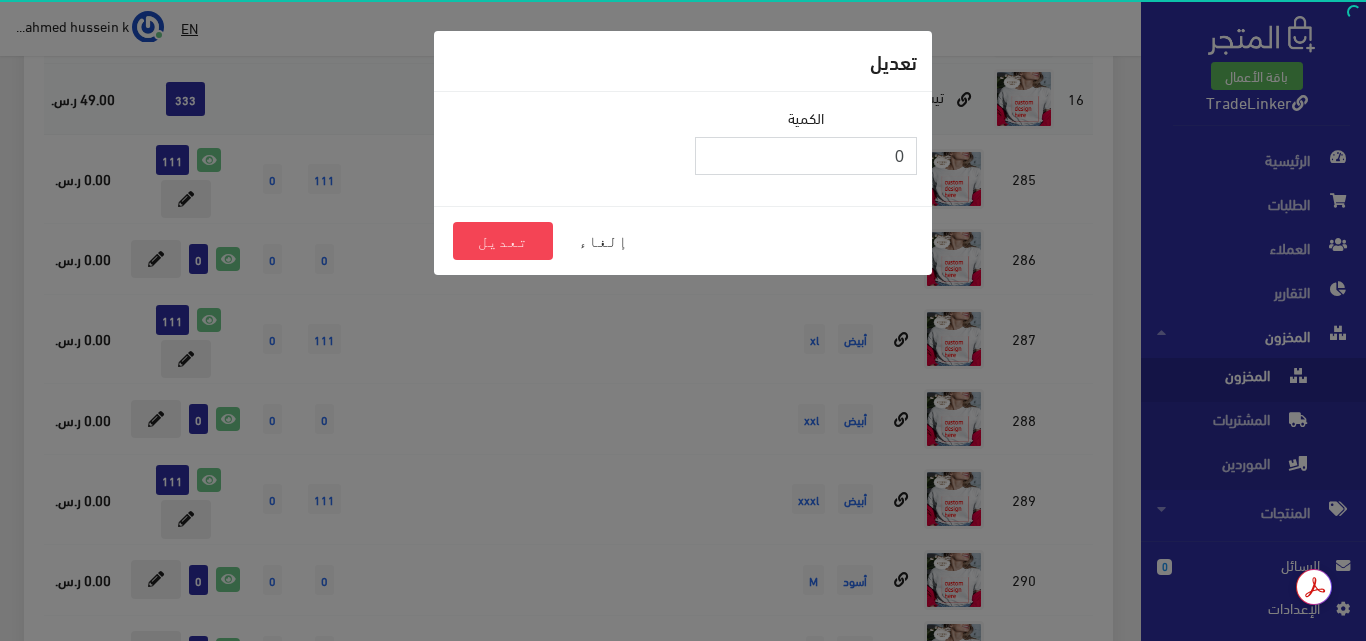 click on "0" at bounding box center [806, 156] 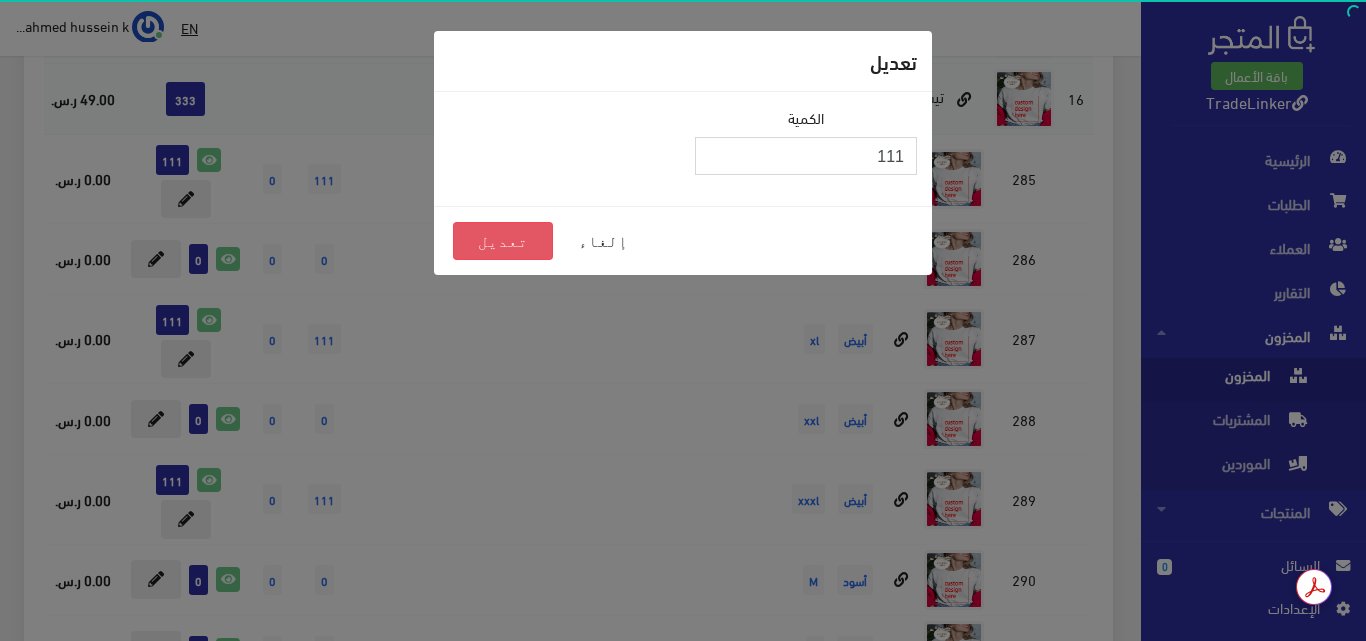 type on "111" 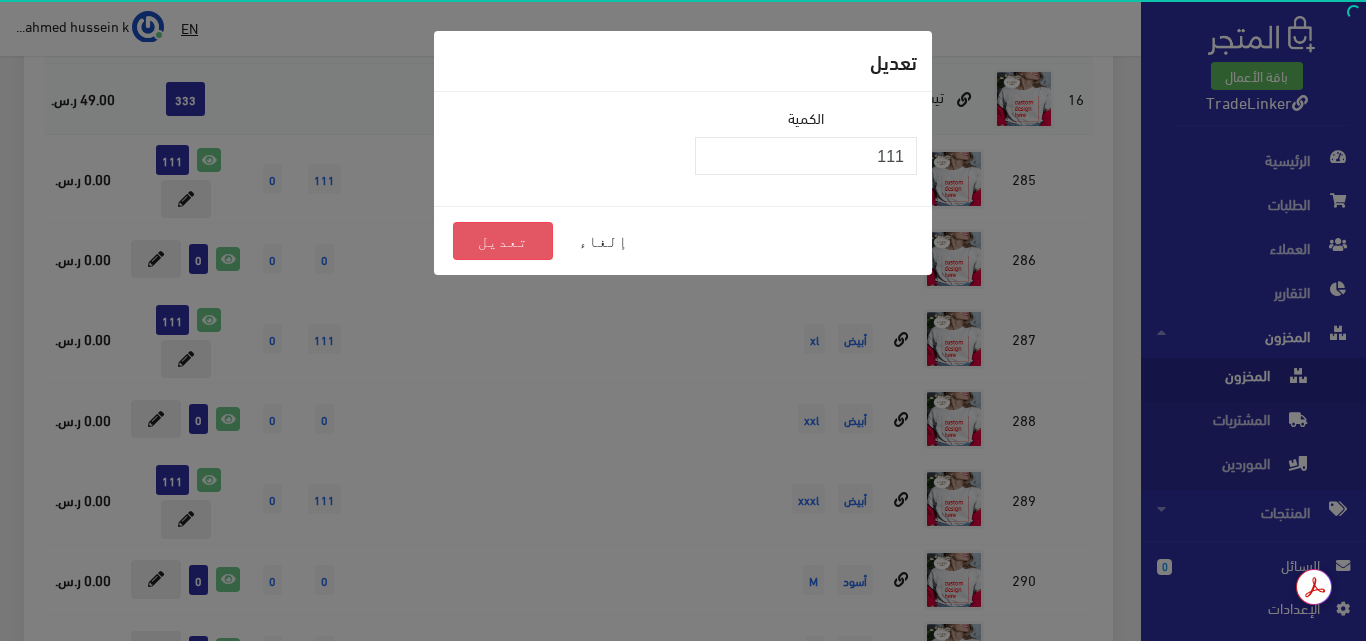click on "تعديل" at bounding box center [503, 241] 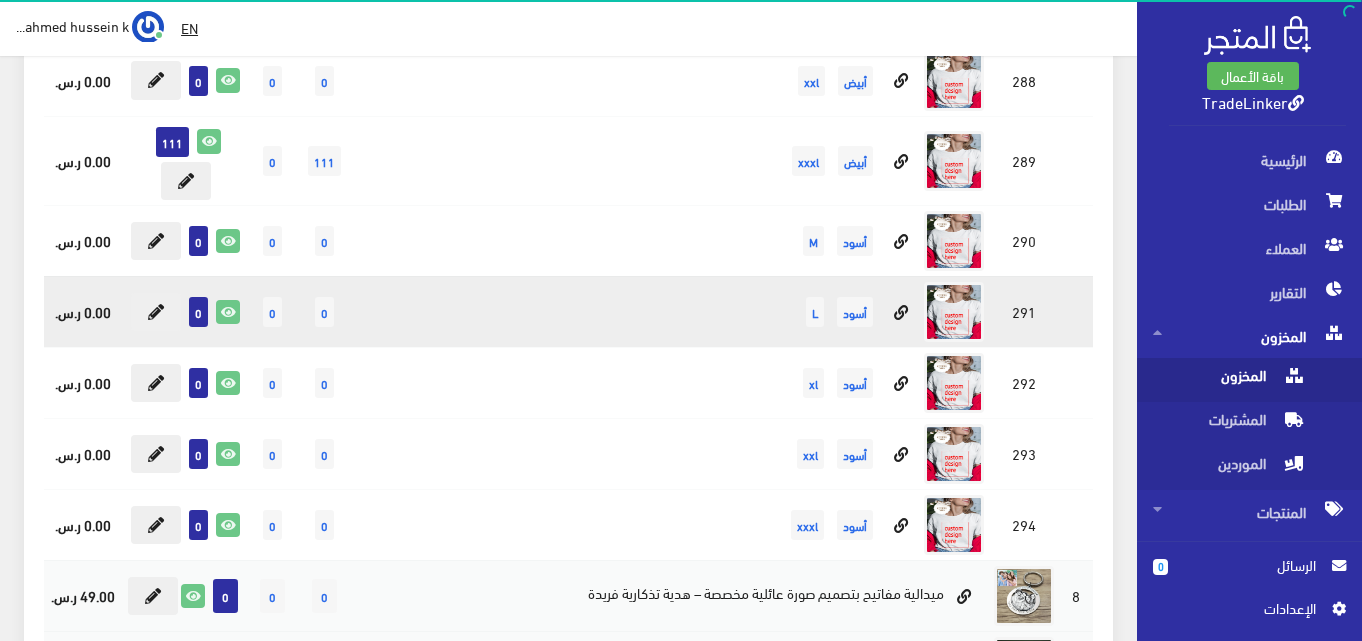 scroll, scrollTop: 3018, scrollLeft: 0, axis: vertical 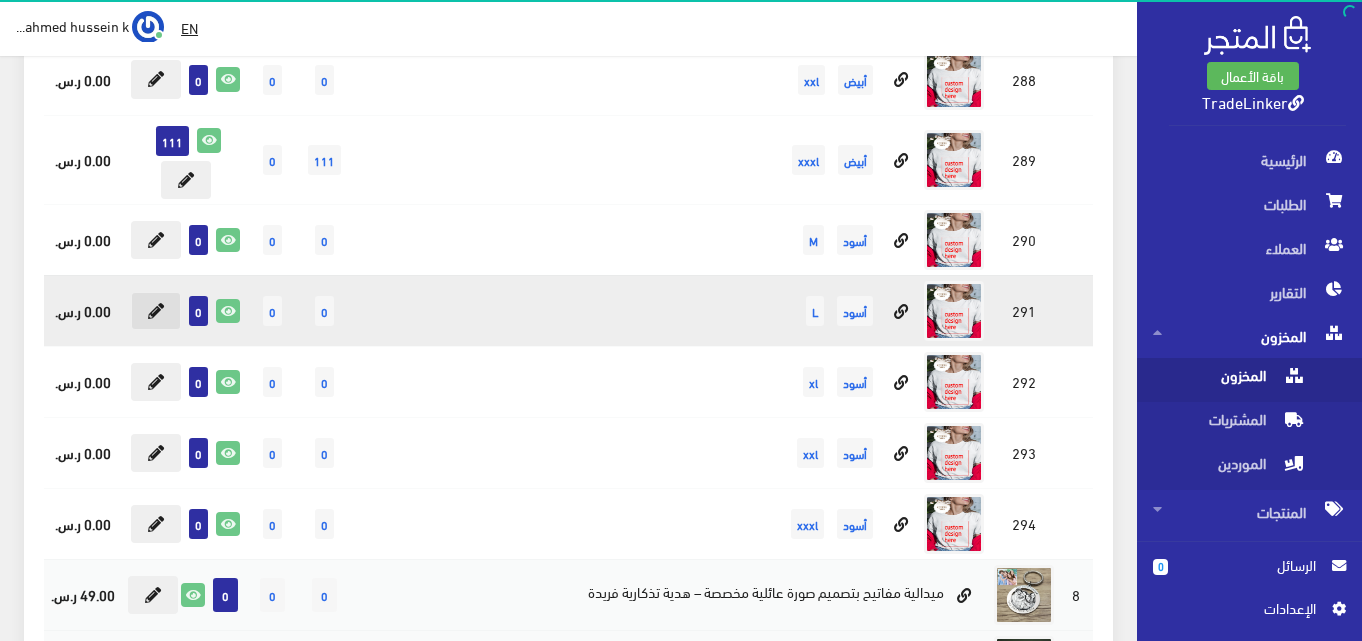 click at bounding box center (156, 311) 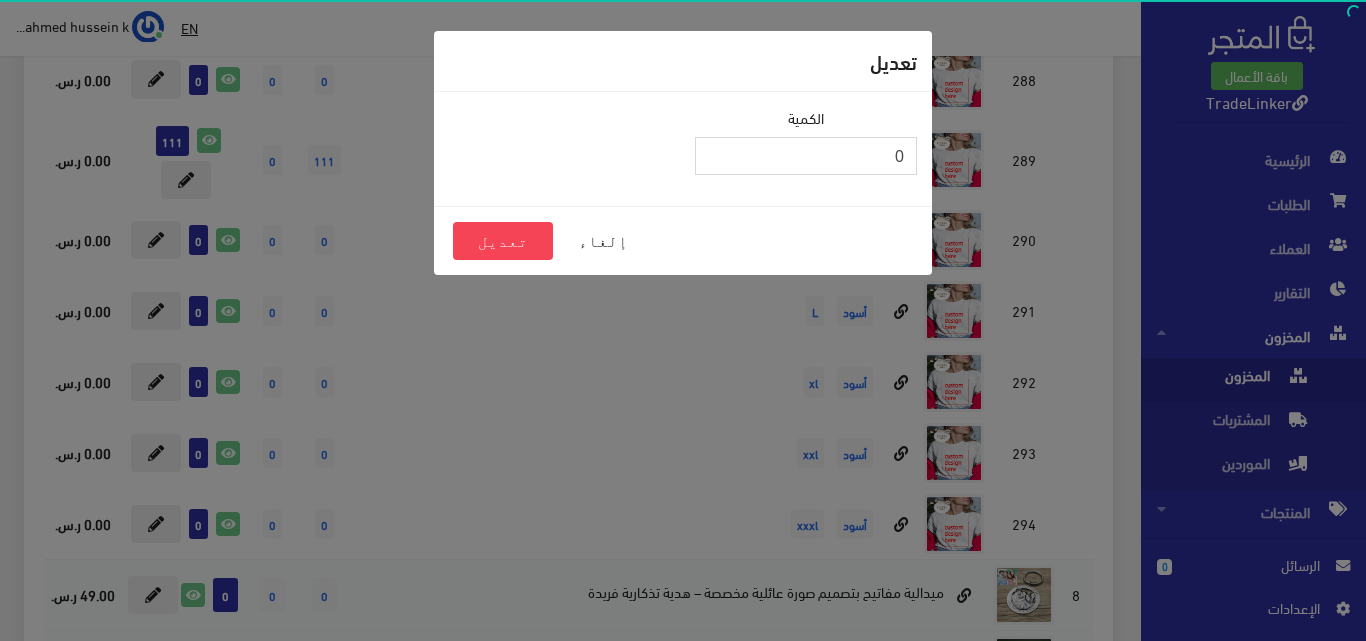 click on "0" at bounding box center (806, 156) 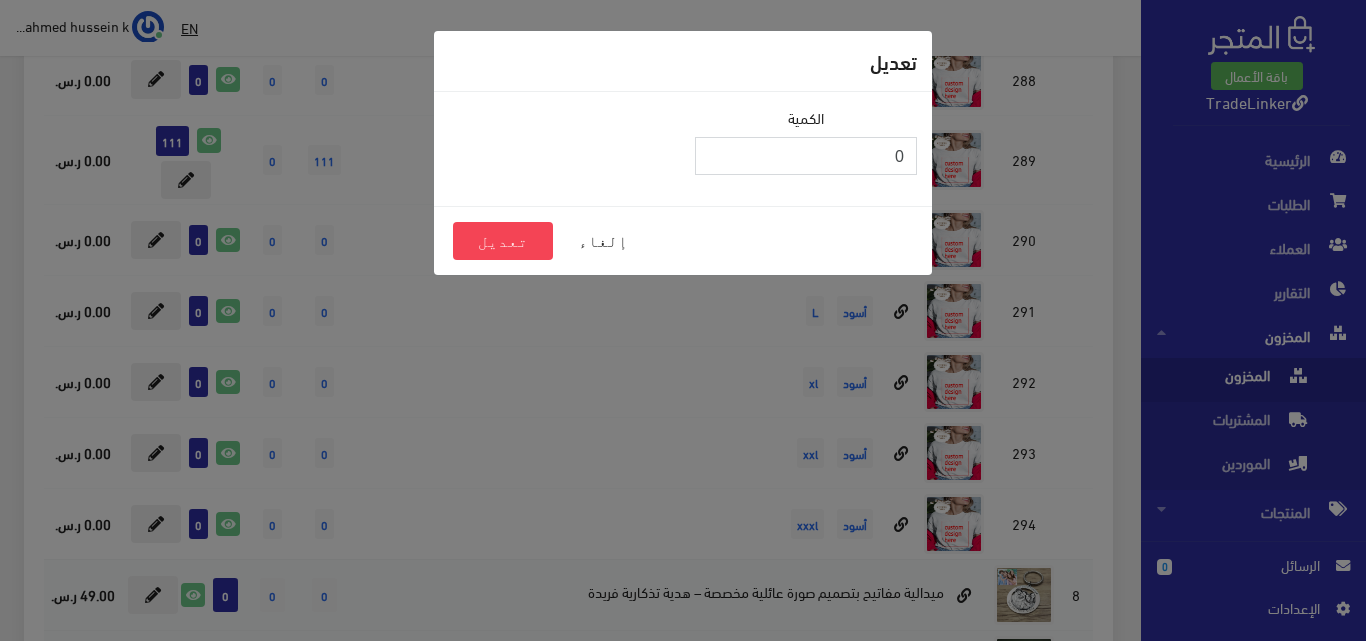 click on "0" at bounding box center [806, 156] 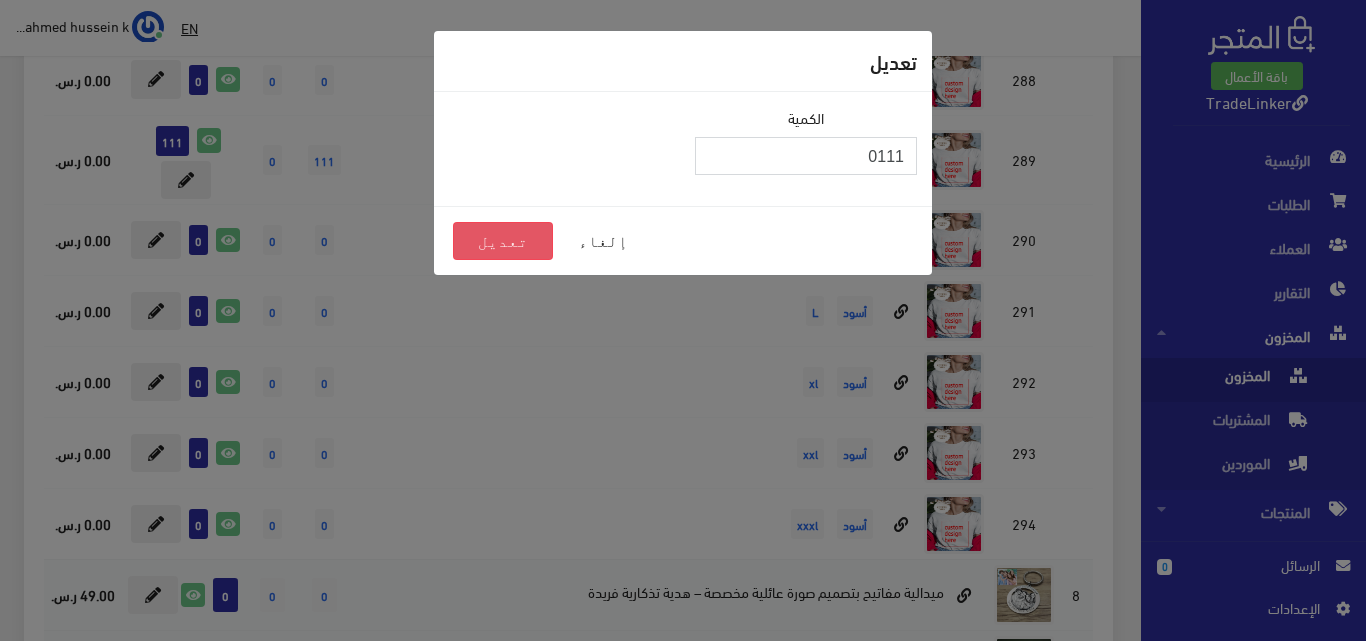 type on "0111" 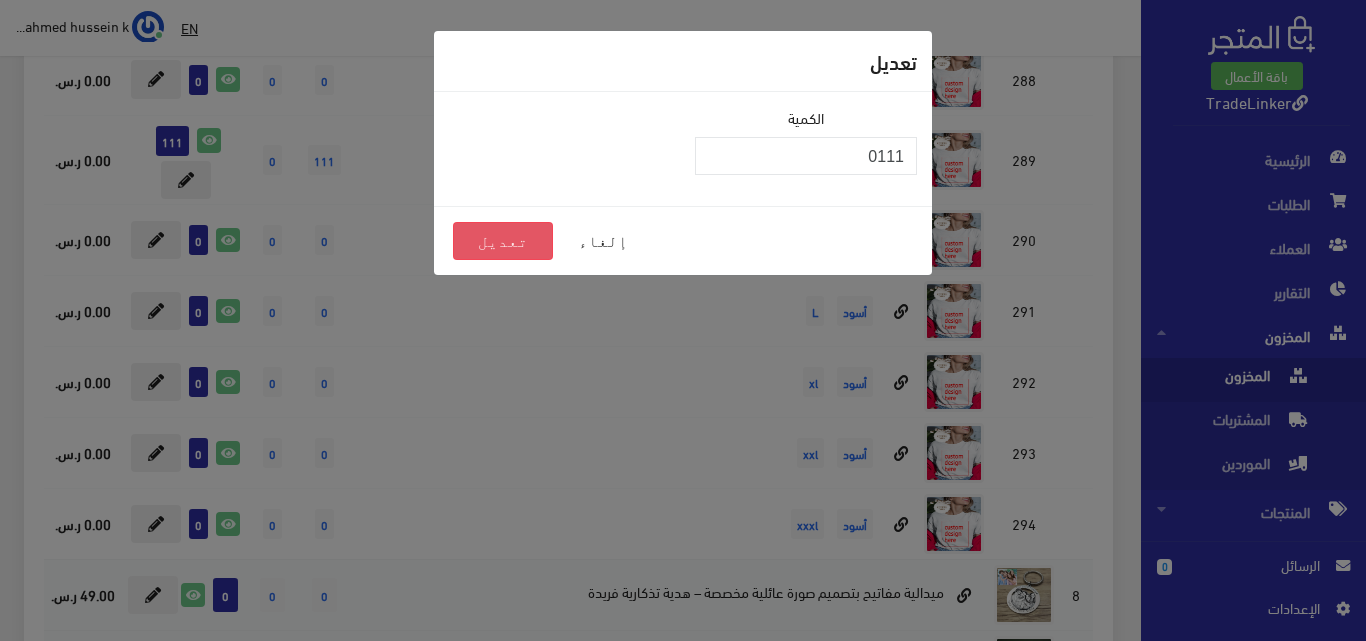 click on "تعديل" at bounding box center [503, 241] 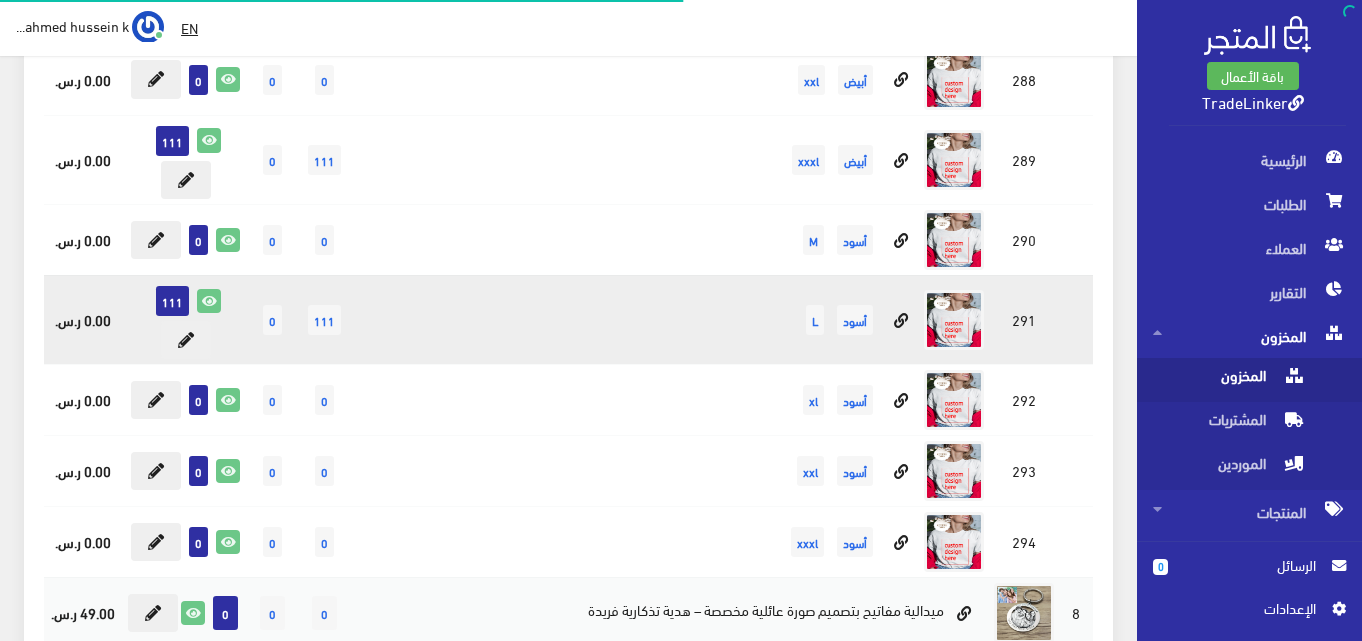 scroll, scrollTop: 3018, scrollLeft: 0, axis: vertical 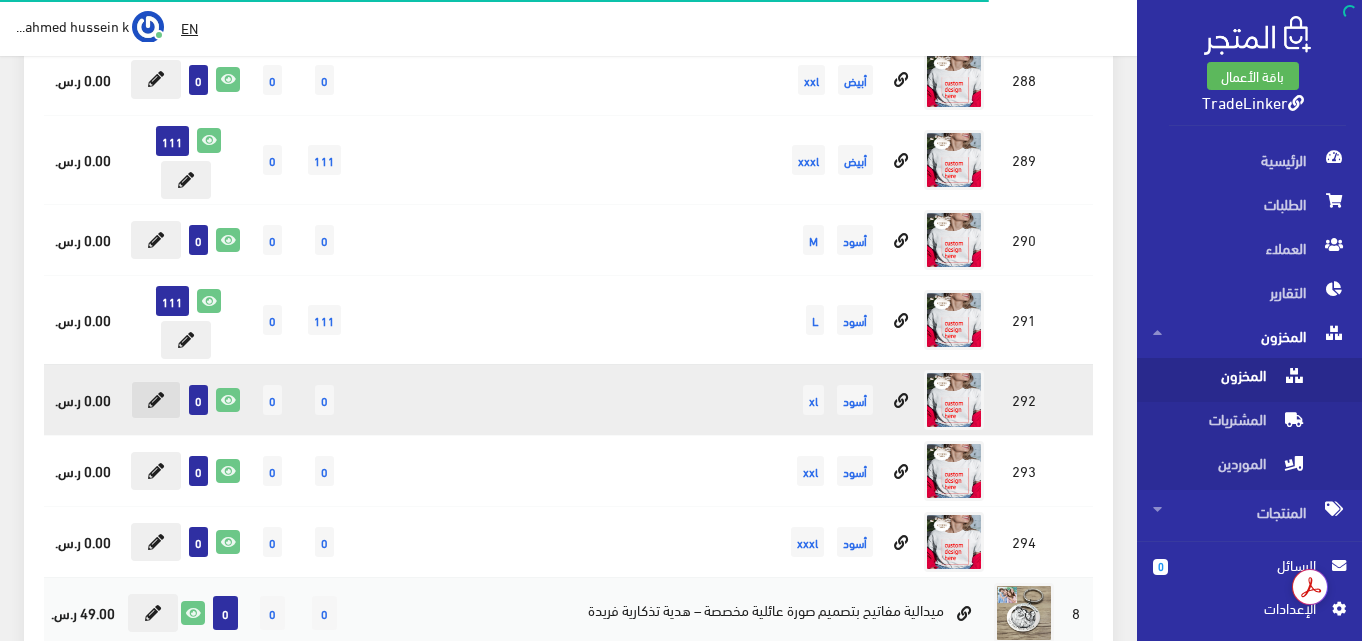 click at bounding box center [156, 400] 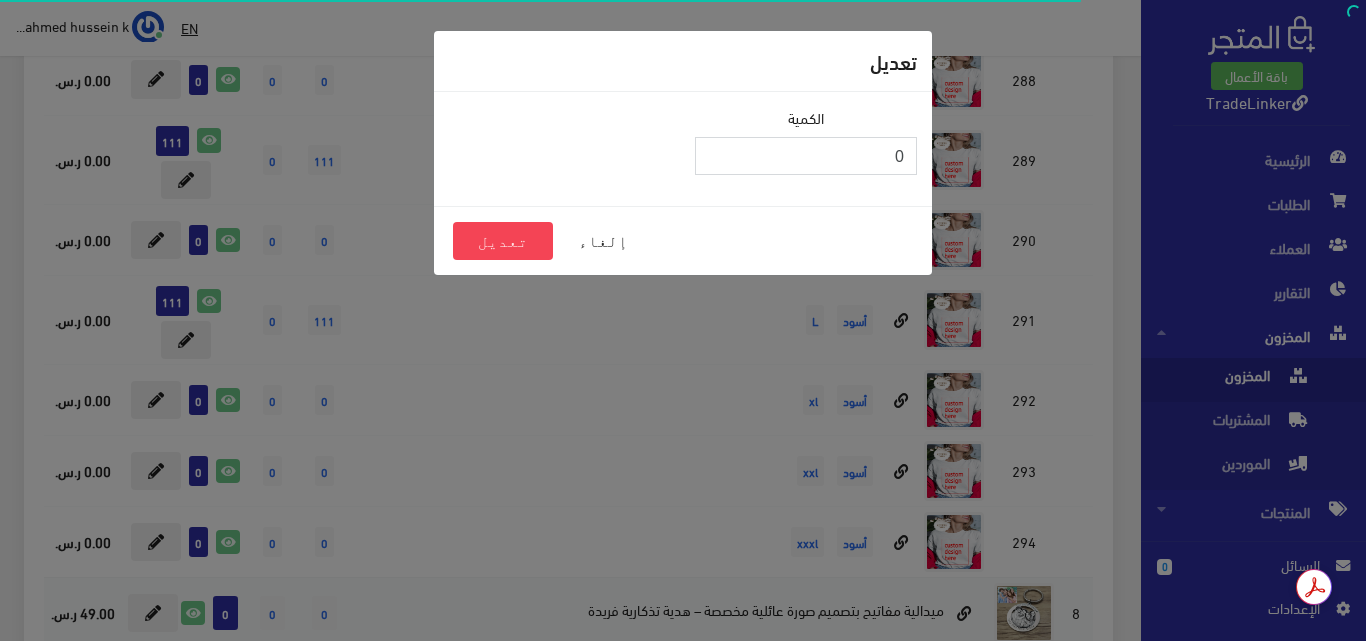 click on "0" at bounding box center (806, 156) 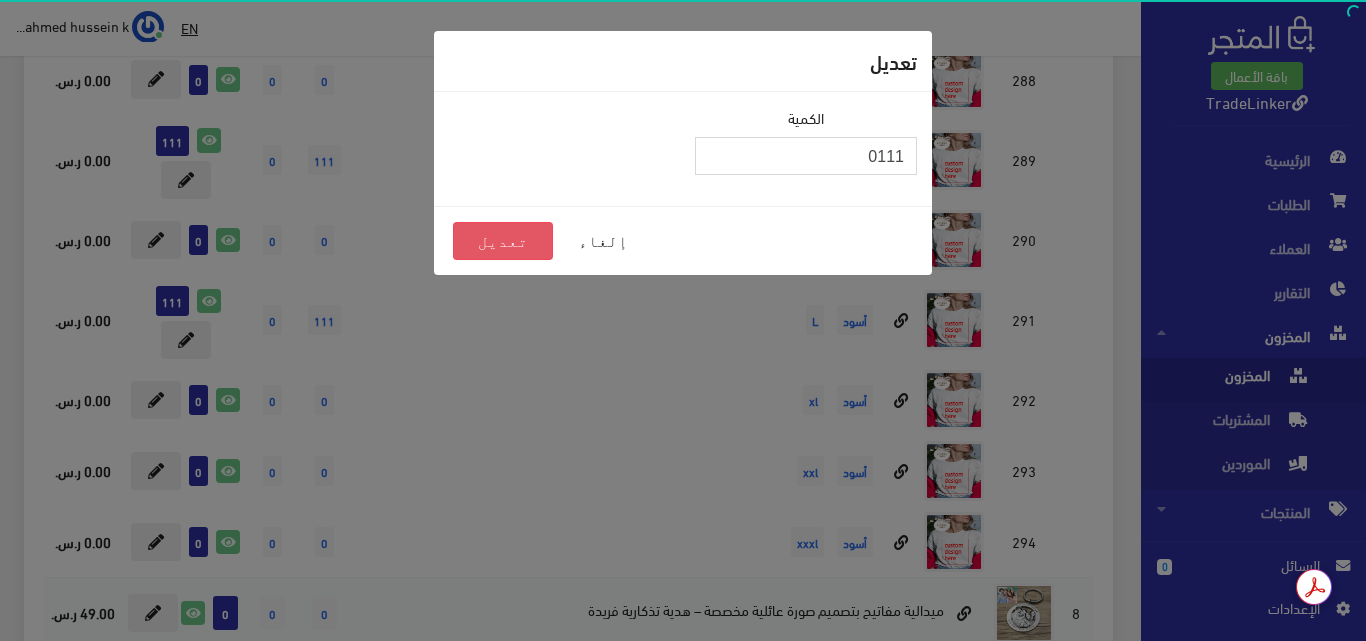 type on "0111" 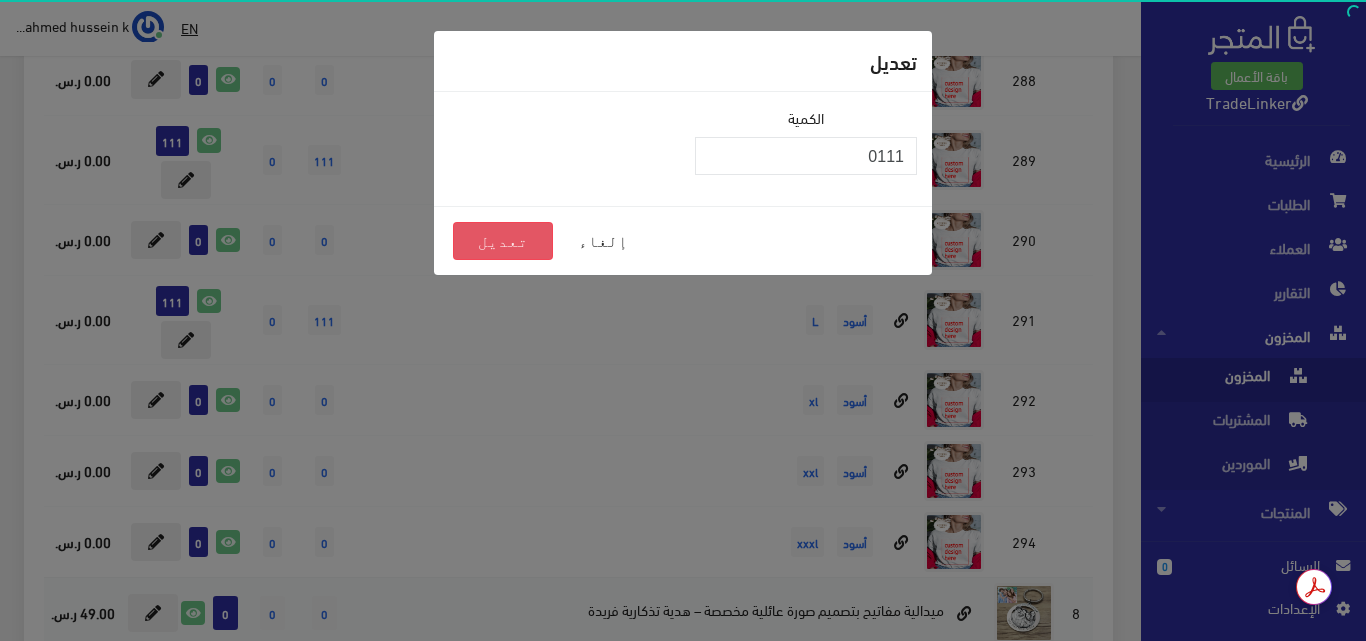 click on "تعديل" at bounding box center (503, 241) 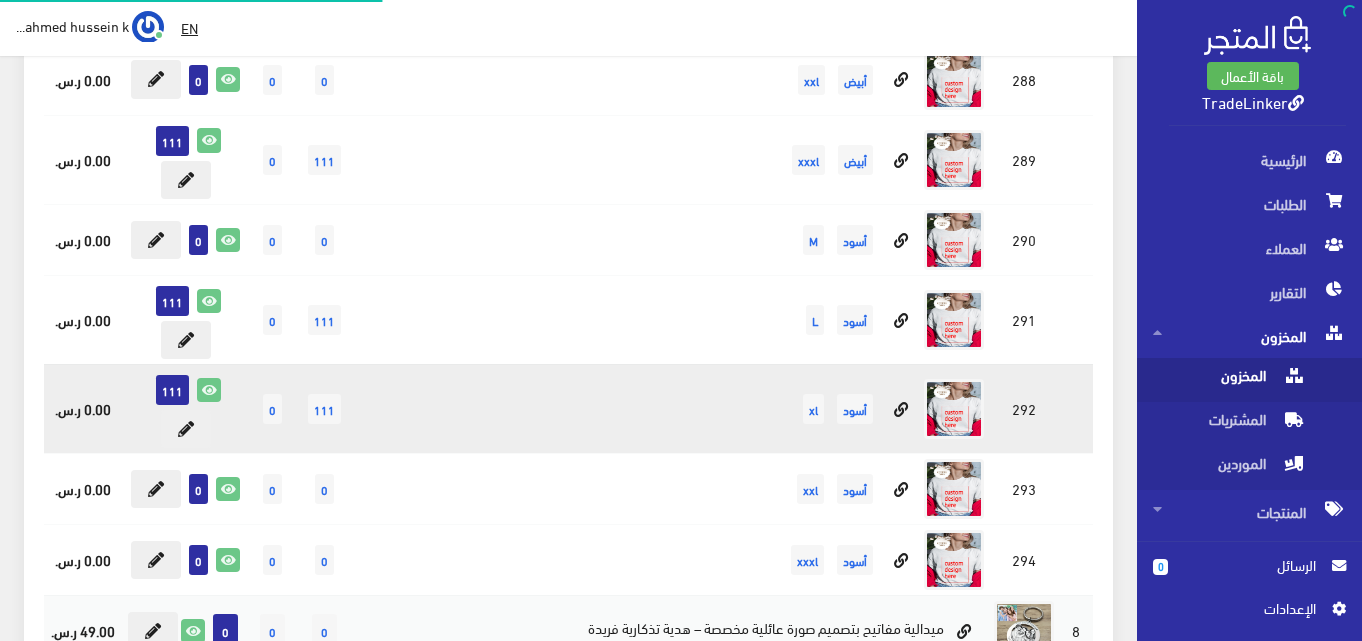 scroll, scrollTop: 3018, scrollLeft: 0, axis: vertical 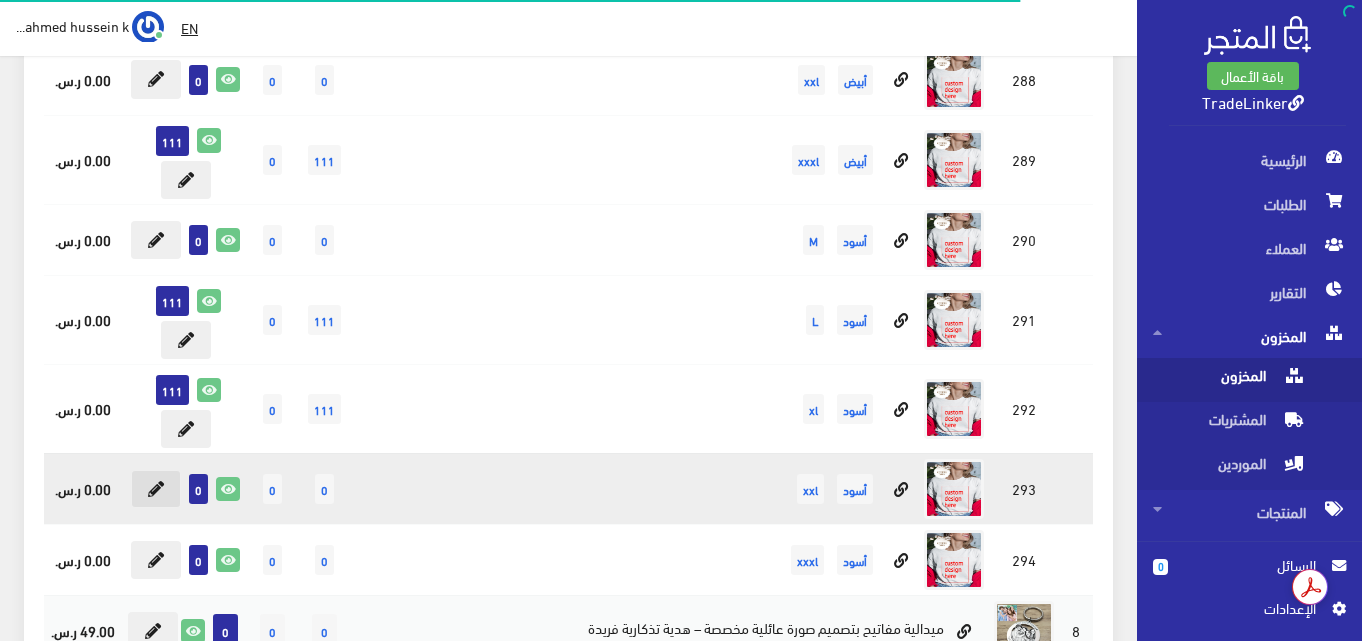 click at bounding box center [156, 489] 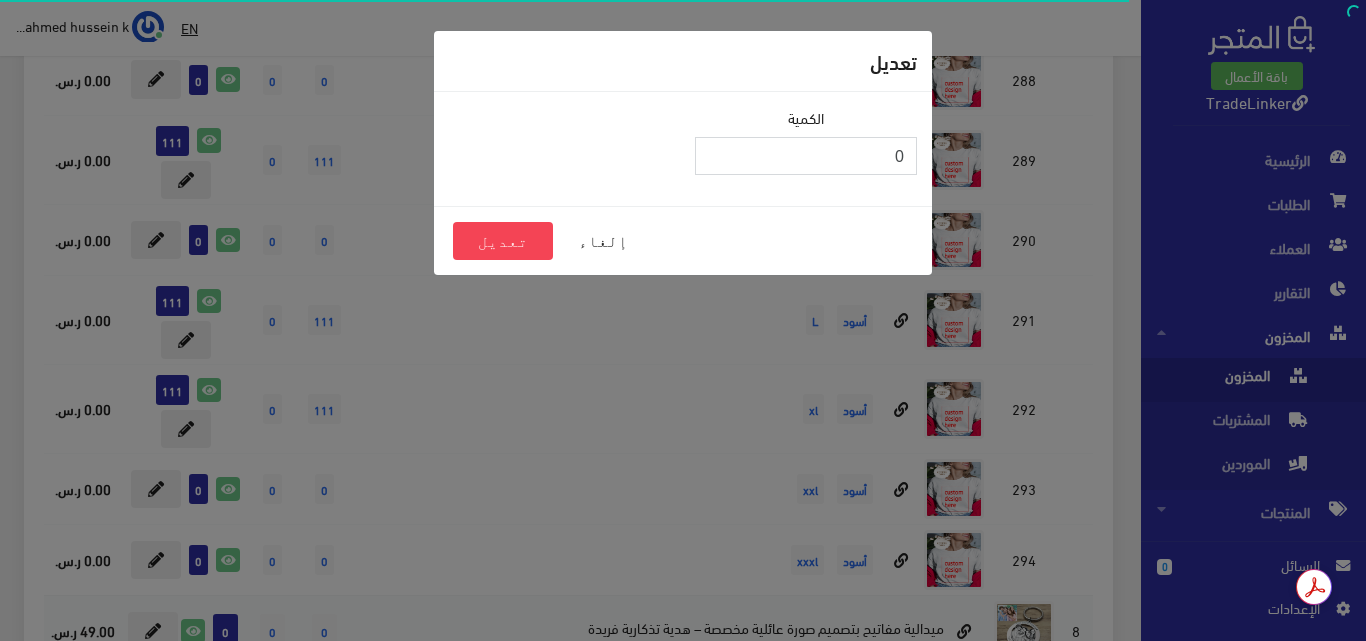 click on "0" at bounding box center (806, 156) 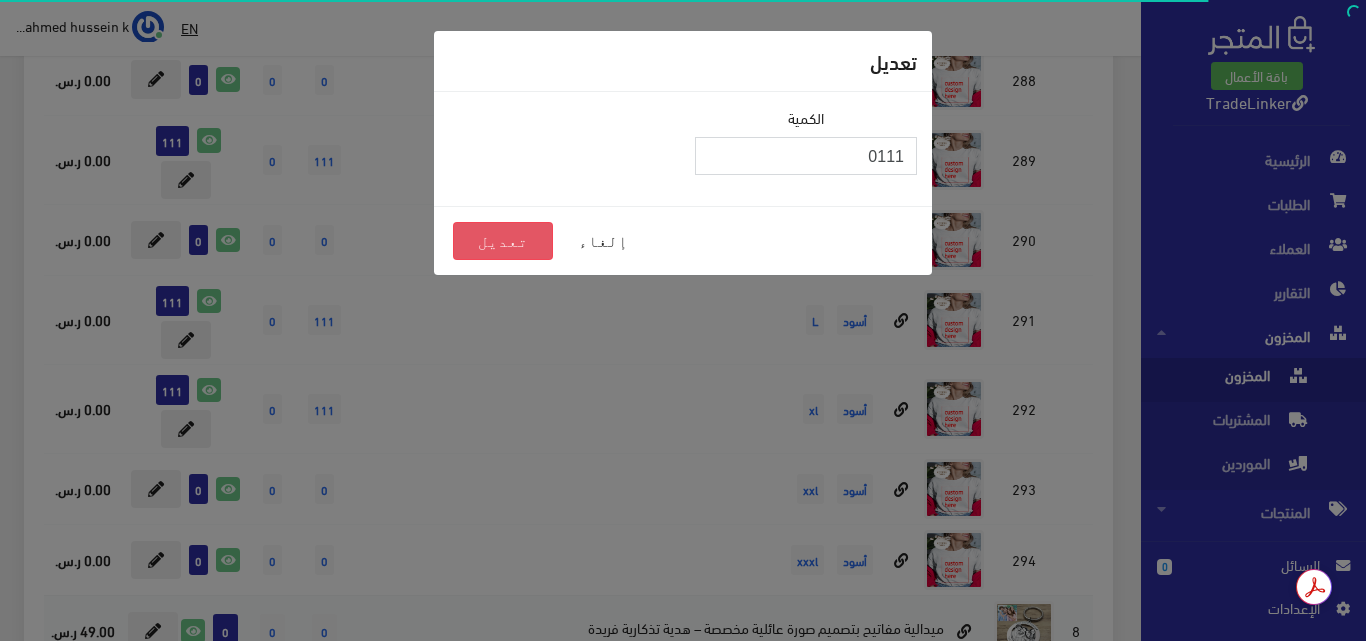 type on "0111" 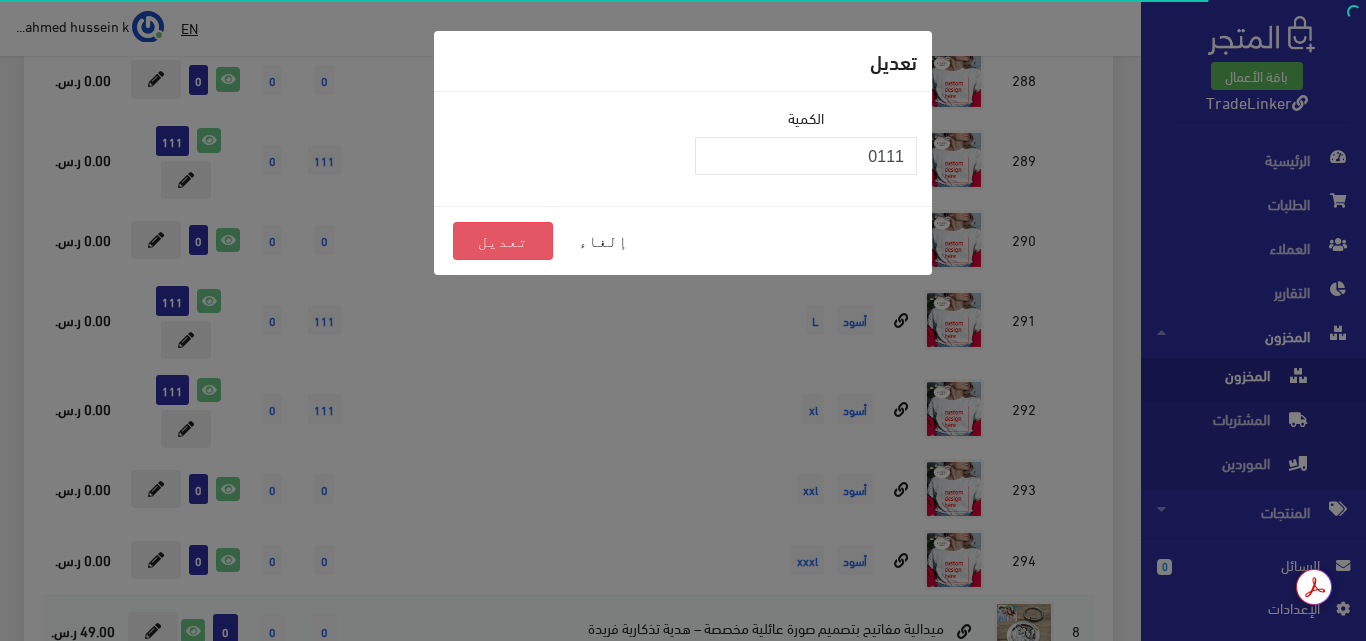 click on "تعديل" at bounding box center [503, 241] 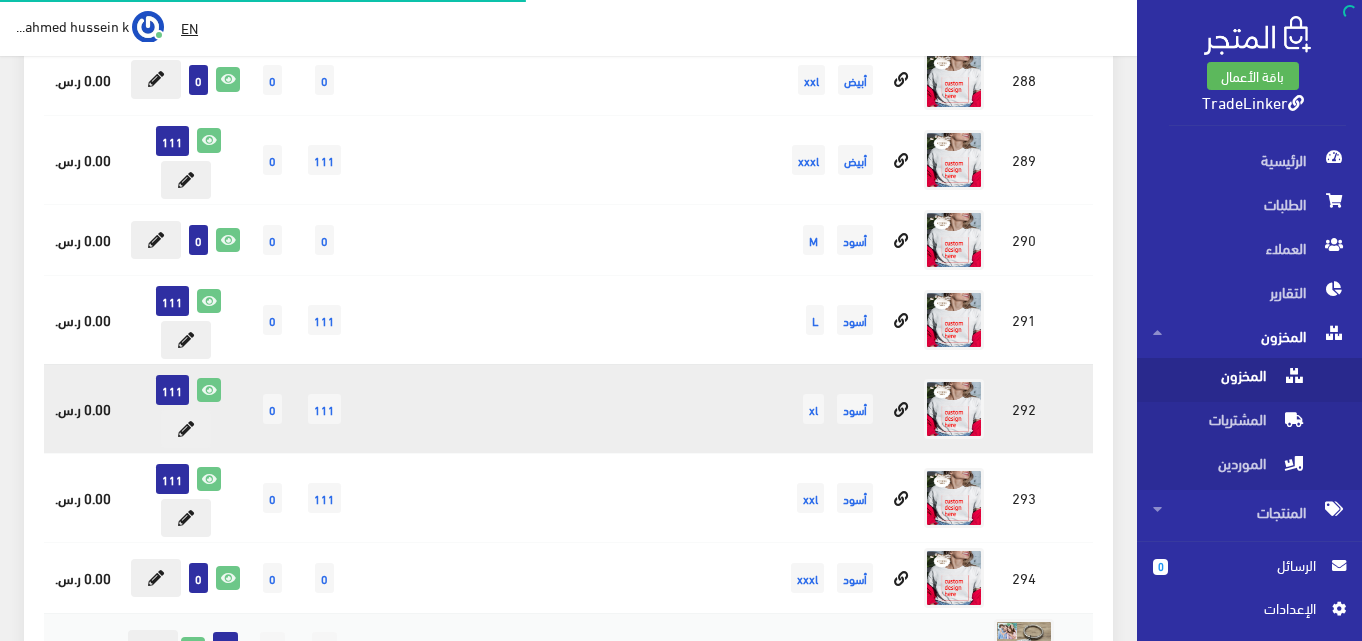 scroll, scrollTop: 3018, scrollLeft: 0, axis: vertical 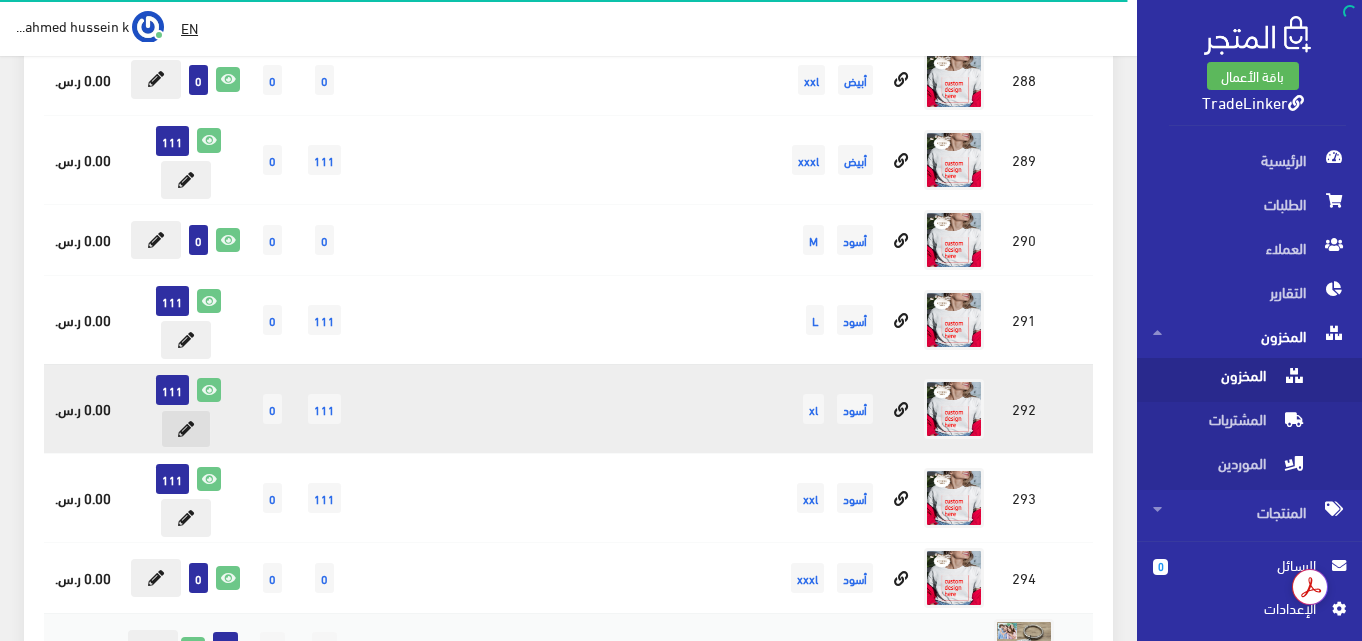 click at bounding box center (186, 429) 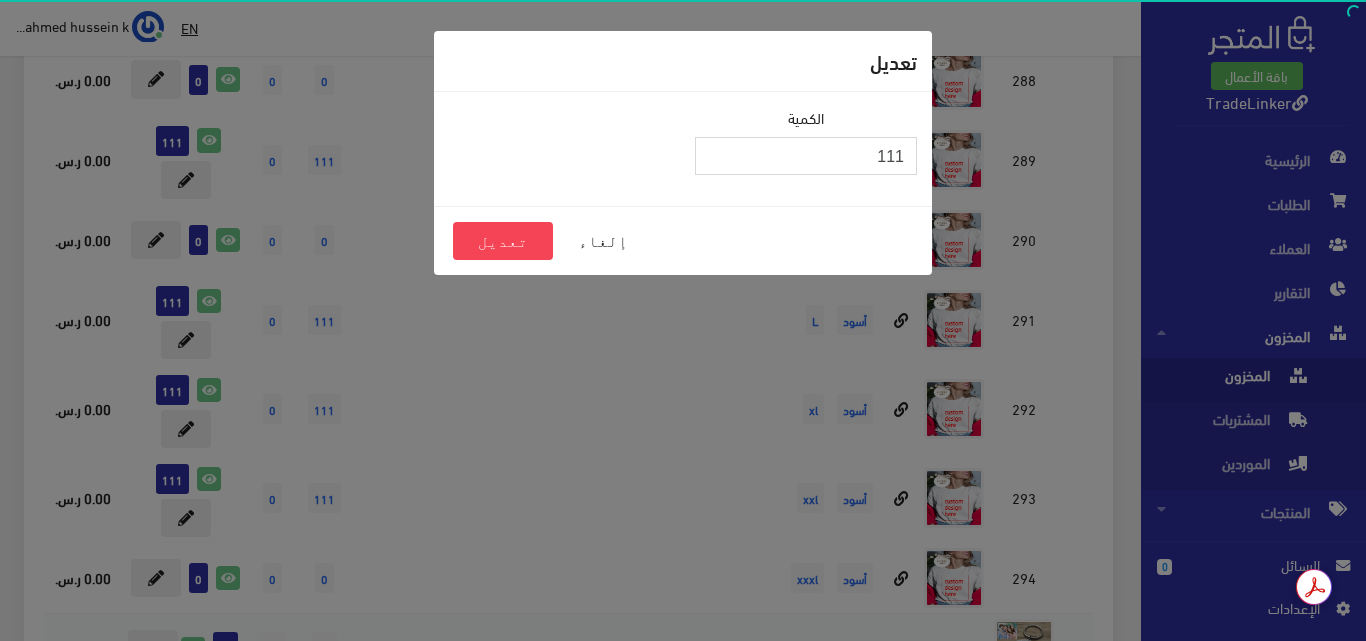 click on "111" at bounding box center (806, 156) 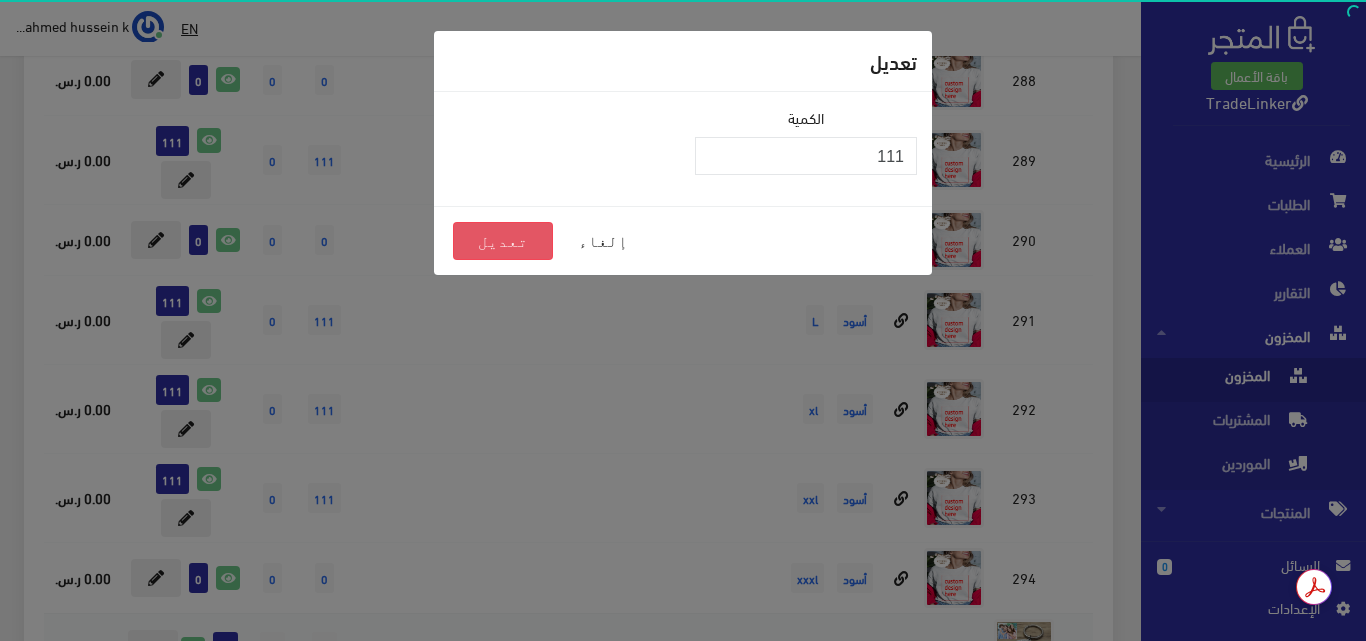 click on "تعديل" at bounding box center [503, 241] 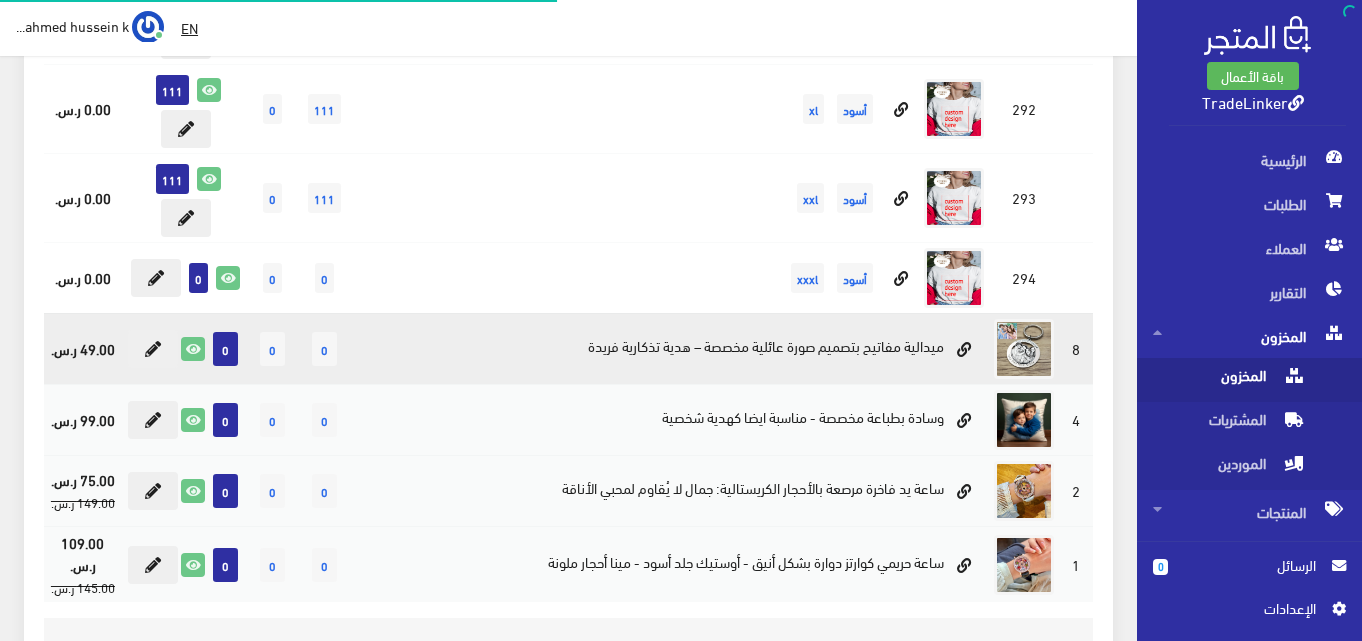 scroll, scrollTop: 3318, scrollLeft: 0, axis: vertical 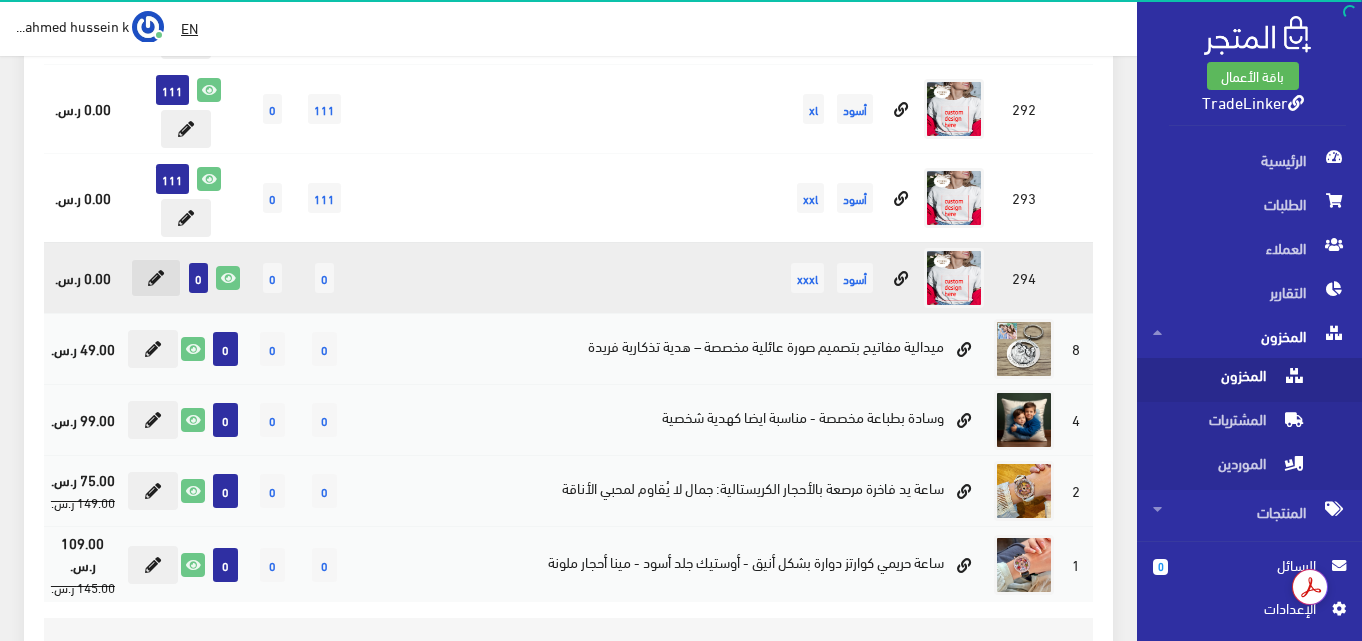 click at bounding box center [156, 278] 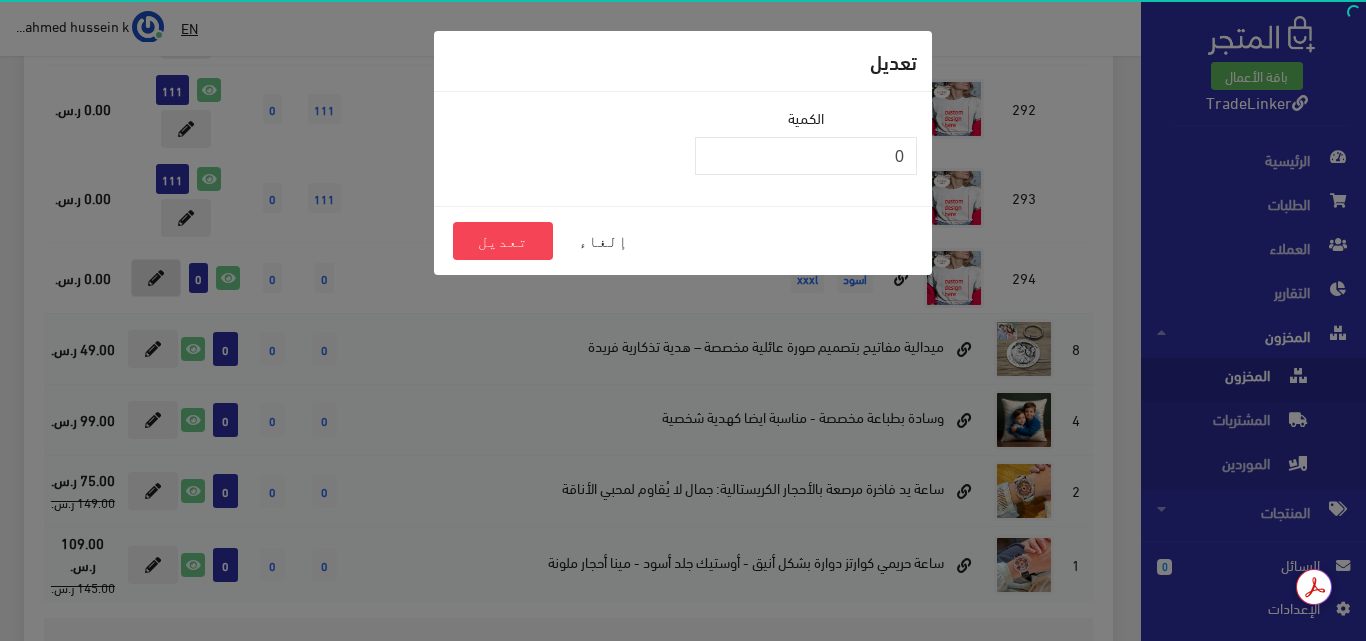 type 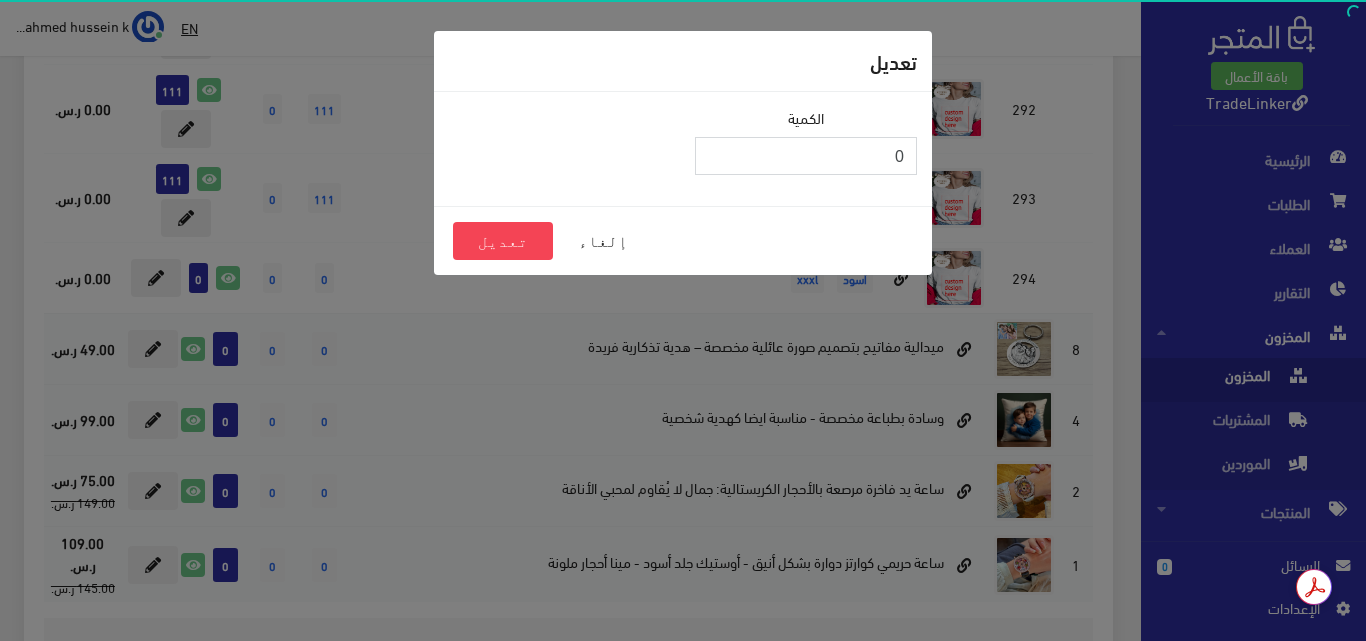 click on "0" at bounding box center (806, 156) 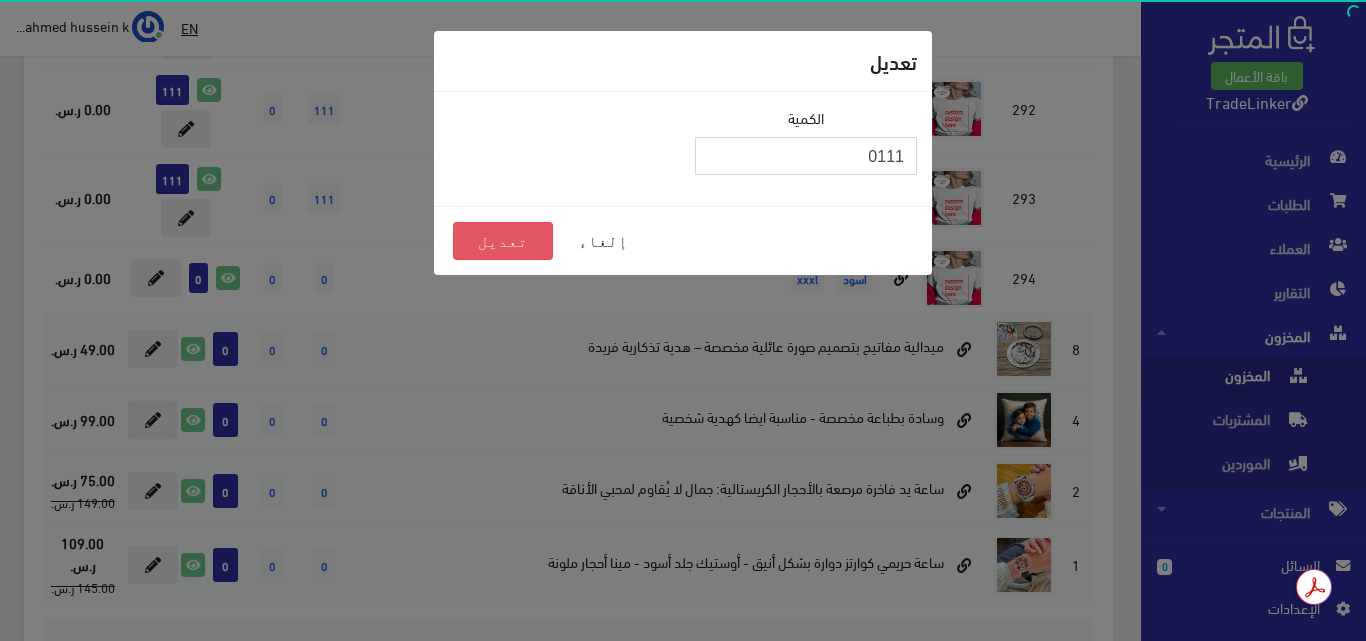 type on "0111" 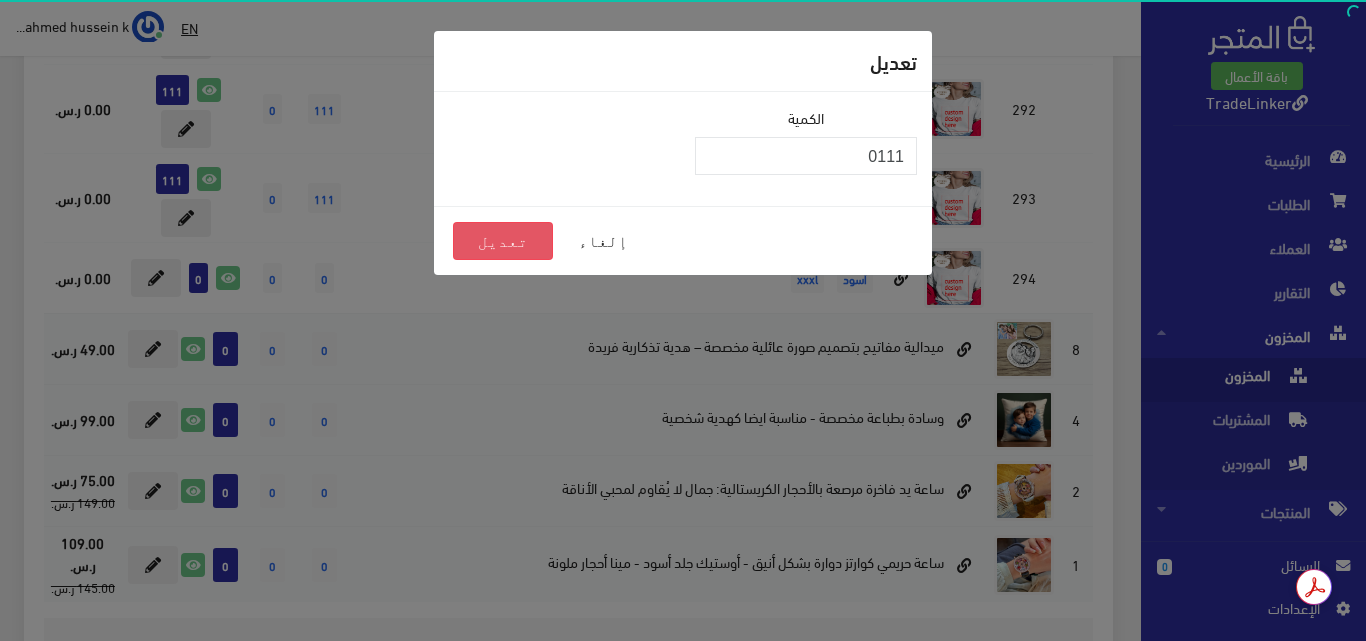 click on "تعديل" at bounding box center (503, 241) 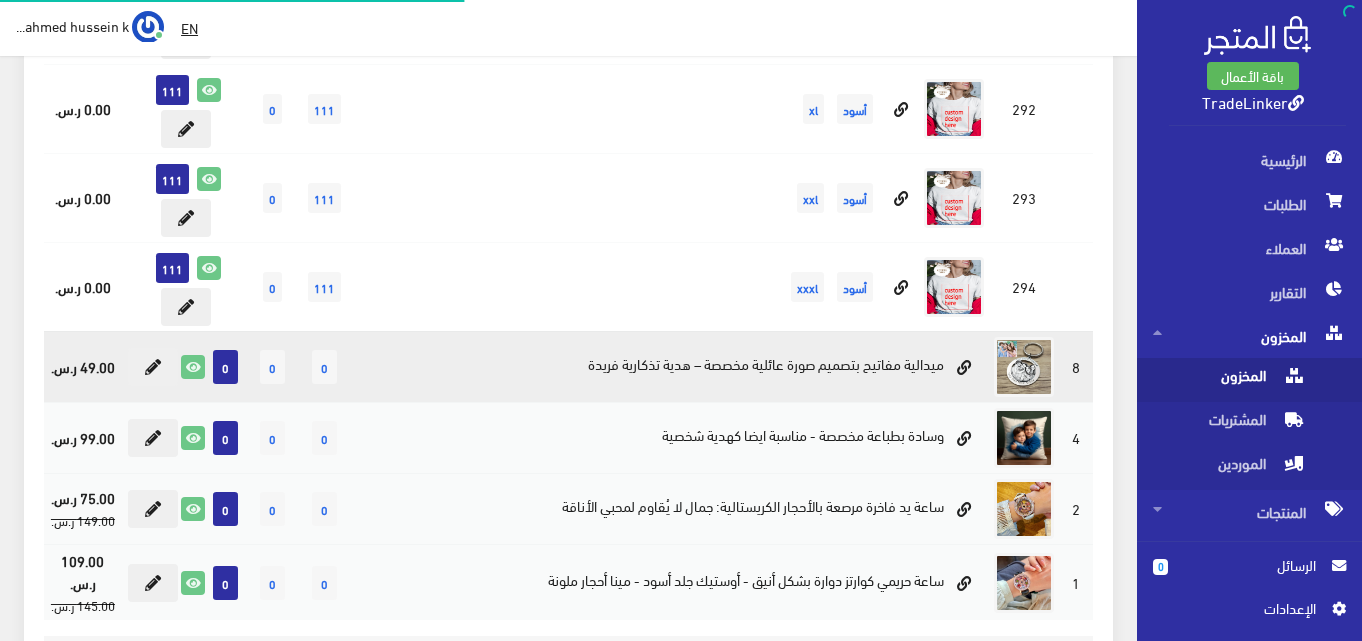 scroll, scrollTop: 3318, scrollLeft: 0, axis: vertical 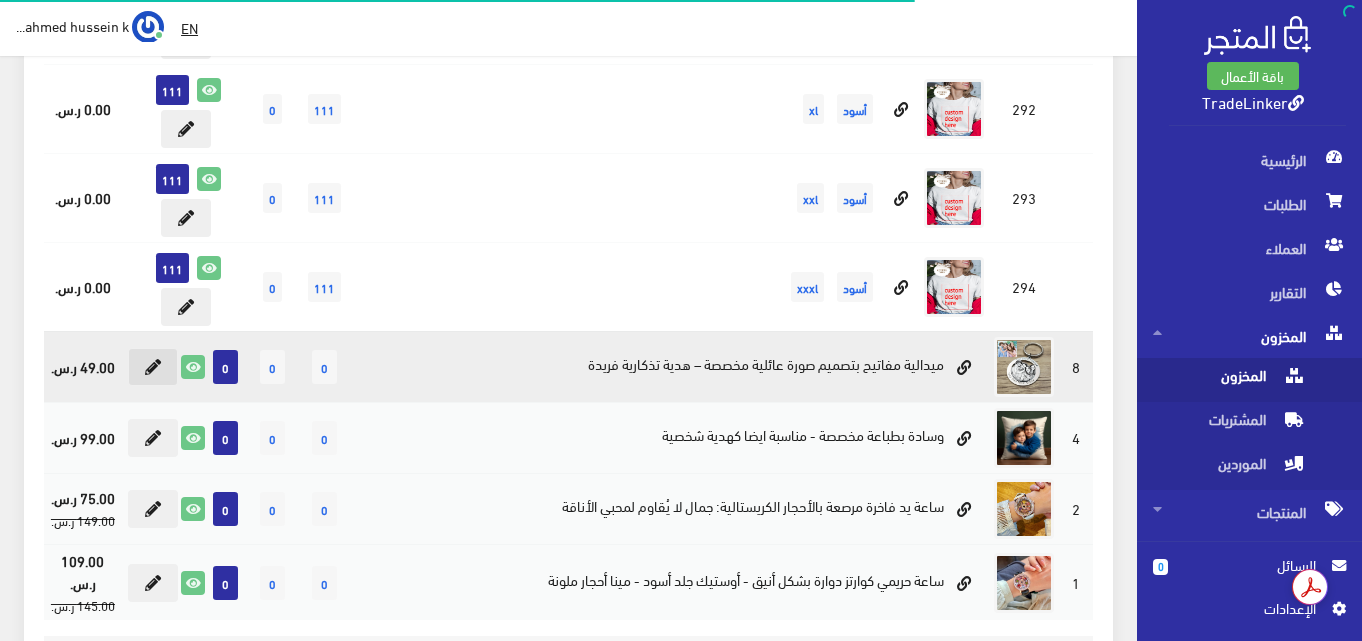 click at bounding box center [153, 367] 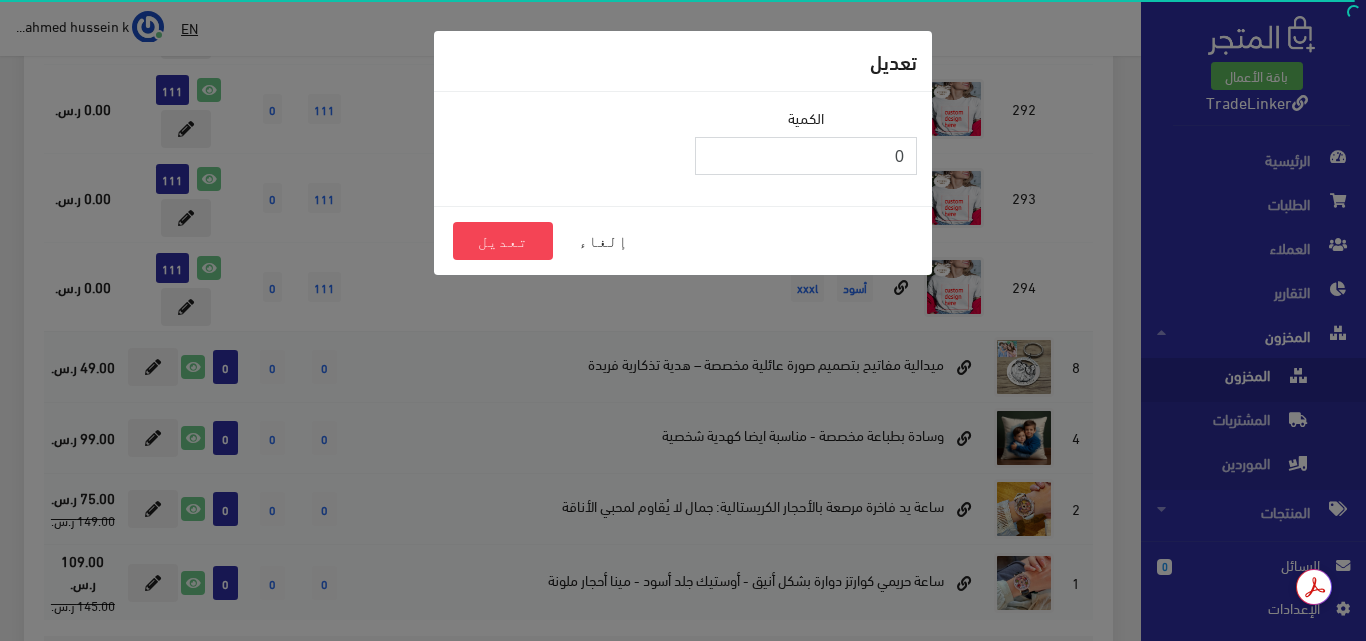 click on "0" at bounding box center [806, 156] 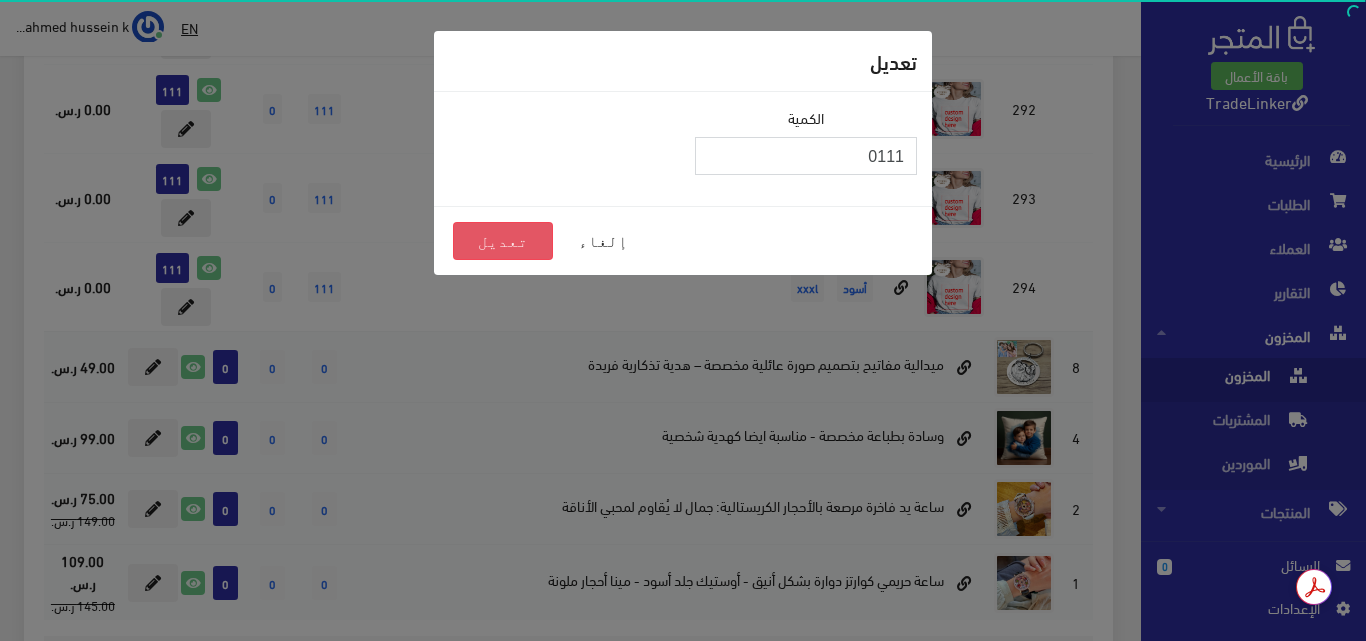 type on "0111" 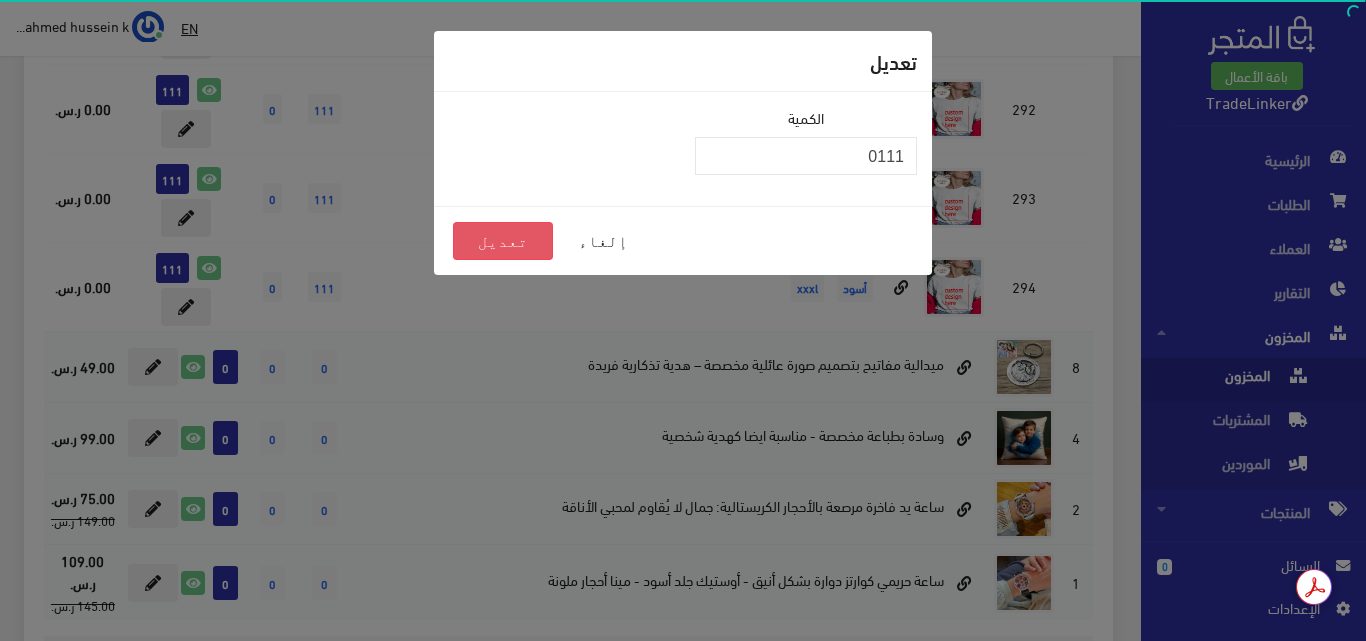 click on "تعديل" at bounding box center [503, 241] 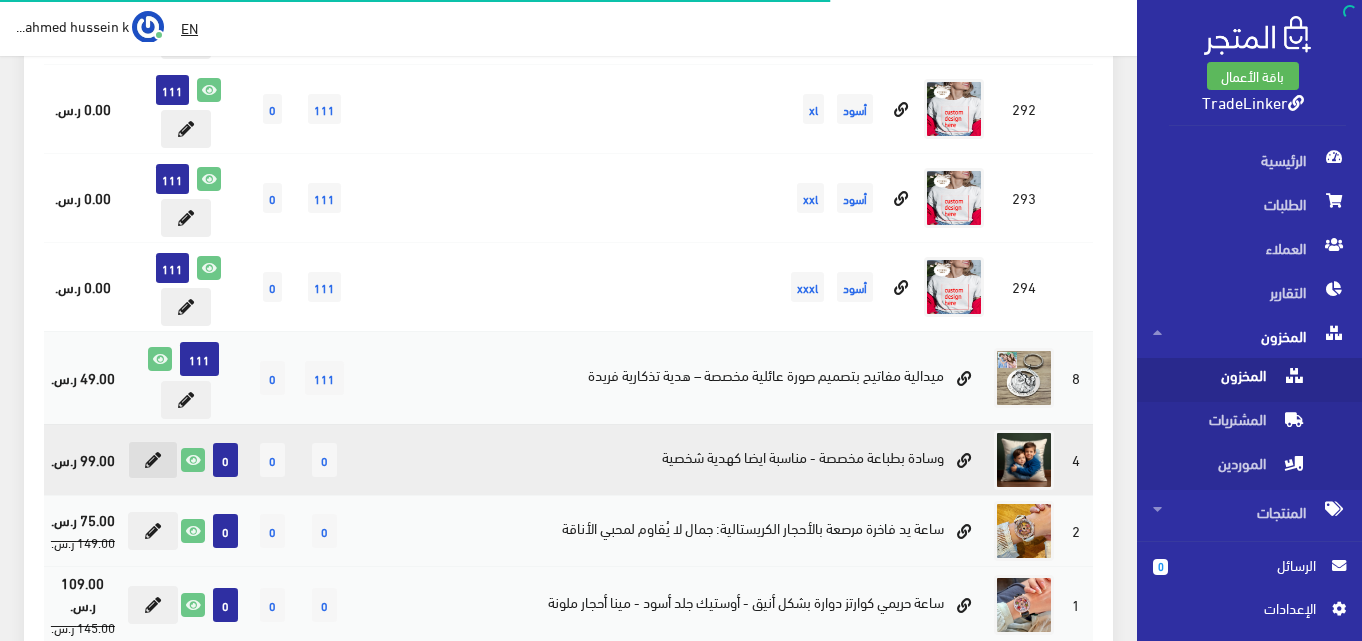 scroll, scrollTop: 3318, scrollLeft: 0, axis: vertical 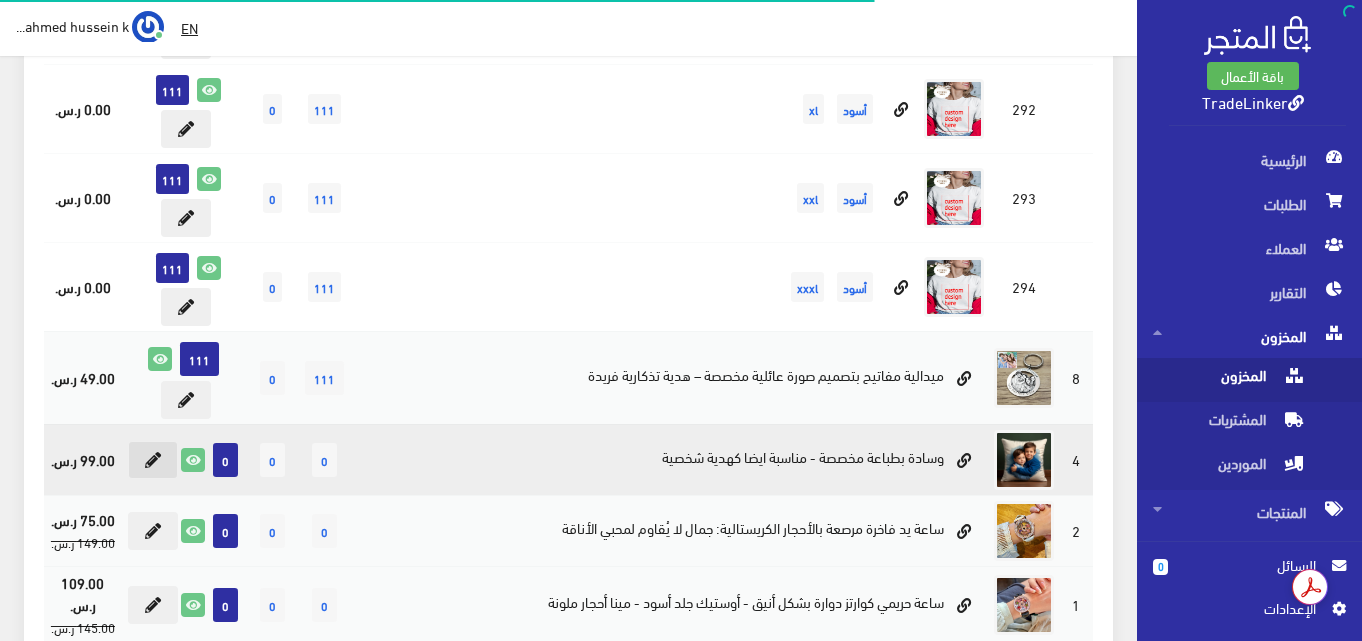 click at bounding box center (153, 460) 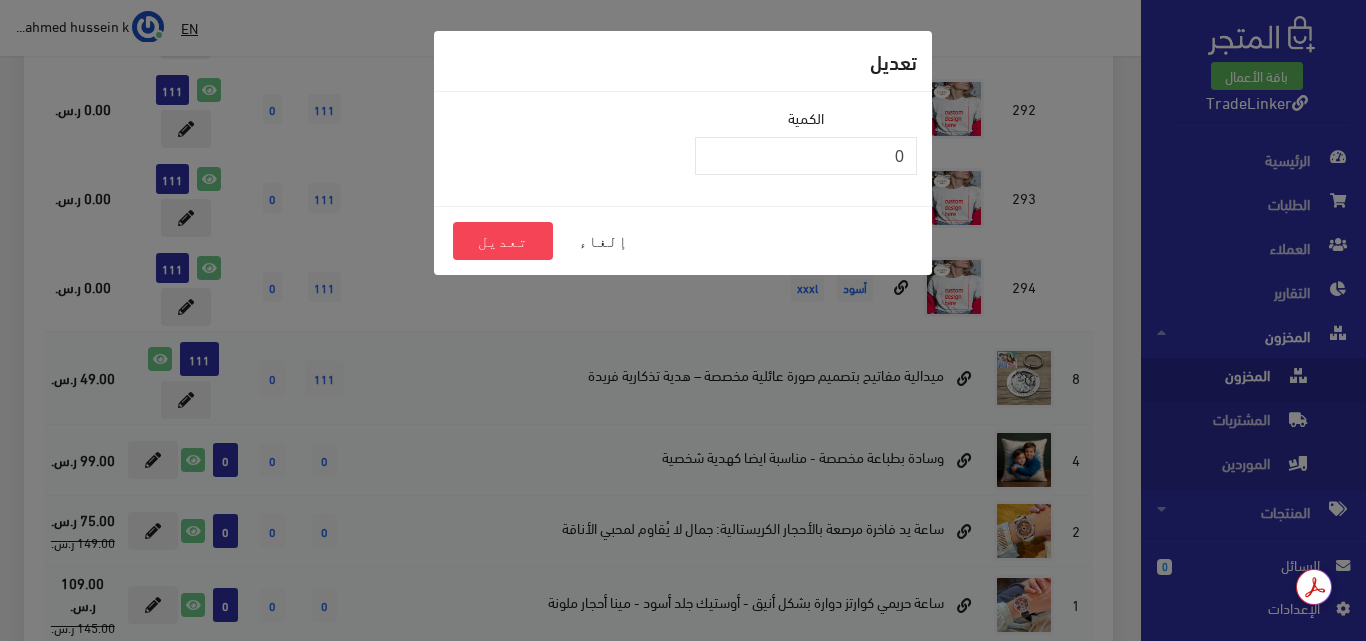 click on "الكمية
0" at bounding box center [806, 141] 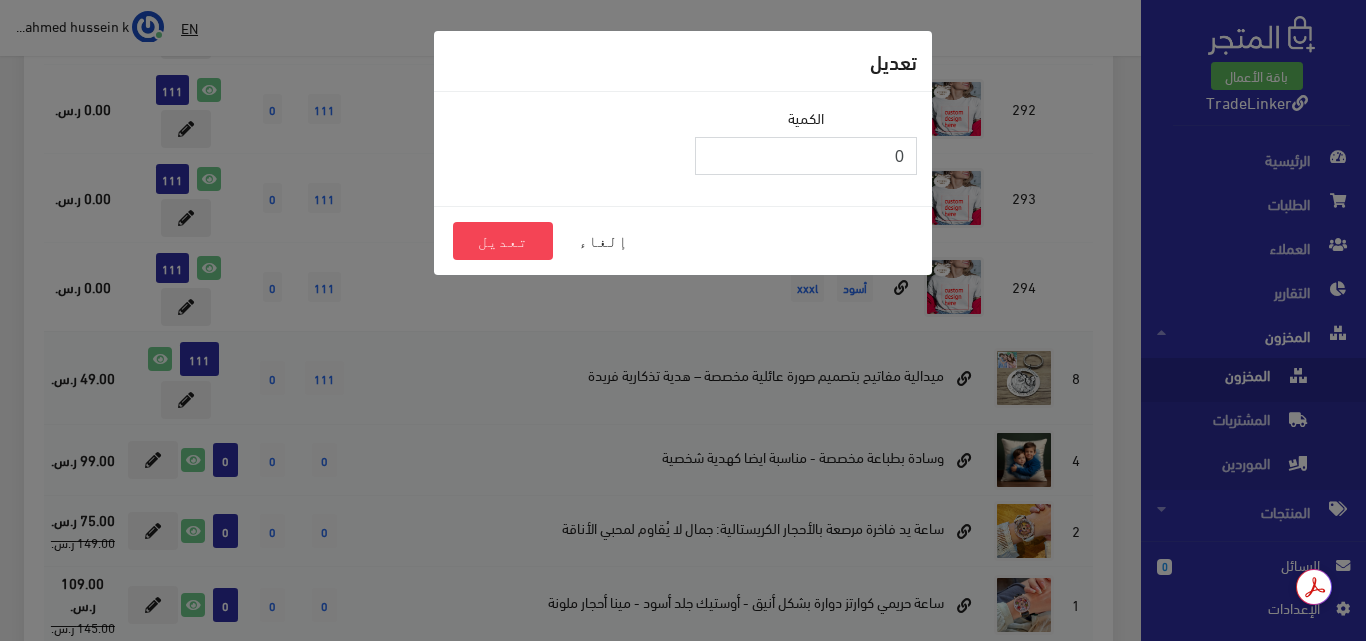 click on "0" at bounding box center [806, 156] 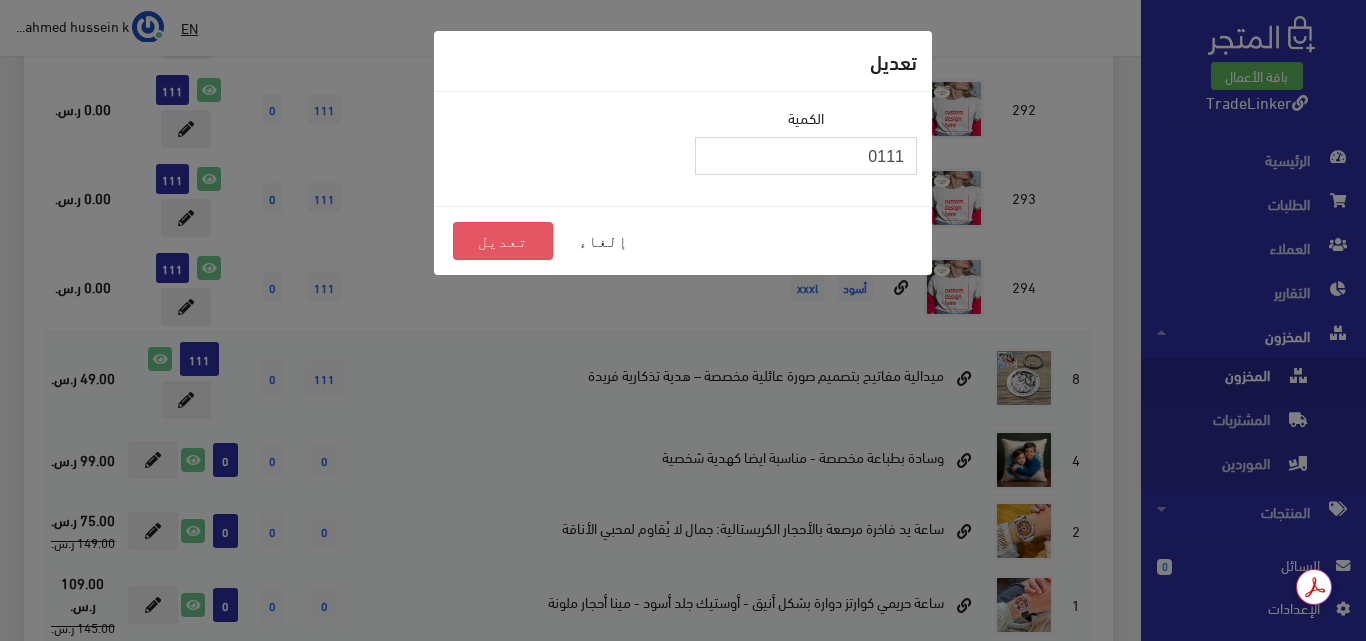 type on "0111" 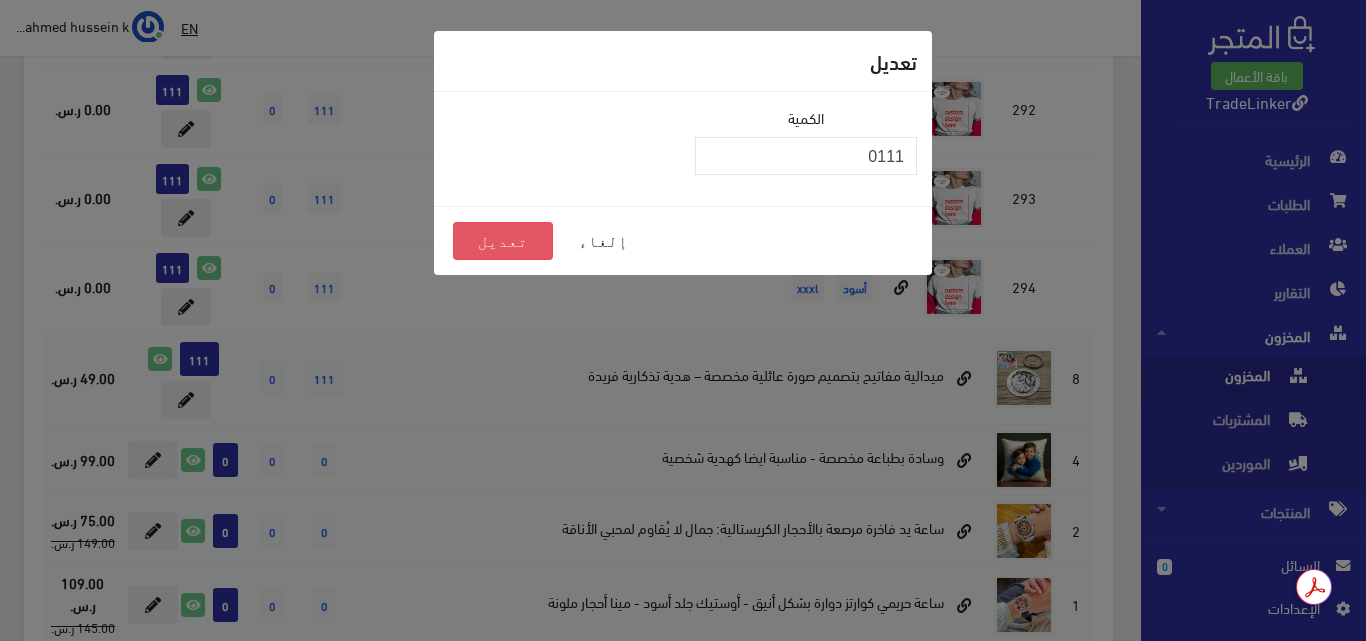 click on "تعديل" at bounding box center (503, 241) 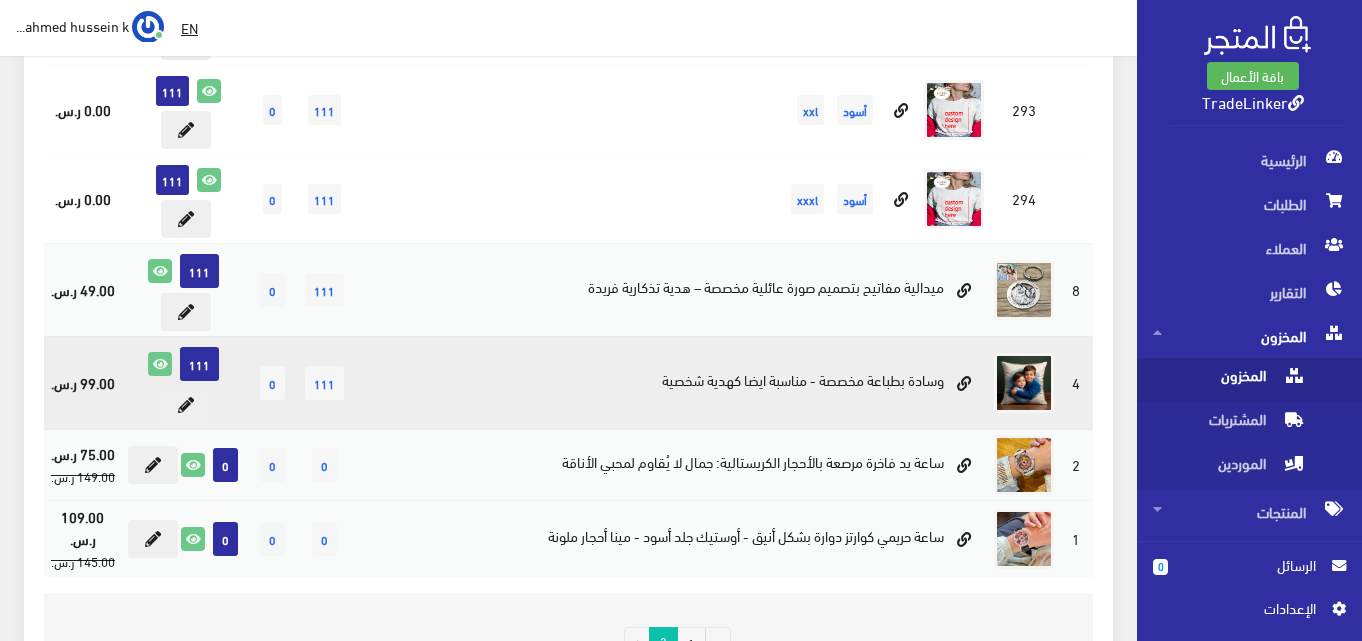 scroll, scrollTop: 3518, scrollLeft: 0, axis: vertical 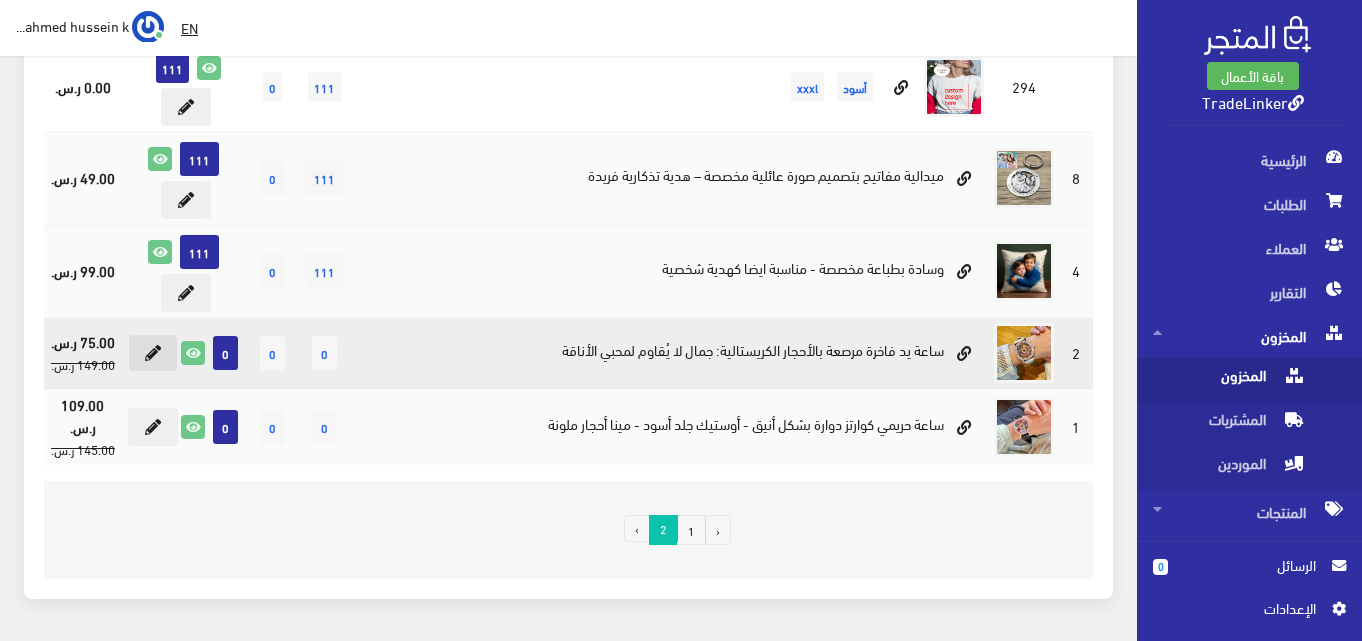click at bounding box center [153, 353] 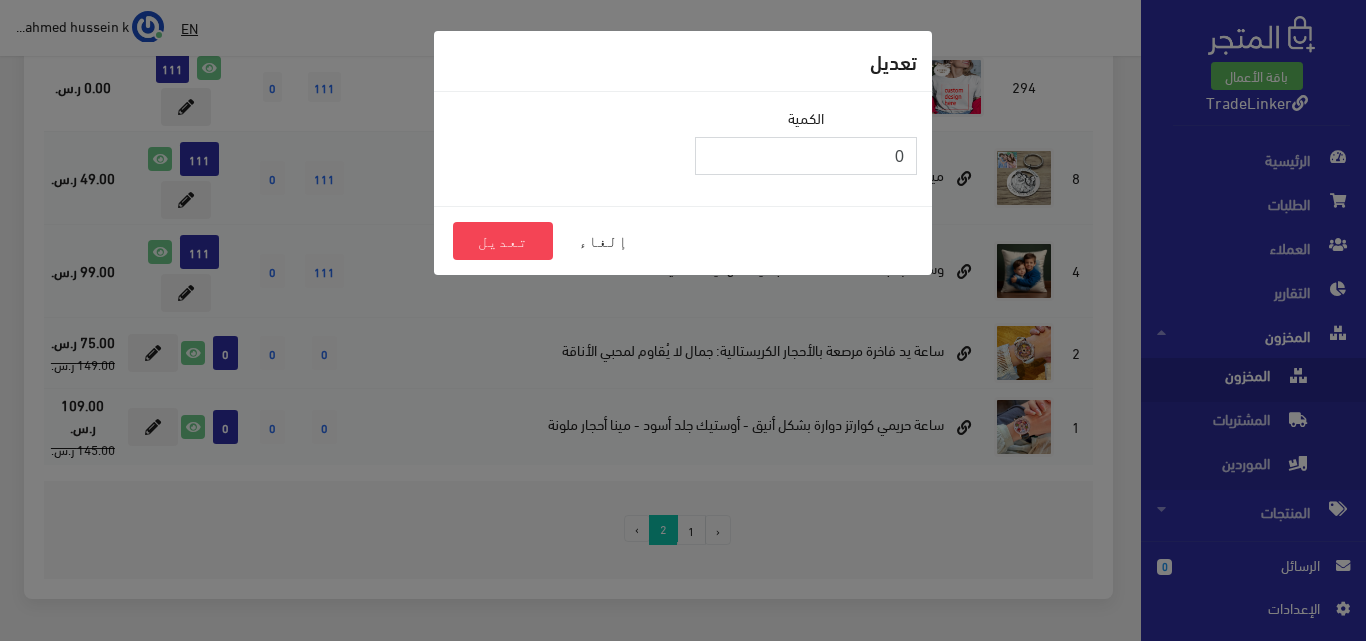 click on "0" at bounding box center [806, 156] 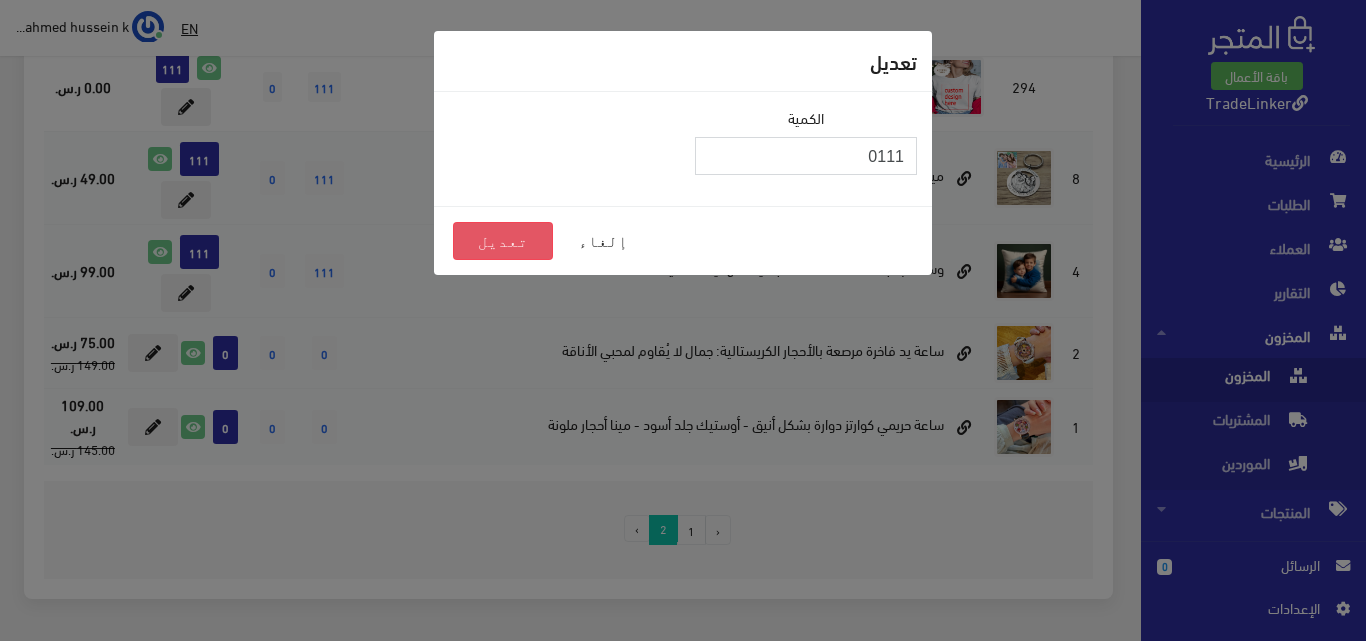 type on "0111" 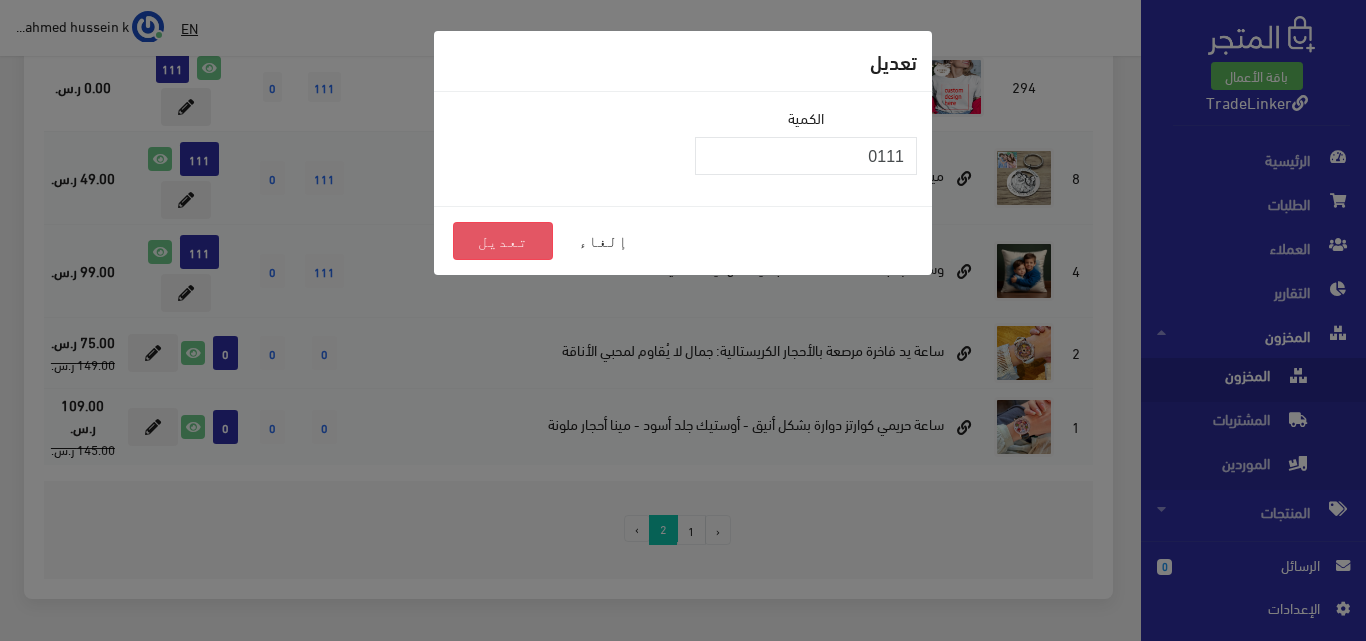 click on "تعديل" at bounding box center (503, 241) 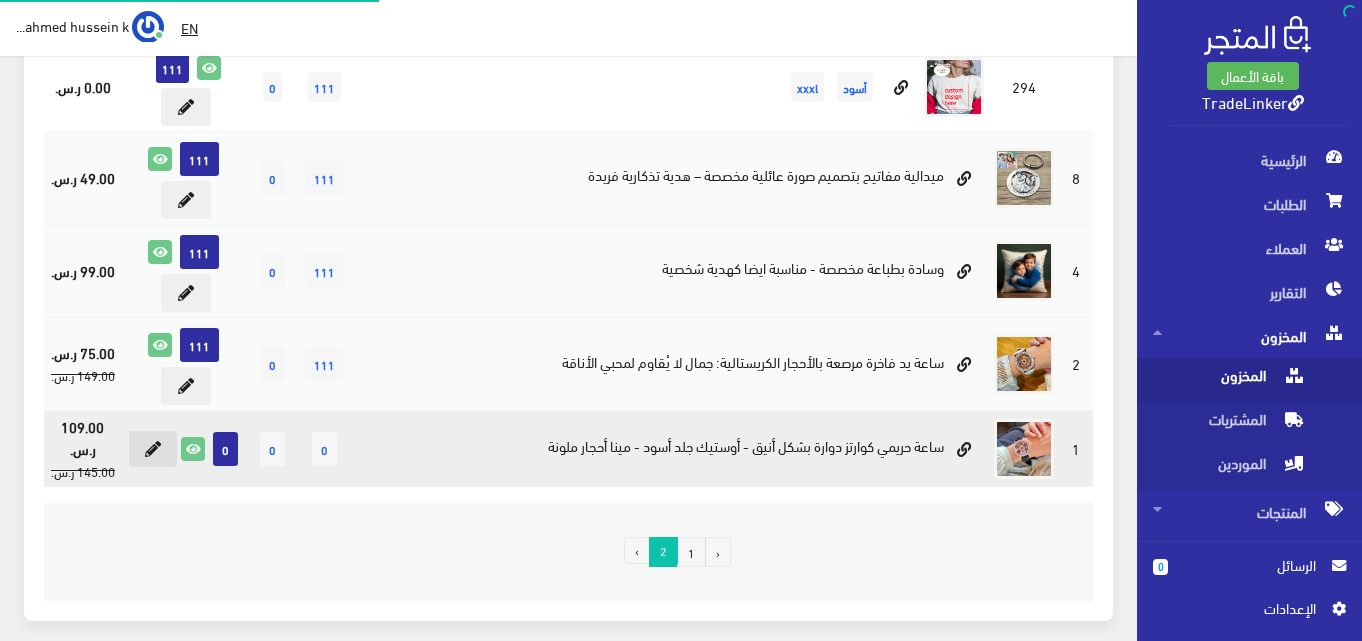 scroll, scrollTop: 3518, scrollLeft: 0, axis: vertical 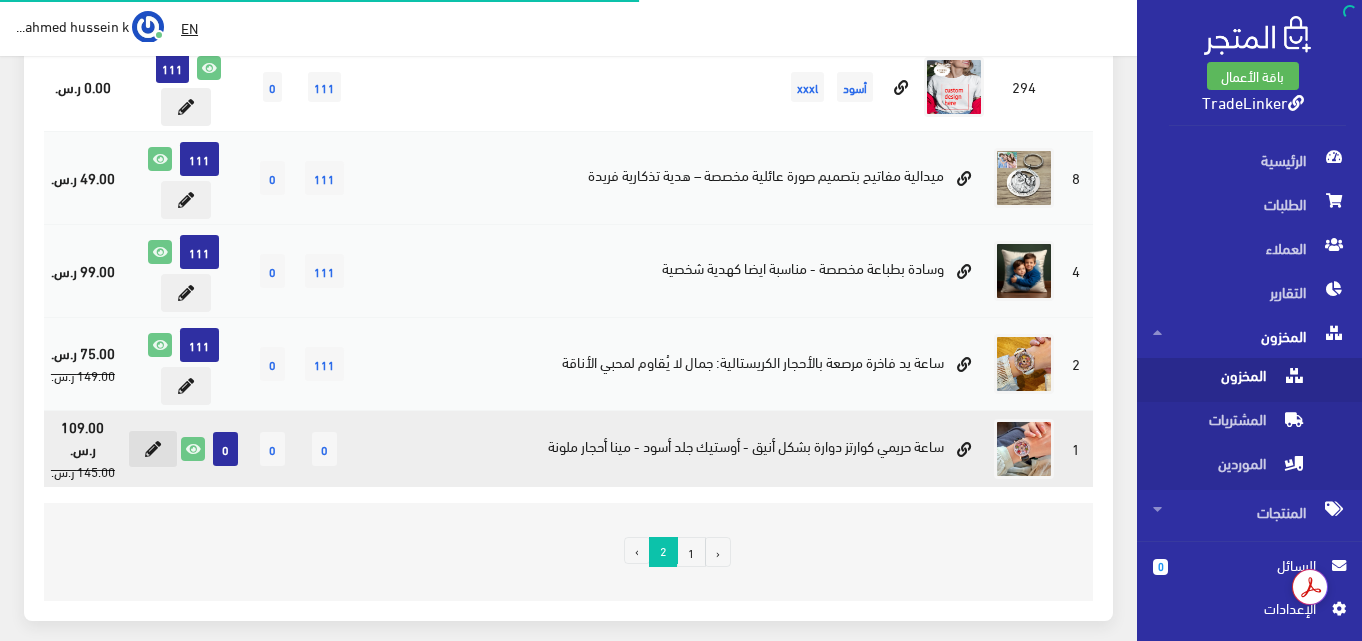 click at bounding box center (153, 449) 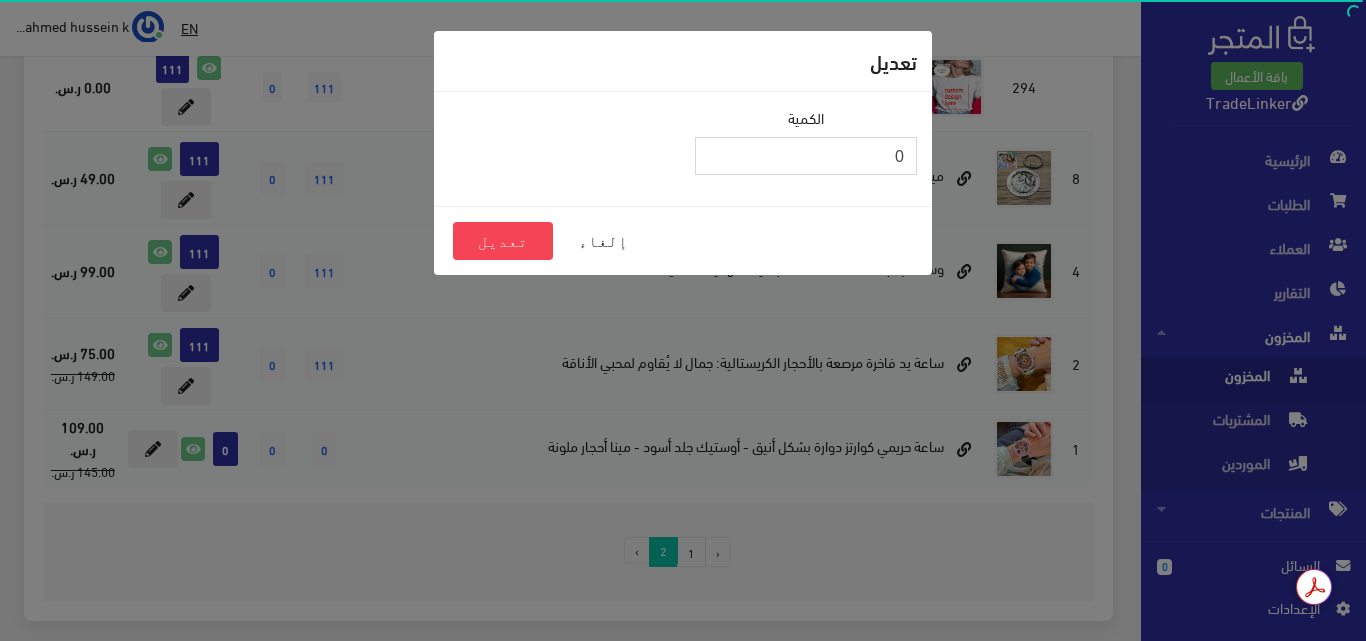 click on "0" at bounding box center [806, 156] 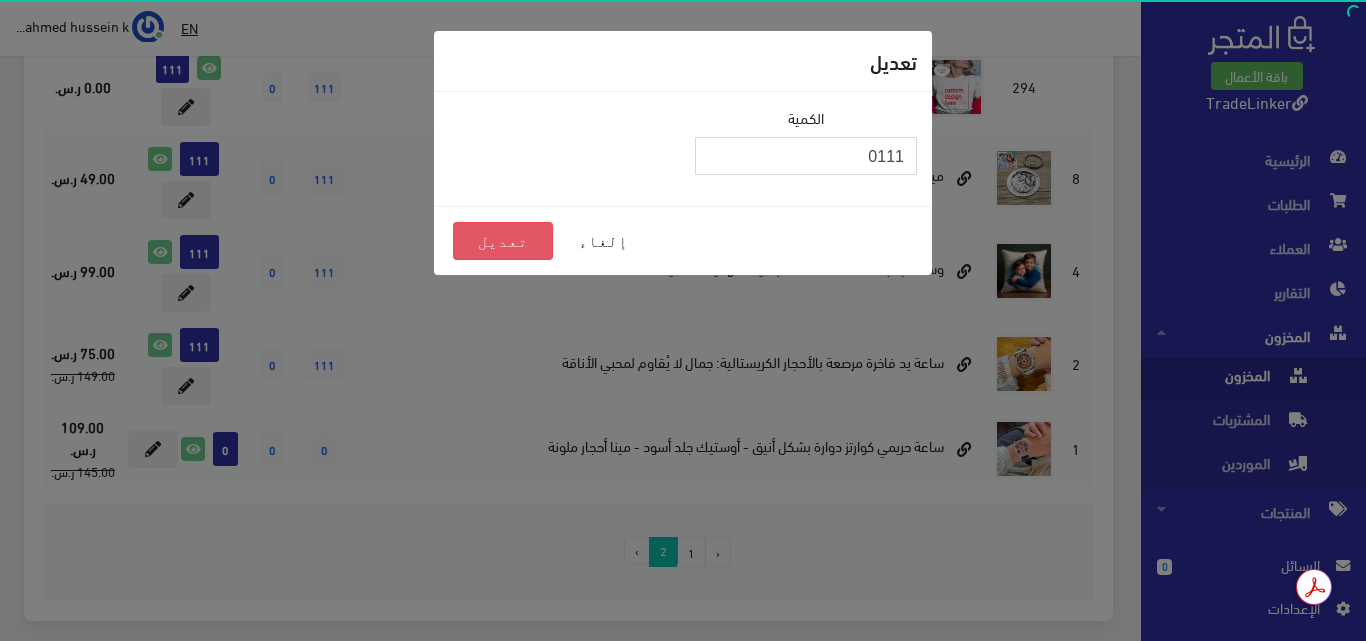 type on "0111" 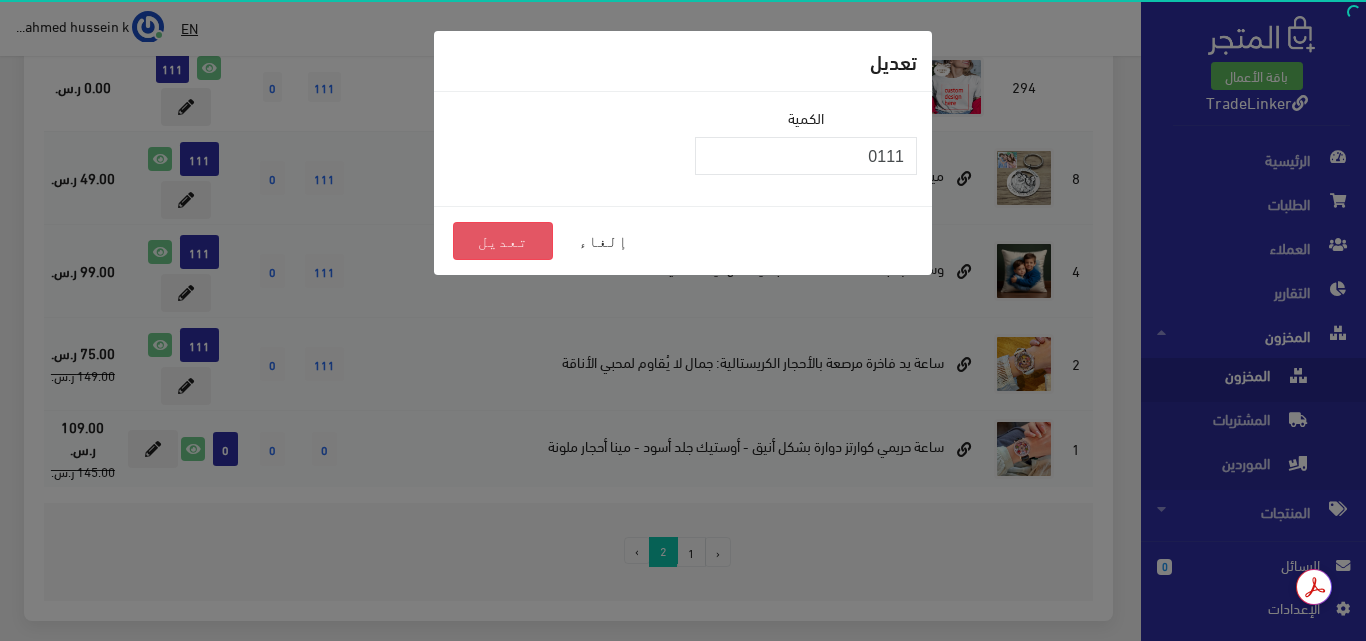 click on "تعديل" at bounding box center (503, 241) 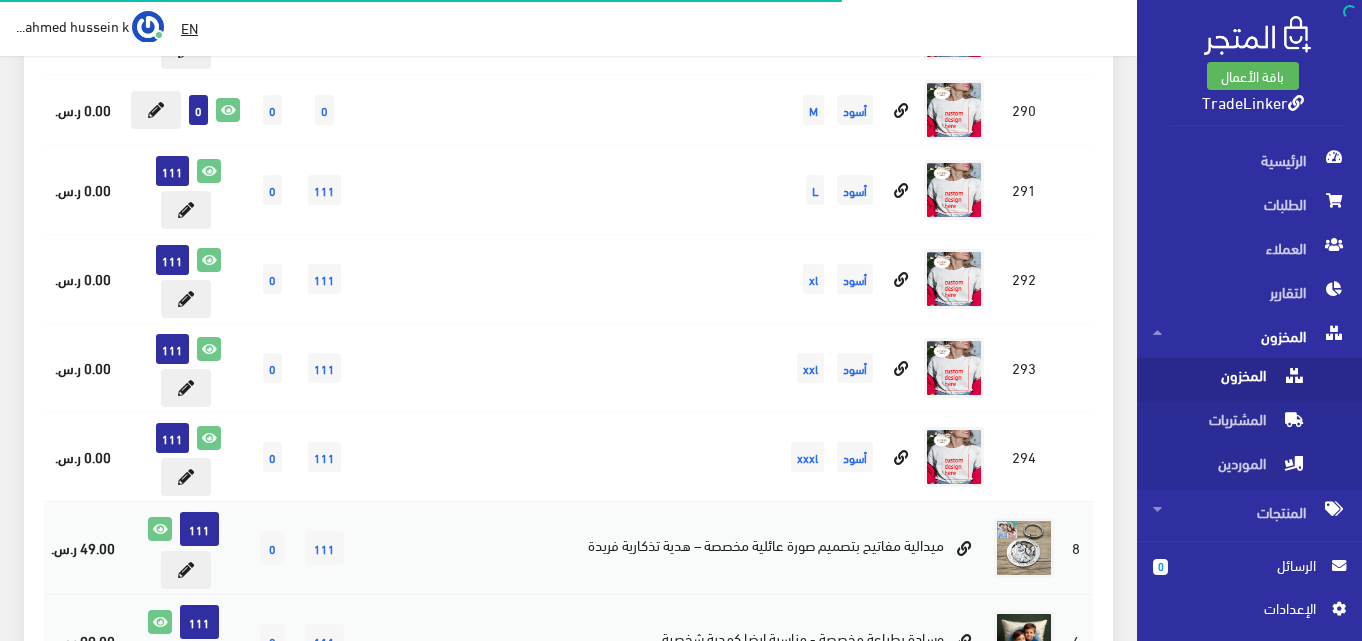 scroll, scrollTop: 2918, scrollLeft: 0, axis: vertical 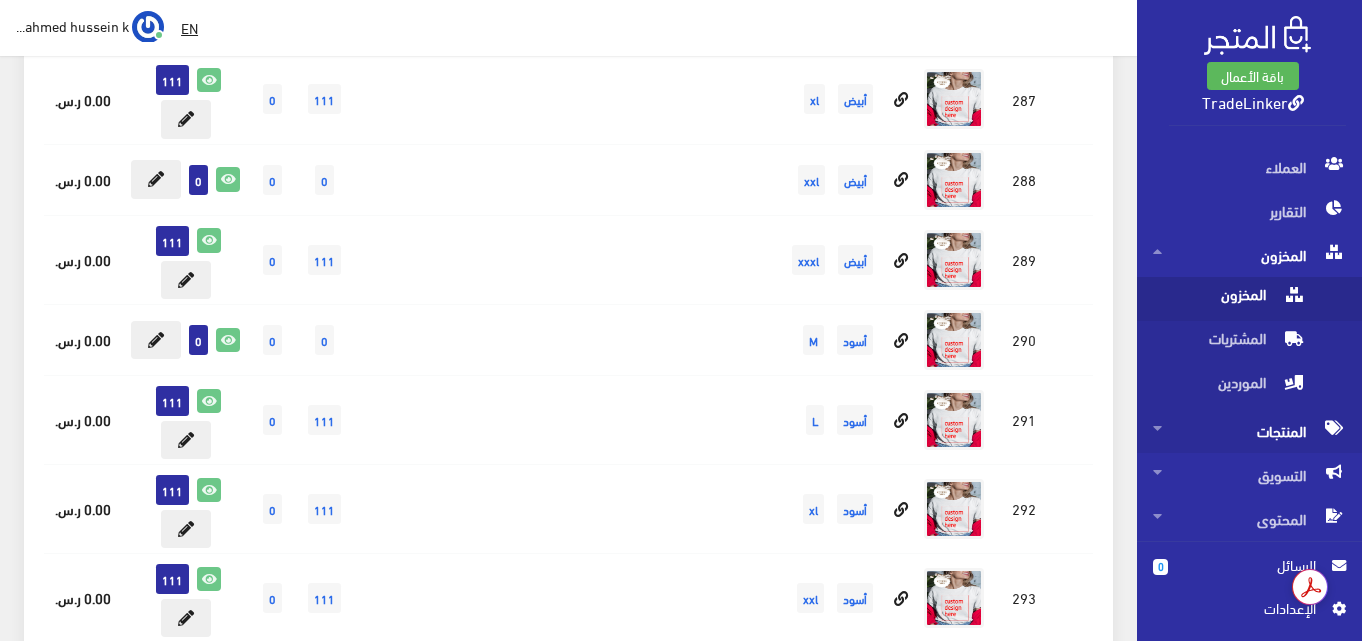 click on "المنتجات" at bounding box center [1249, 431] 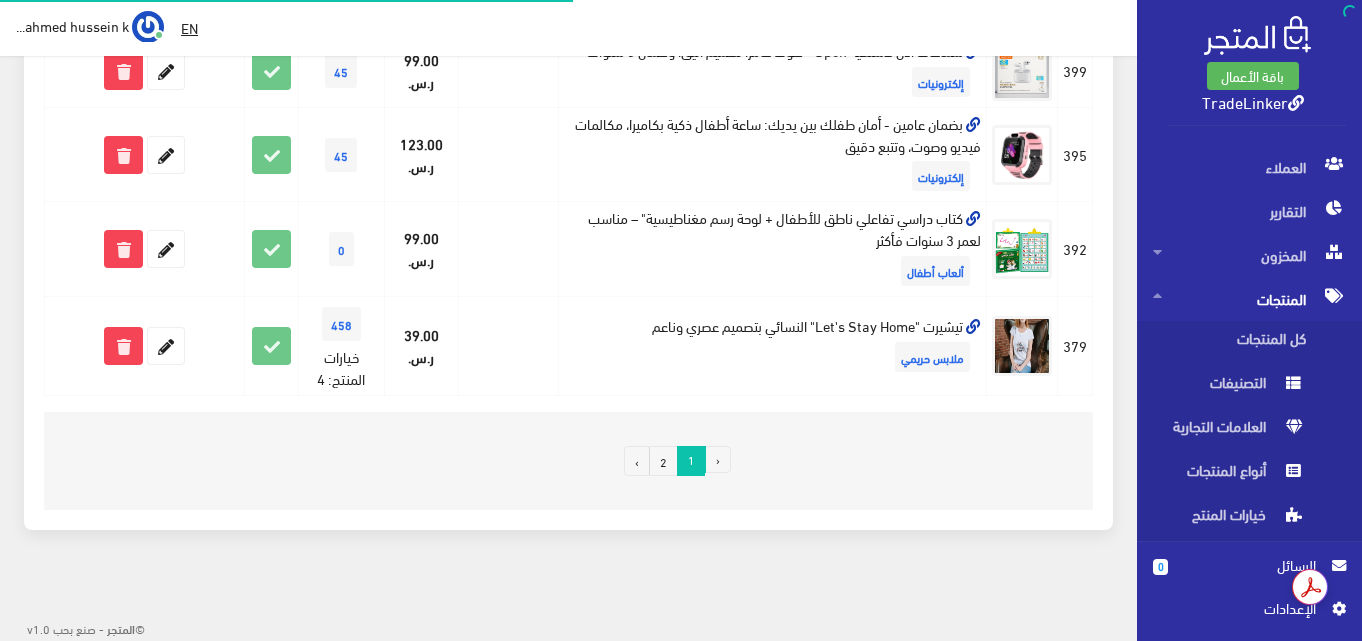 scroll, scrollTop: 0, scrollLeft: 0, axis: both 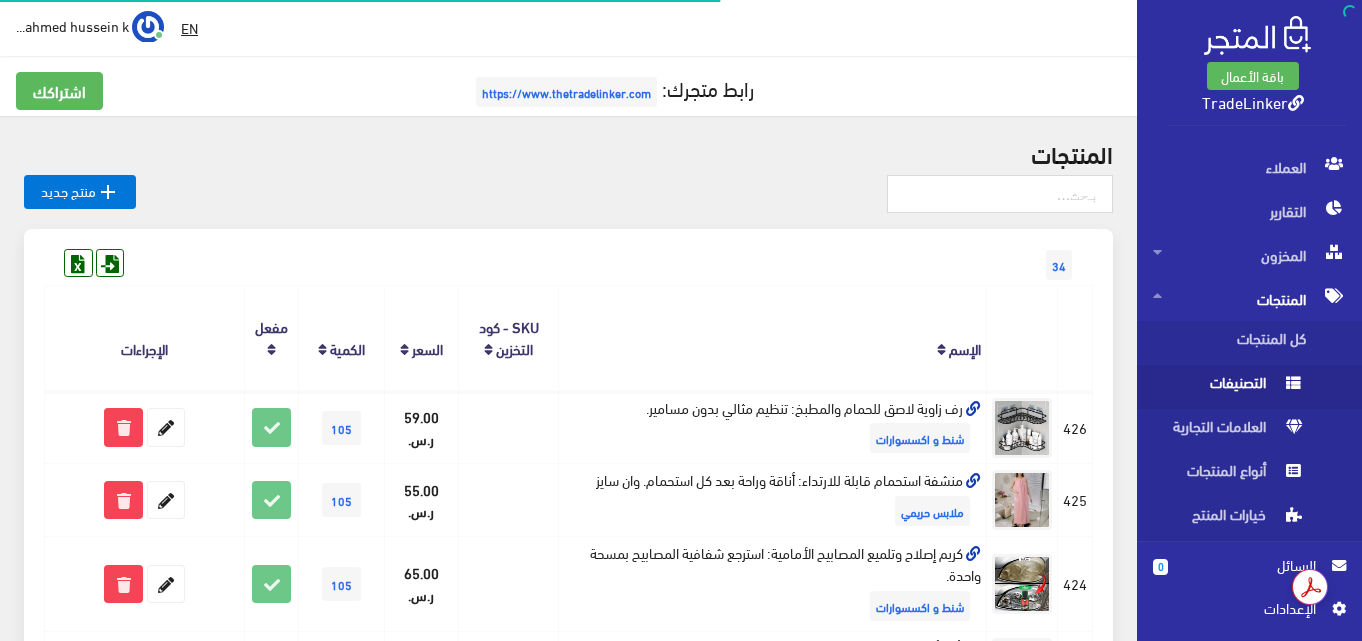 click on "التصنيفات" at bounding box center (1229, 387) 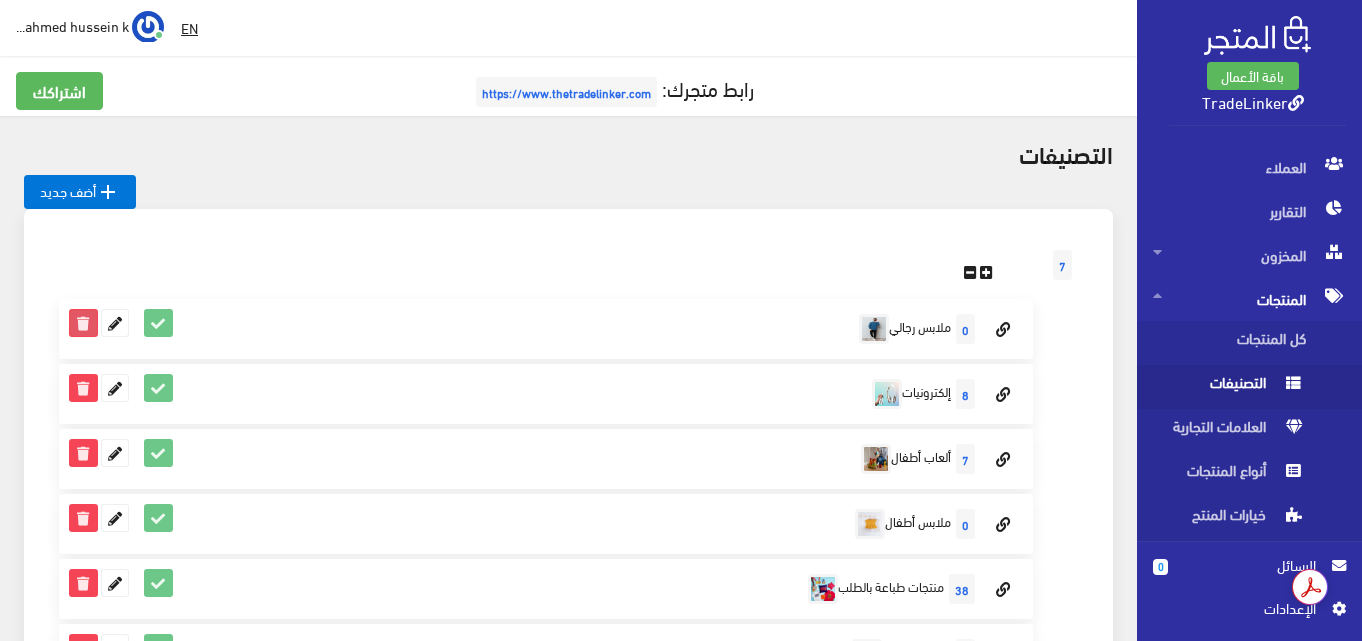 click at bounding box center [83, 323] 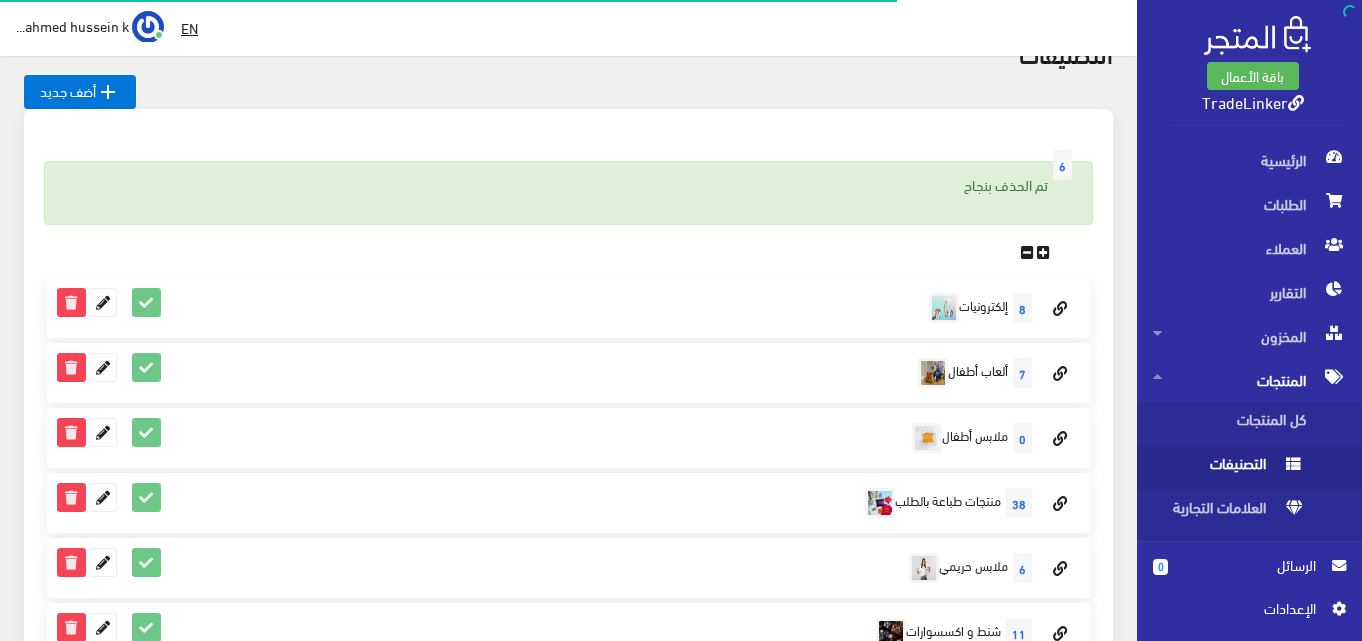 scroll, scrollTop: 200, scrollLeft: 0, axis: vertical 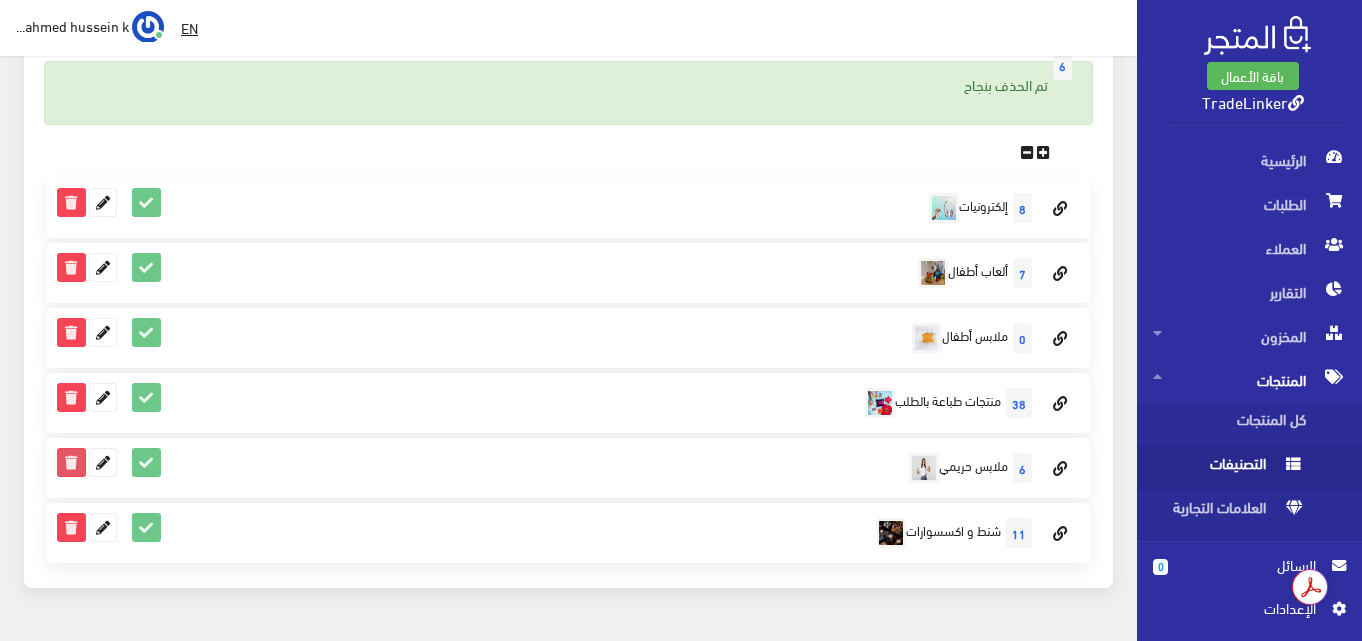 click at bounding box center [71, 462] 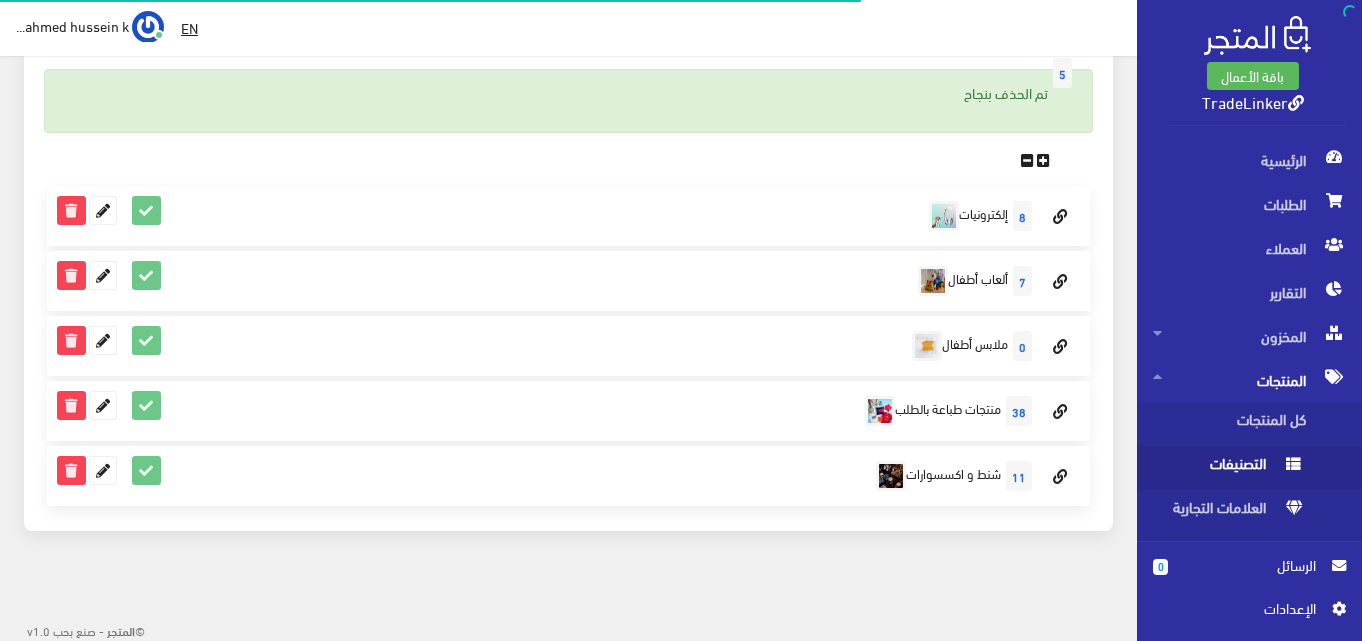 scroll, scrollTop: 194, scrollLeft: 0, axis: vertical 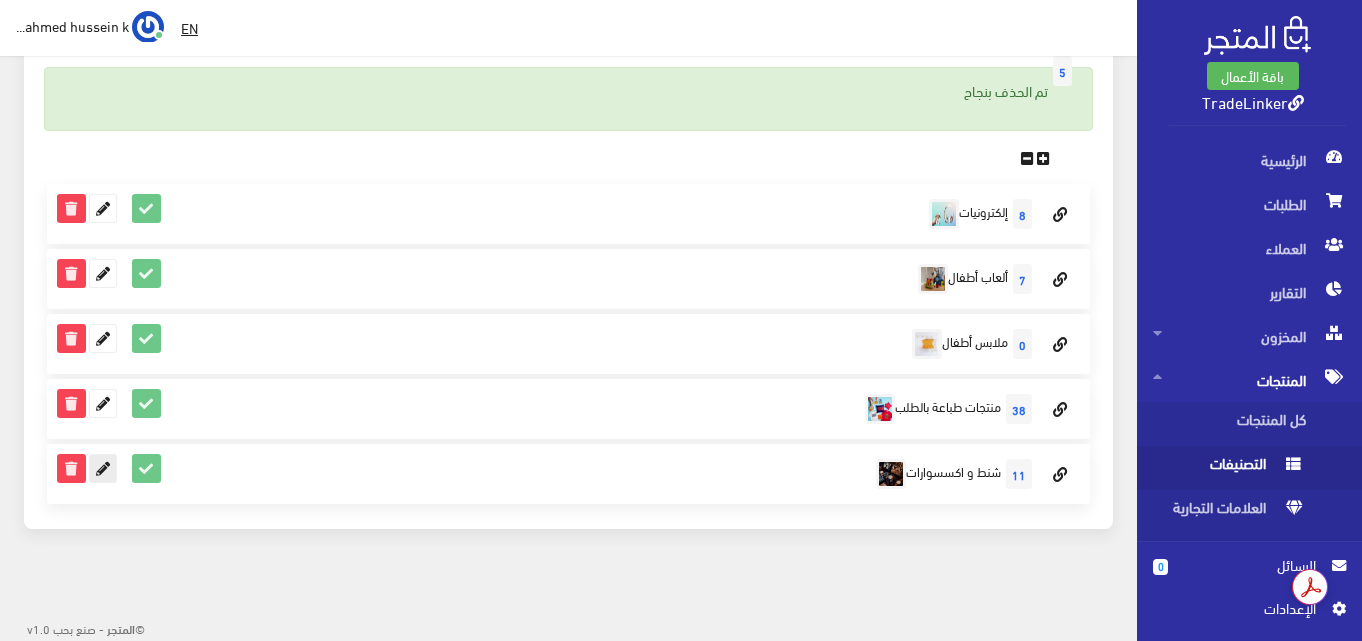 click at bounding box center (103, 468) 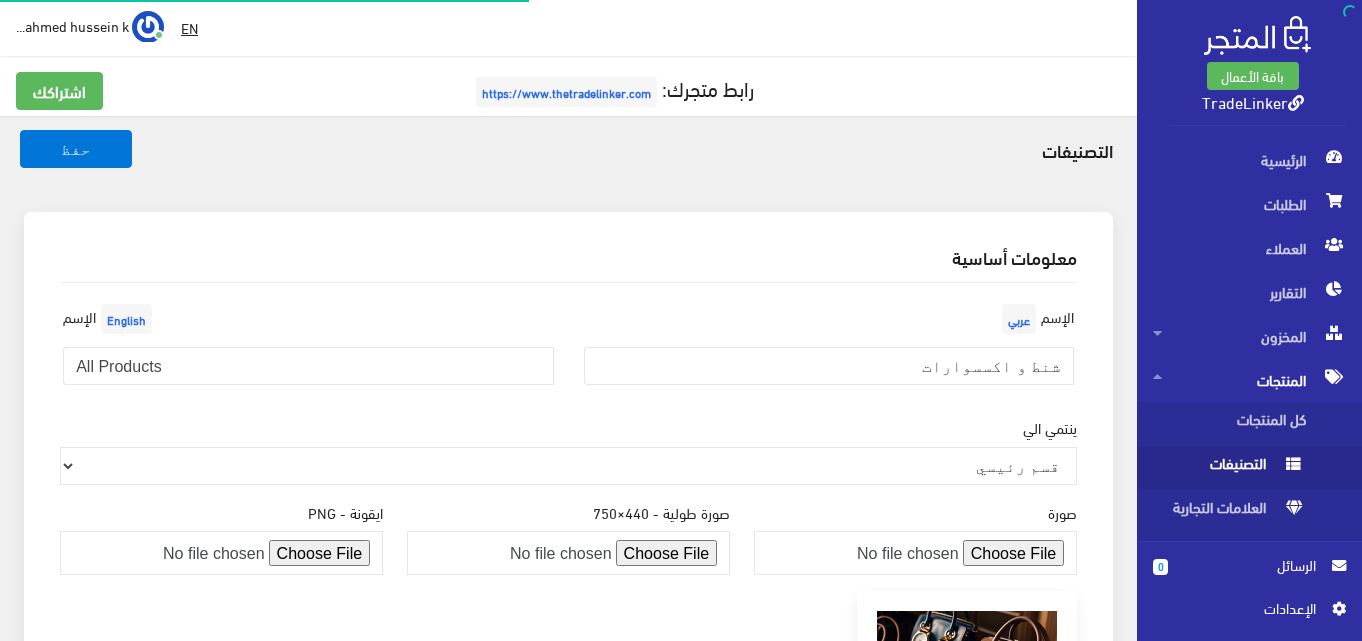 scroll, scrollTop: 0, scrollLeft: 0, axis: both 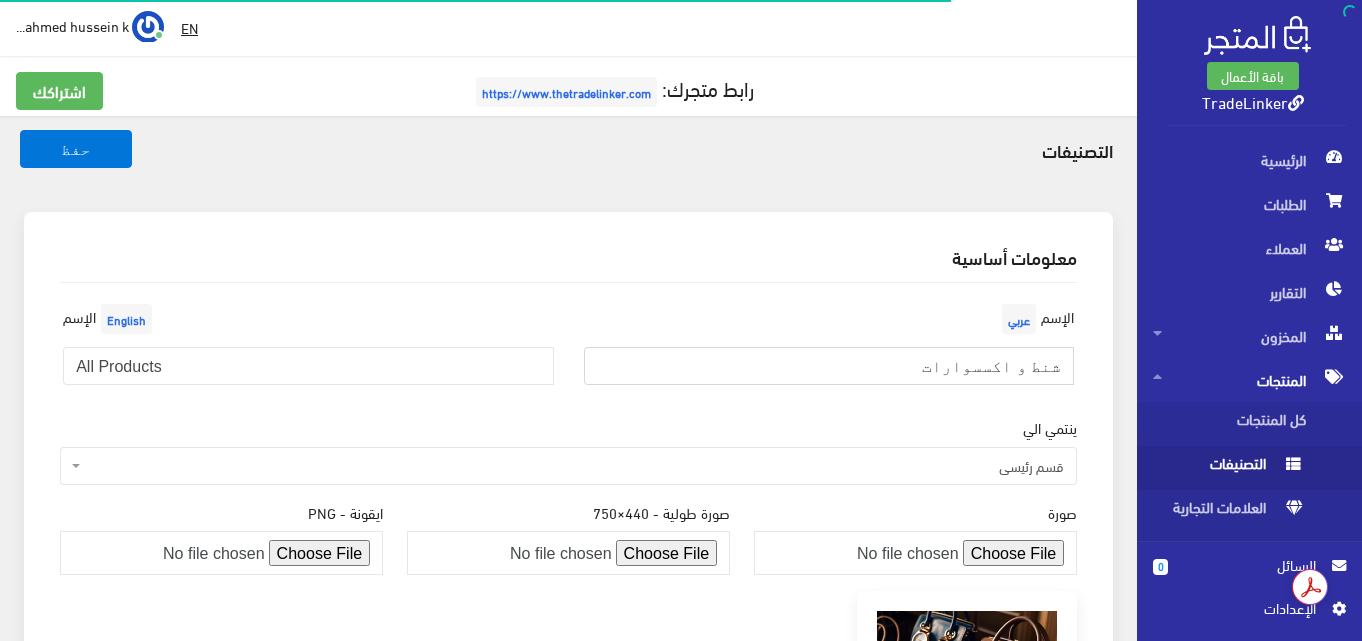 drag, startPoint x: 1014, startPoint y: 367, endPoint x: 1079, endPoint y: 365, distance: 65.03076 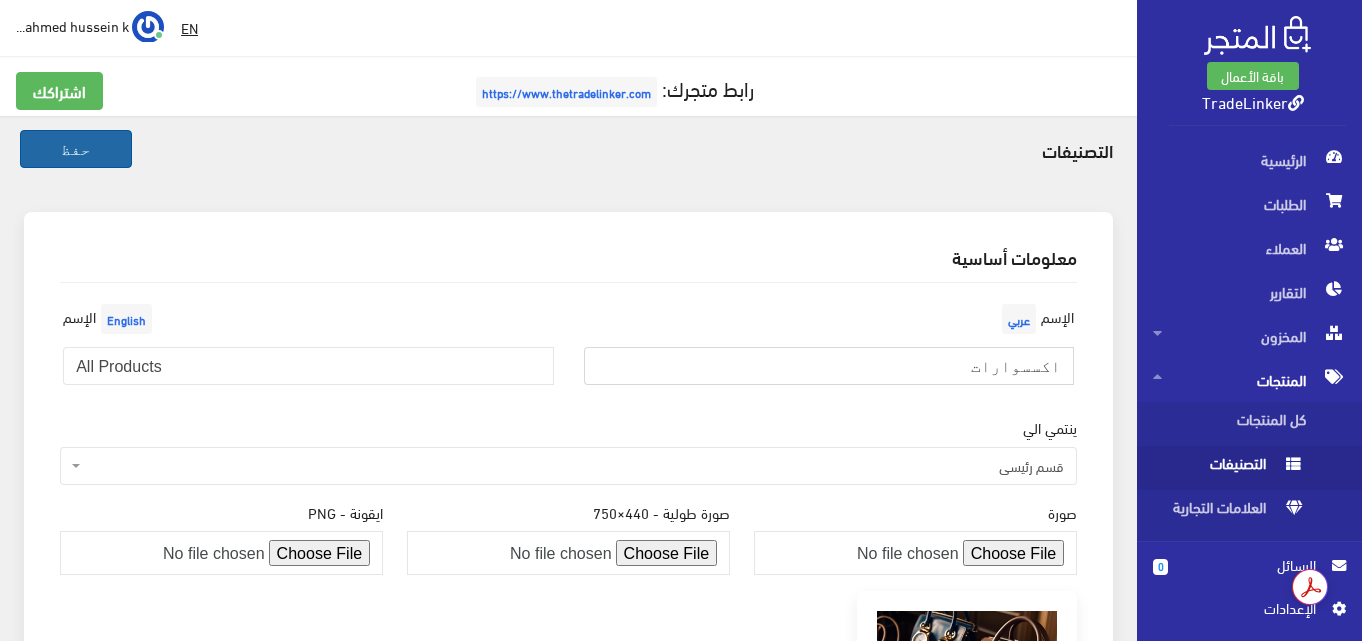 type on "اكسسوارات" 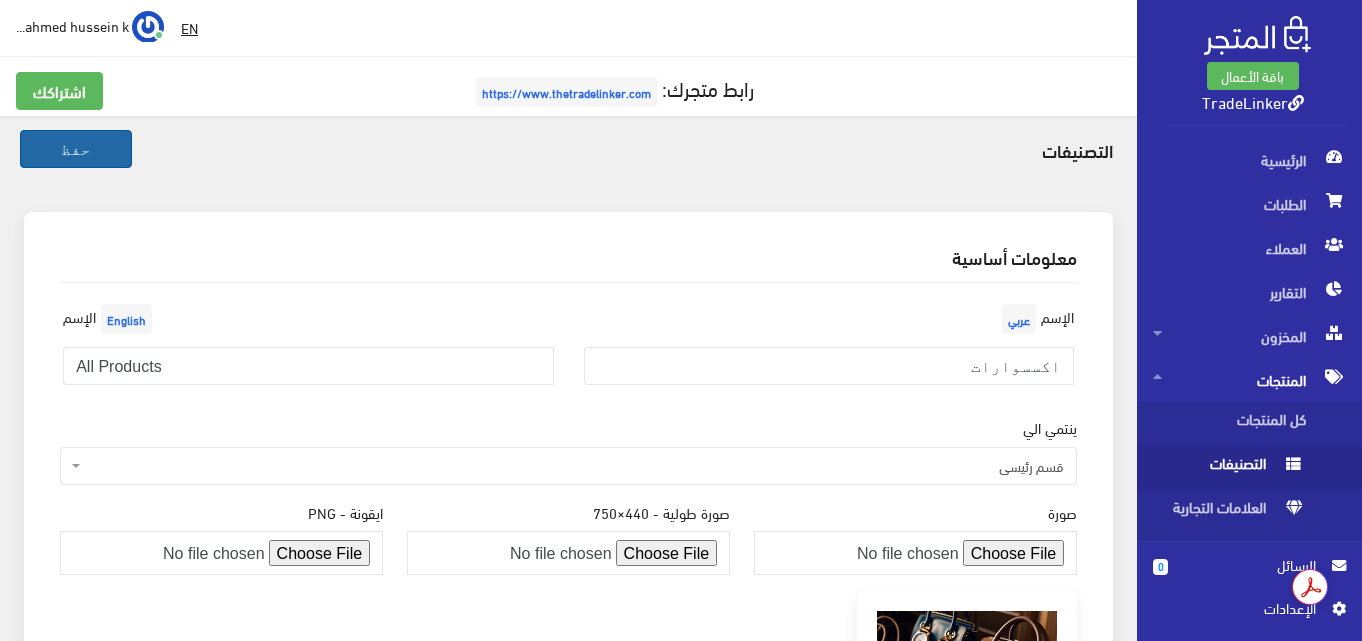 click on "حفظ" at bounding box center (76, 149) 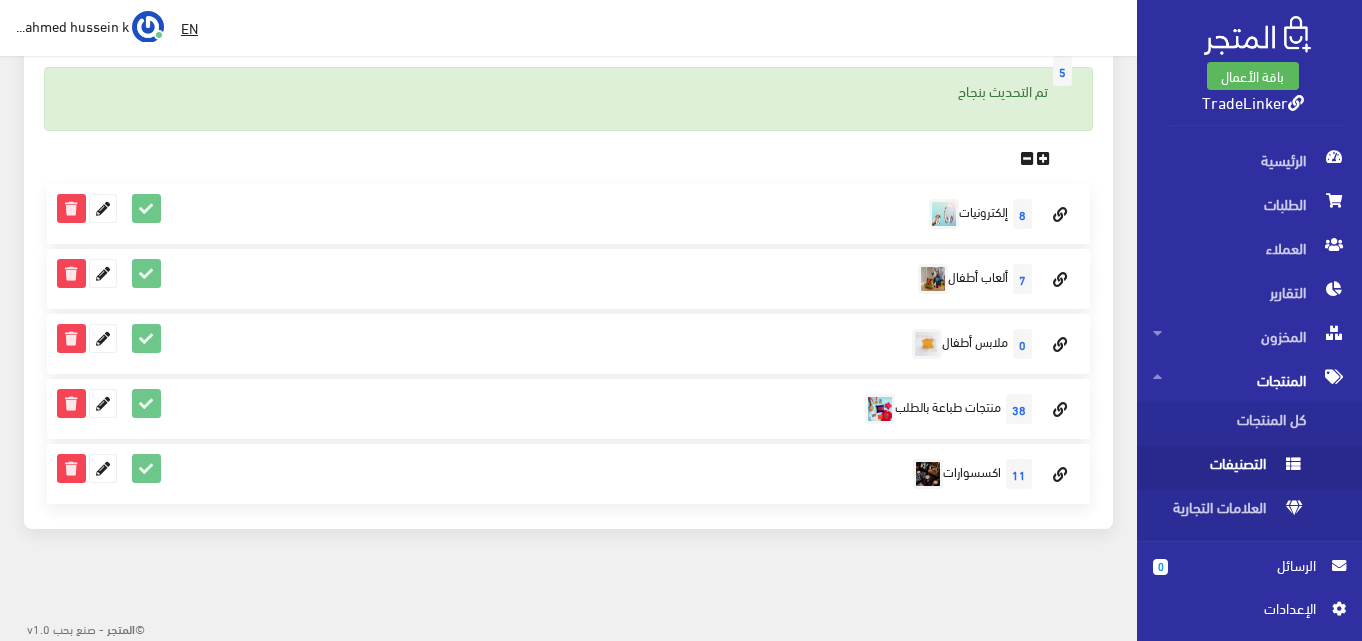 scroll, scrollTop: 94, scrollLeft: 0, axis: vertical 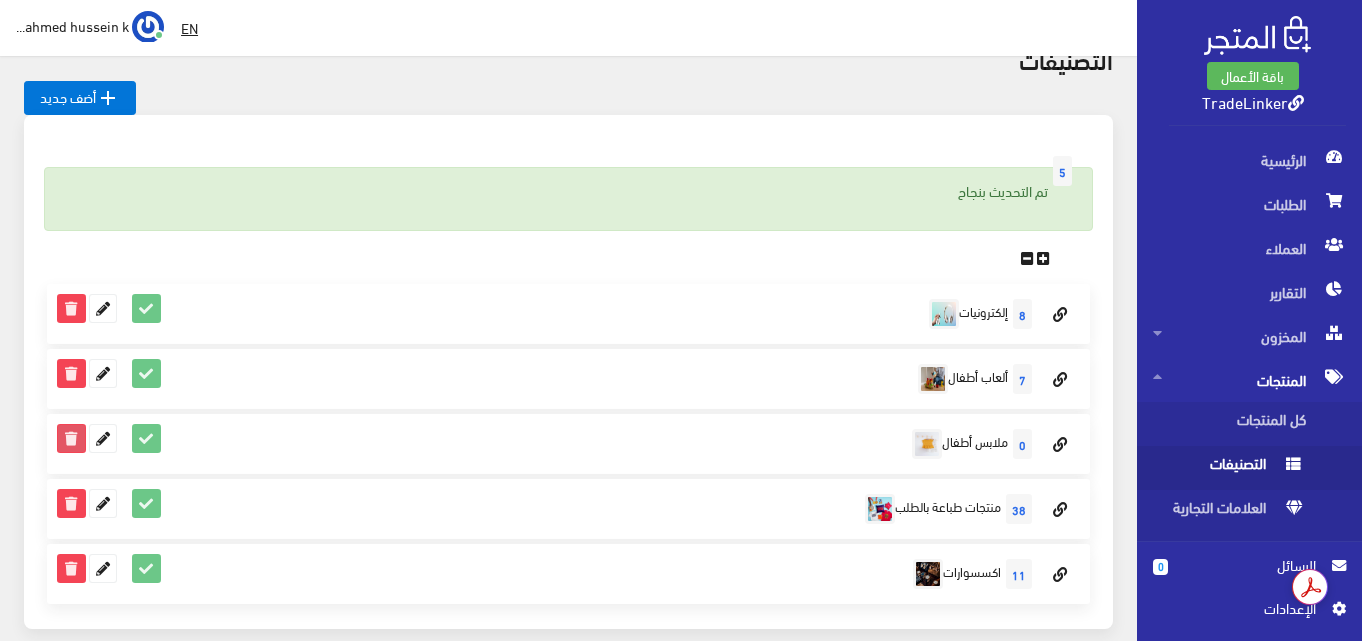 click at bounding box center [71, 438] 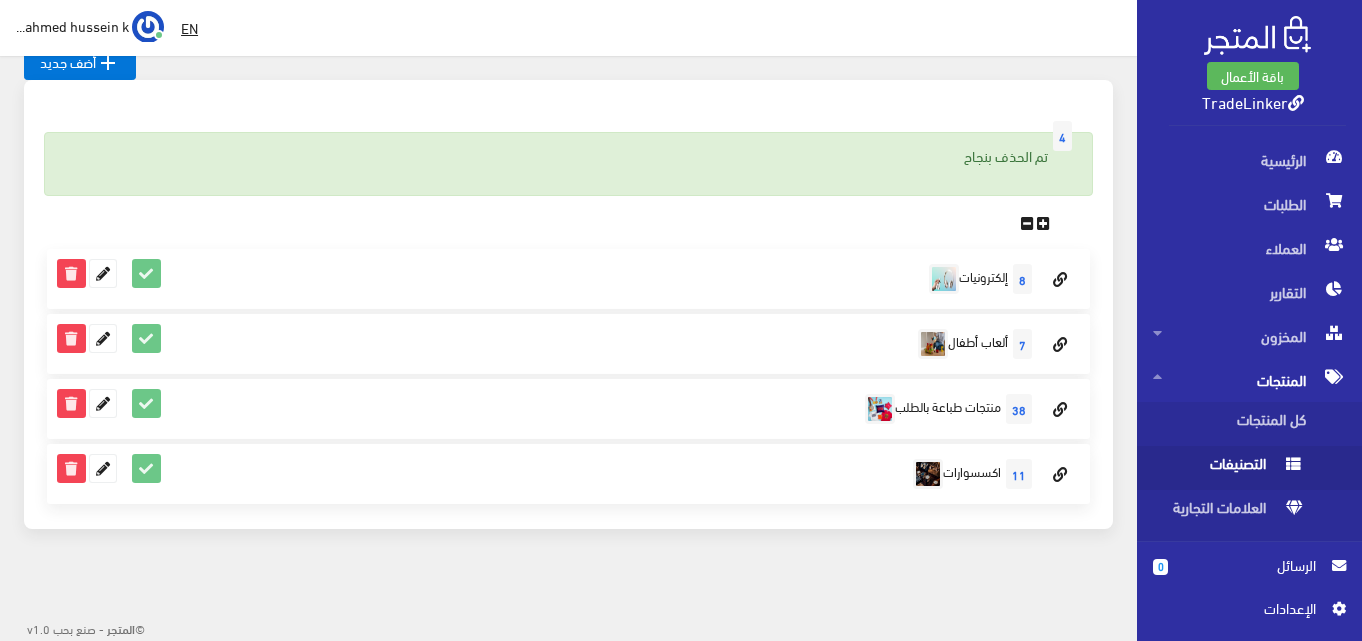 scroll, scrollTop: 29, scrollLeft: 0, axis: vertical 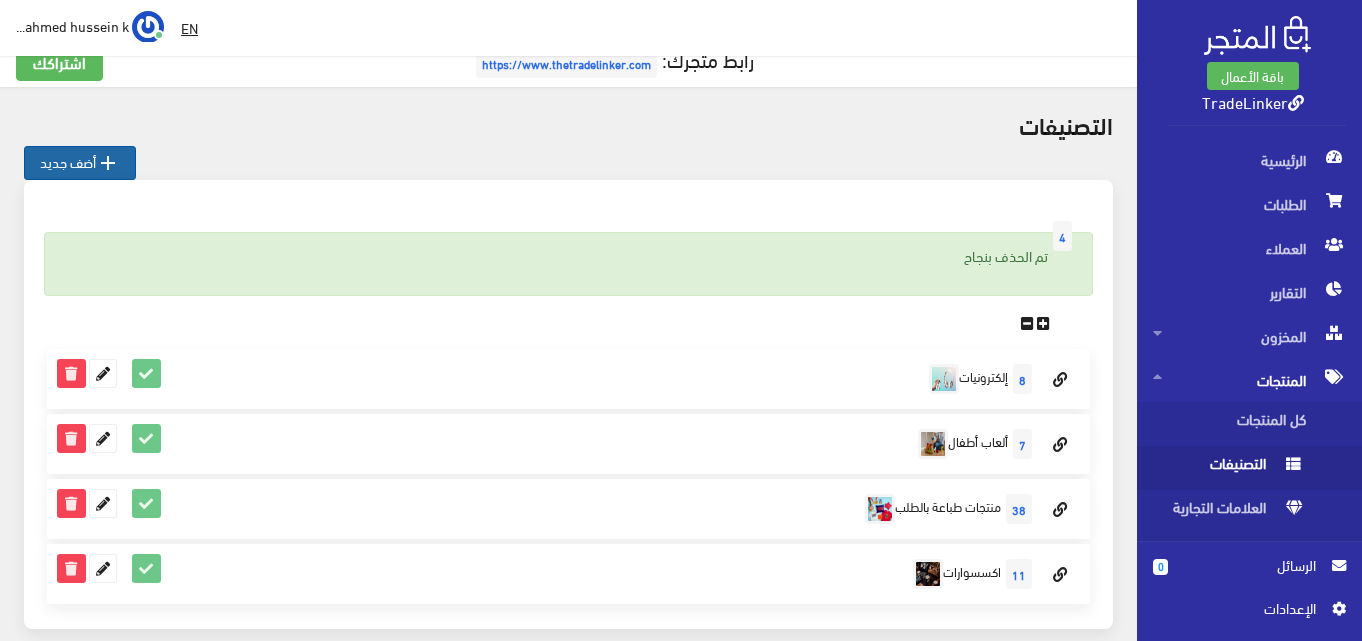 click on "  أضف جديد" at bounding box center (80, 163) 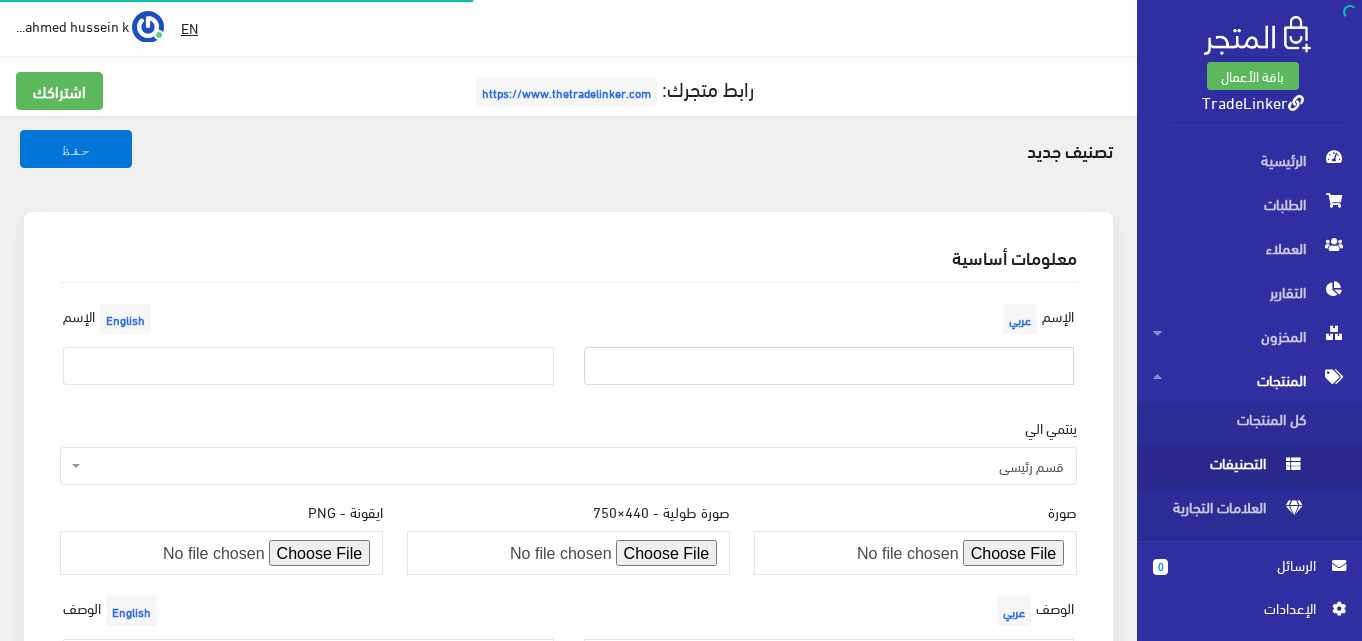 click at bounding box center (829, 366) 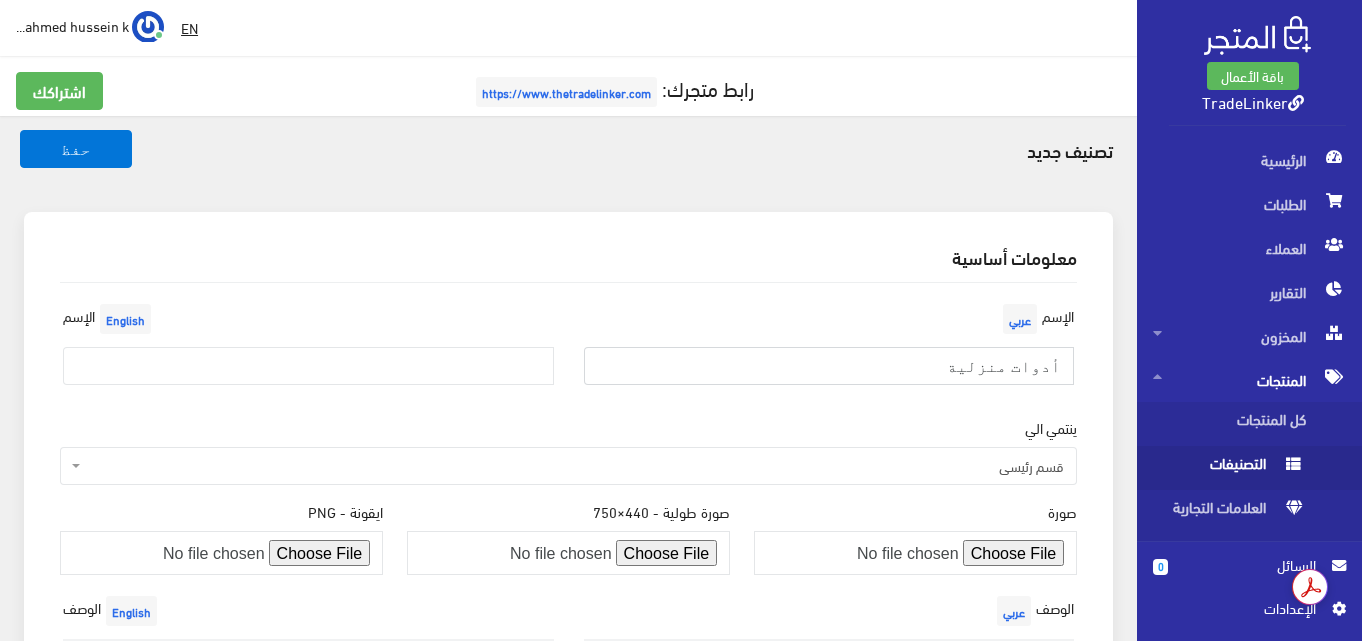 type on "أدوات منزلية" 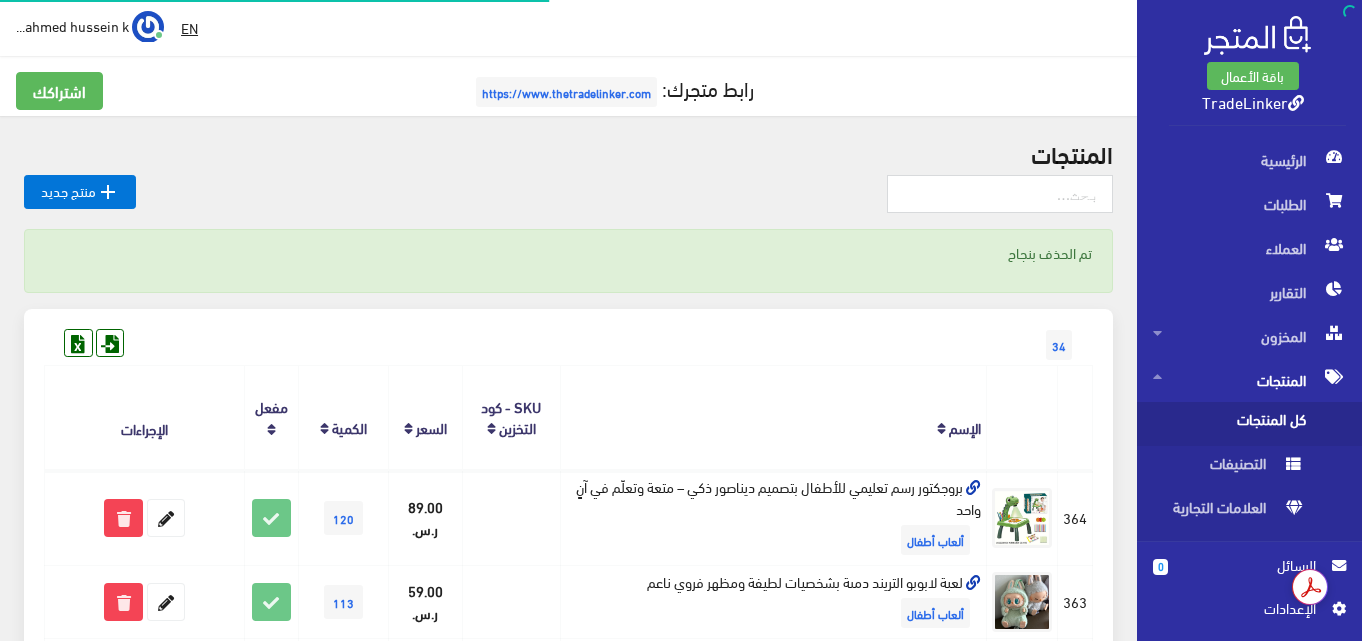 scroll, scrollTop: 0, scrollLeft: 0, axis: both 